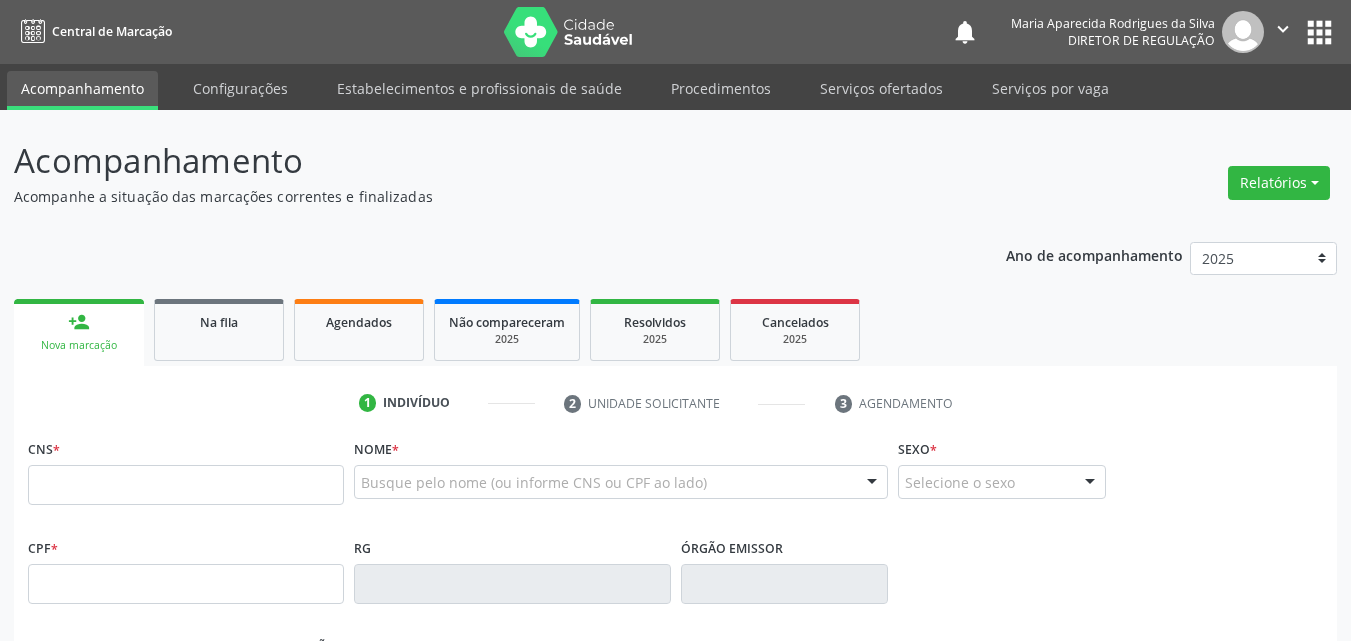 scroll, scrollTop: 0, scrollLeft: 0, axis: both 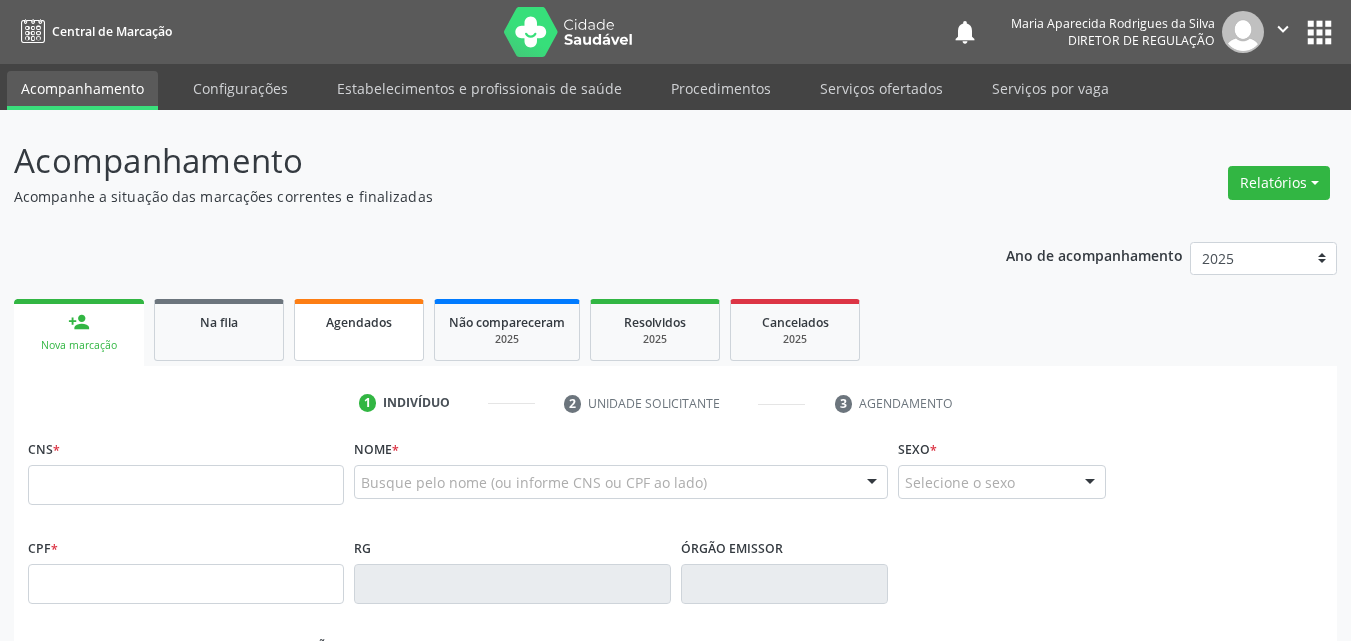 click on "Agendados" at bounding box center (359, 322) 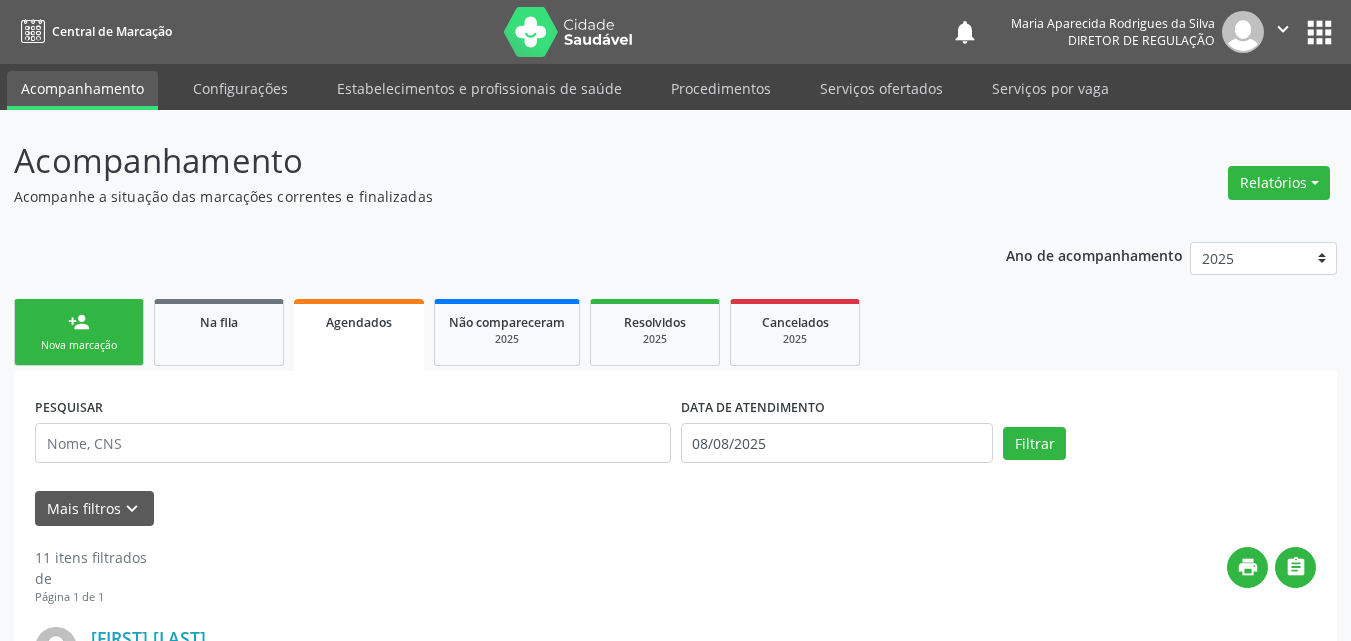 scroll, scrollTop: 100, scrollLeft: 0, axis: vertical 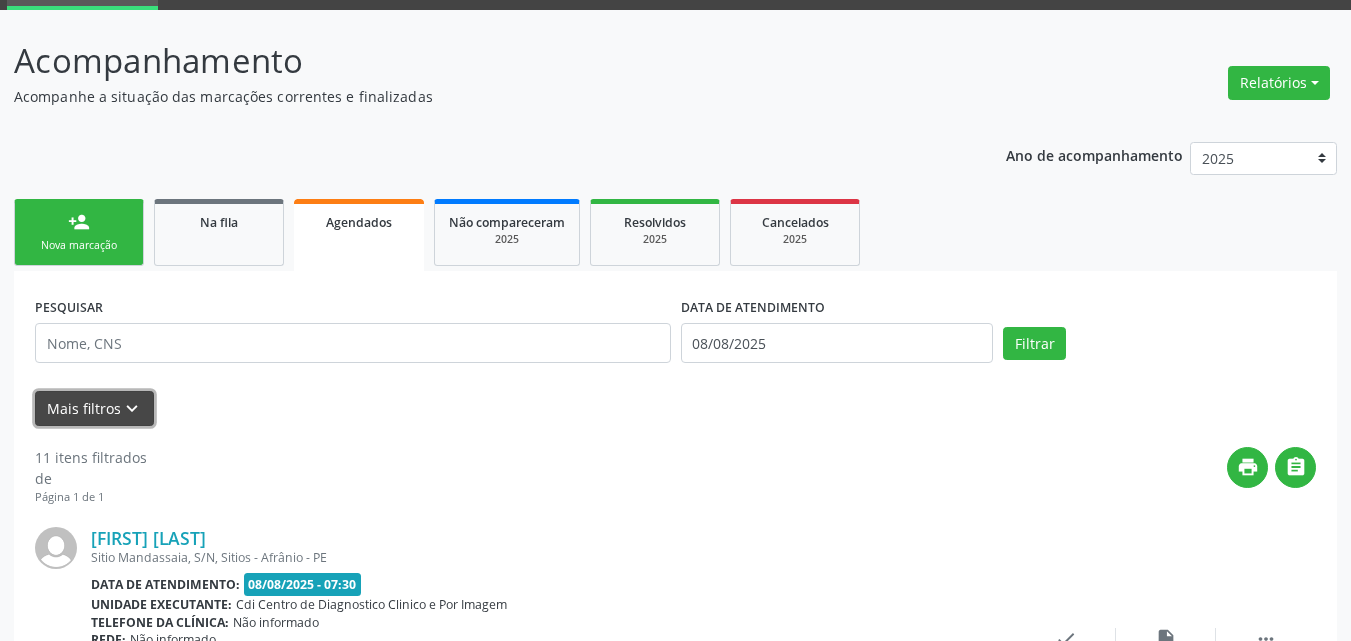 click on "keyboard_arrow_down" at bounding box center (132, 409) 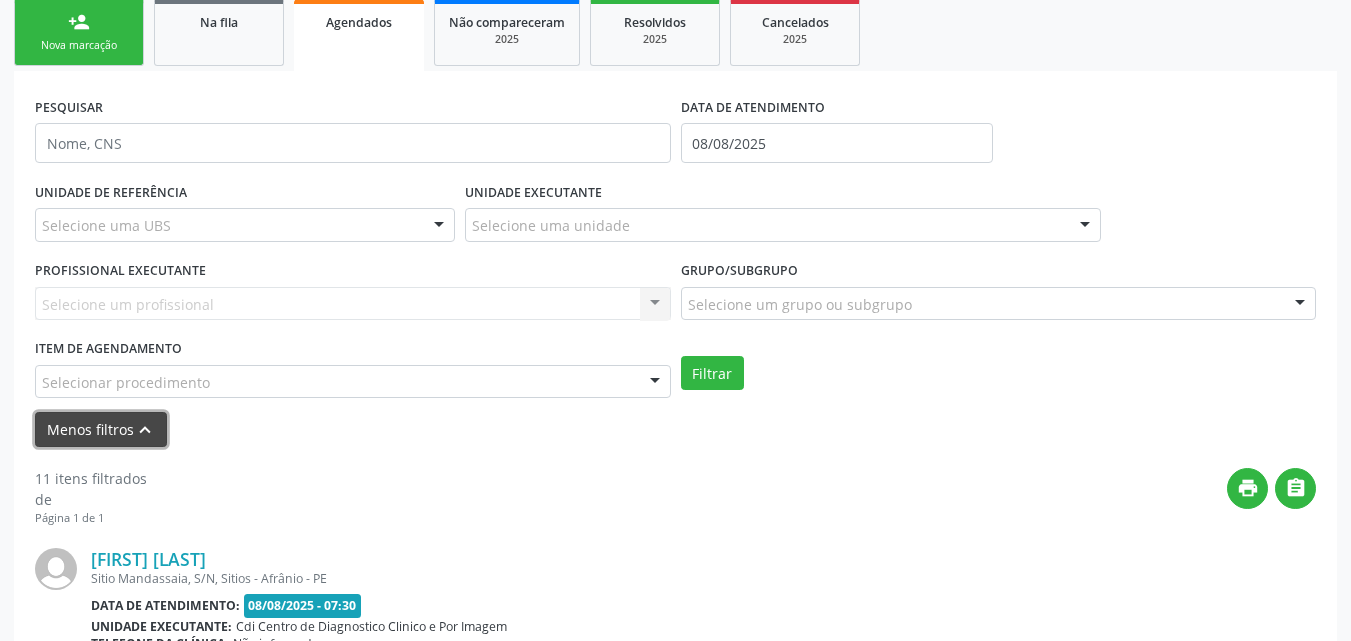 scroll, scrollTop: 400, scrollLeft: 0, axis: vertical 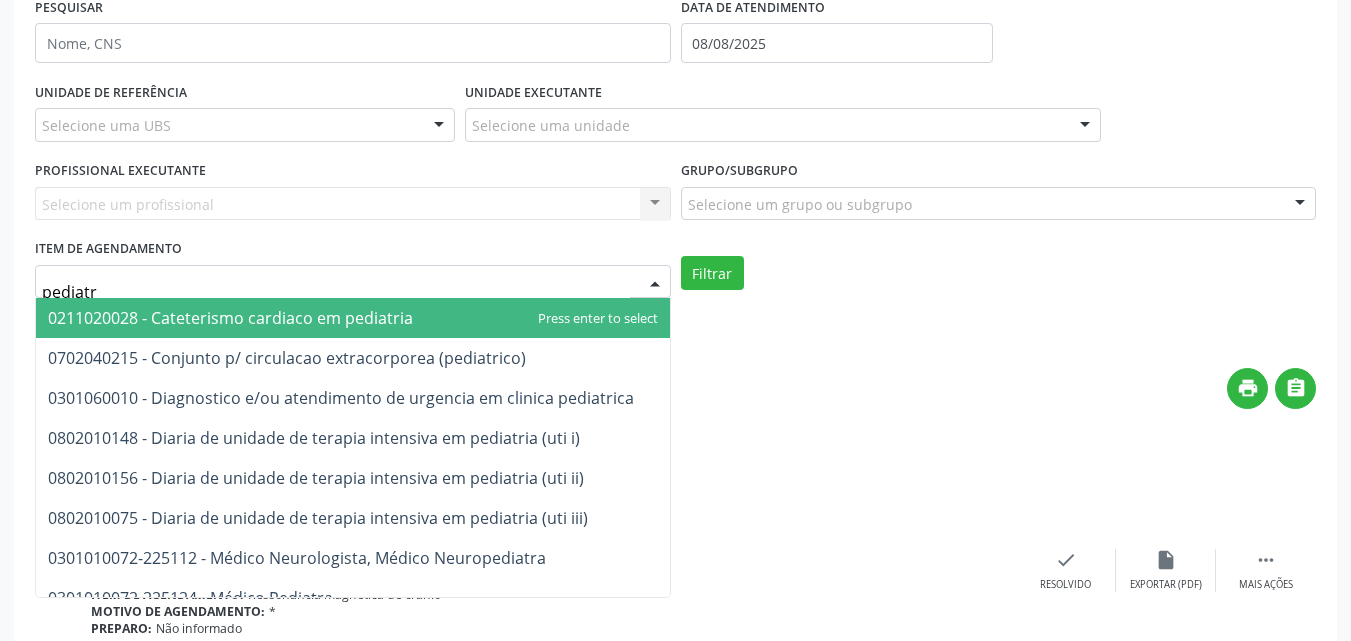 type on "pediatra" 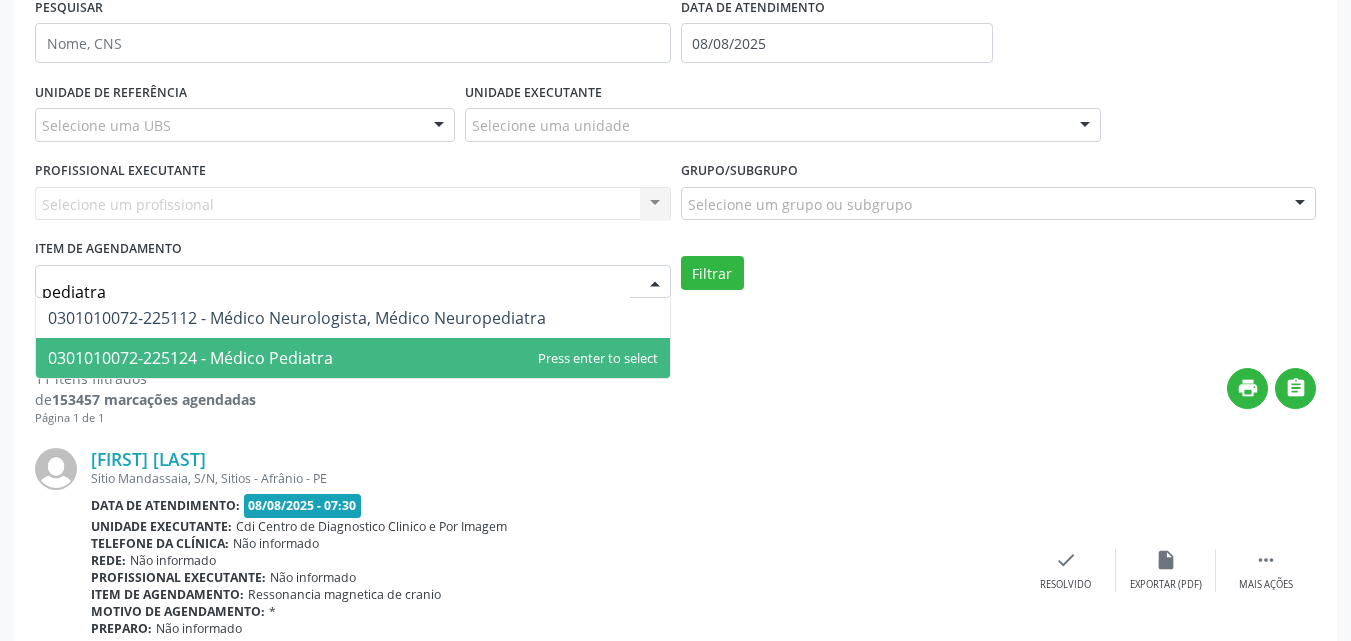 click on "0301010072-225124 - Médico Pediatra" at bounding box center (190, 358) 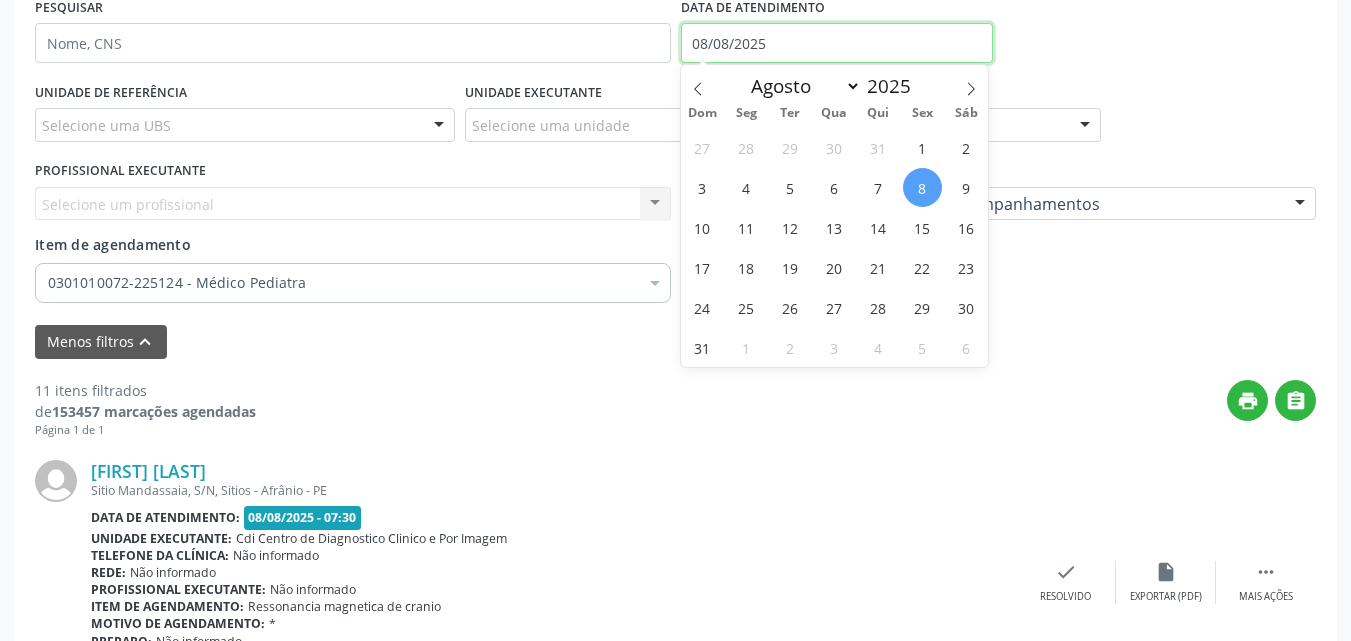 click on "08/08/2025" at bounding box center (837, 43) 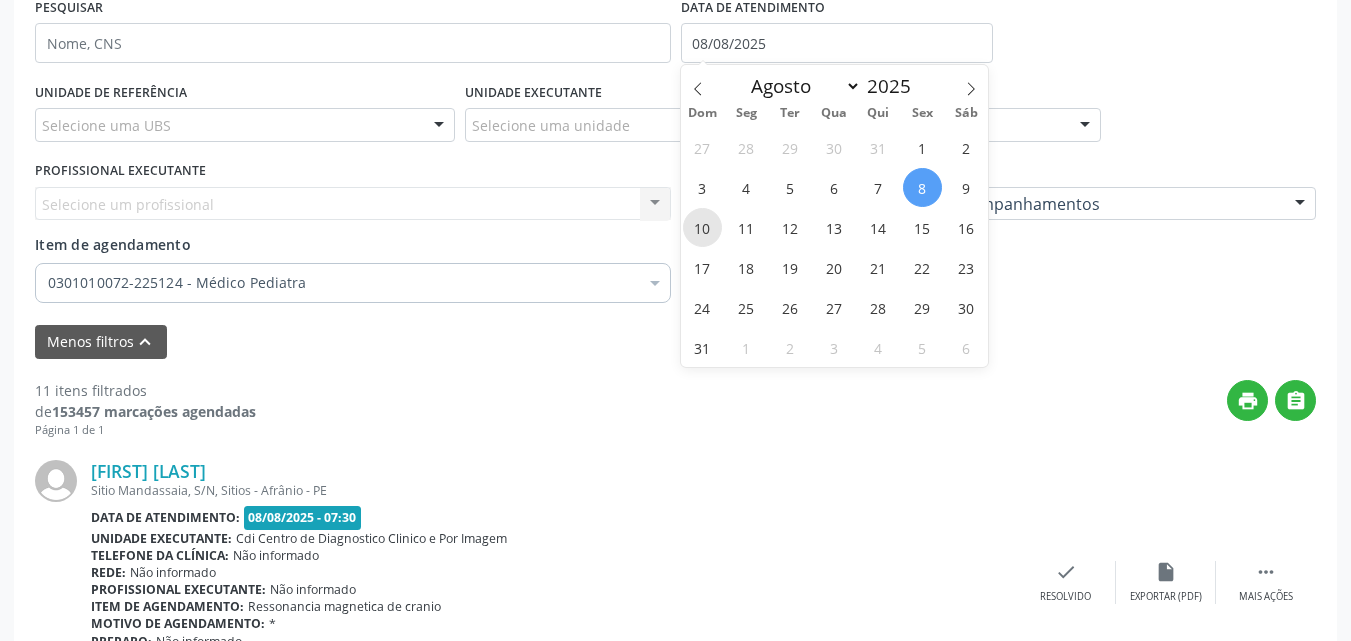 click on "10" at bounding box center (702, 227) 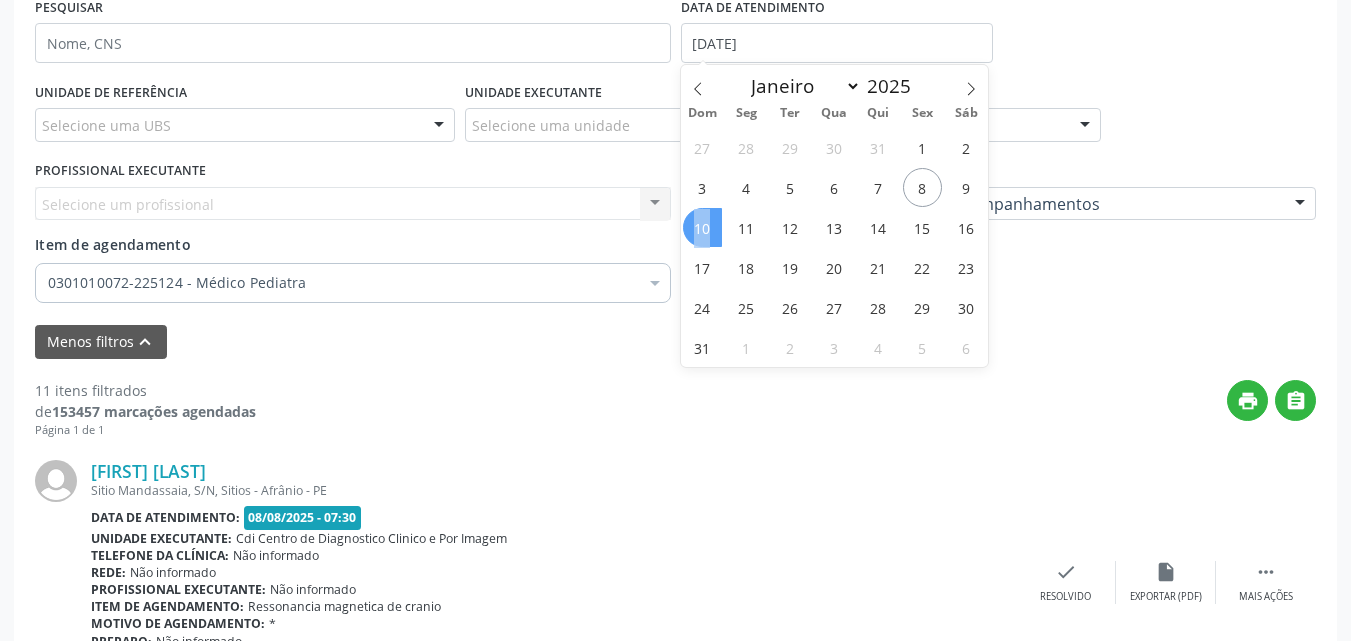 click on "10" at bounding box center [702, 227] 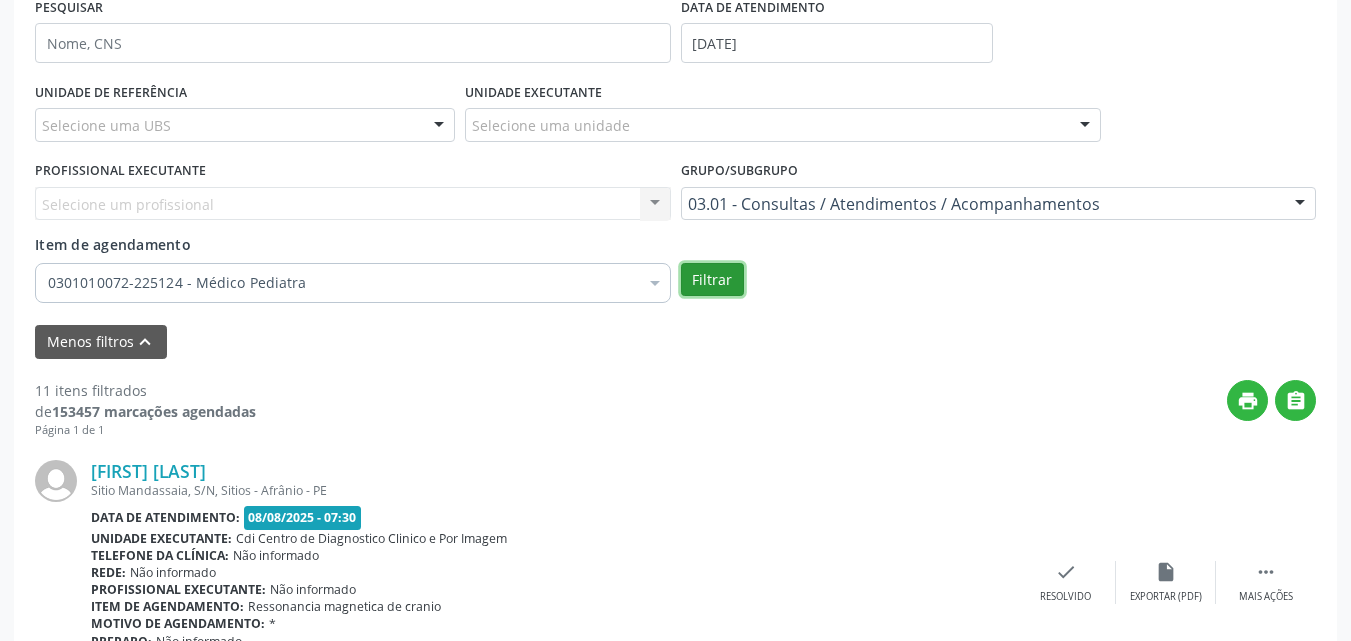click on "Filtrar" at bounding box center (712, 280) 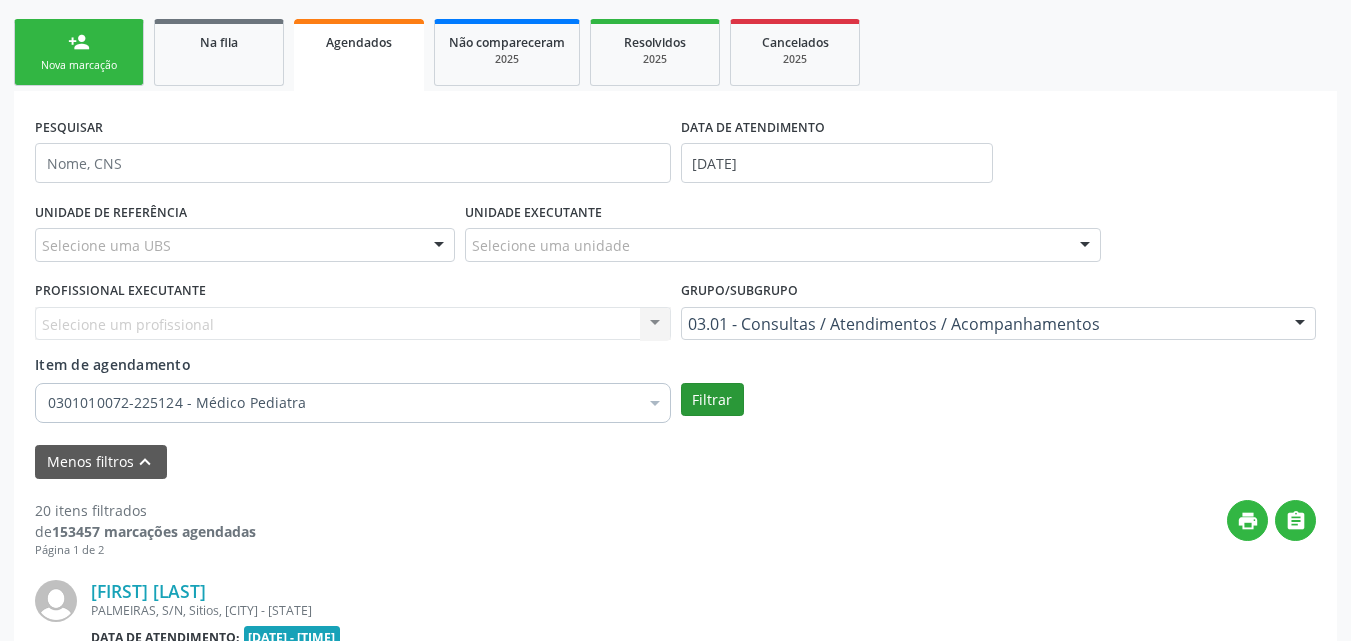 scroll, scrollTop: 400, scrollLeft: 0, axis: vertical 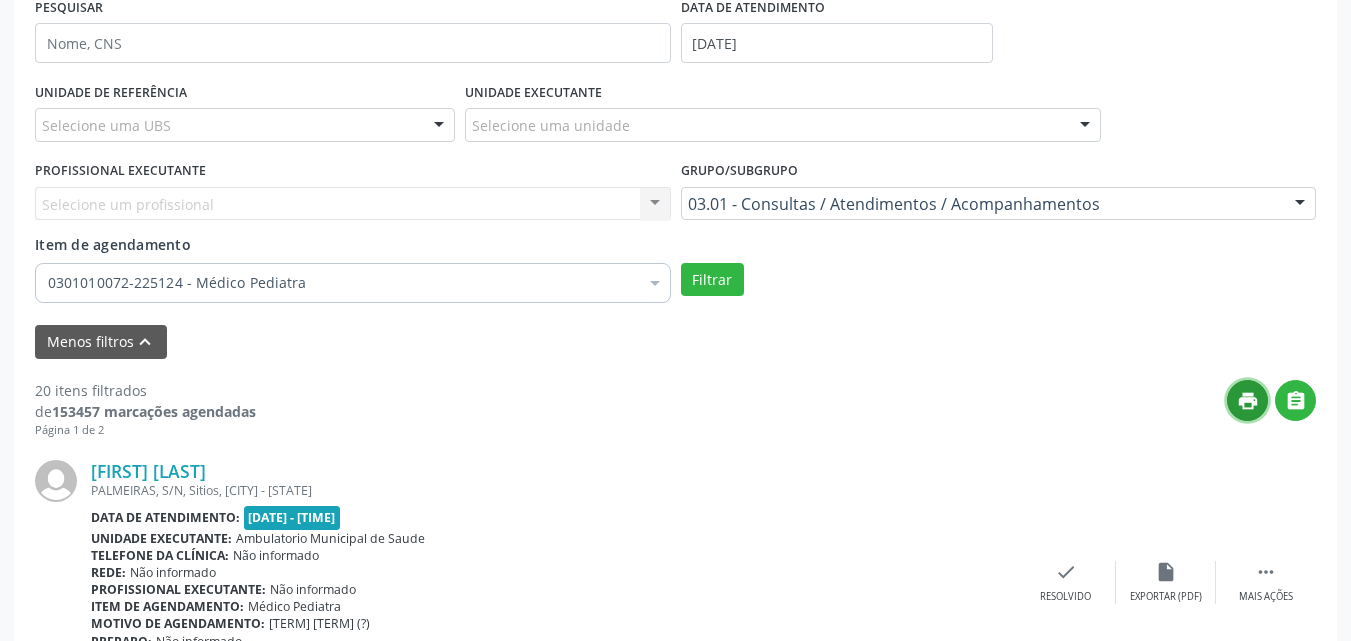 click on "print" at bounding box center (1247, 400) 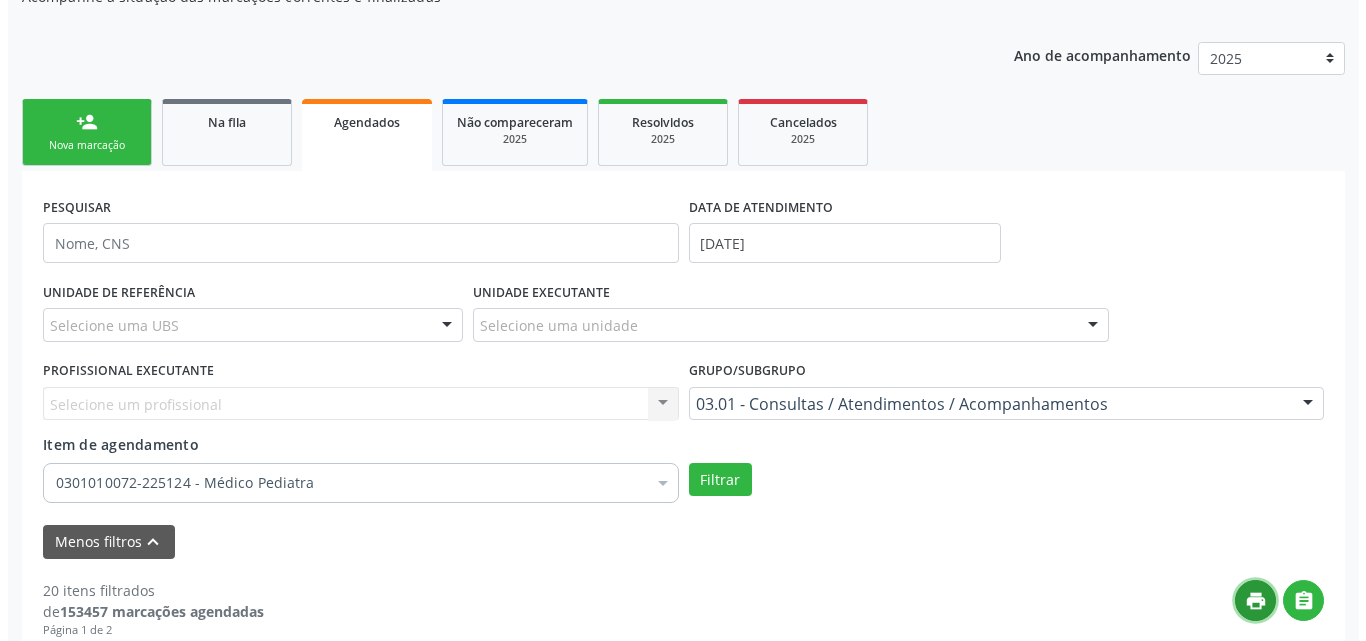 scroll, scrollTop: 0, scrollLeft: 0, axis: both 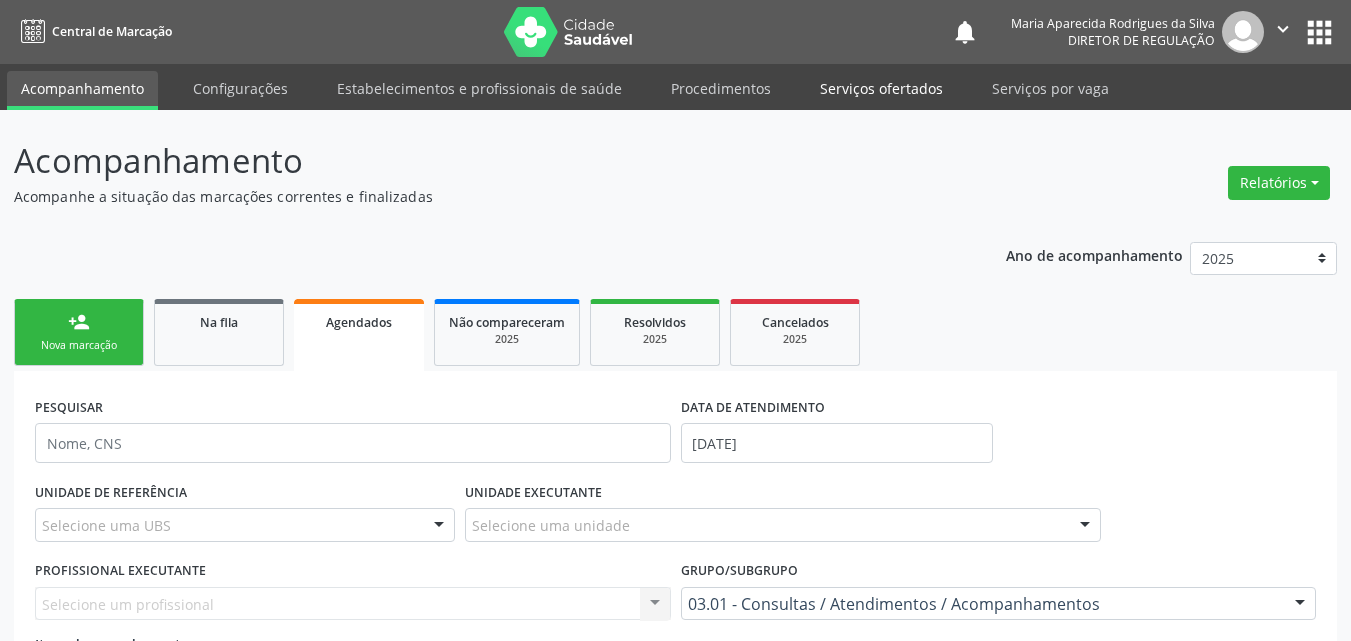 click on "Serviços ofertados" at bounding box center [881, 88] 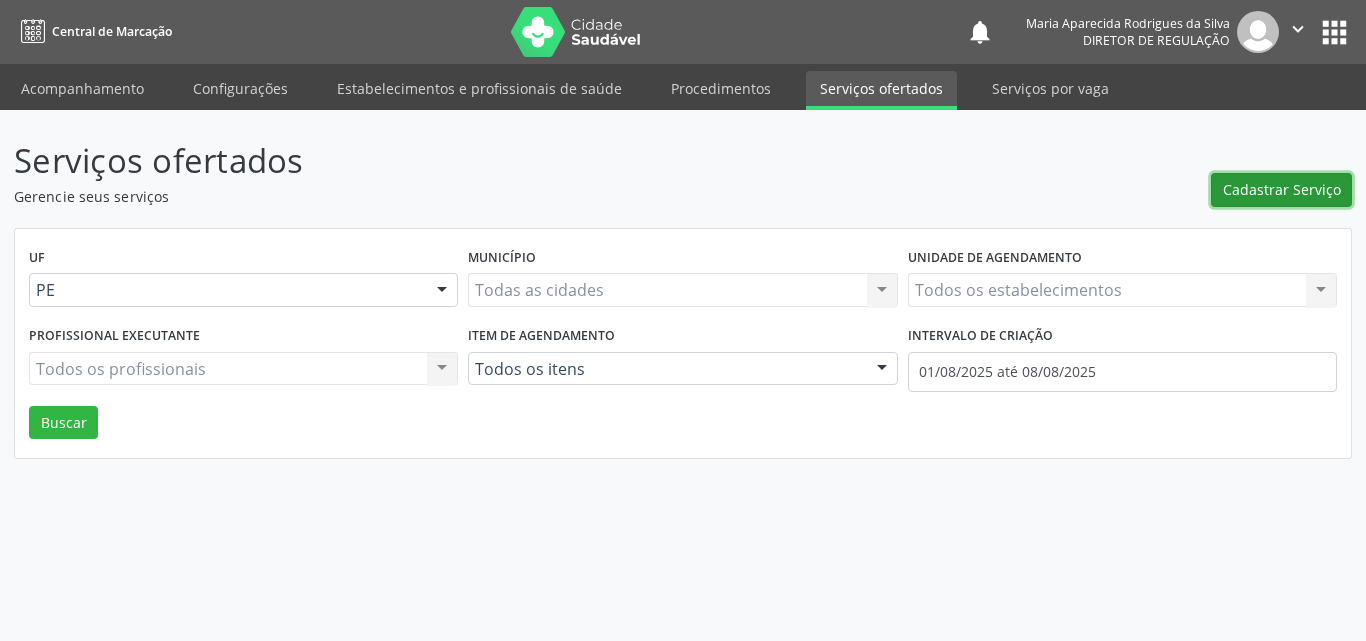 click on "Cadastrar Serviço" at bounding box center (1282, 189) 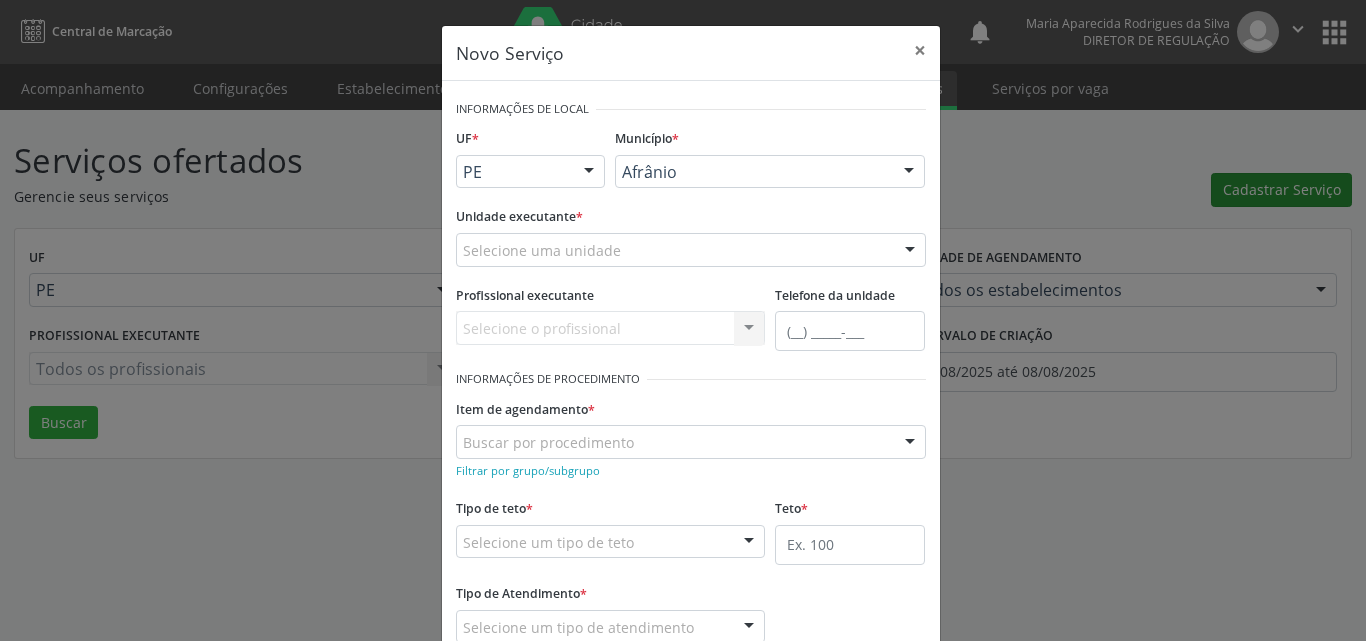 scroll, scrollTop: 0, scrollLeft: 0, axis: both 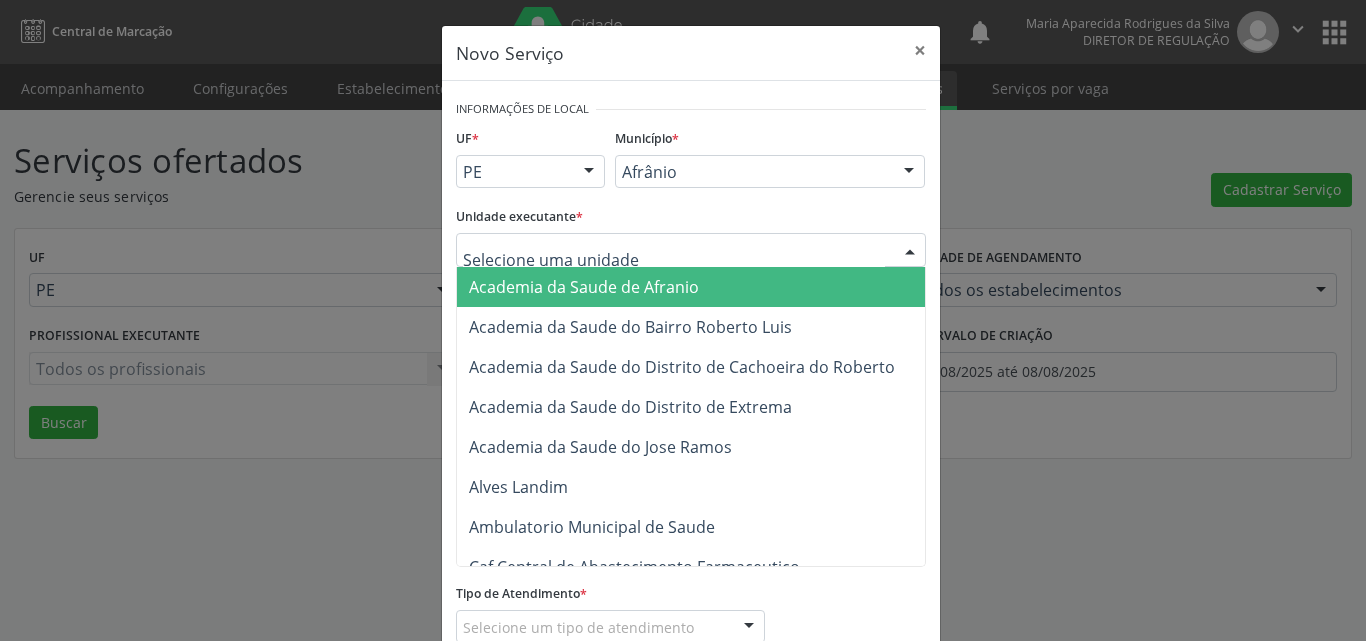 click at bounding box center [691, 250] 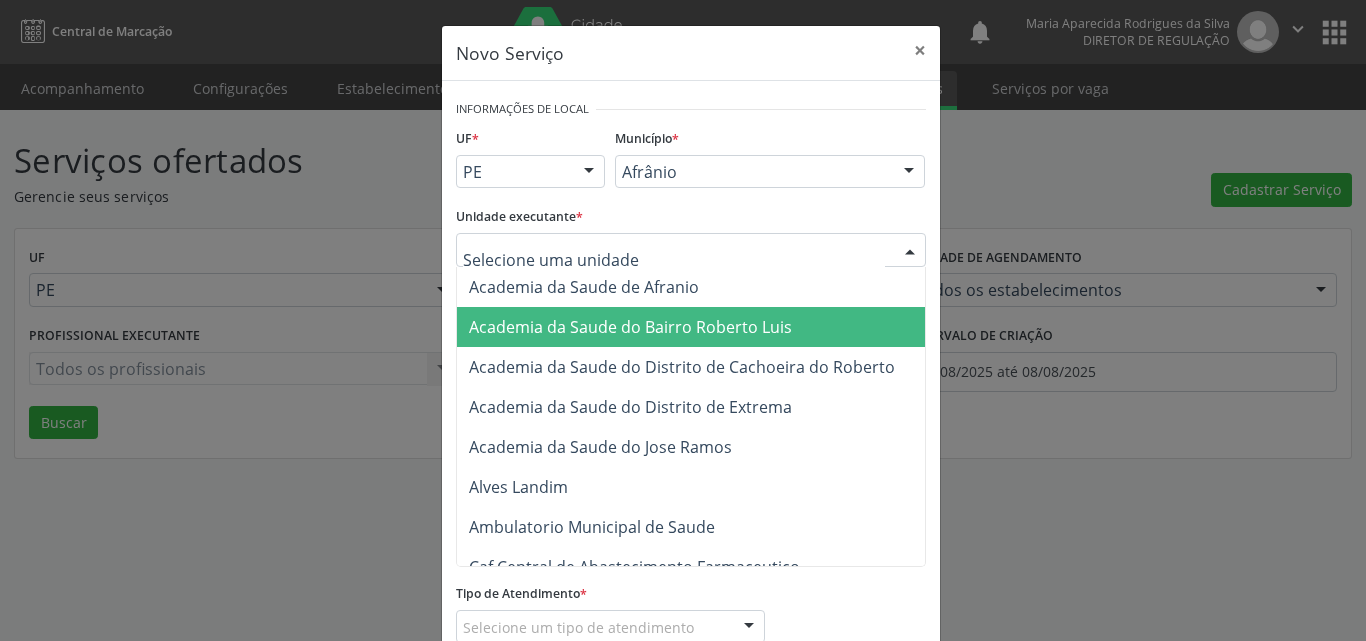 scroll, scrollTop: 300, scrollLeft: 0, axis: vertical 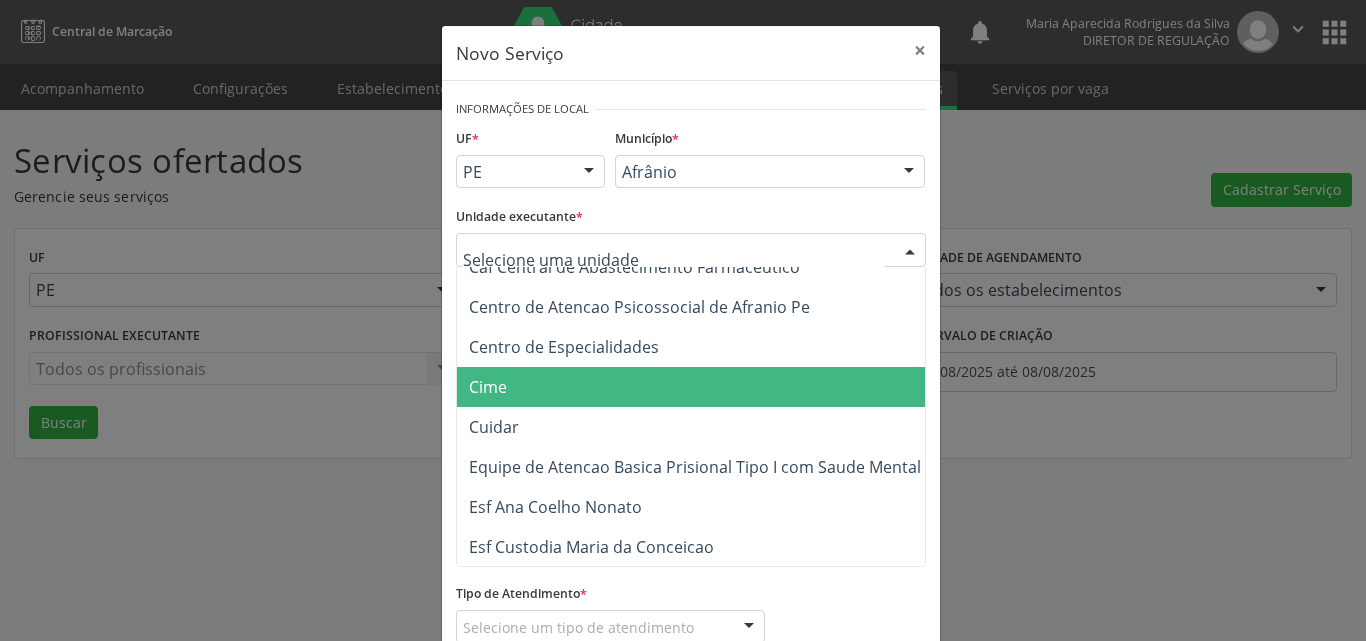 click on "Cime" at bounding box center (695, 387) 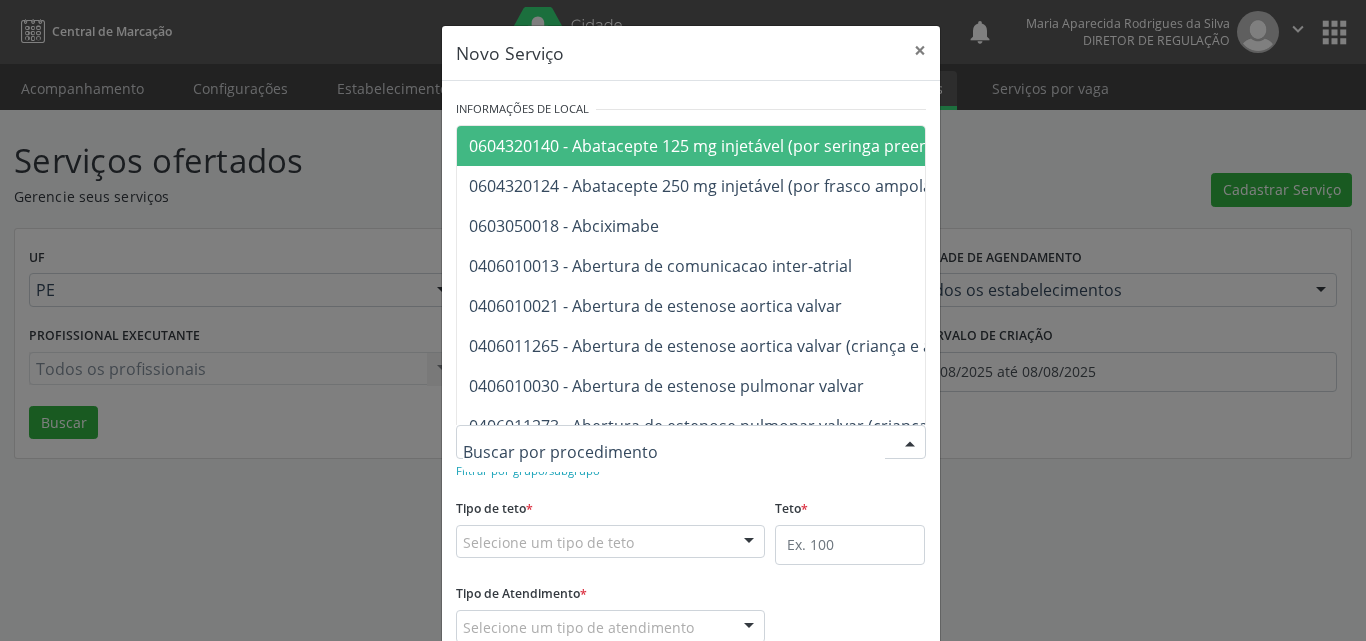 click at bounding box center [691, 442] 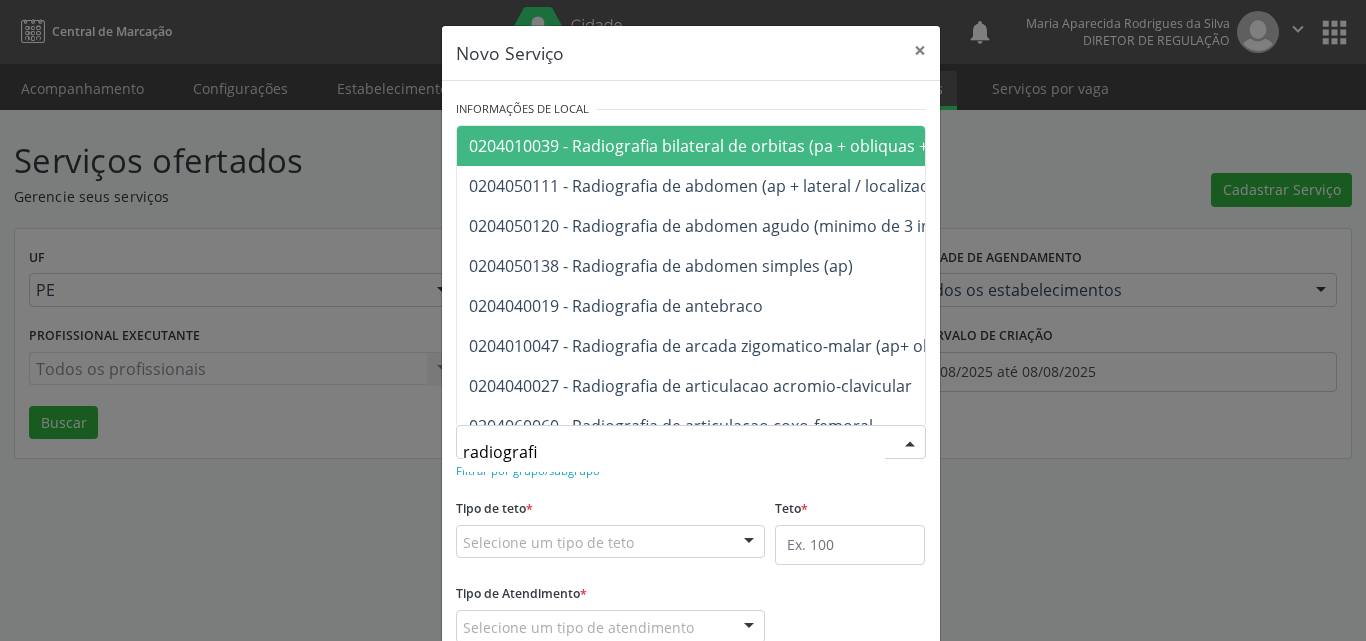type on "radiografia" 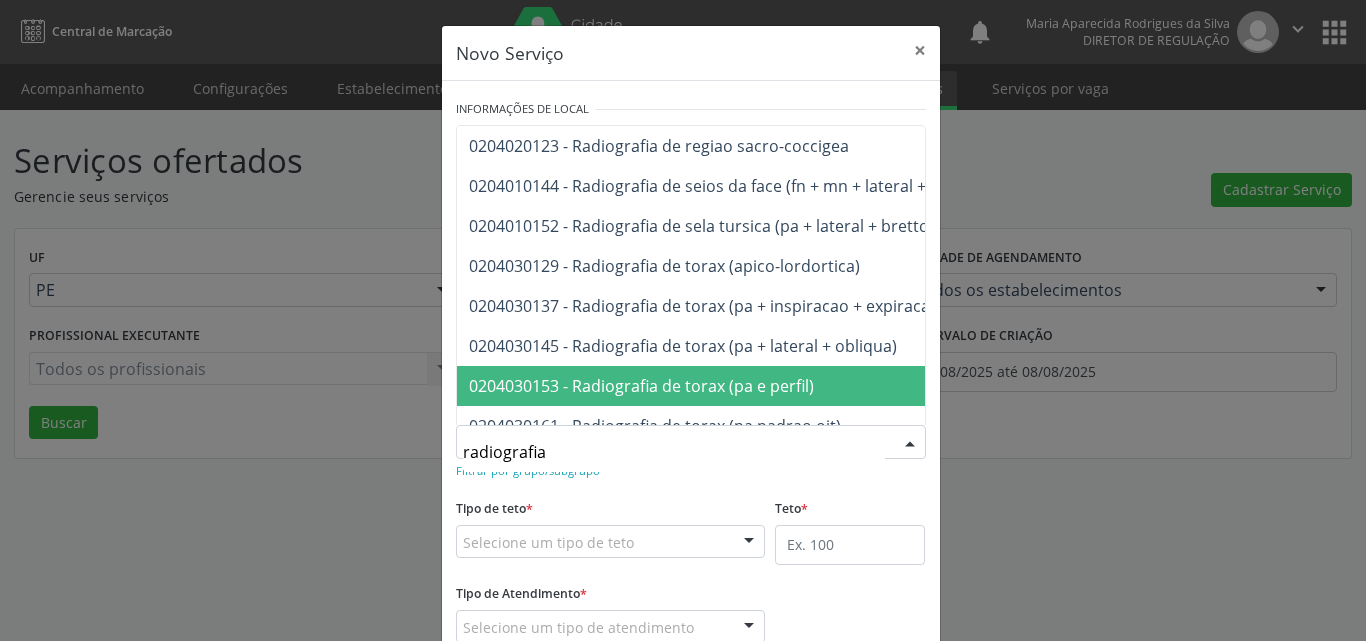 scroll, scrollTop: 2300, scrollLeft: 0, axis: vertical 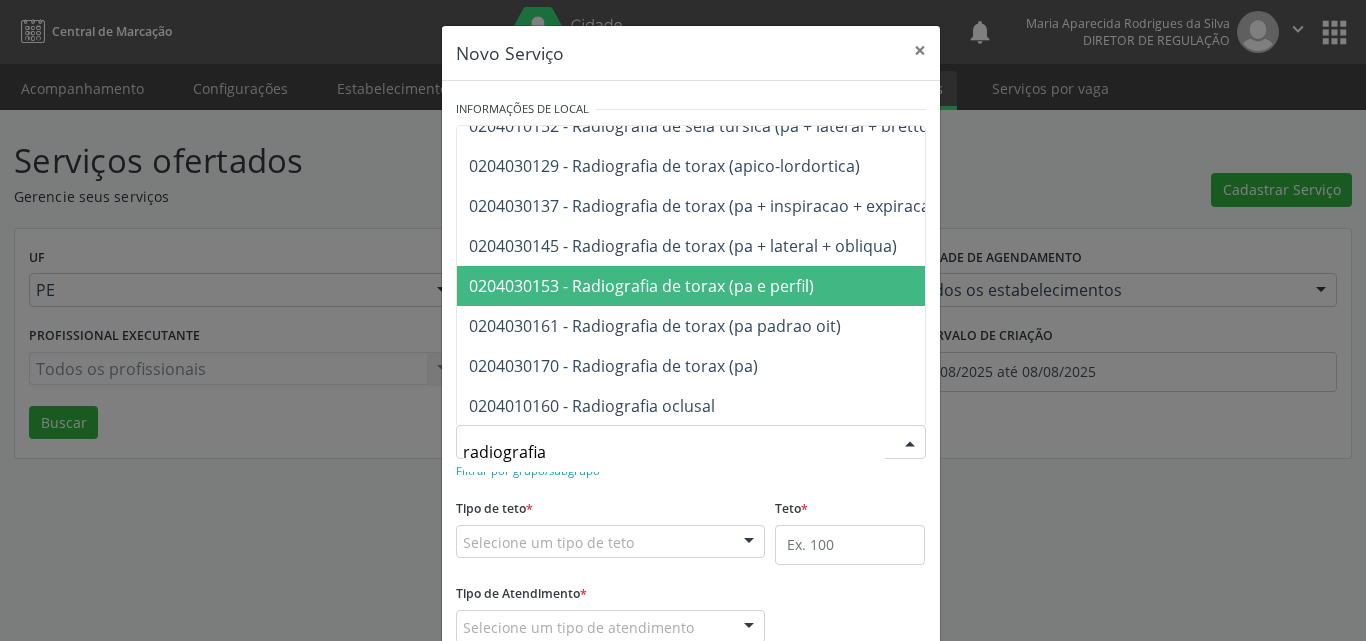 click on "0204030153 - Radiografia de torax (pa e perfil)" at bounding box center [641, 286] 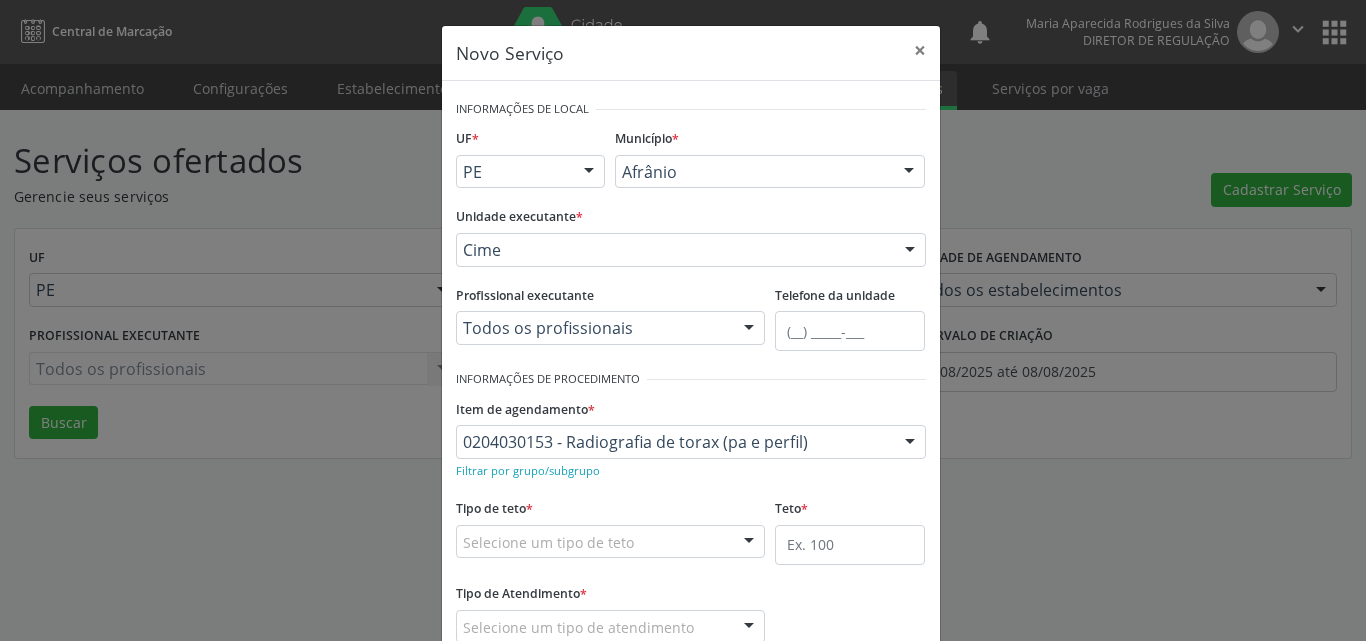 click on "Selecione um tipo de teto" at bounding box center [611, 542] 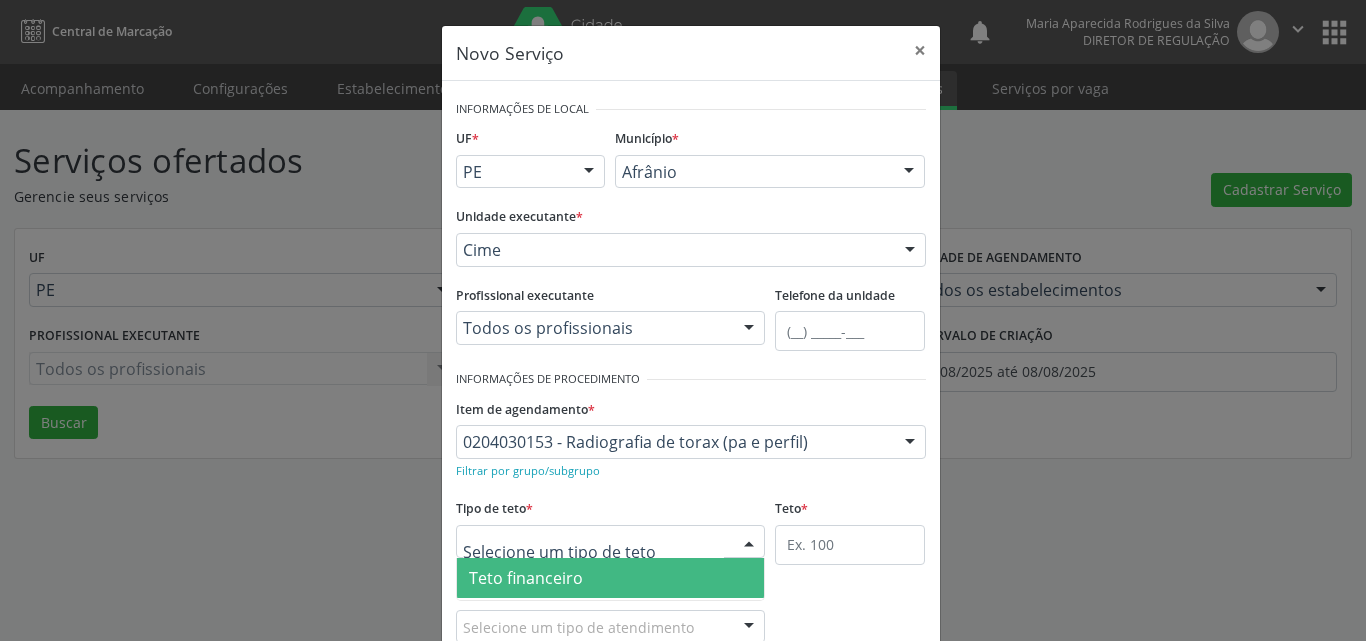 scroll, scrollTop: 132, scrollLeft: 0, axis: vertical 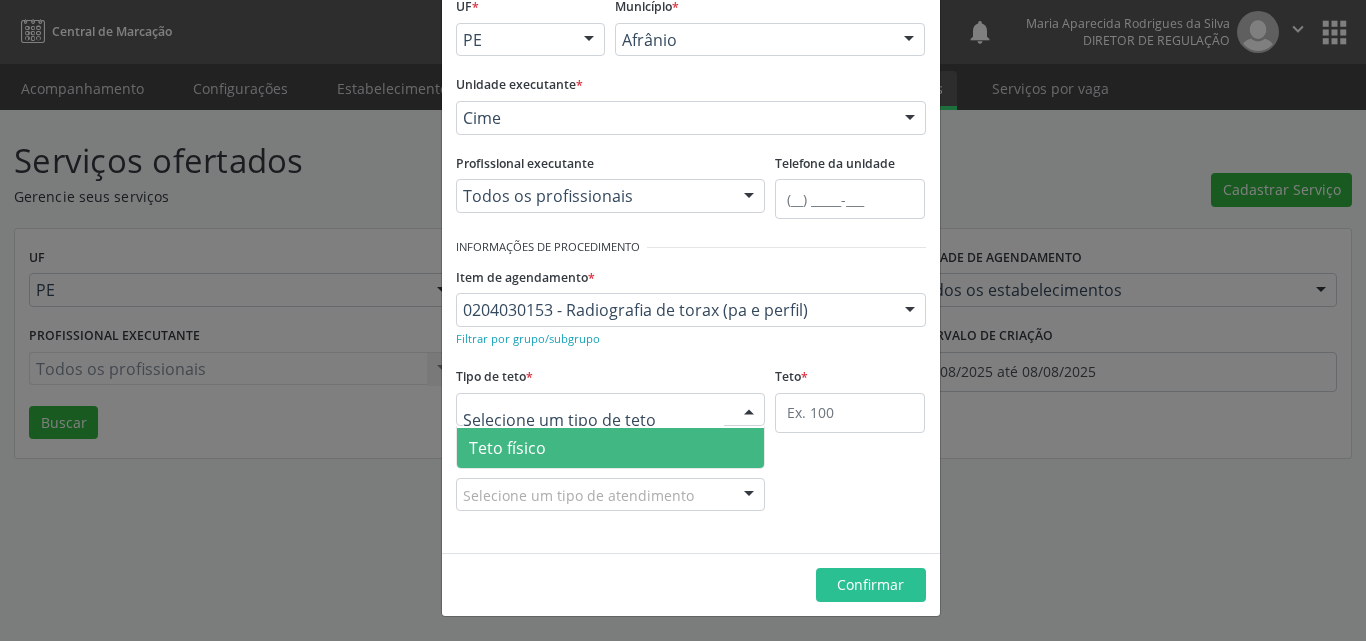click on "Teto físico" at bounding box center [611, 448] 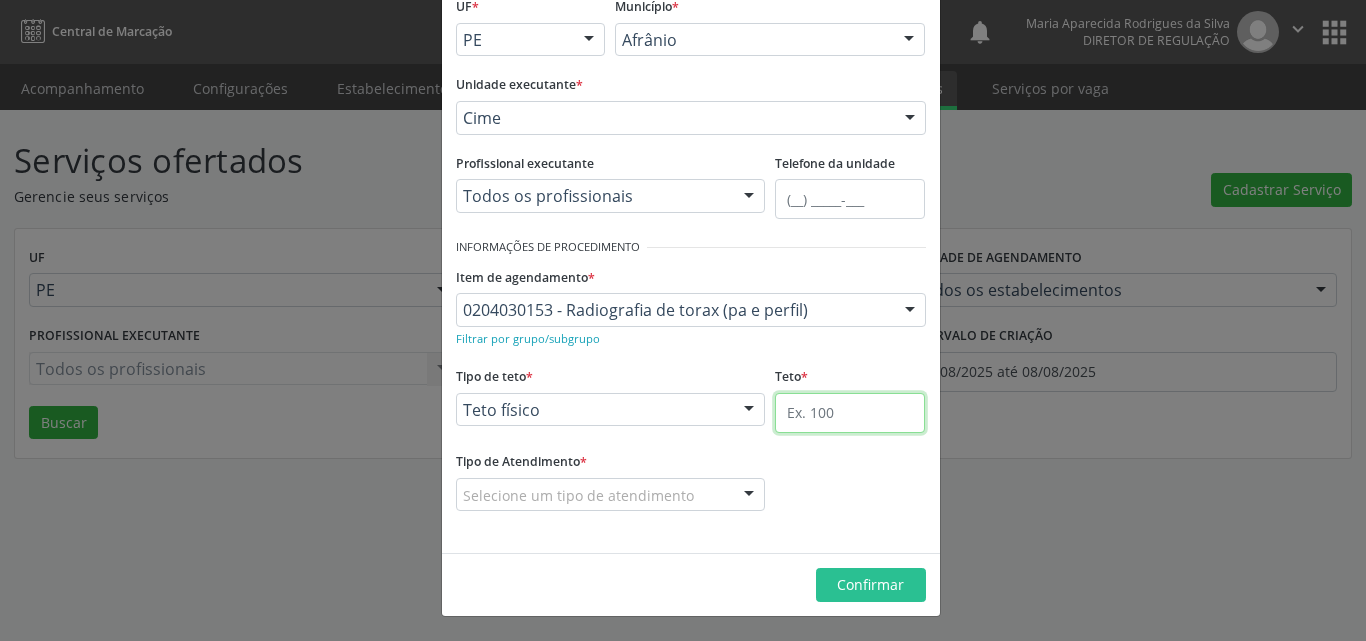 click at bounding box center (850, 413) 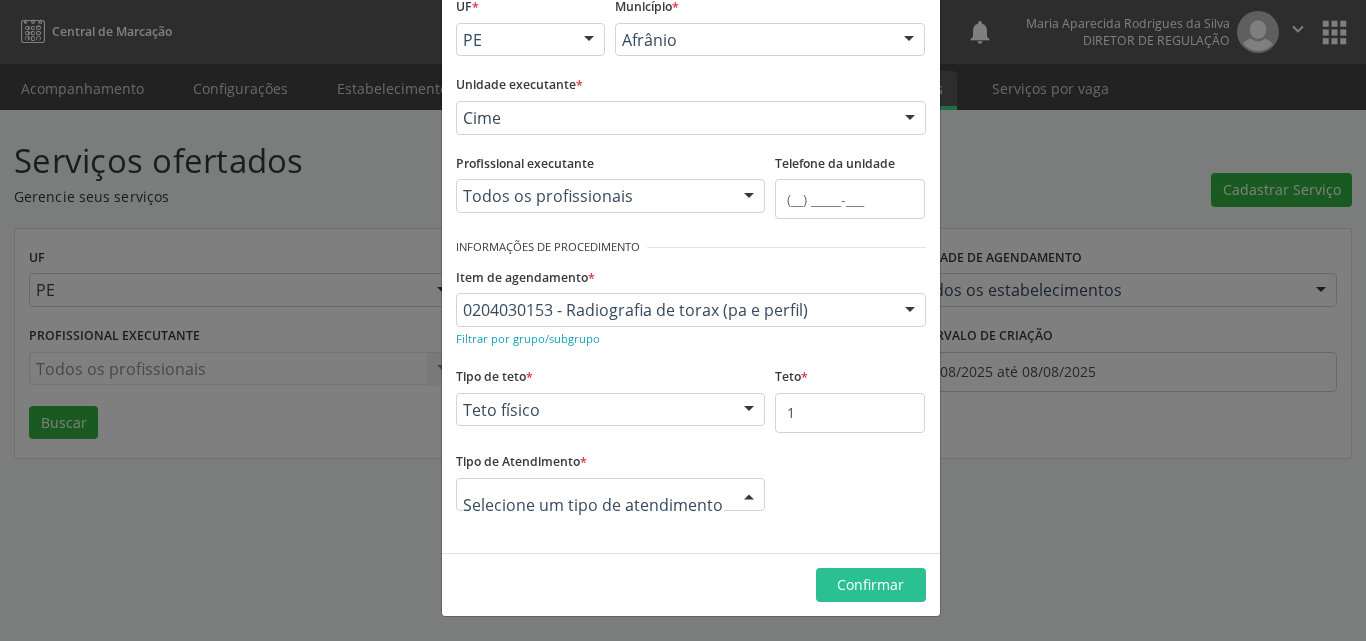 click at bounding box center (611, 495) 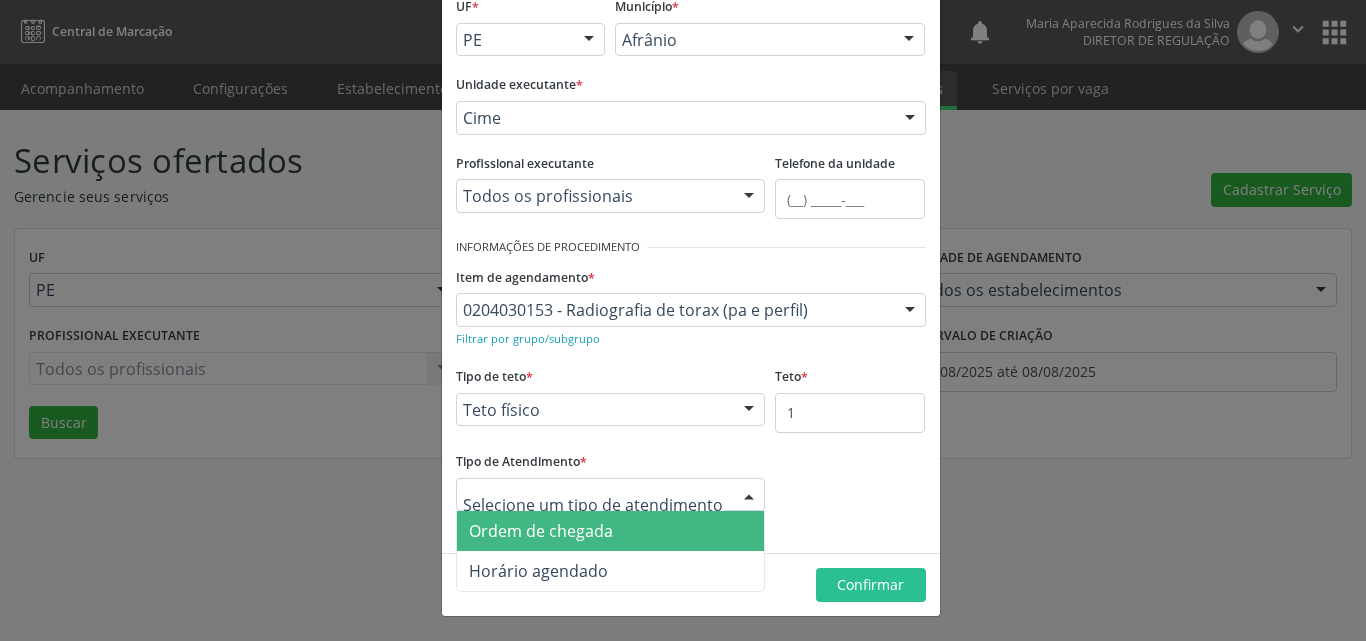 click on "Ordem de chegada" at bounding box center (611, 531) 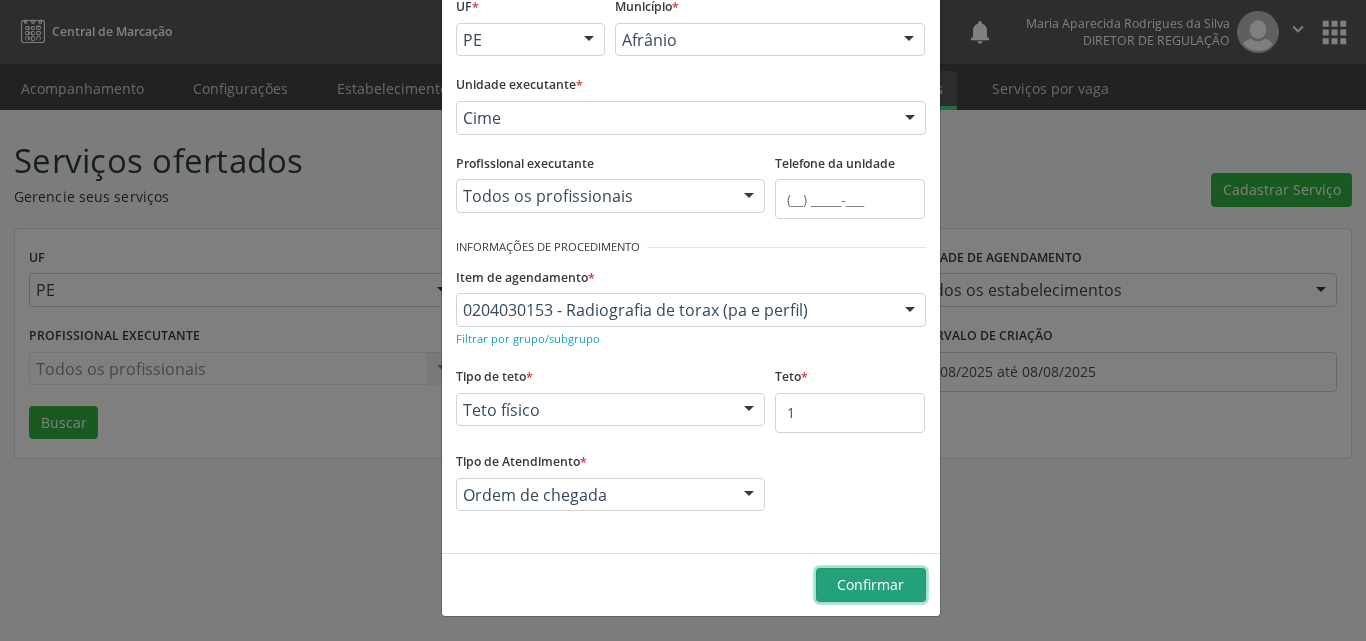 click on "Confirmar" at bounding box center [870, 584] 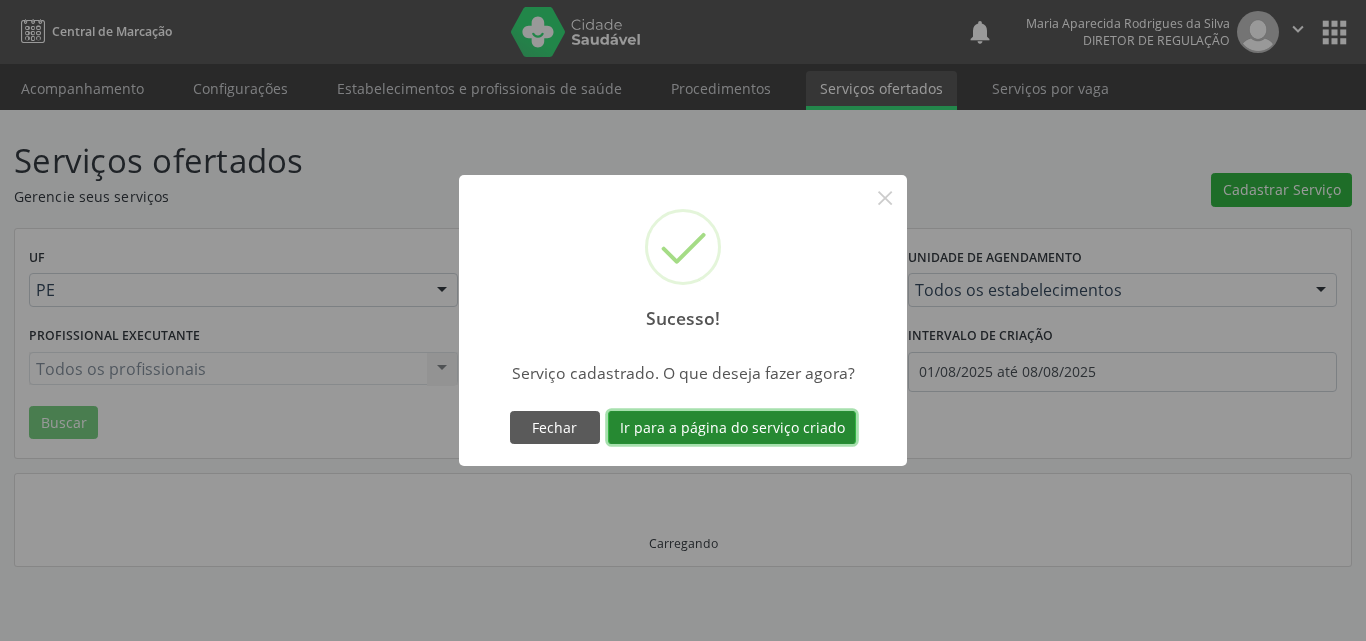 click on "Ir para a página do serviço criado" at bounding box center [732, 428] 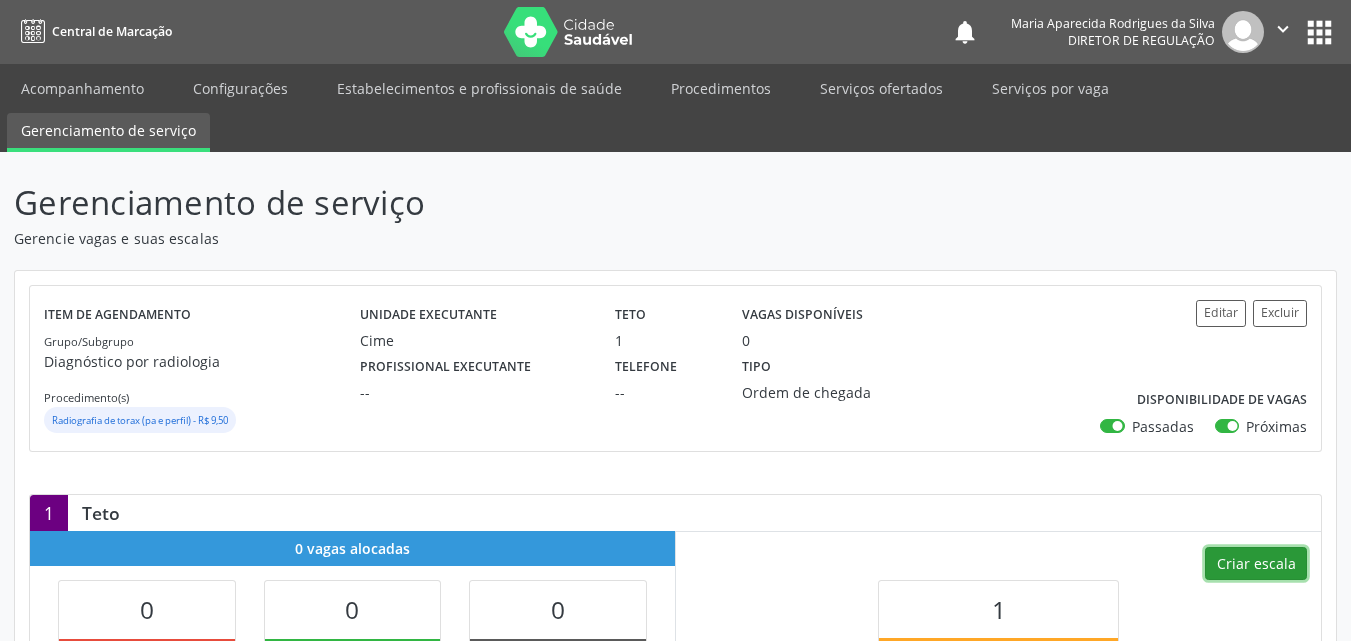 click on "Criar escala" at bounding box center (1256, 564) 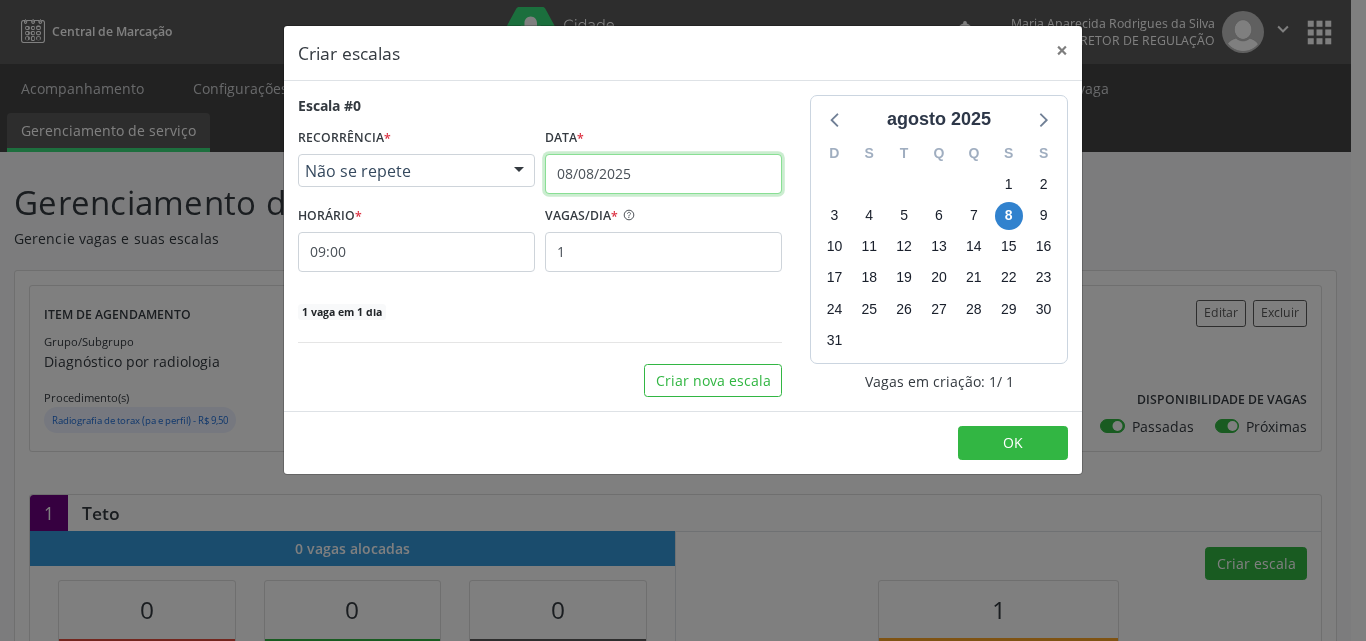 click on "08/08/2025" at bounding box center [663, 174] 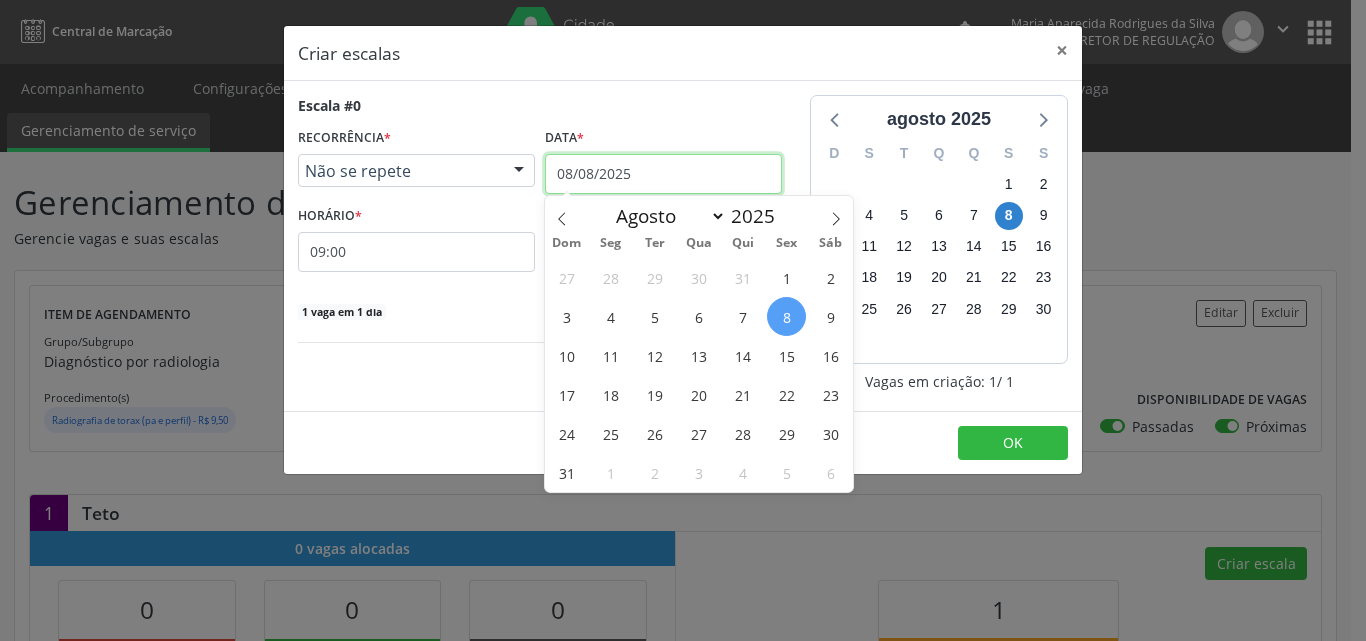 click on "08/08/2025" at bounding box center (663, 174) 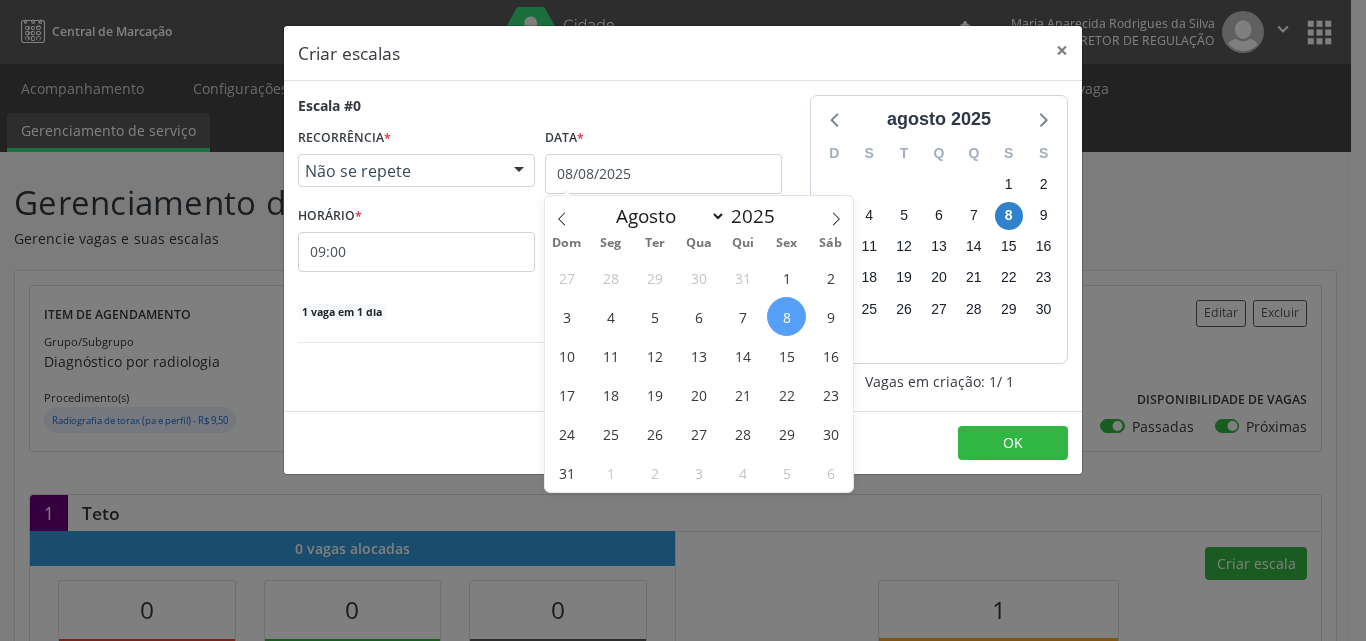 click on "8" at bounding box center [786, 316] 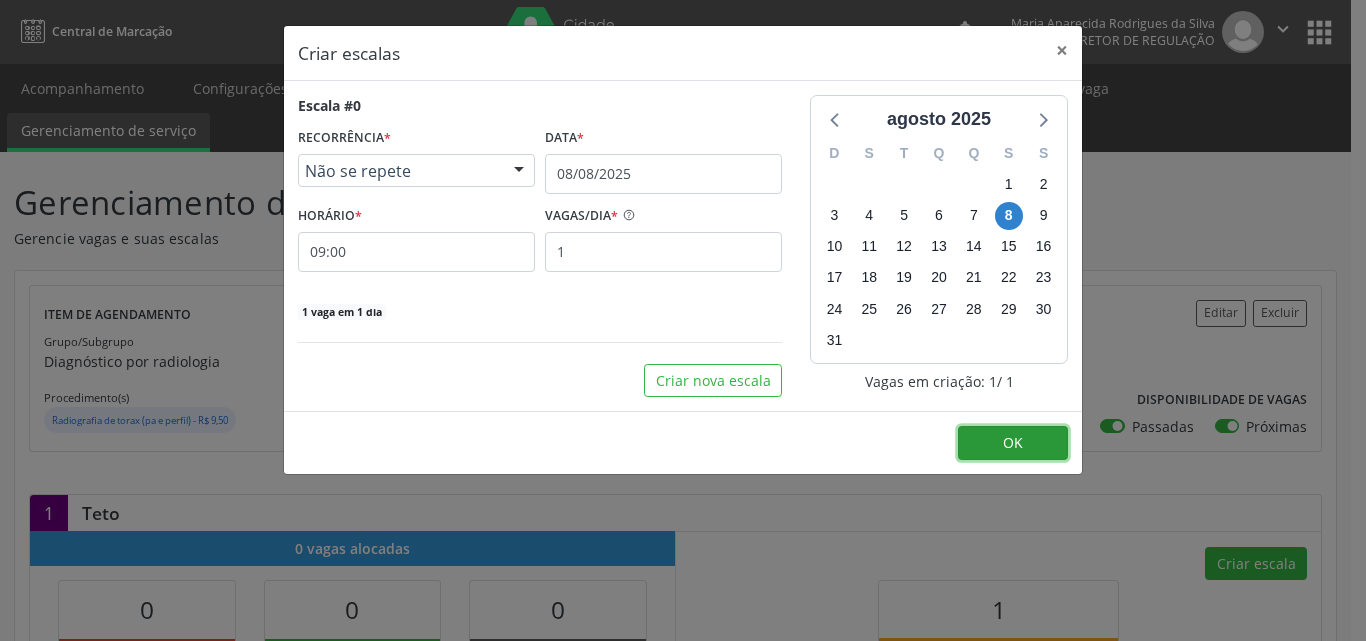 click on "OK" at bounding box center (1013, 442) 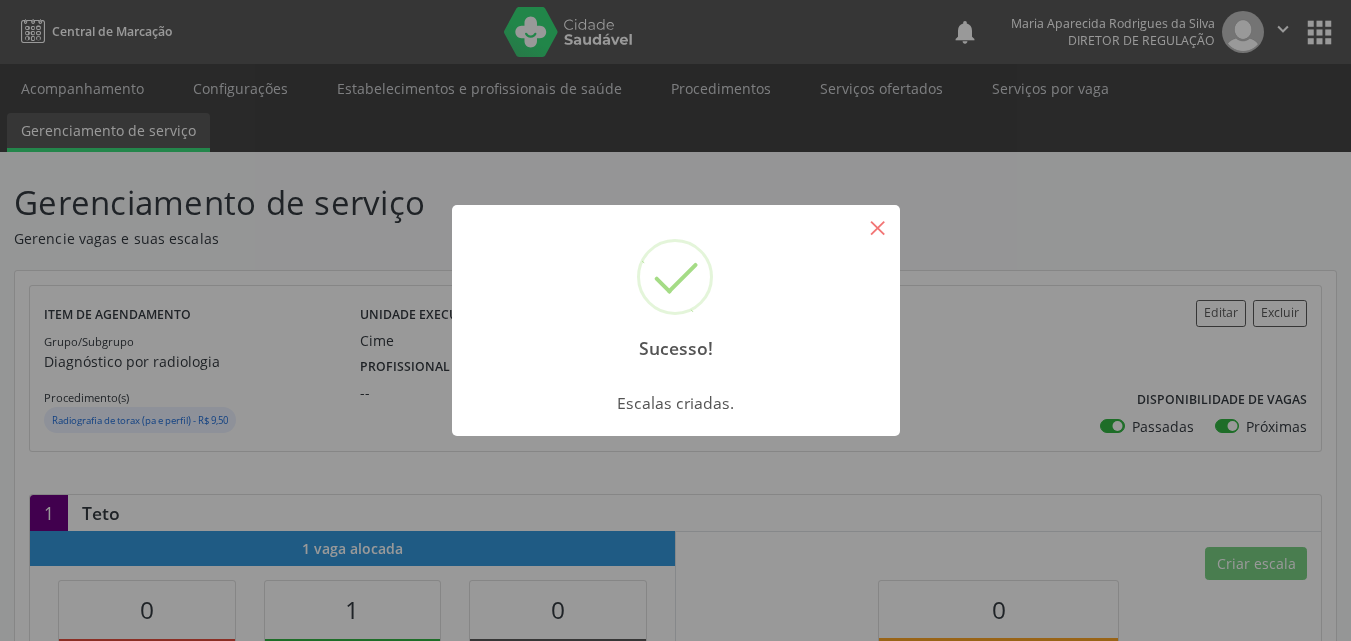 click on "×" at bounding box center [878, 227] 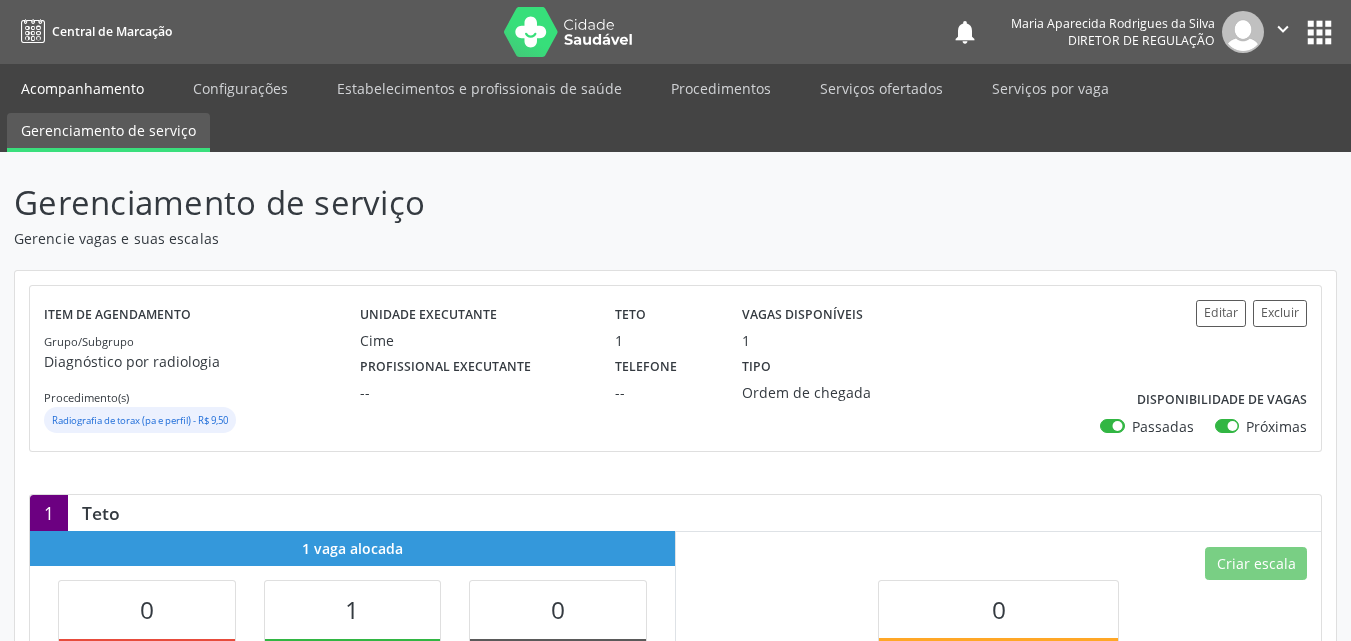click on "Acompanhamento" at bounding box center (82, 88) 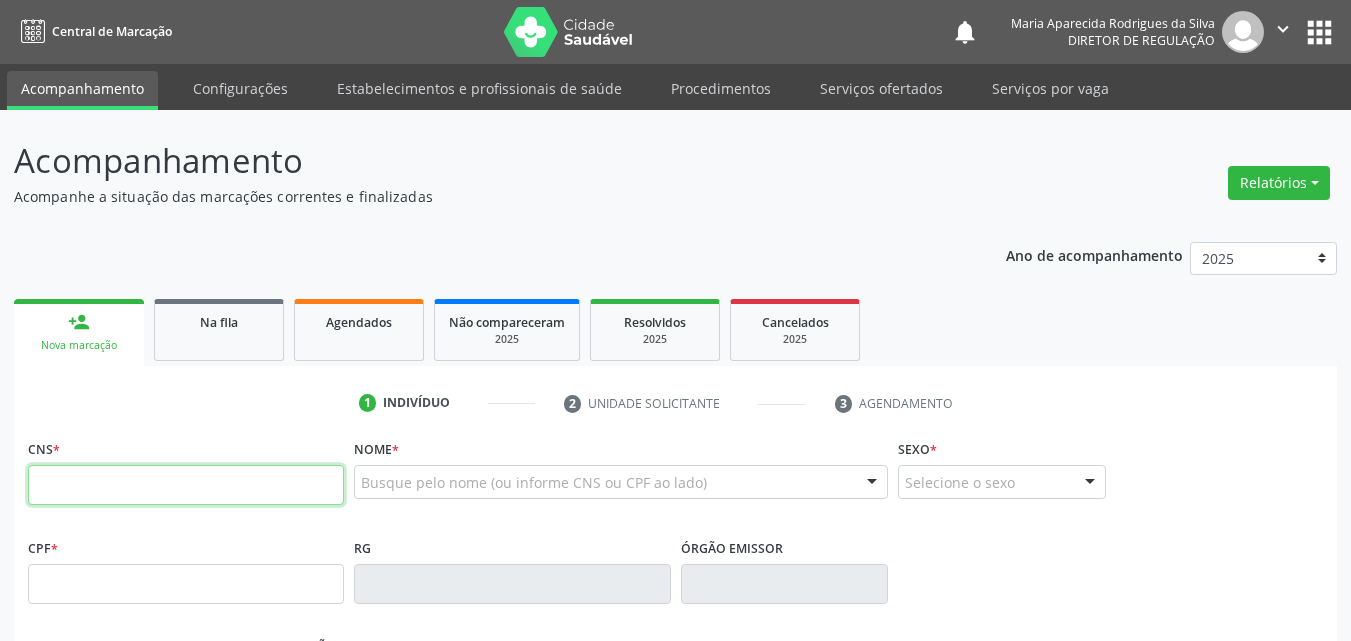 click at bounding box center [186, 485] 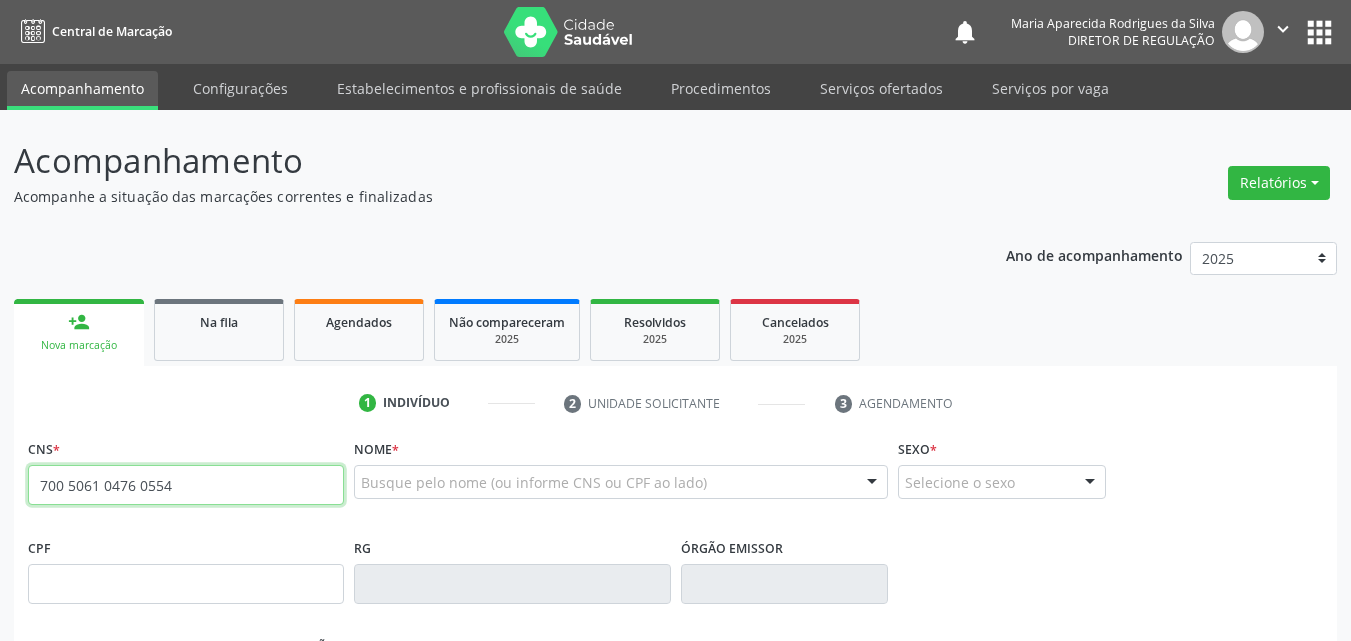 type on "700 5061 0476 0554" 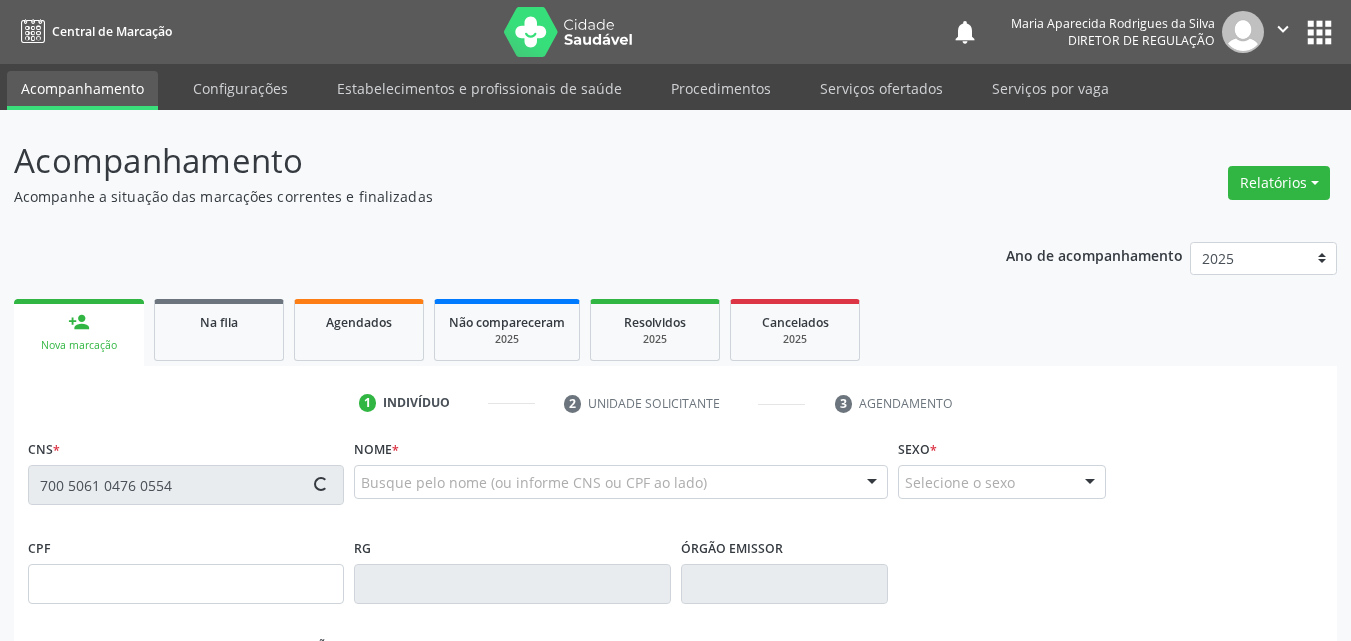 type on "11/12/2009" 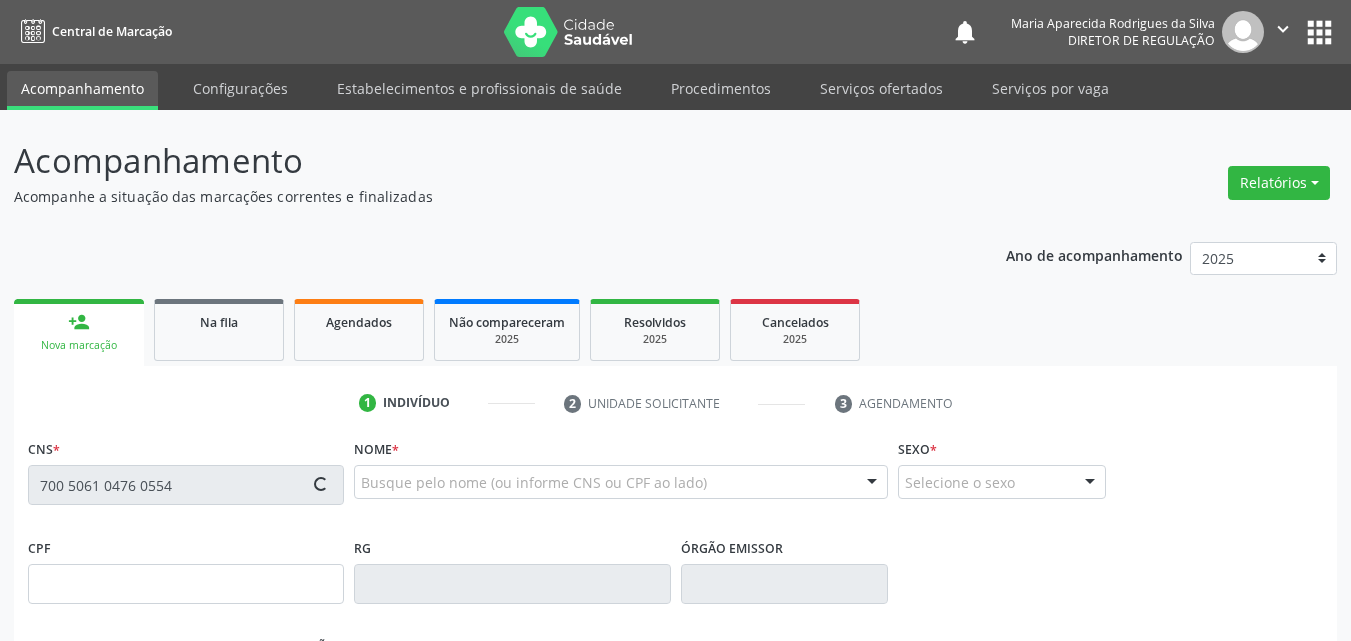 type on "S/N" 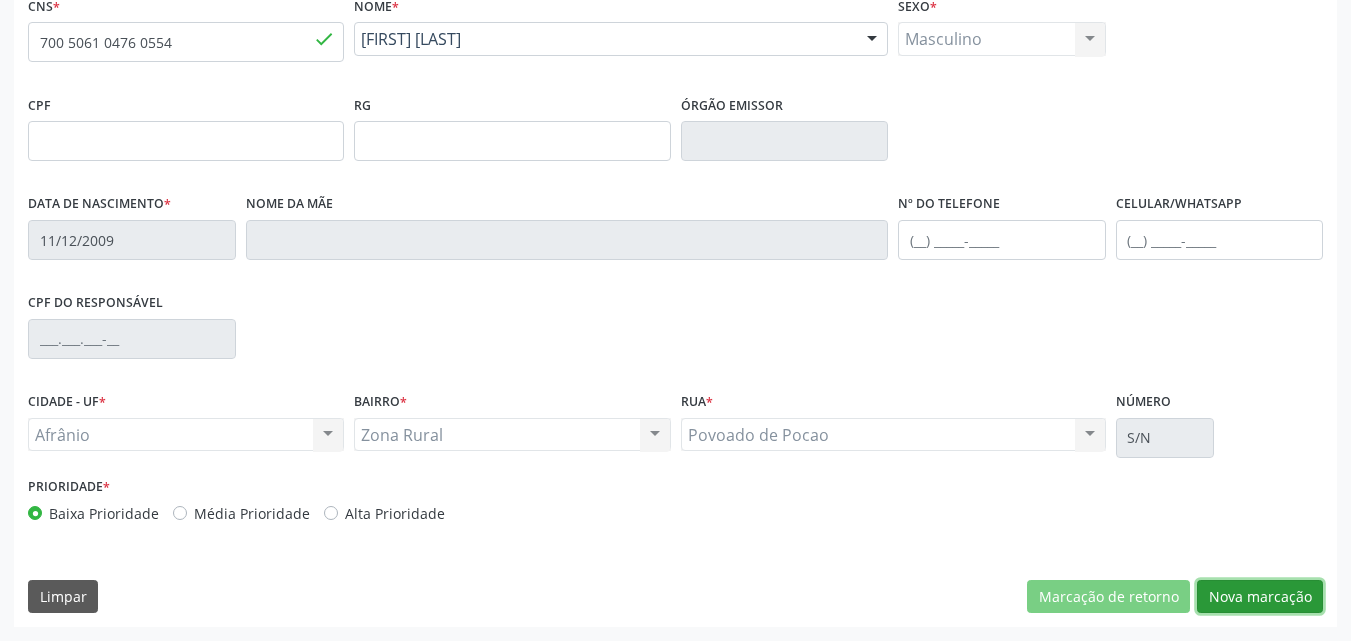 click on "Nova marcação" at bounding box center [1260, 597] 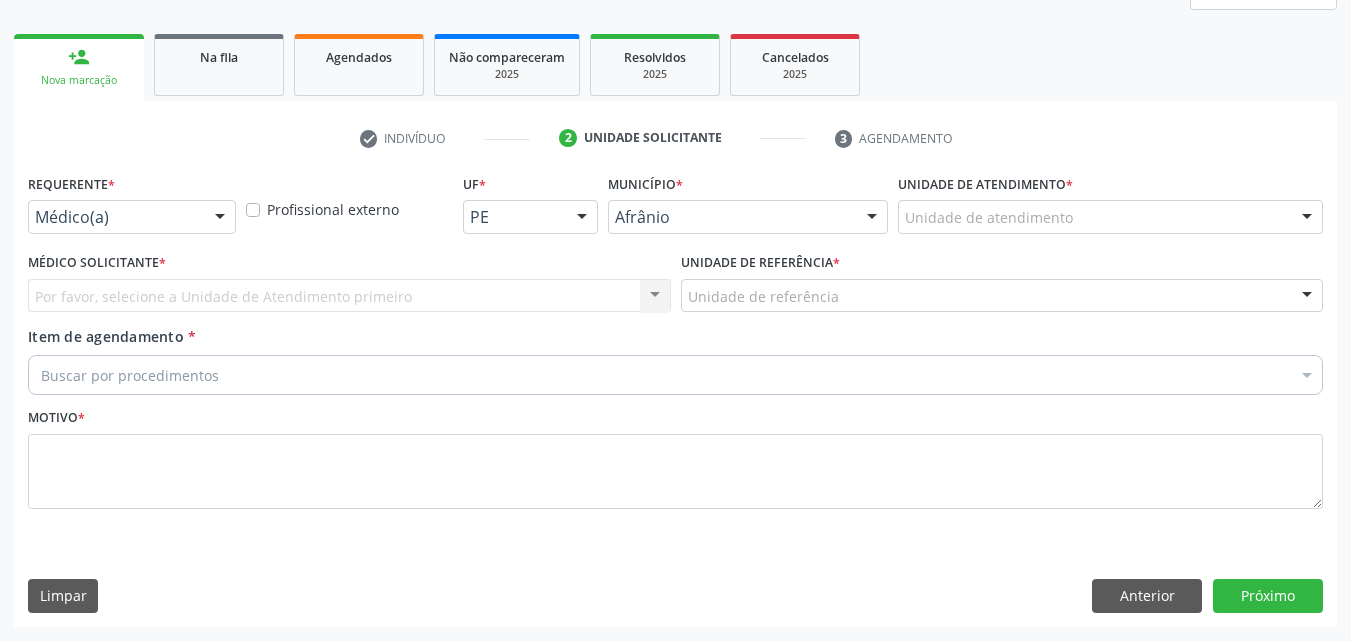 scroll, scrollTop: 265, scrollLeft: 0, axis: vertical 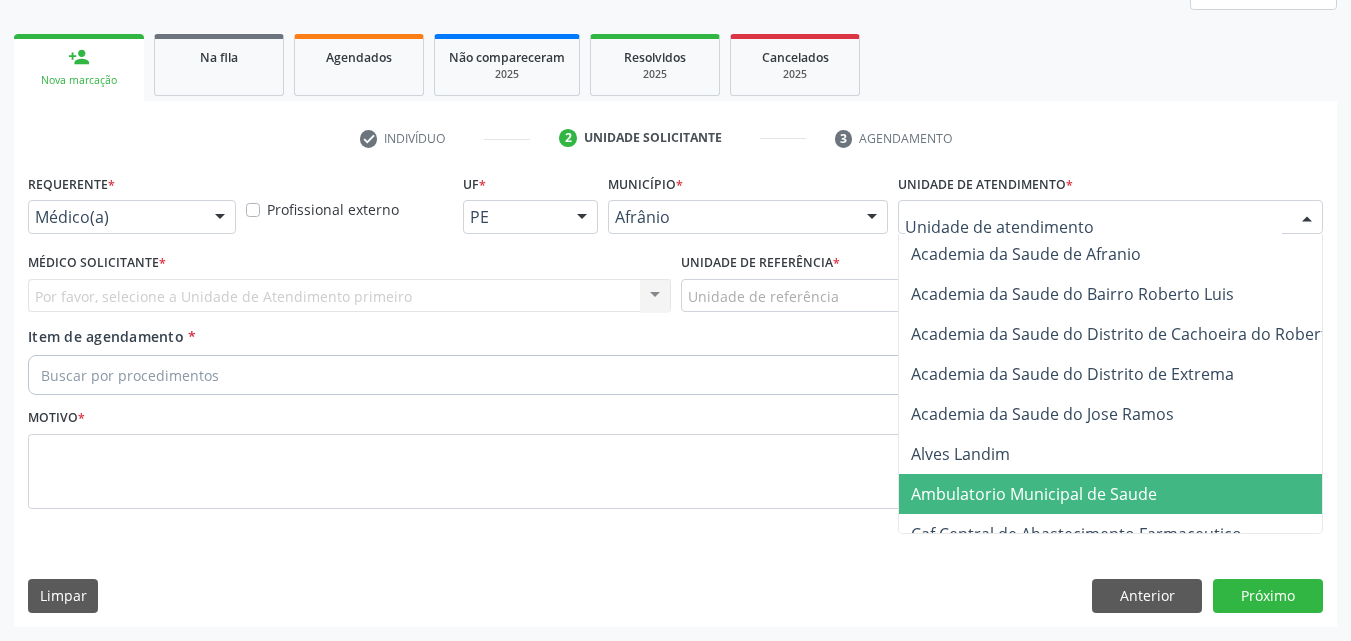 click on "Ambulatorio Municipal de Saude" at bounding box center (1034, 494) 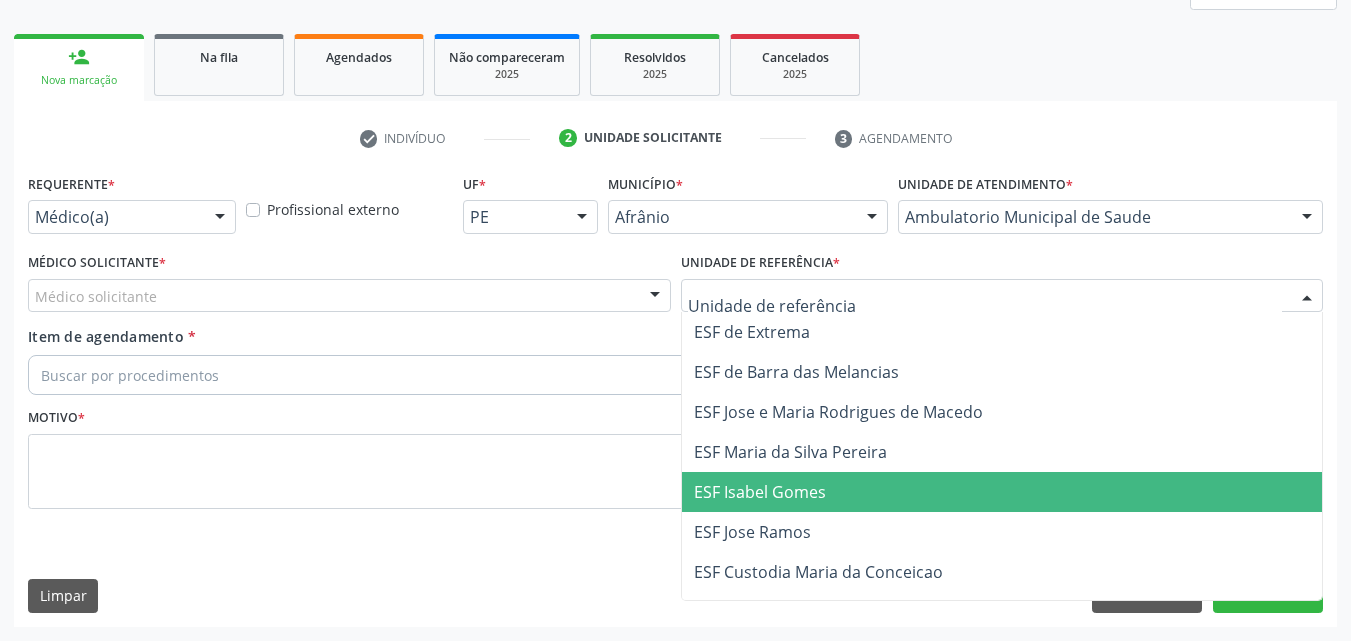 drag, startPoint x: 799, startPoint y: 489, endPoint x: 726, endPoint y: 486, distance: 73.061615 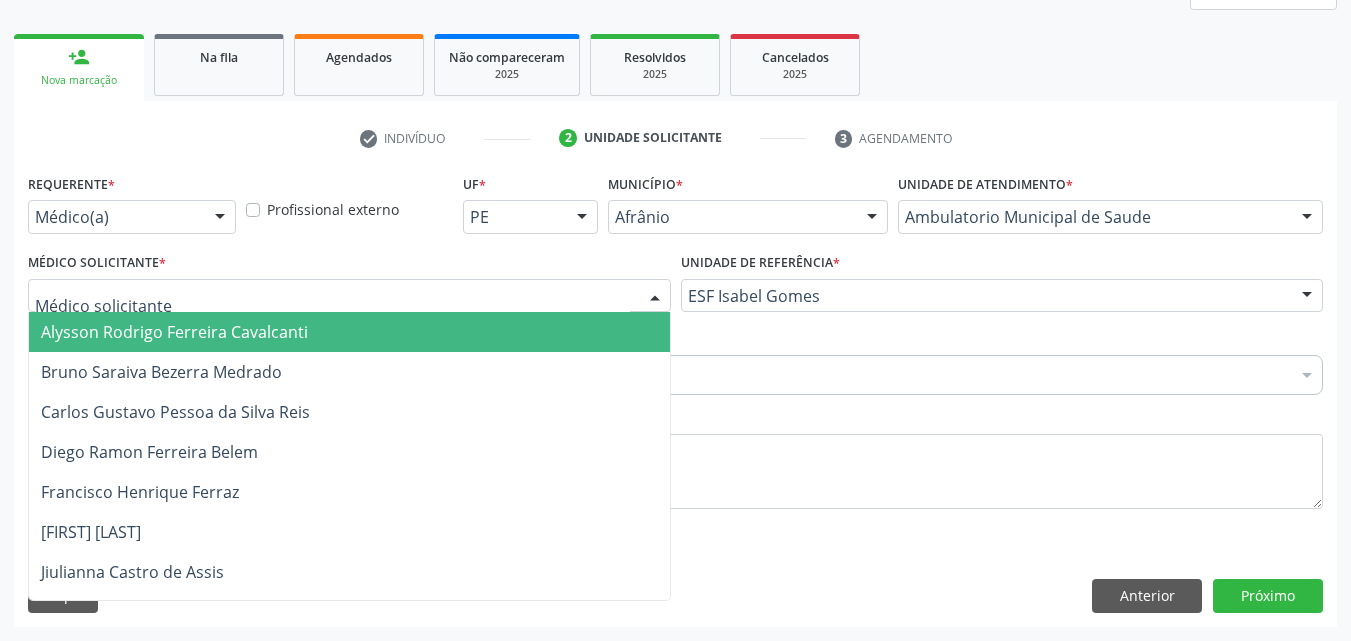click at bounding box center [349, 296] 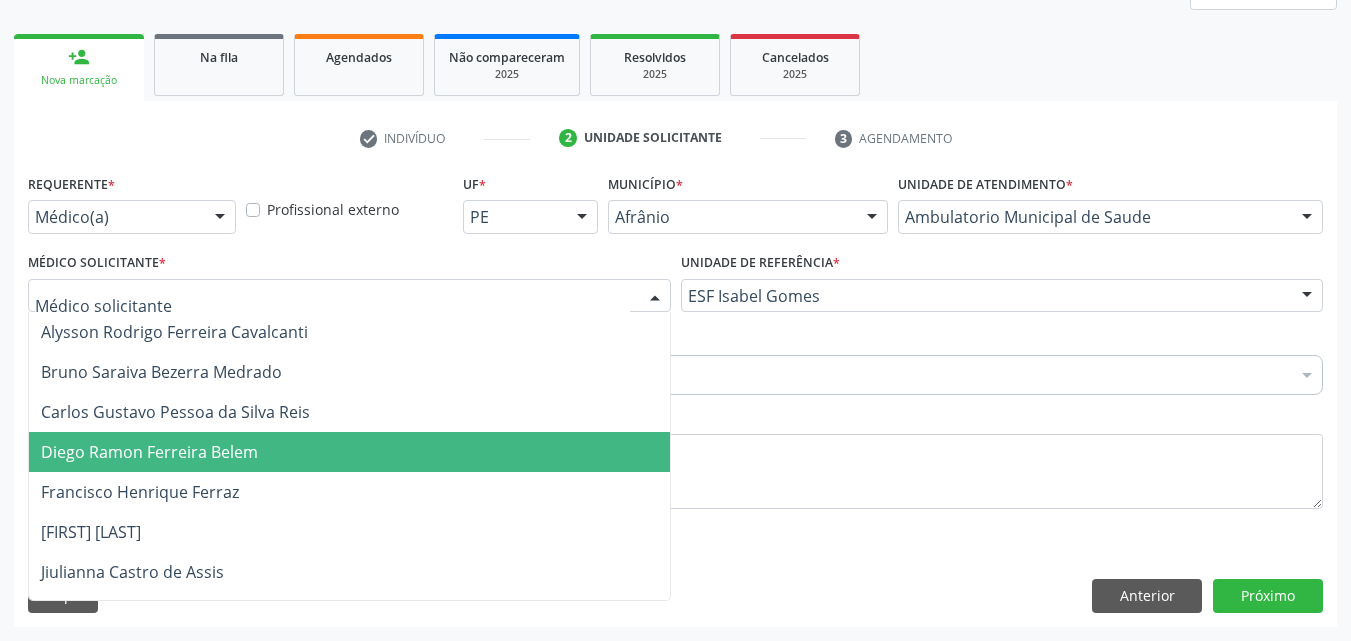 click on "Diego Ramon Ferreira Belem" at bounding box center [349, 452] 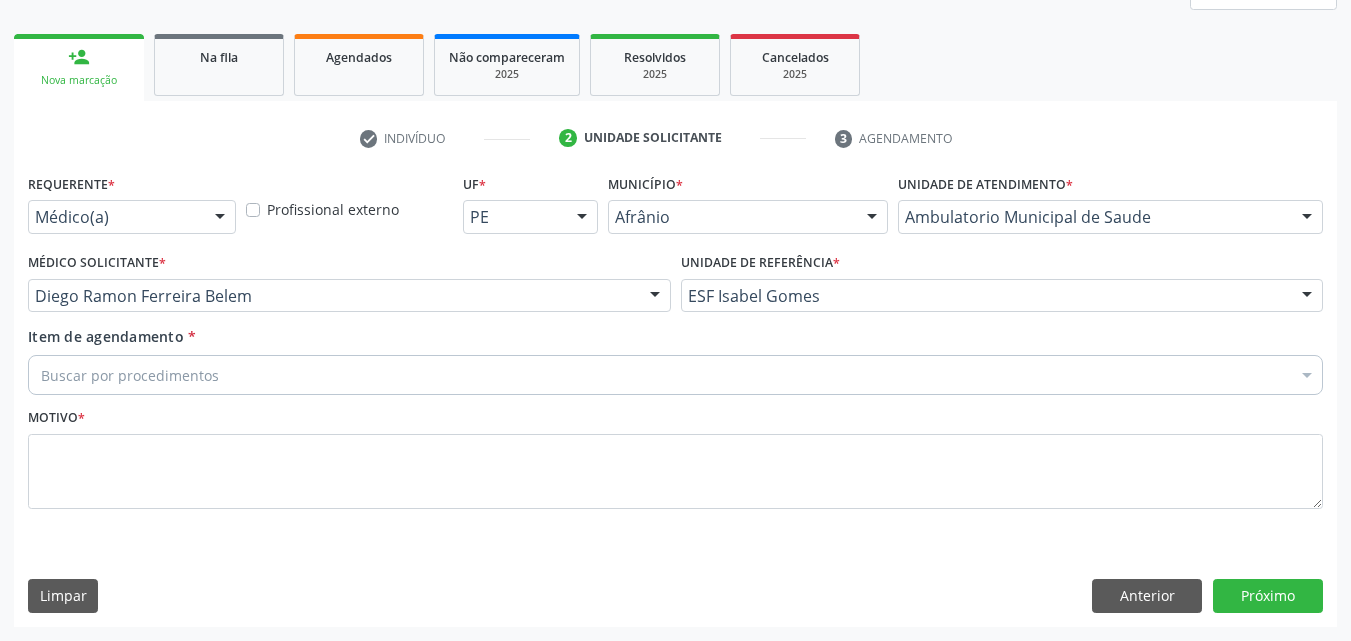 click on "Buscar por procedimentos" at bounding box center [675, 375] 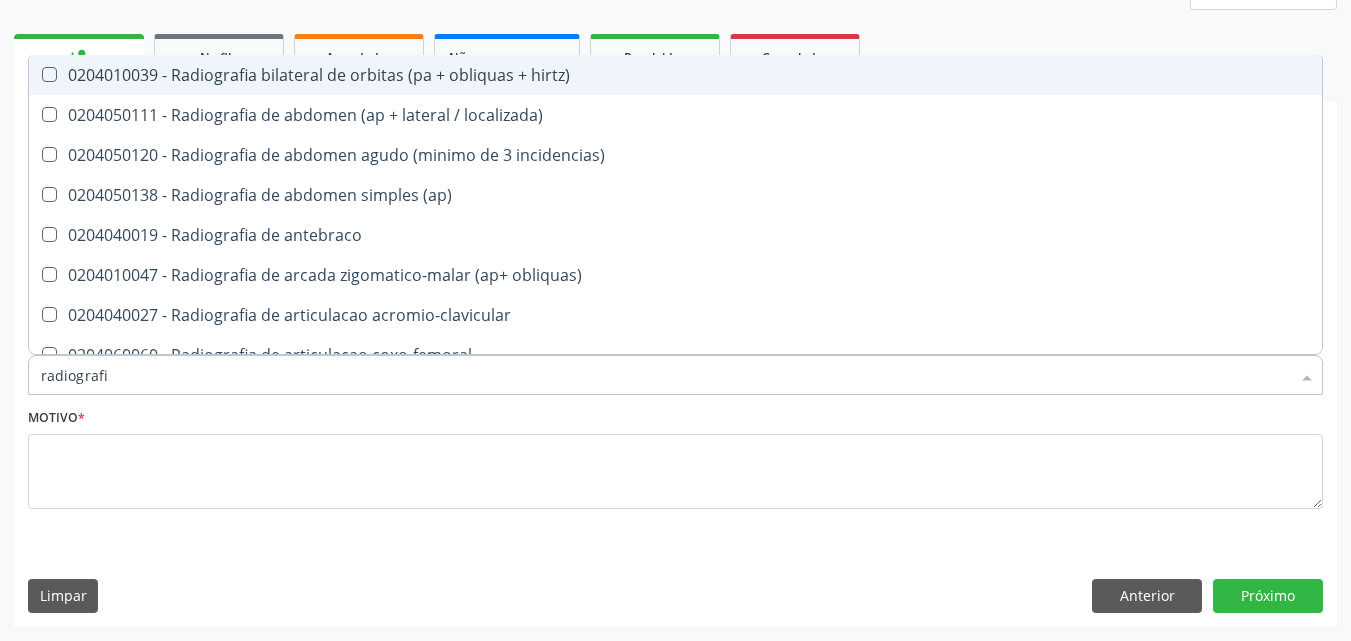 type on "radiografia" 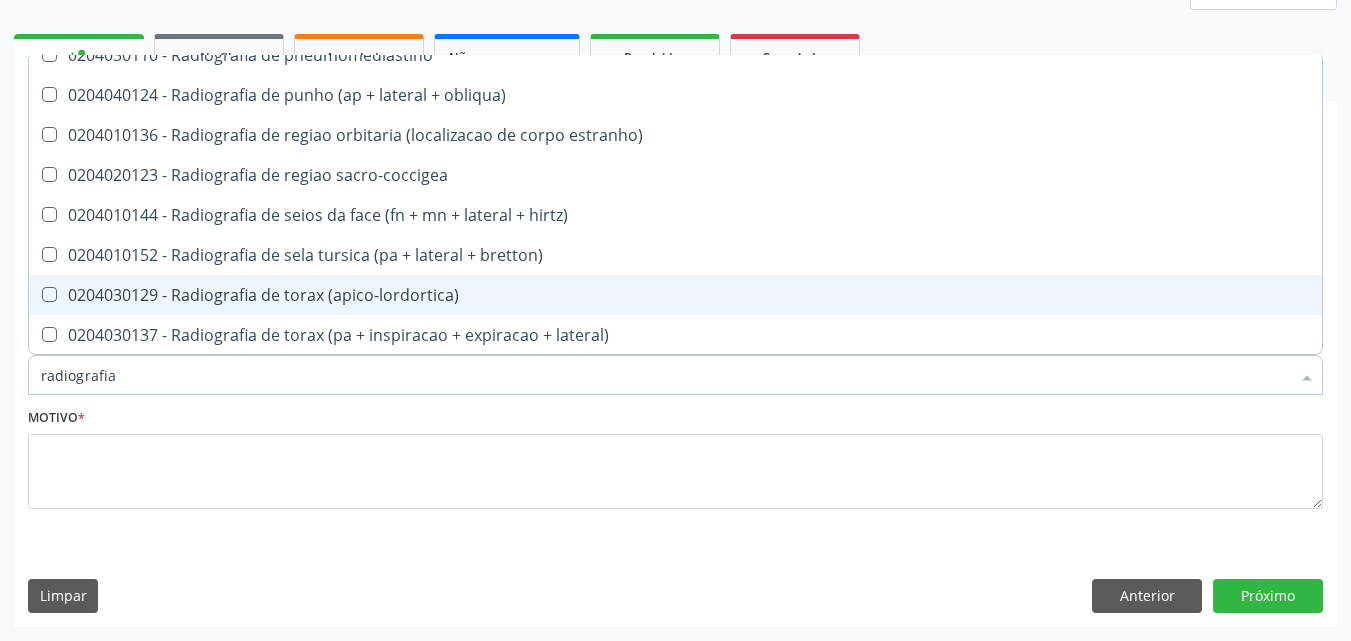 scroll, scrollTop: 2200, scrollLeft: 0, axis: vertical 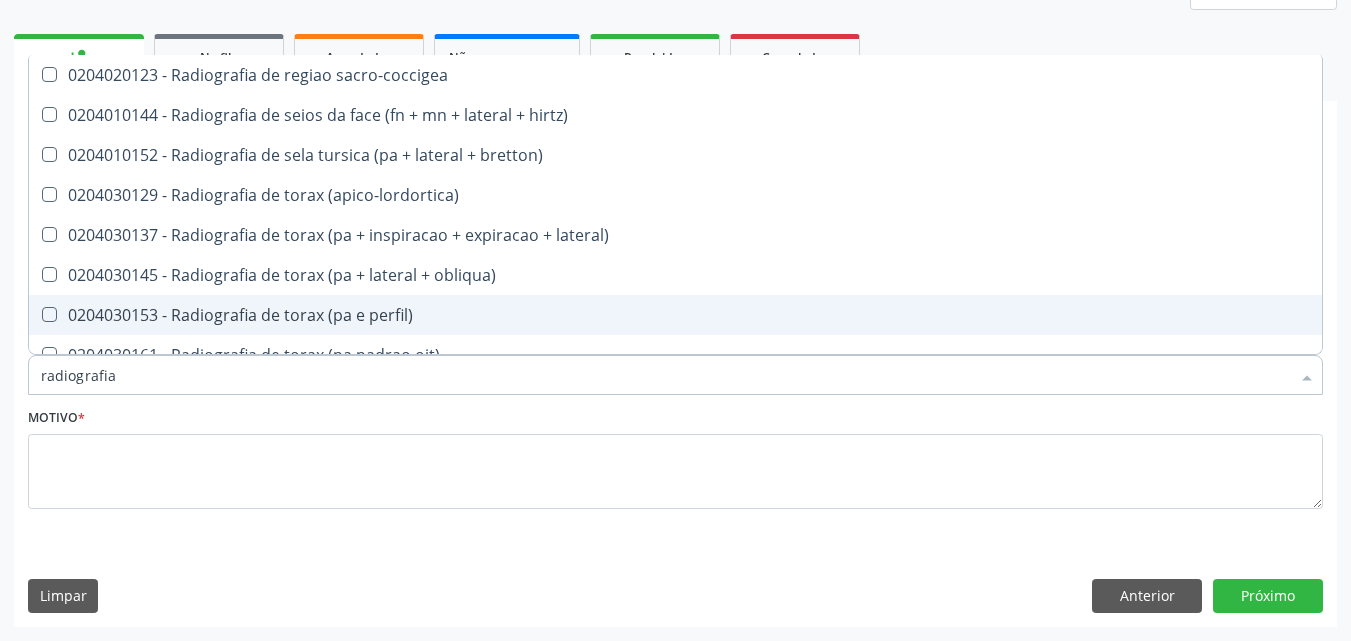 click on "0204030153 - Radiografia de torax (pa e perfil)" at bounding box center (675, 315) 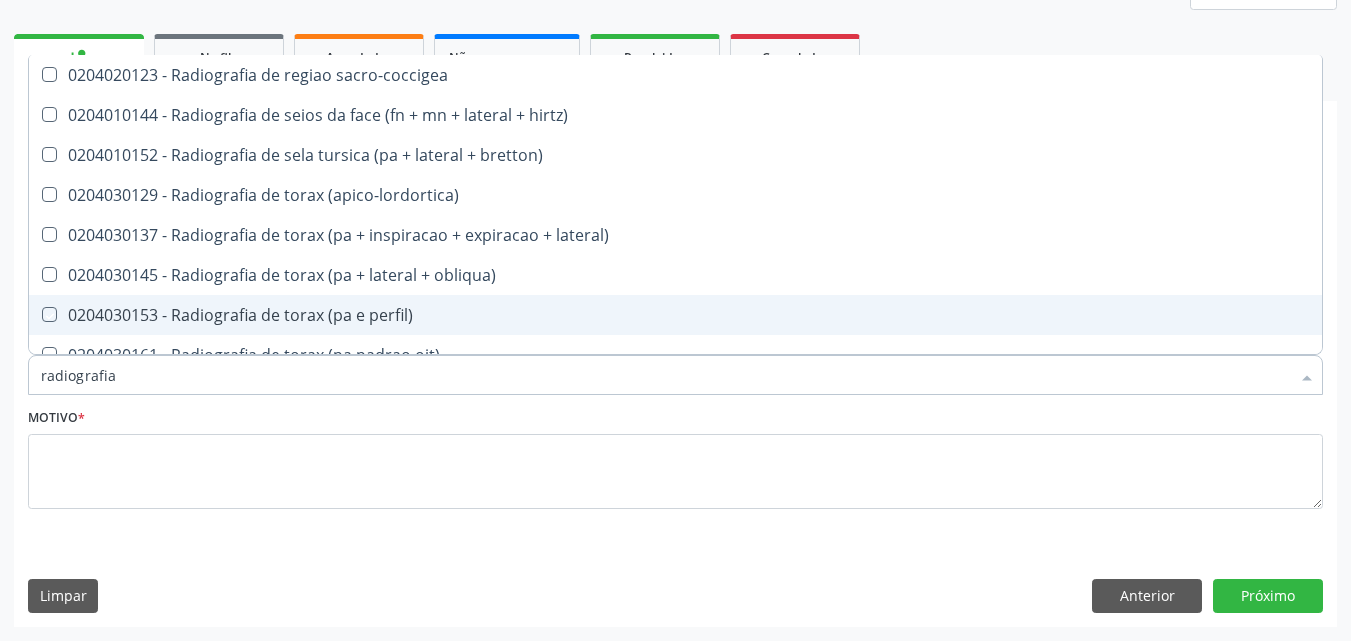 checkbox on "true" 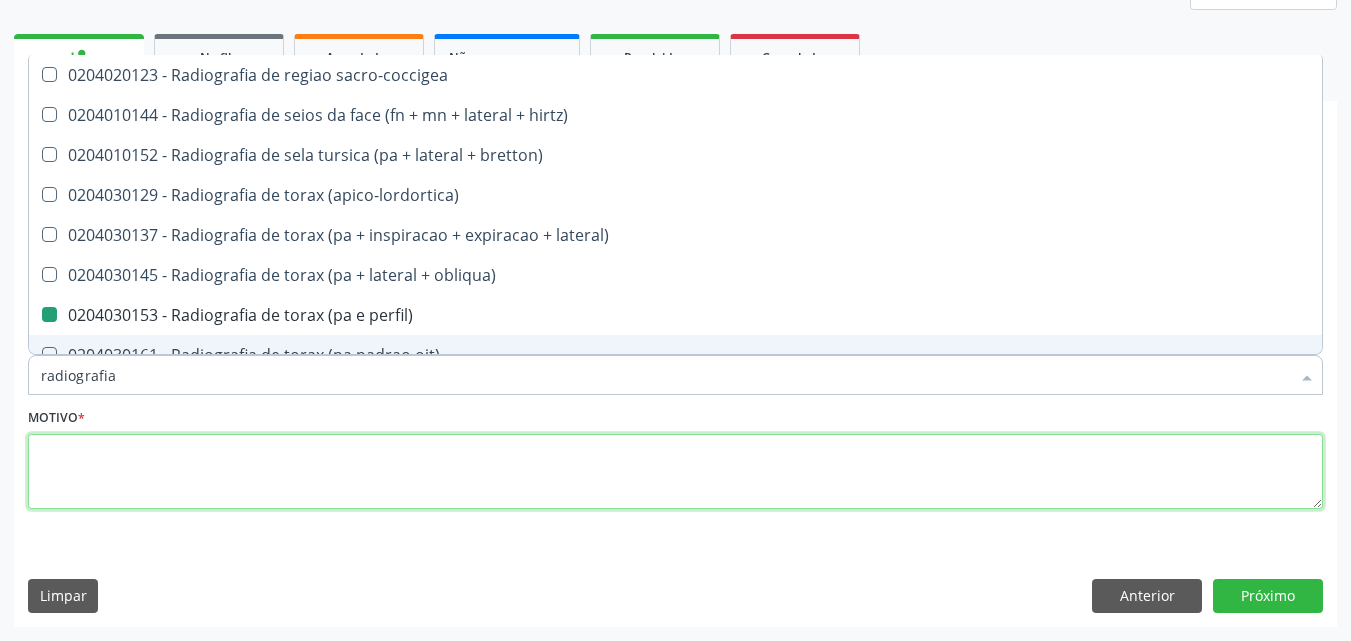 click at bounding box center (675, 472) 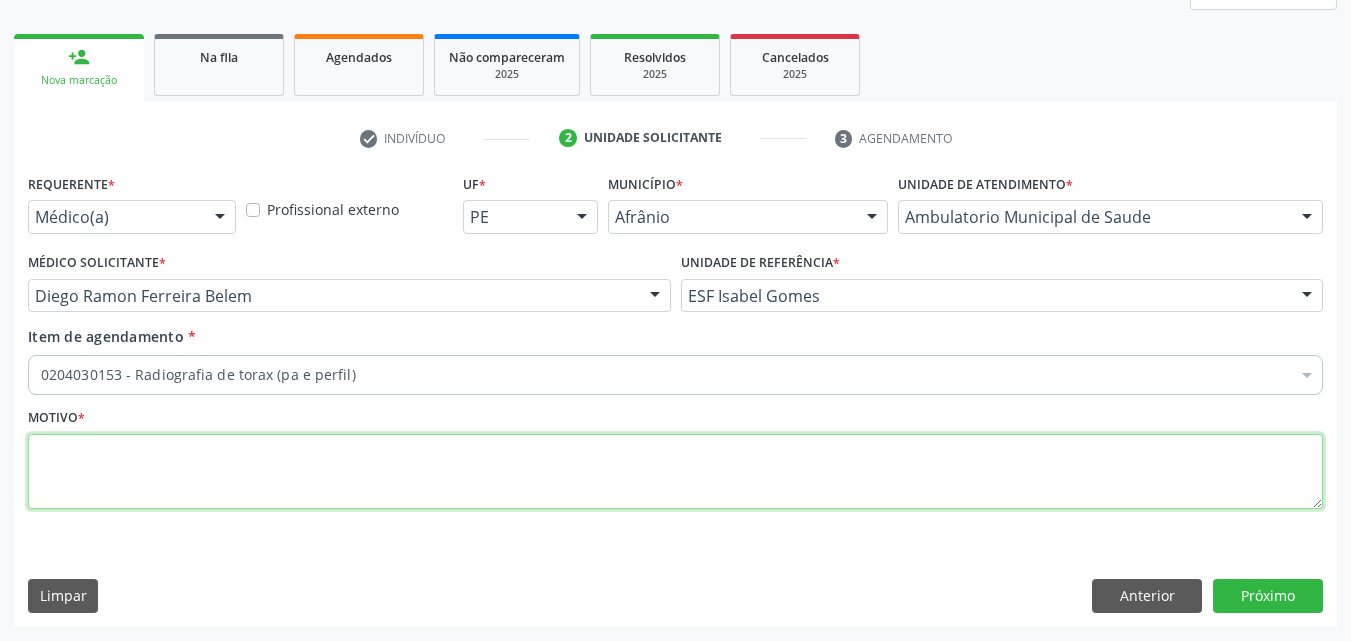 scroll, scrollTop: 0, scrollLeft: 0, axis: both 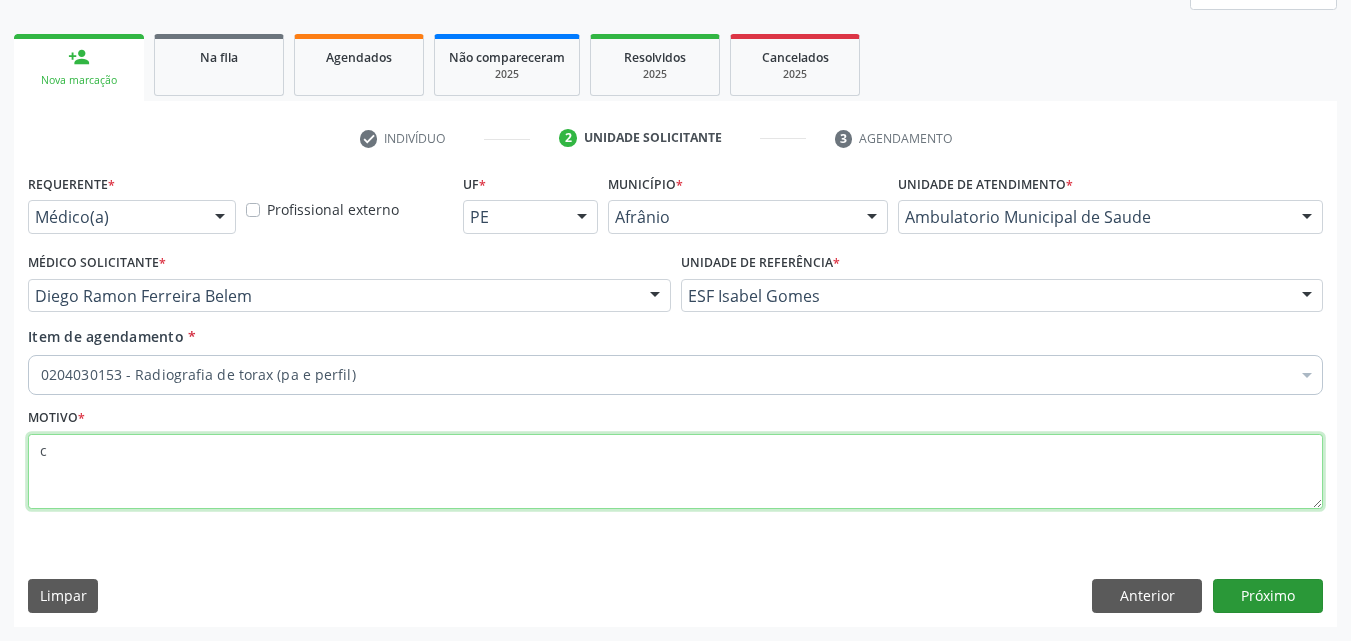 type on "c" 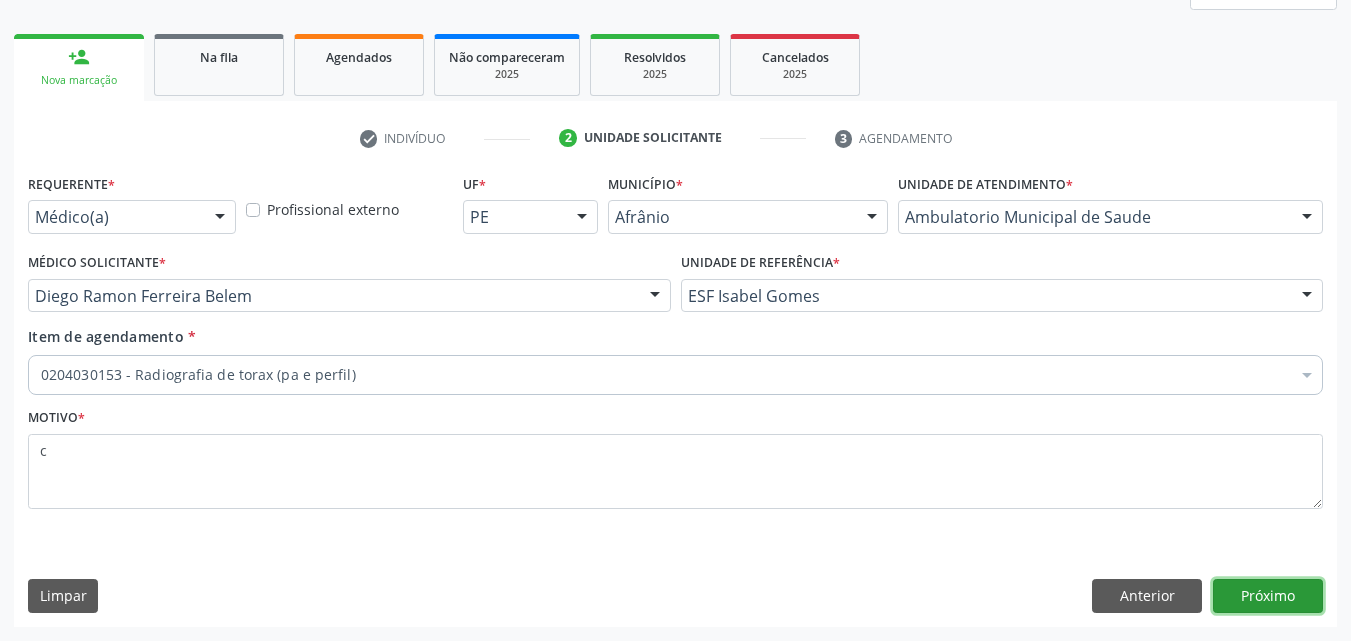 click on "Próximo" at bounding box center [1268, 596] 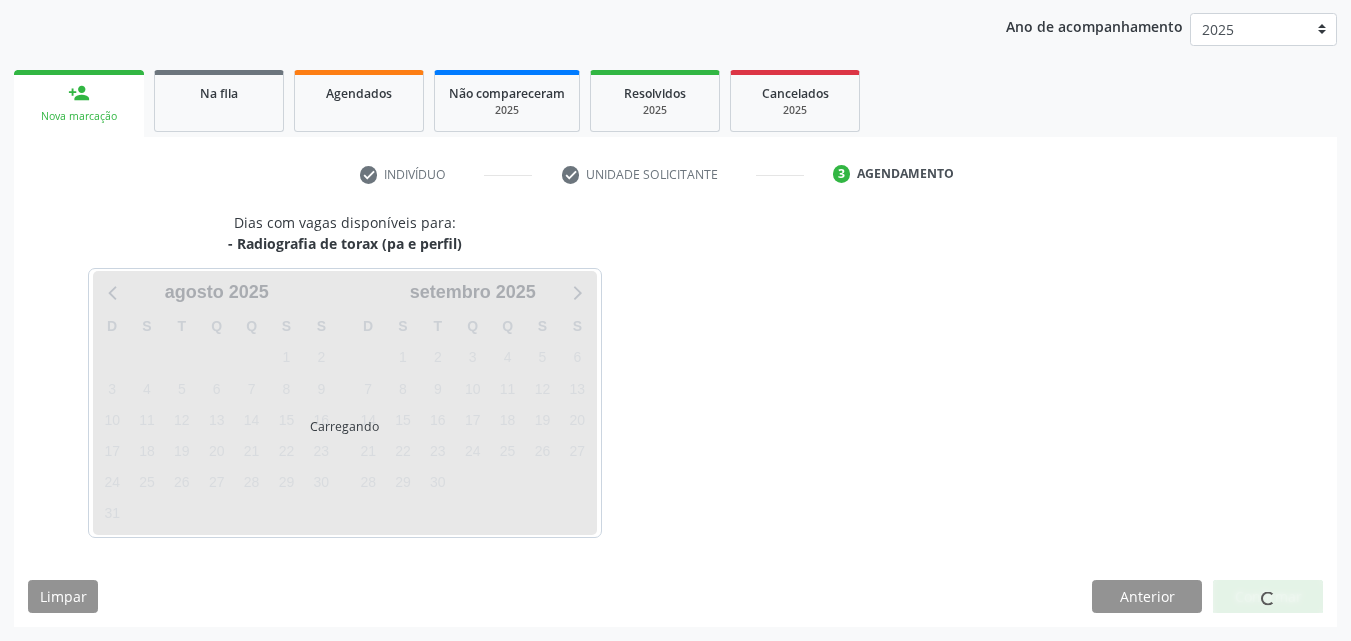 scroll, scrollTop: 229, scrollLeft: 0, axis: vertical 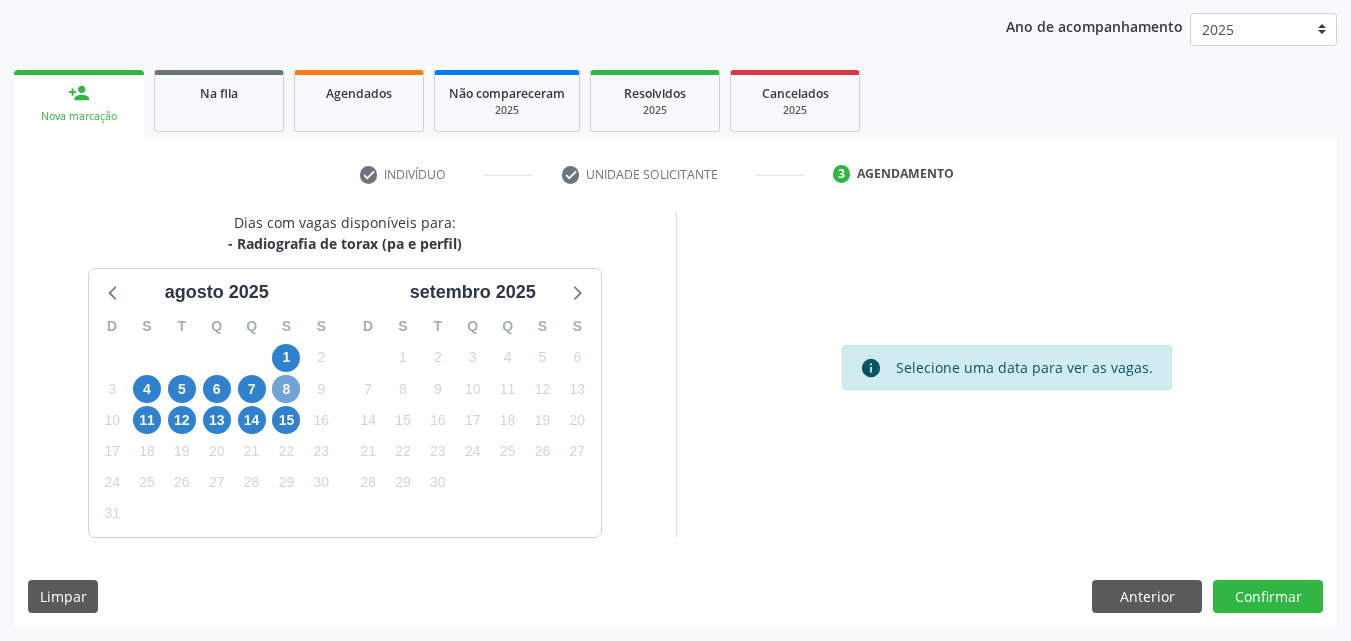 click on "8" at bounding box center (286, 389) 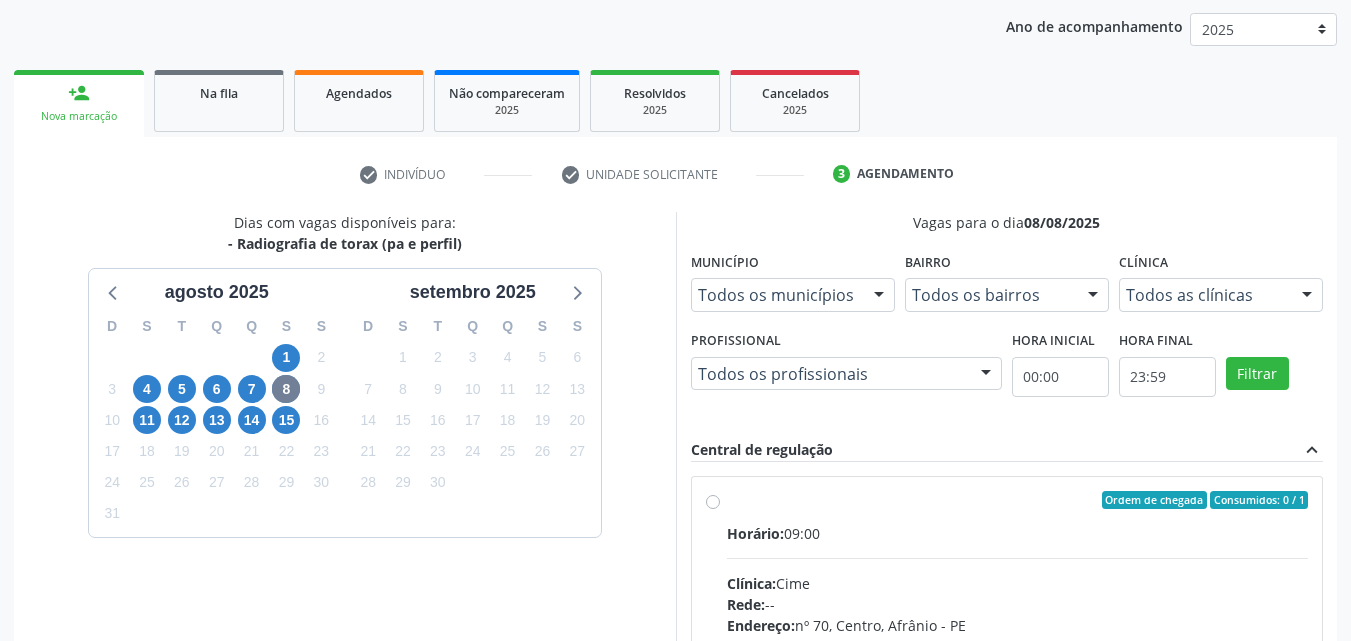 click on "Ordem de chegada
Consumidos: 0 / 1" at bounding box center [1018, 500] 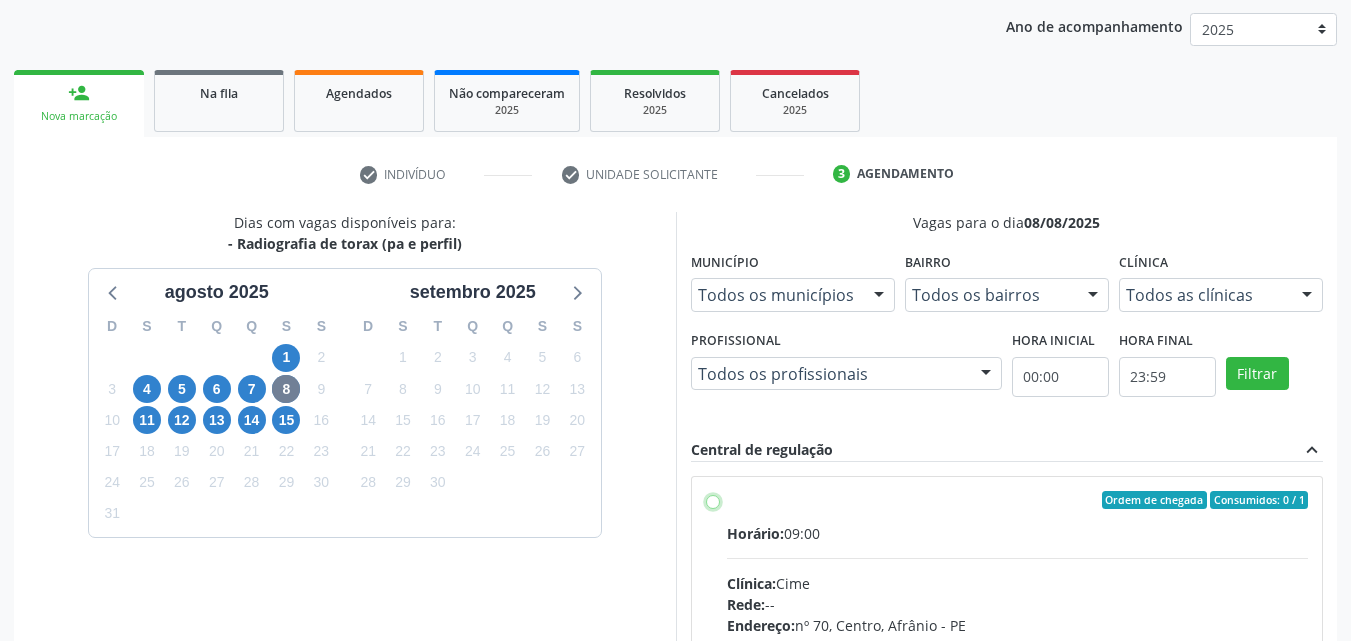 click on "Ordem de chegada
Consumidos: 0 / 1
Horário:   09:00
Clínica:  Cime
Rede:
--
Endereço:   nº 70, Centro, [CITY] - [STATE]
Telefone:   [PHONE]
Profissional:
--
Informações adicionais sobre o atendimento
Idade de atendimento:
Sem restrição
Gênero(s) atendido(s):
Sem restrição
Informações adicionais:
--" at bounding box center [713, 500] 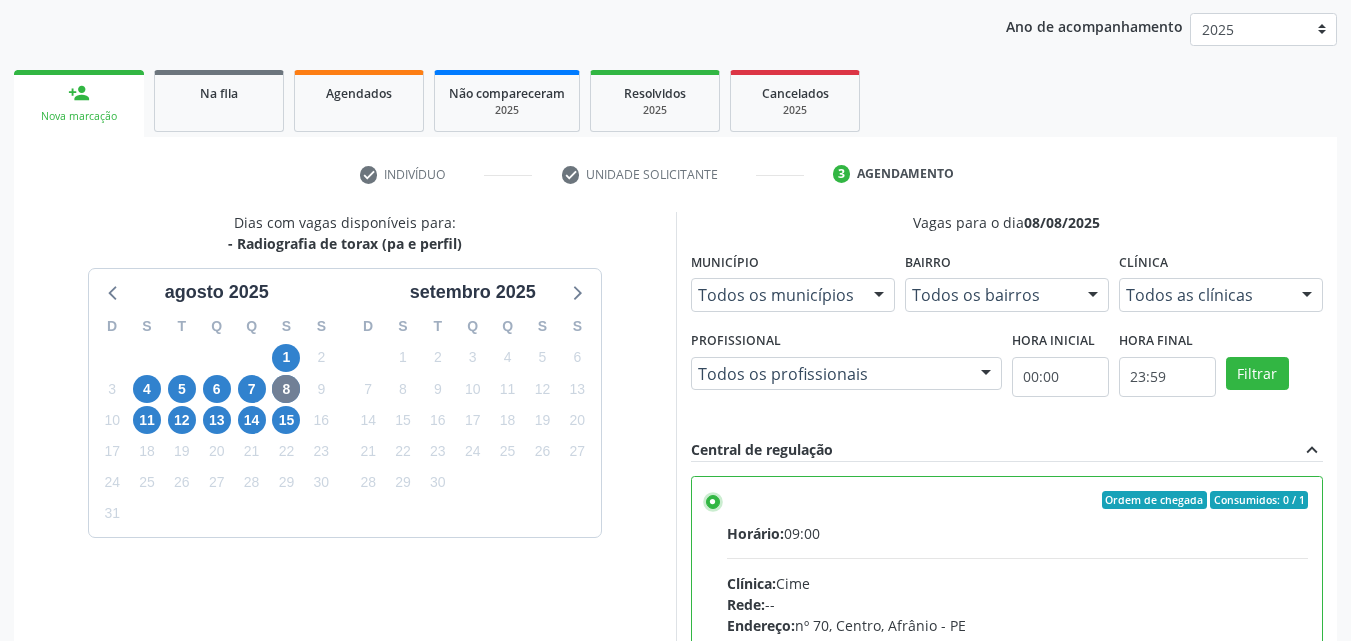 scroll, scrollTop: 450, scrollLeft: 0, axis: vertical 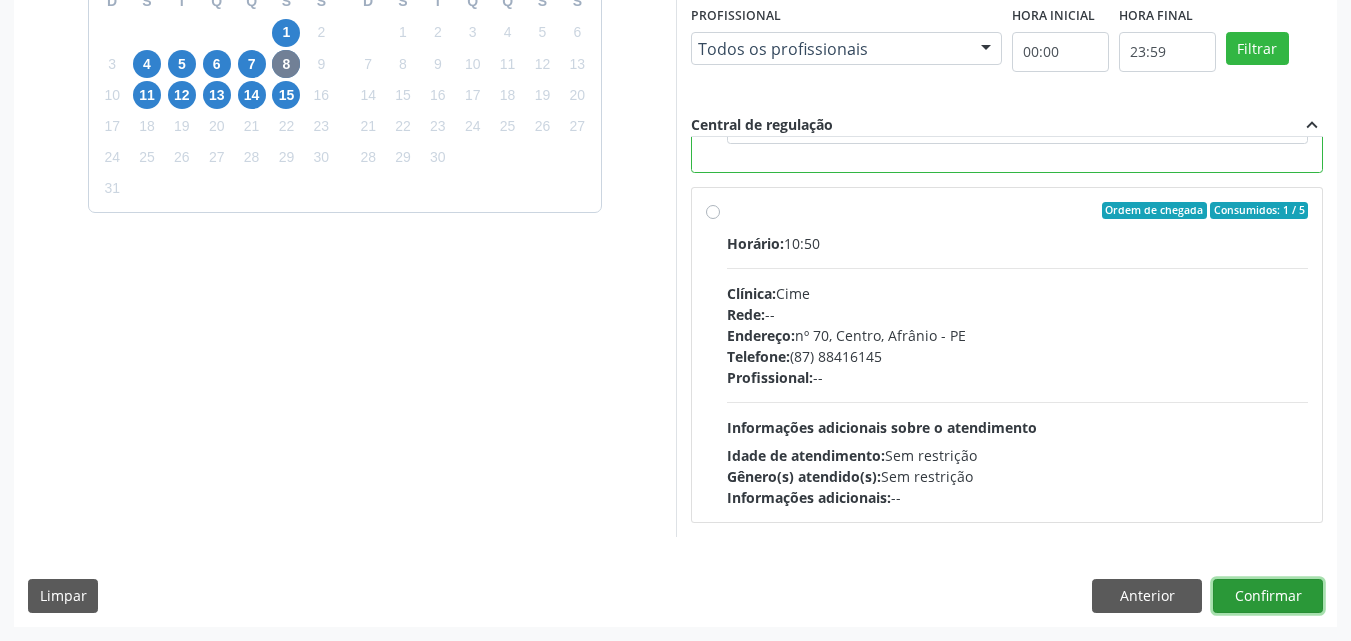 click on "Confirmar" at bounding box center [1268, 596] 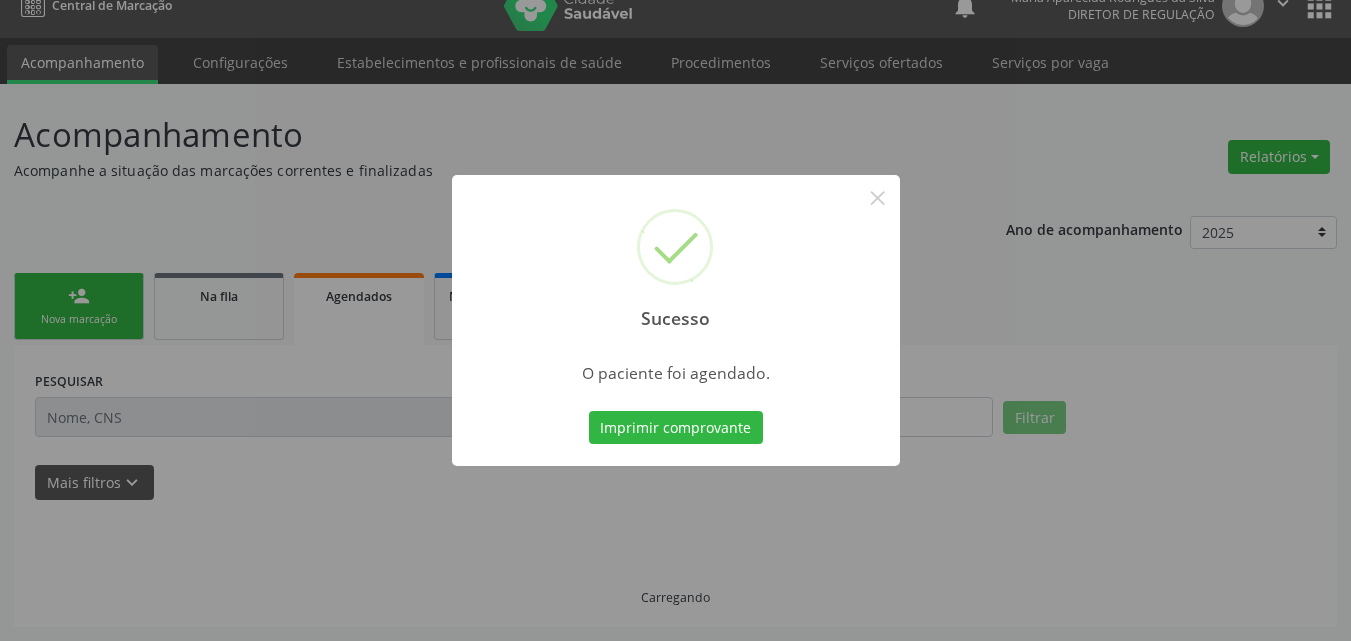 scroll, scrollTop: 26, scrollLeft: 0, axis: vertical 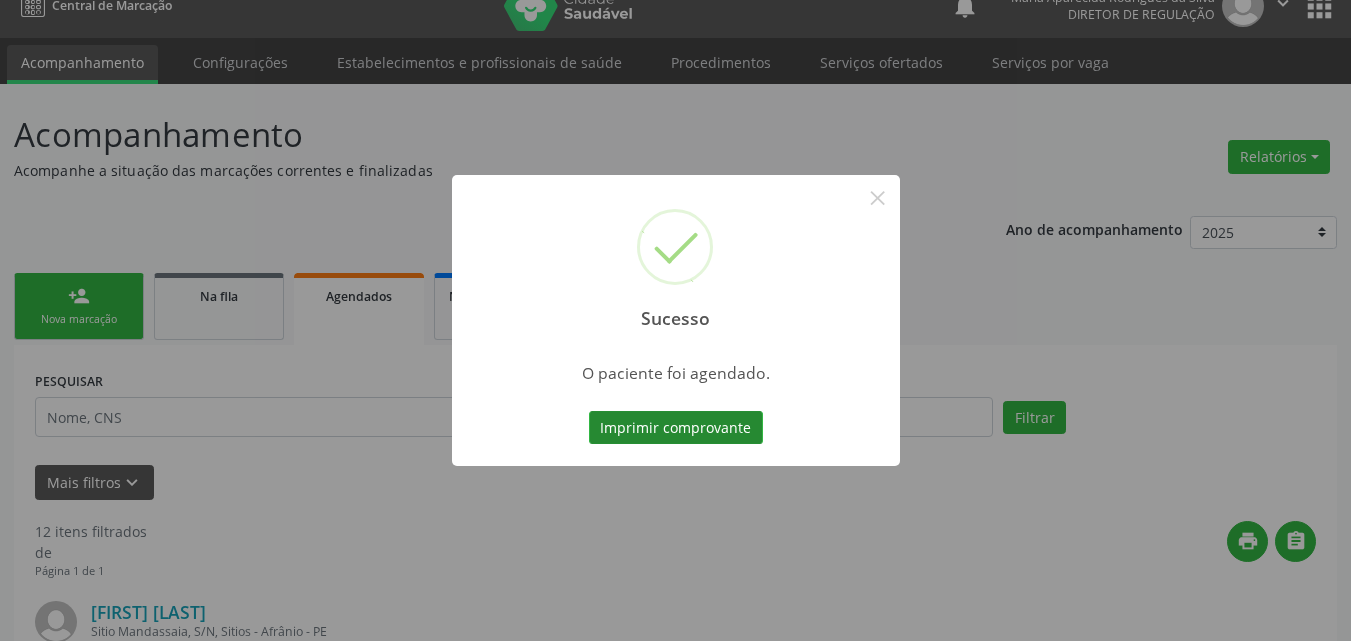 click on "Imprimir comprovante" at bounding box center [676, 428] 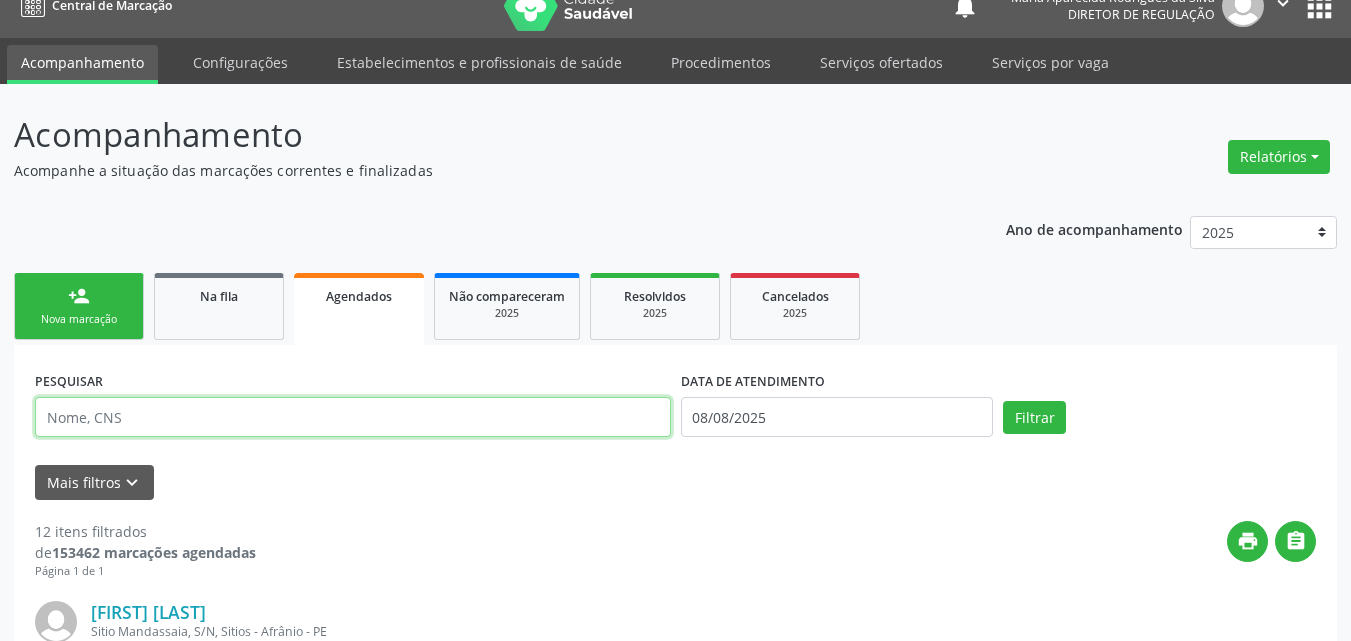 click at bounding box center (353, 417) 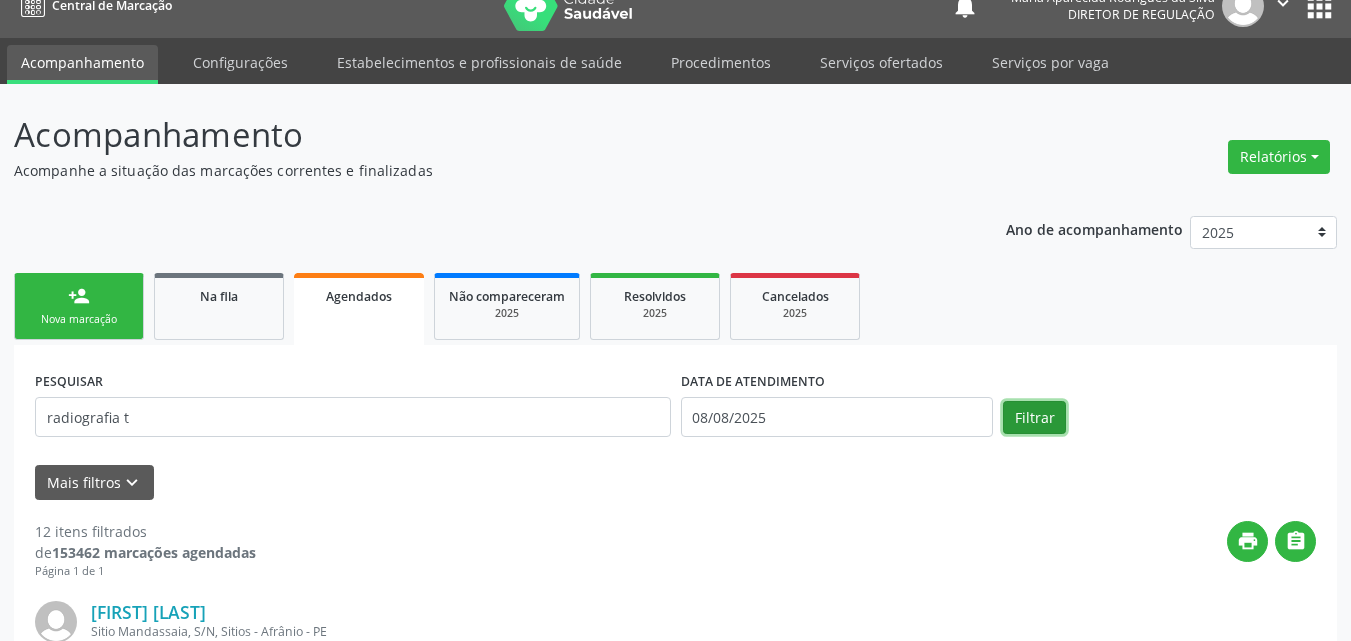 click on "Filtrar" at bounding box center [1034, 418] 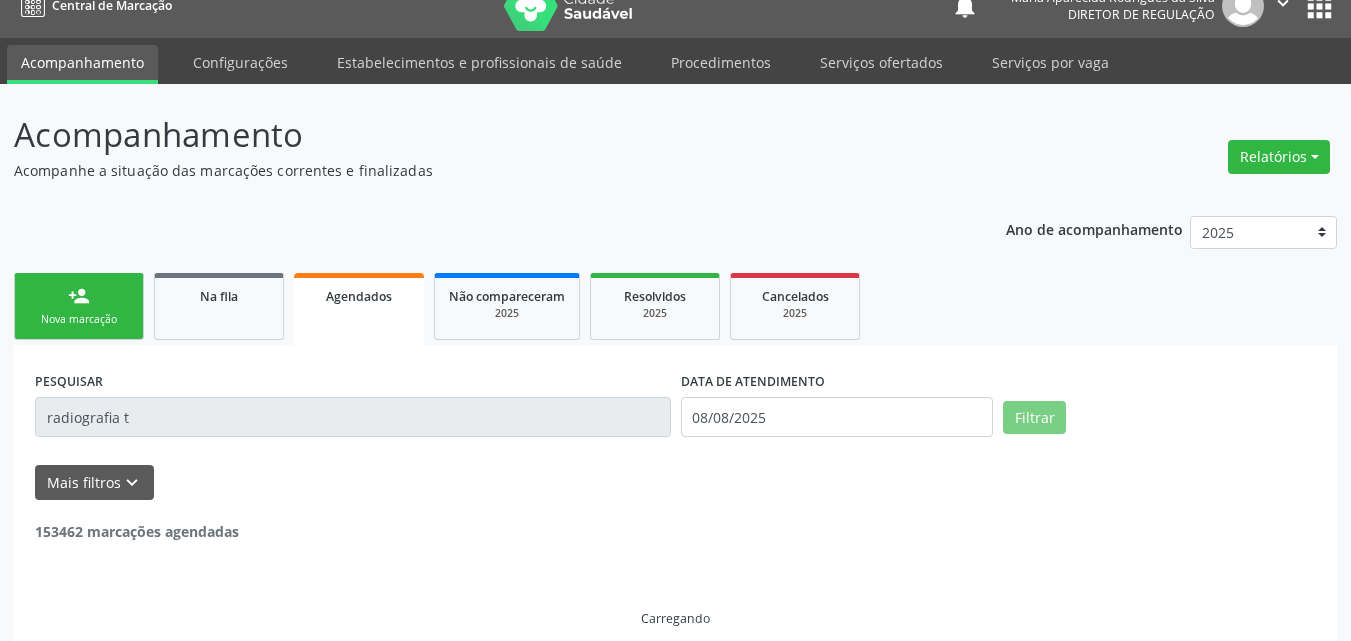 scroll, scrollTop: 0, scrollLeft: 0, axis: both 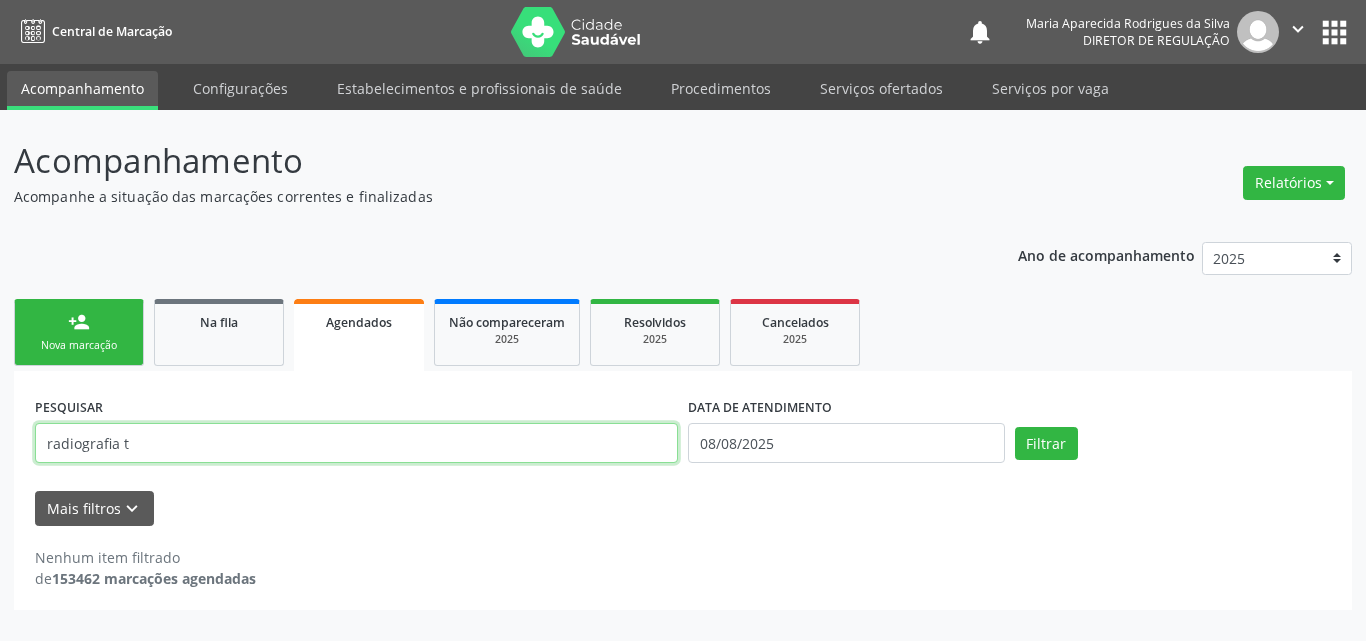 click on "radiografia t" at bounding box center [356, 443] 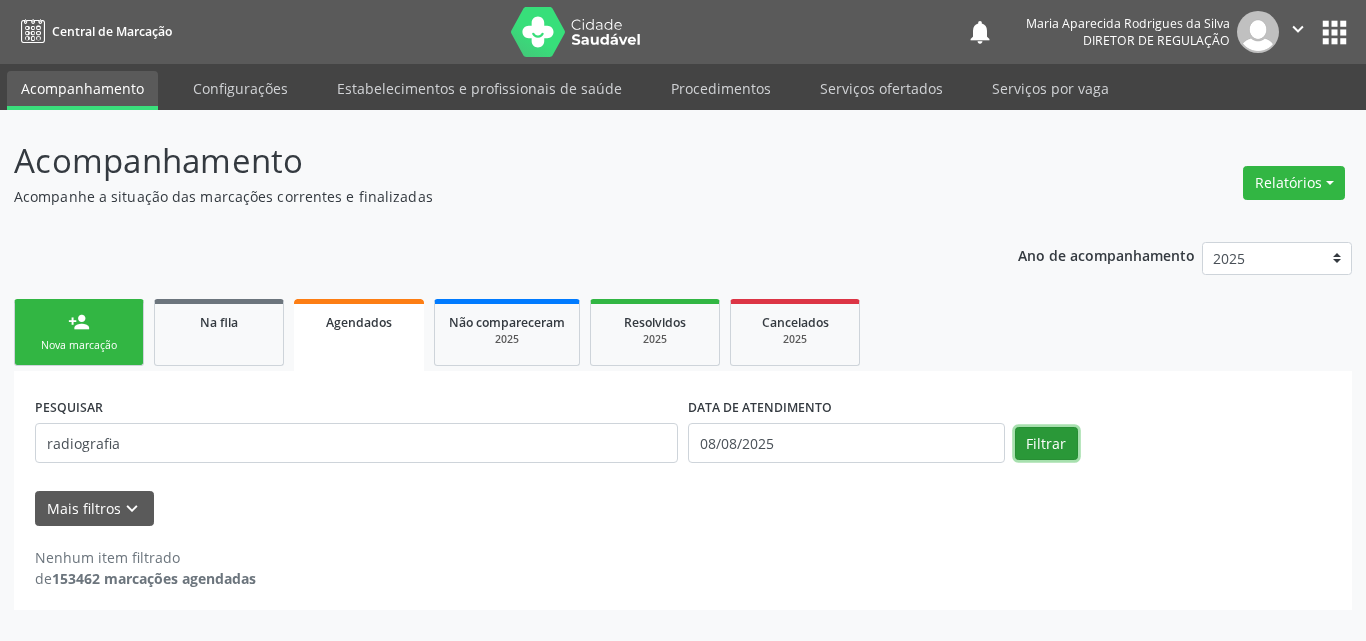 click on "Filtrar" at bounding box center (1046, 444) 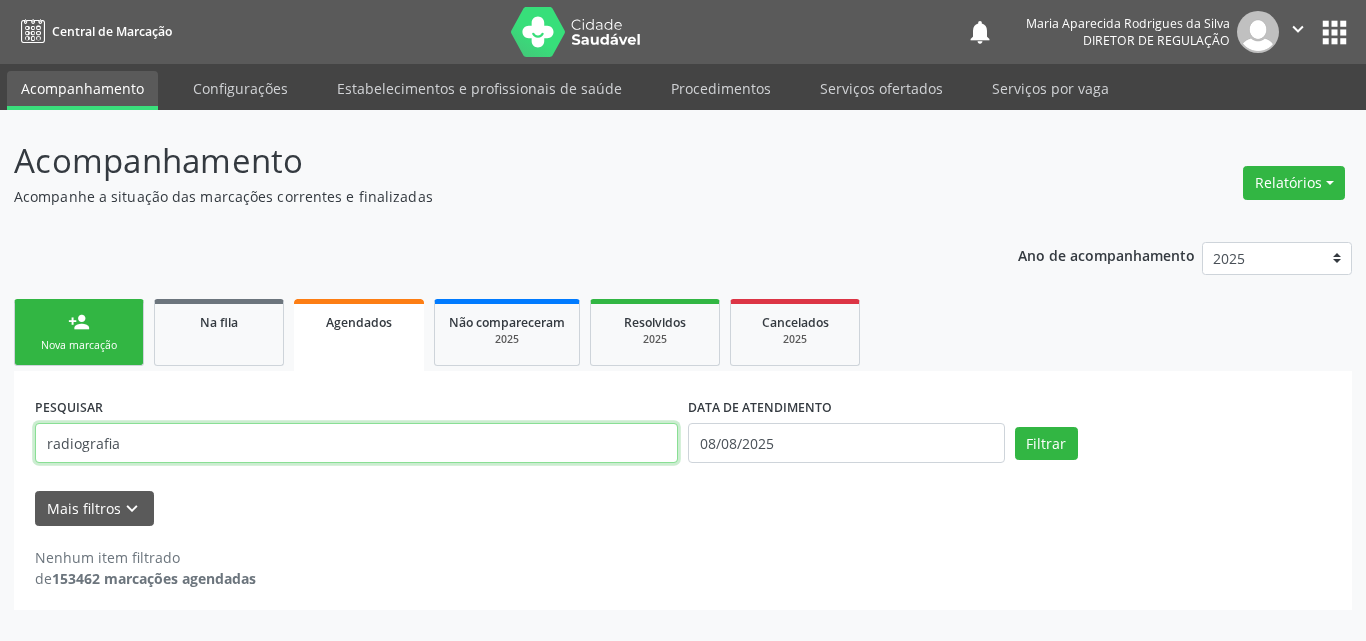 click on "radiografia" at bounding box center [356, 443] 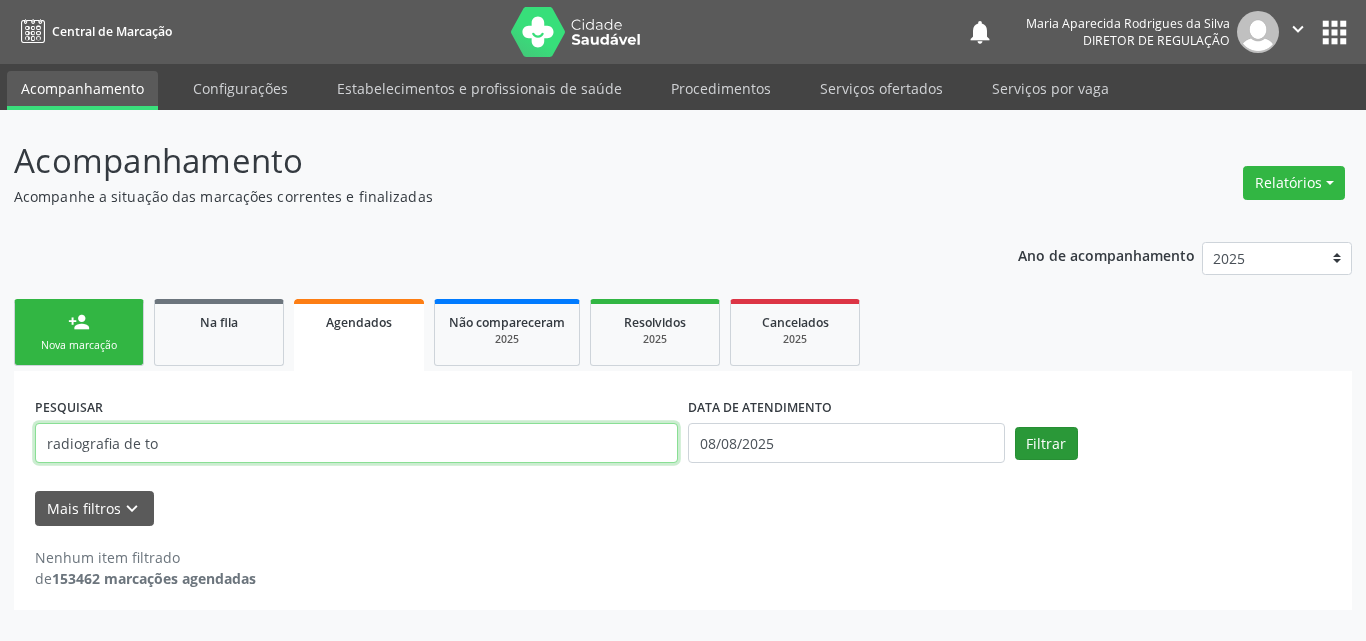 type on "radiografia de to" 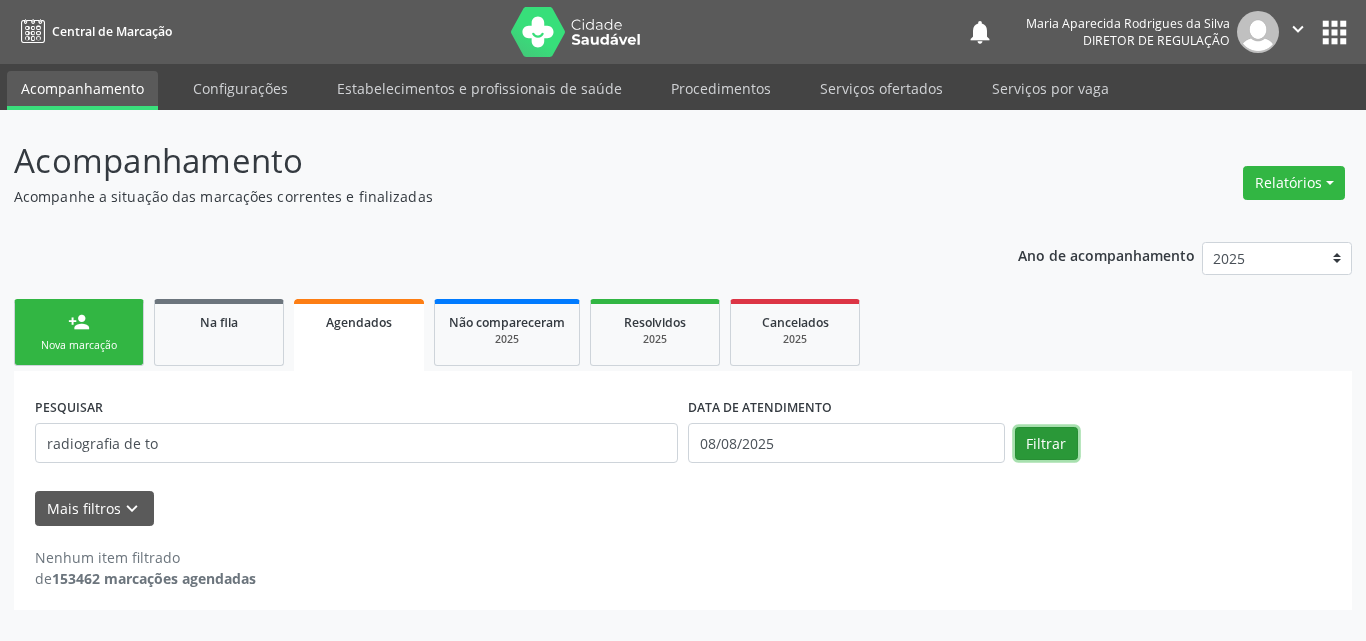click on "Filtrar" at bounding box center [1046, 444] 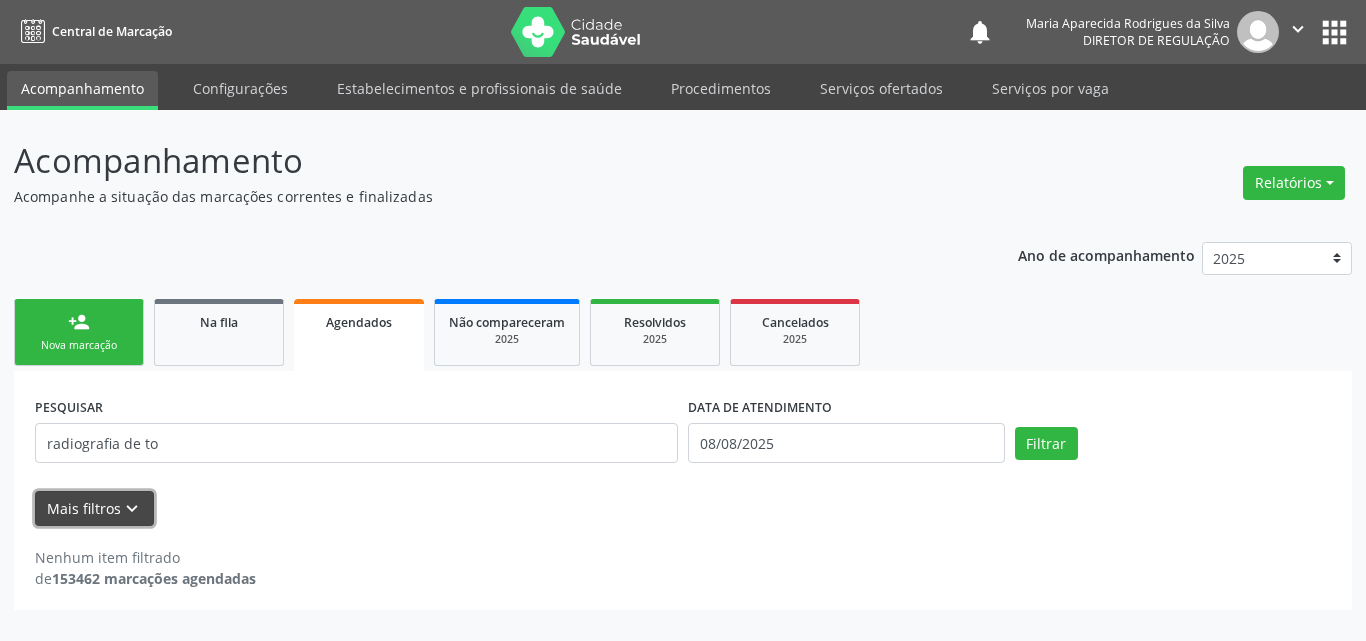 click on "keyboard_arrow_down" at bounding box center (132, 509) 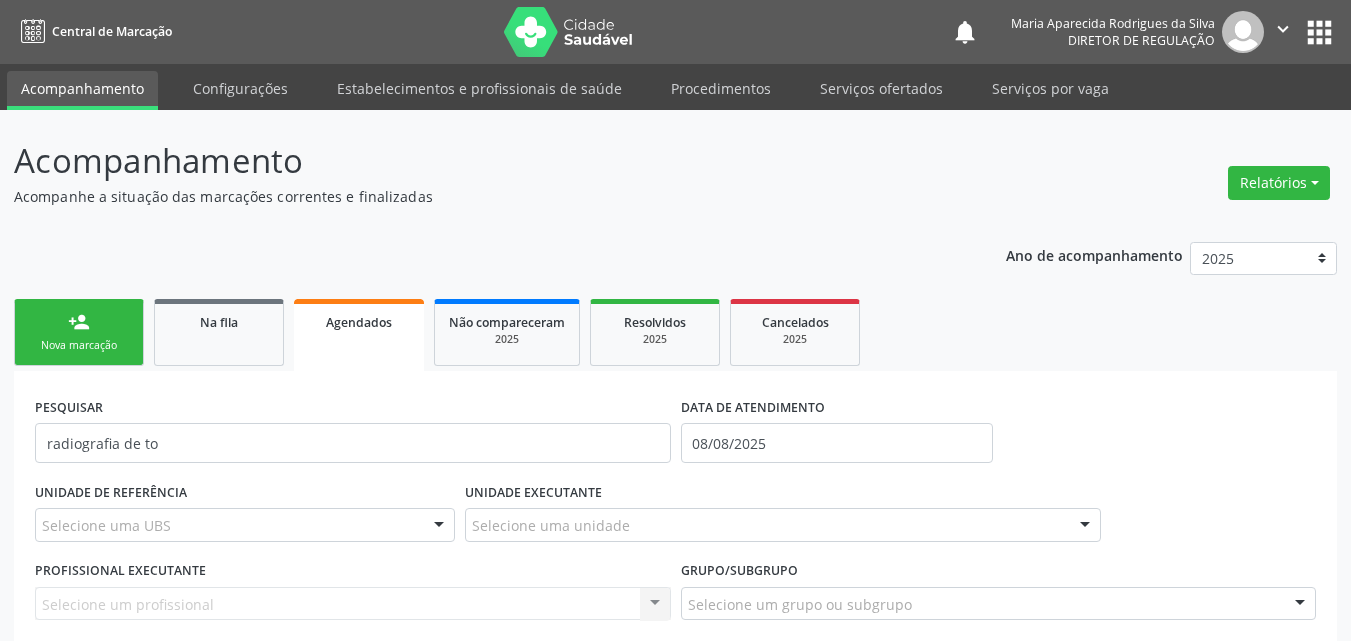 scroll, scrollTop: 204, scrollLeft: 0, axis: vertical 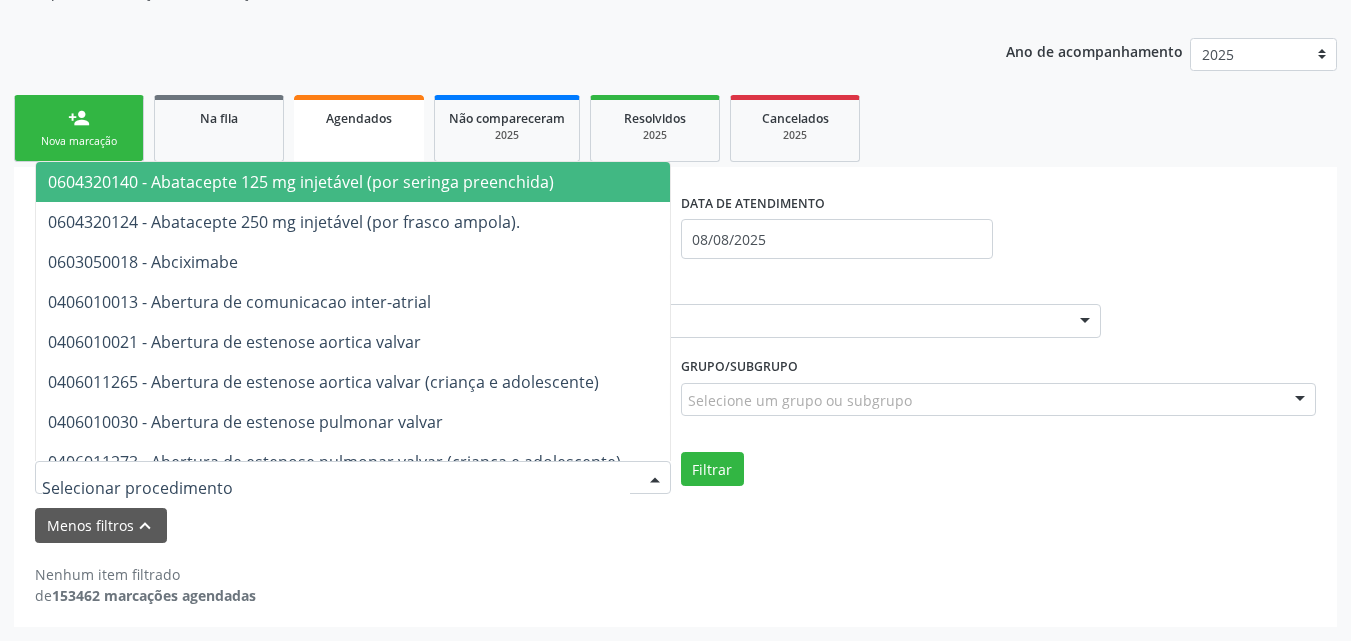 click at bounding box center [353, 478] 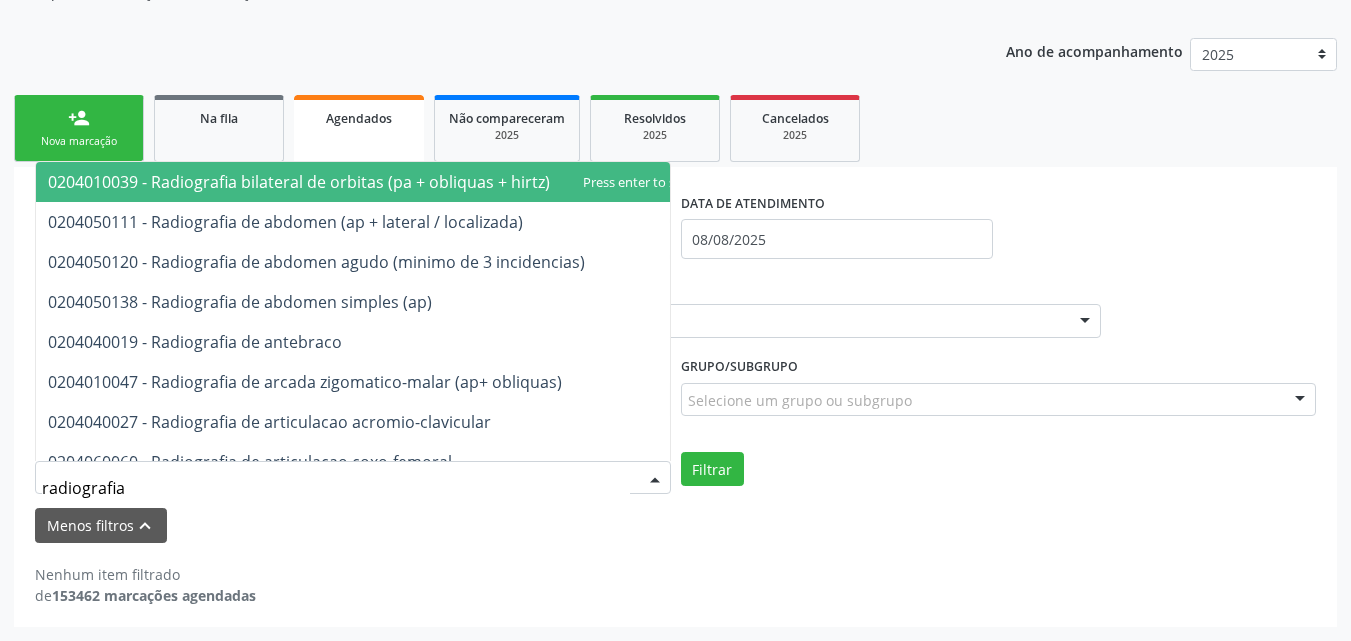 type on "radiografia" 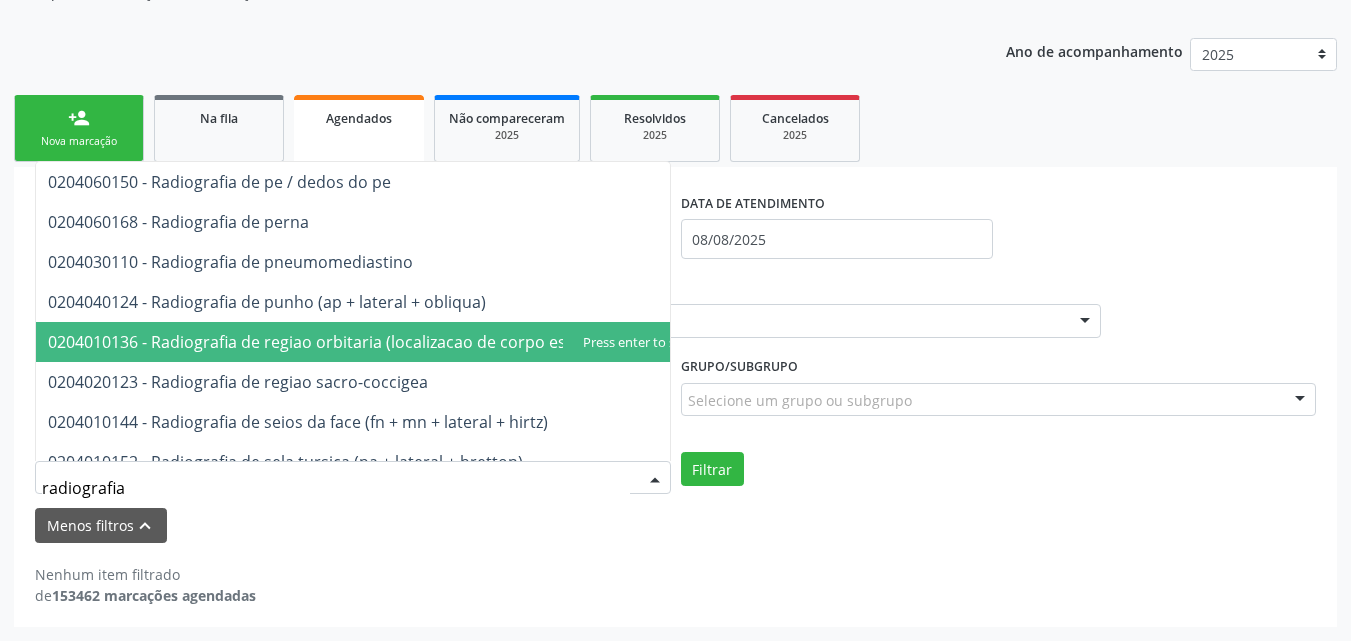 scroll, scrollTop: 2300, scrollLeft: 0, axis: vertical 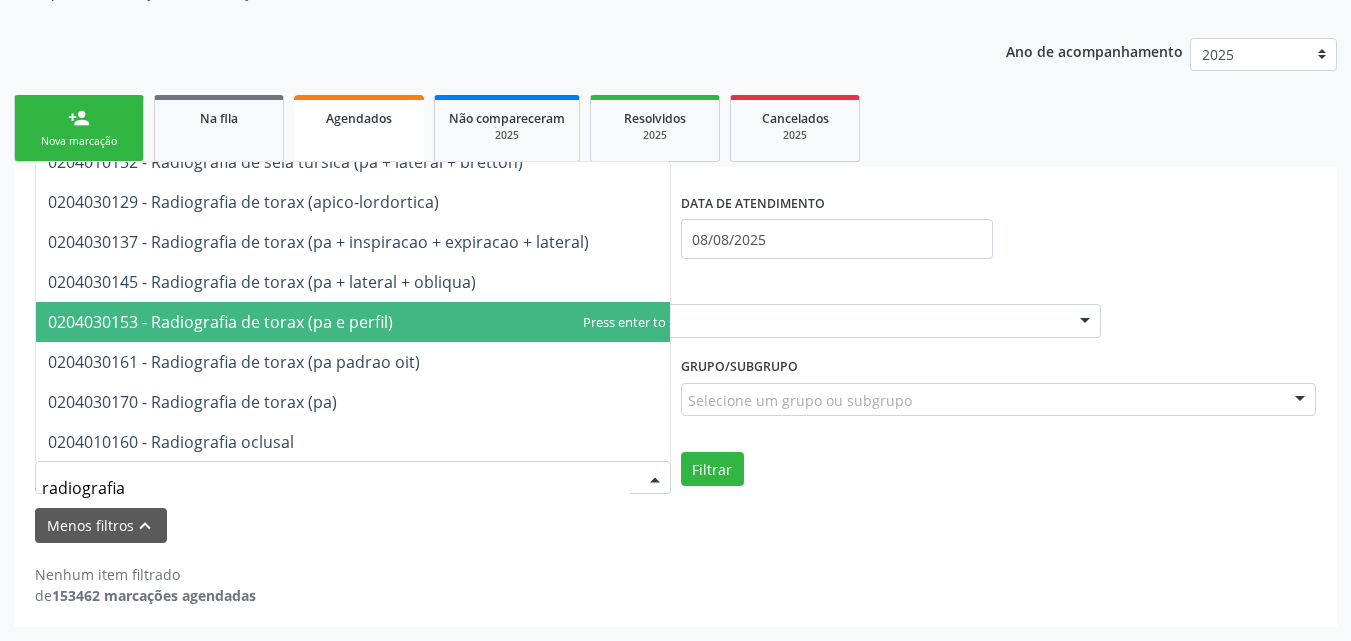 click on "0204030153 - Radiografia de torax (pa e perfil)" at bounding box center [375, 322] 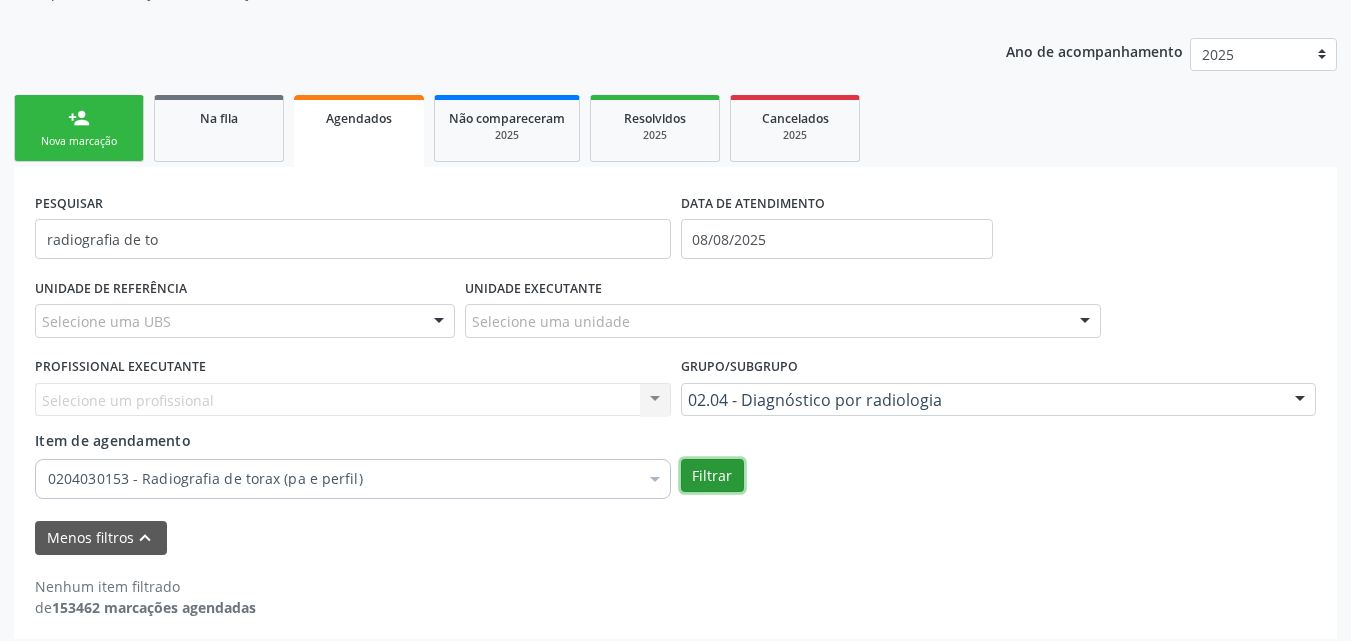 click on "Filtrar" at bounding box center (712, 476) 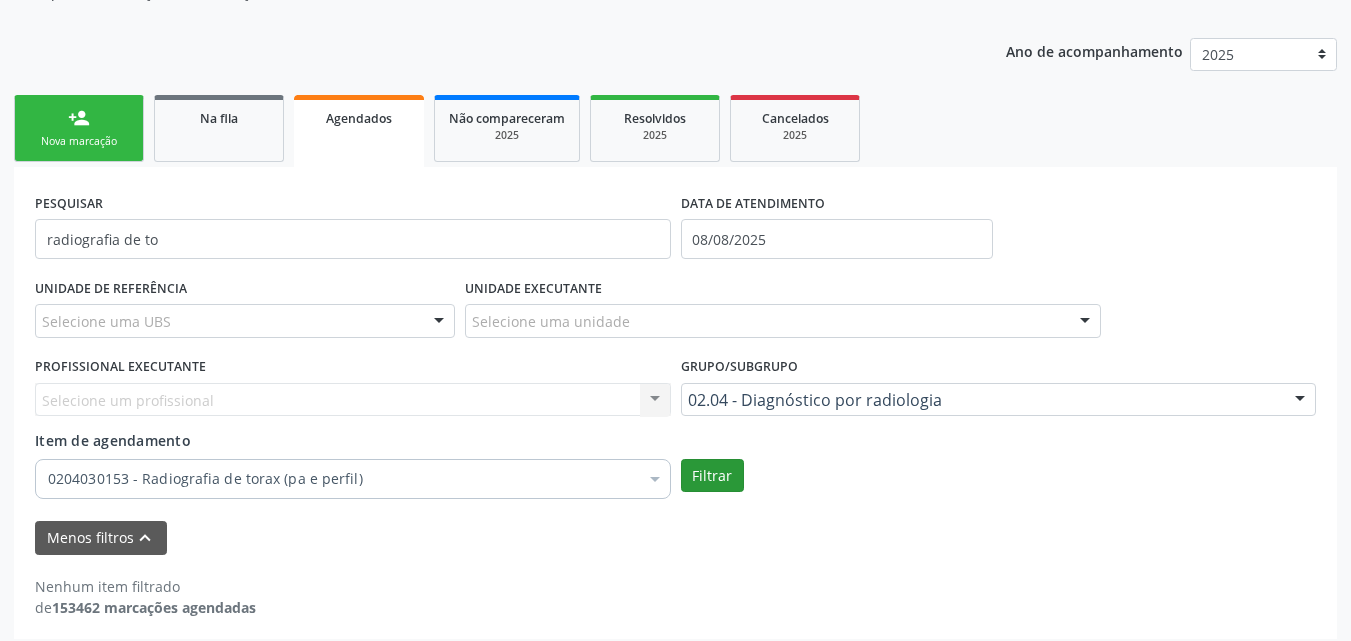 scroll, scrollTop: 216, scrollLeft: 0, axis: vertical 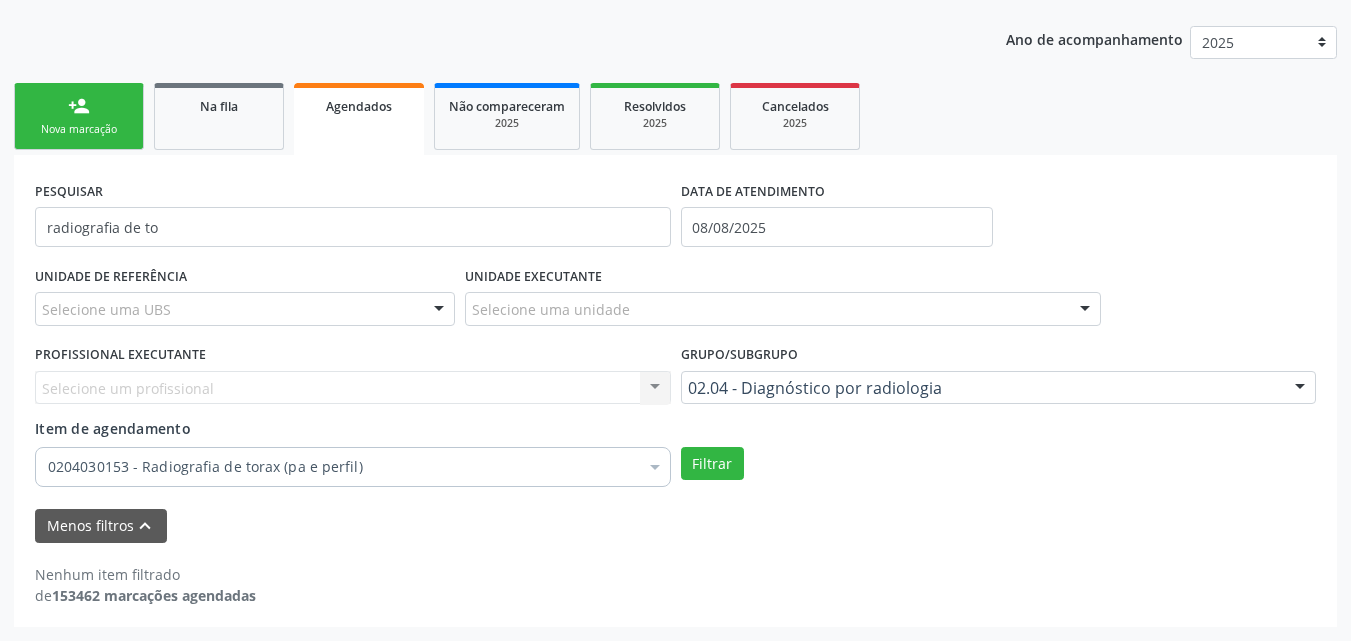 click on "Nova marcação" at bounding box center (79, 129) 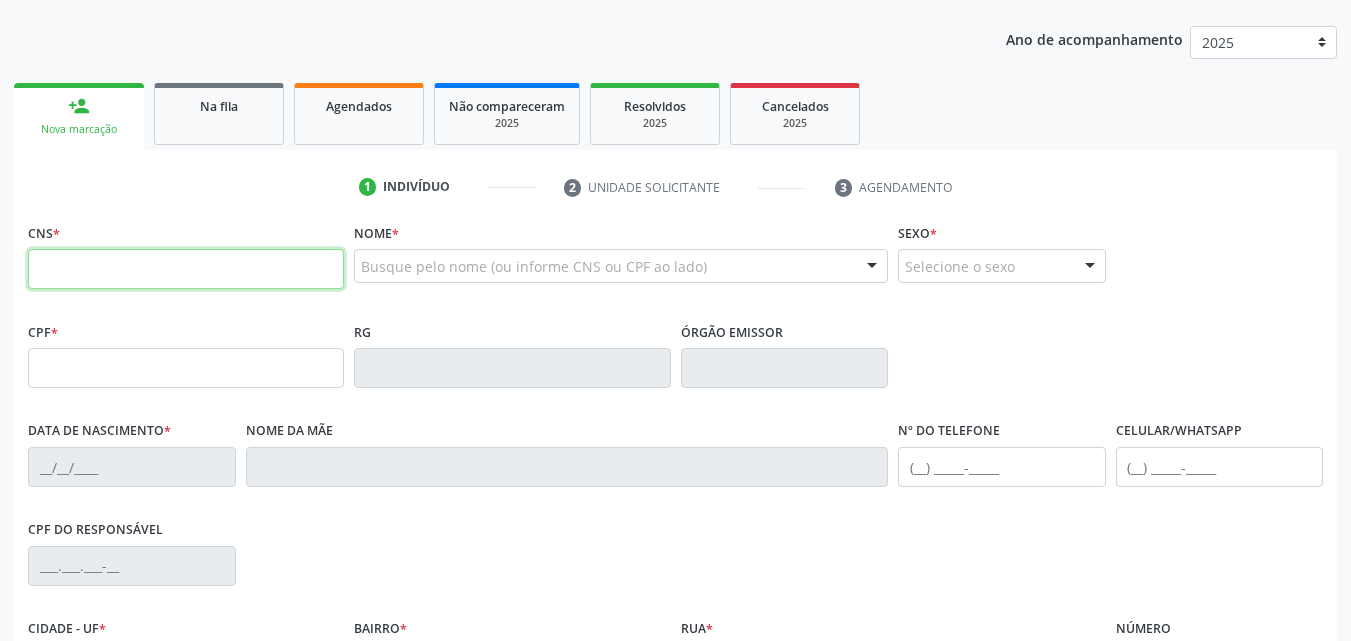 click at bounding box center [186, 269] 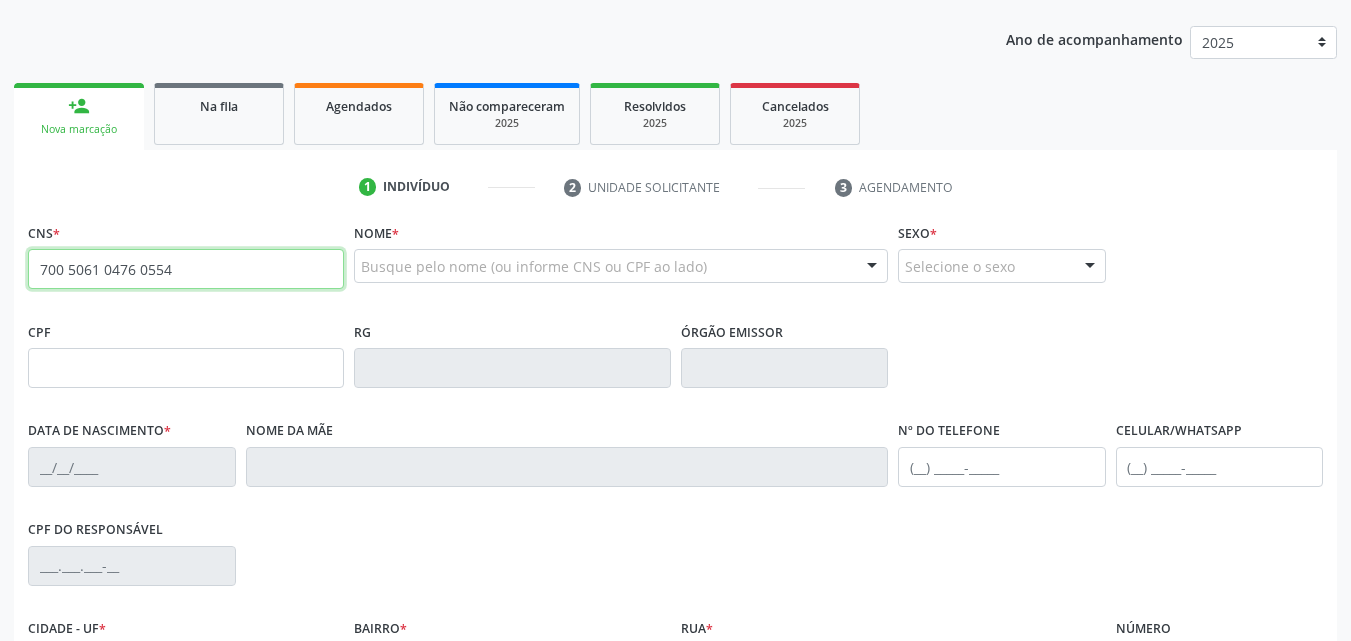 type on "700 5061 0476 0554" 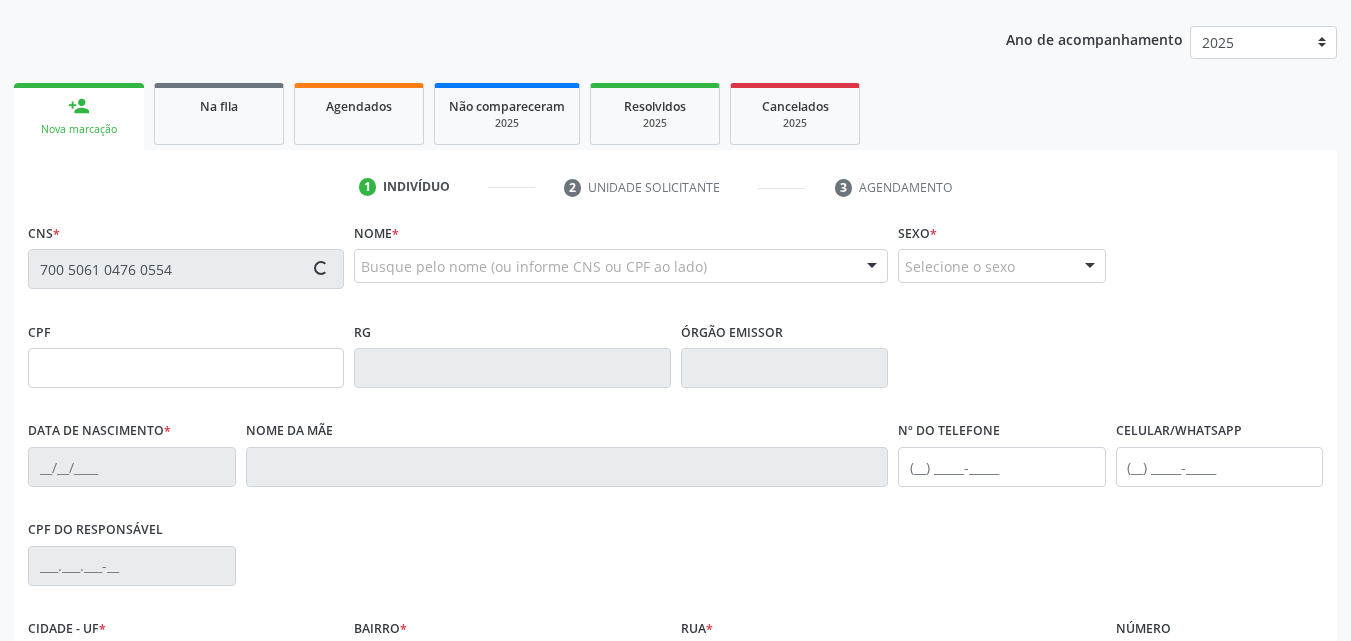 type on "11/12/2009" 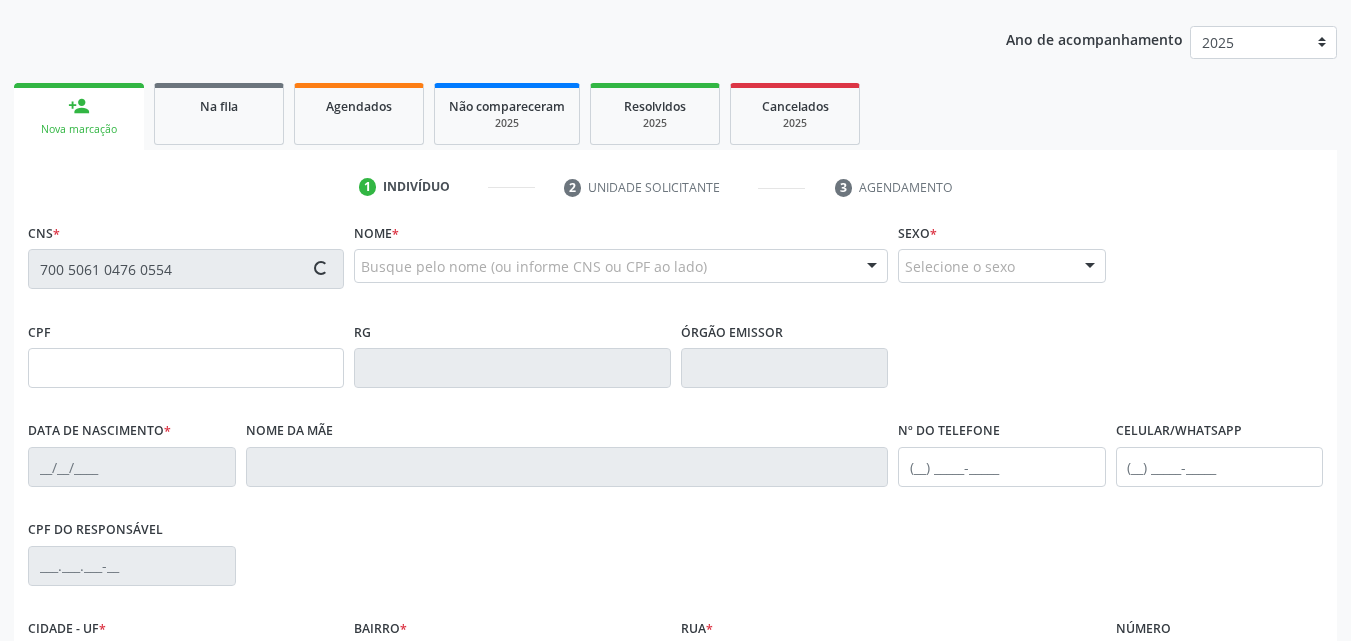 type on "S/N" 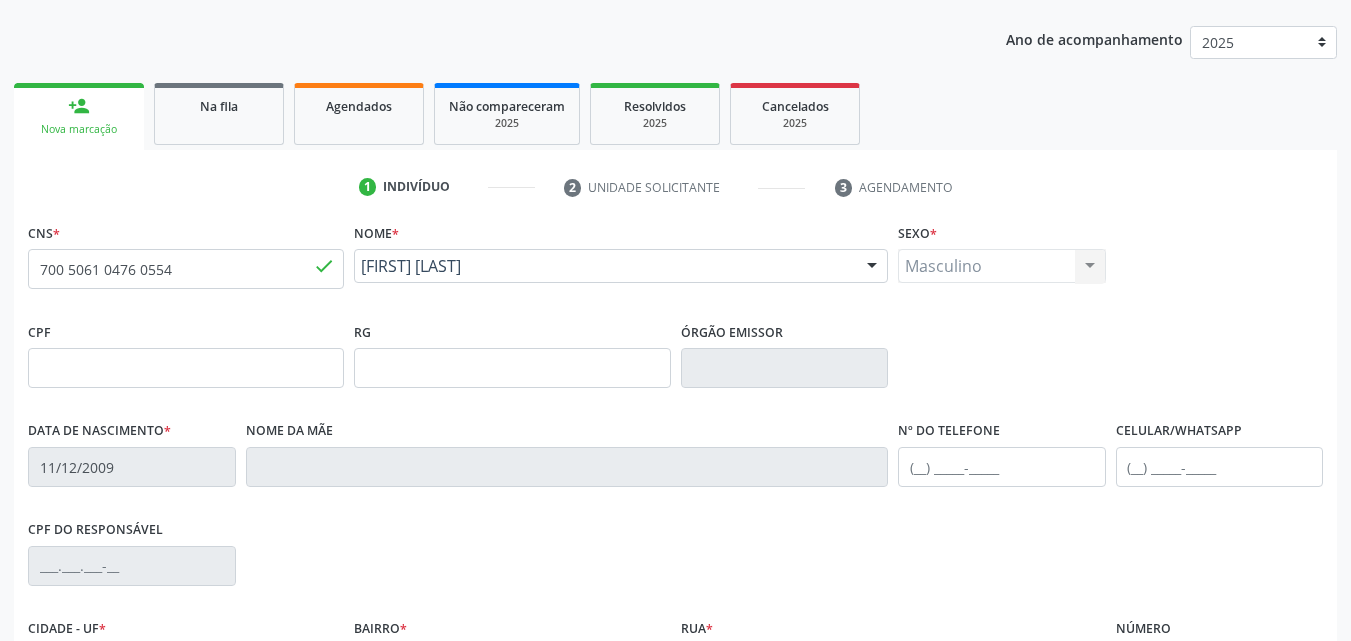 scroll, scrollTop: 443, scrollLeft: 0, axis: vertical 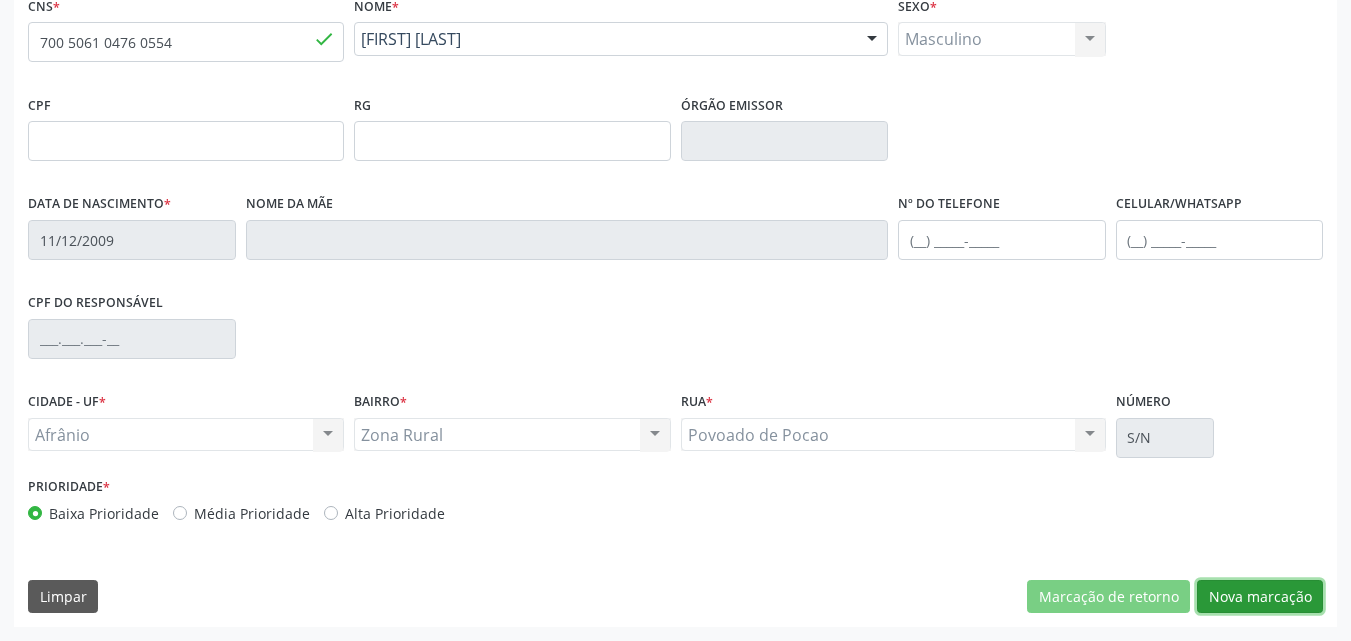 click on "Nova marcação" at bounding box center (1260, 597) 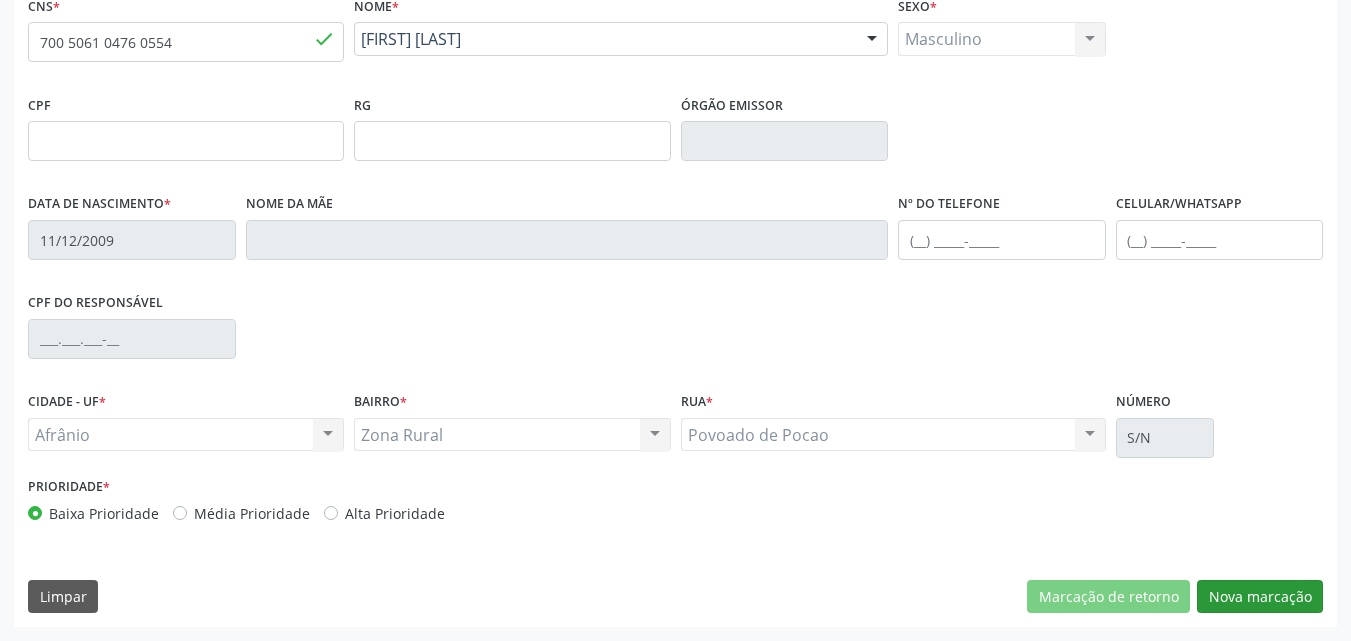 scroll, scrollTop: 265, scrollLeft: 0, axis: vertical 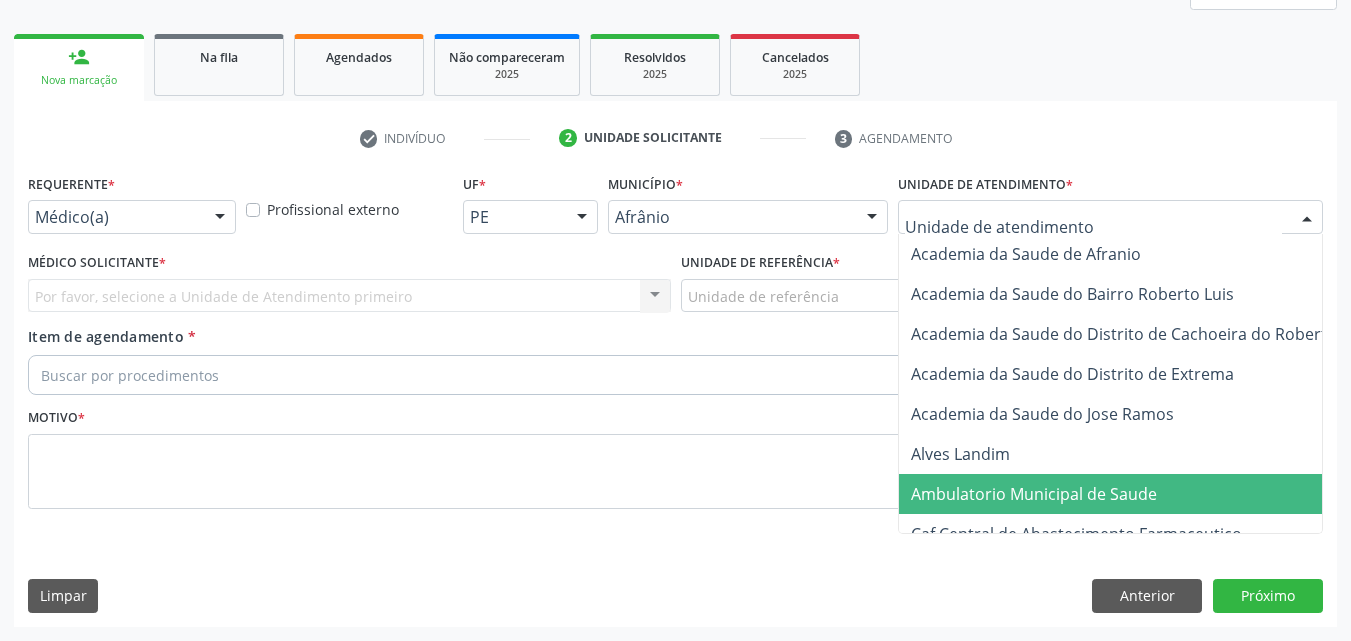 drag, startPoint x: 1036, startPoint y: 493, endPoint x: 879, endPoint y: 397, distance: 184.02446 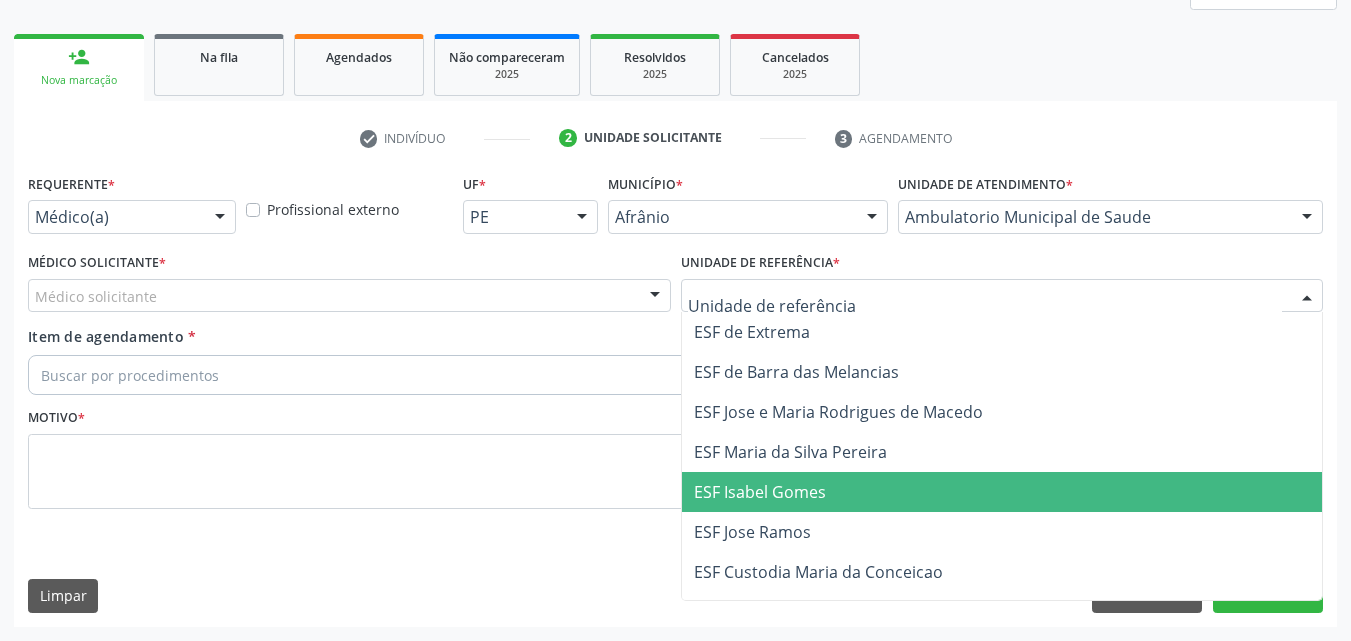 drag, startPoint x: 835, startPoint y: 488, endPoint x: 814, endPoint y: 483, distance: 21.587032 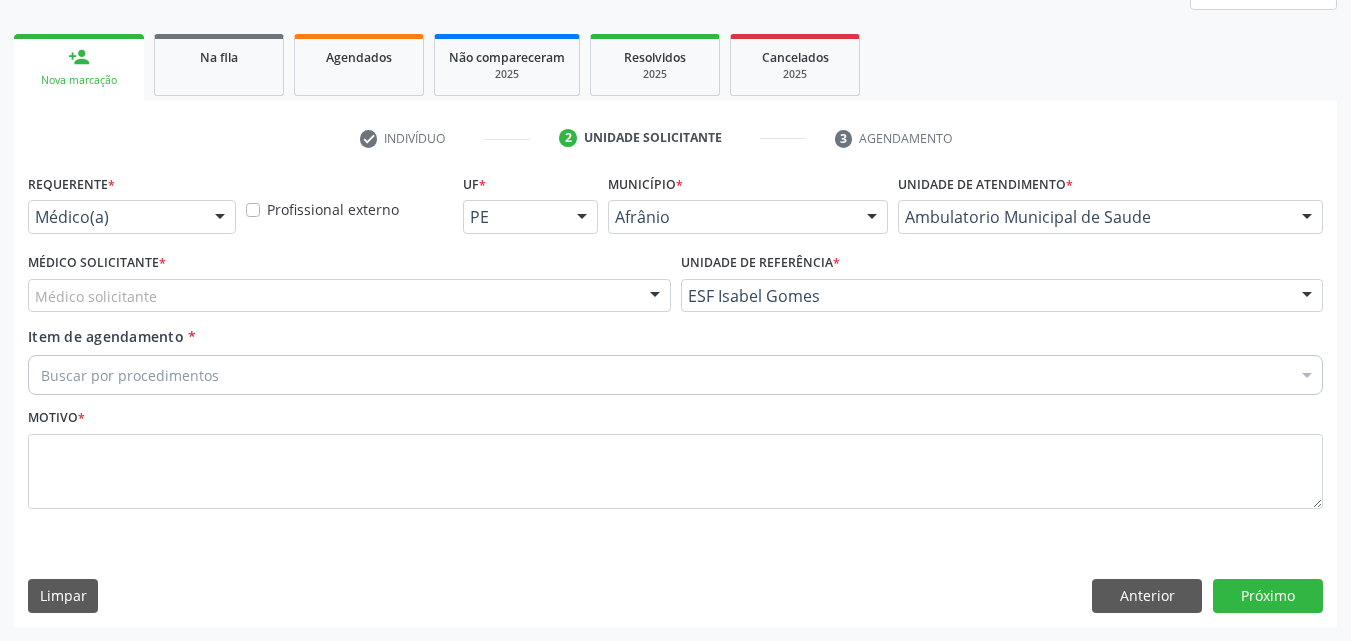 drag, startPoint x: 559, startPoint y: 297, endPoint x: 544, endPoint y: 350, distance: 55.081757 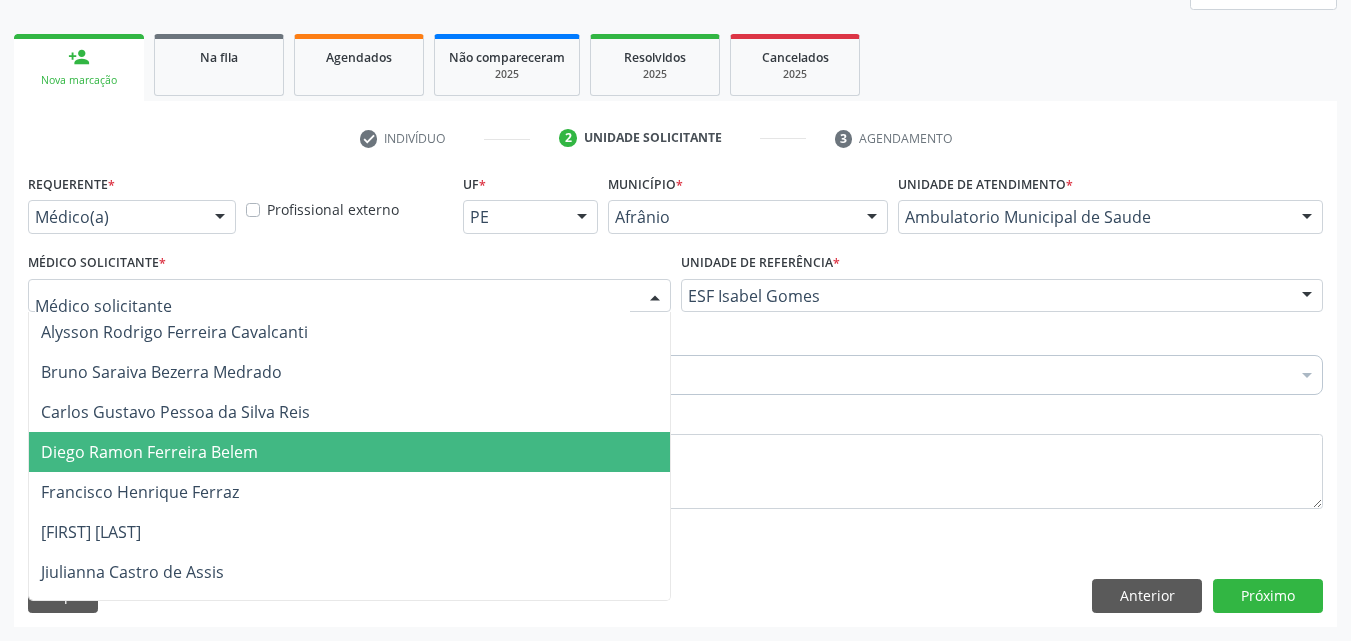click on "Diego Ramon Ferreira Belem" at bounding box center [349, 452] 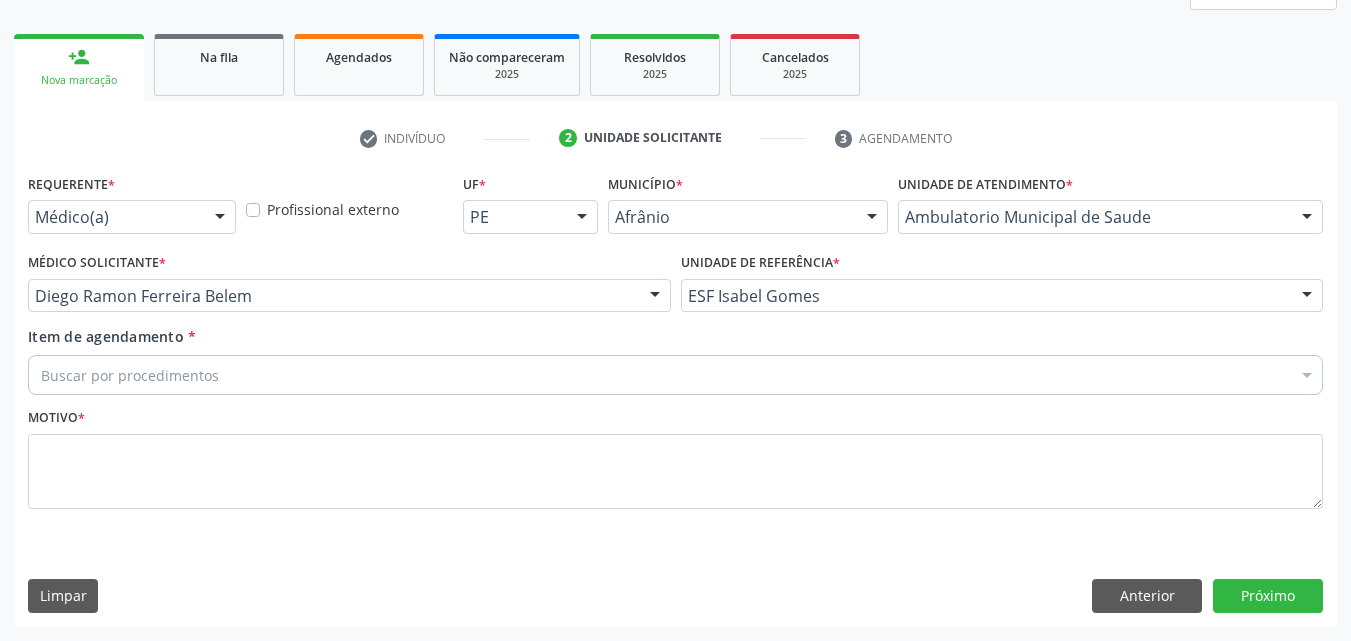 click on "Buscar por procedimentos" at bounding box center [675, 375] 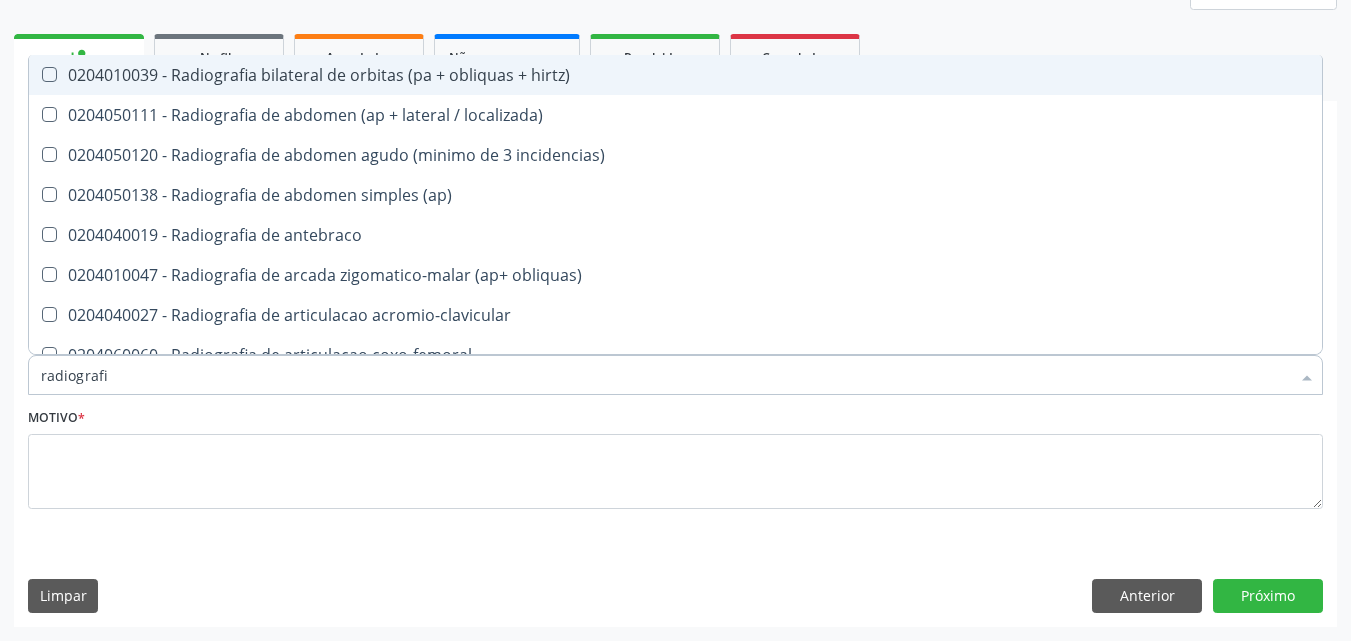 type on "radiografia" 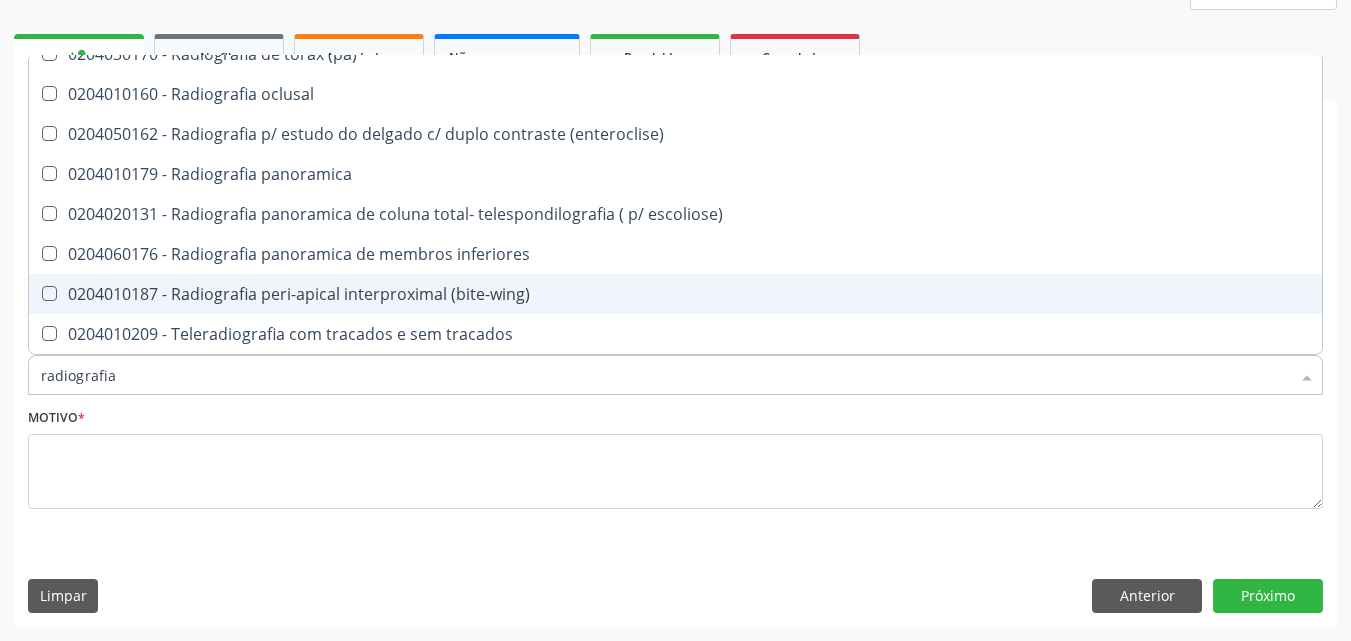 scroll, scrollTop: 2441, scrollLeft: 0, axis: vertical 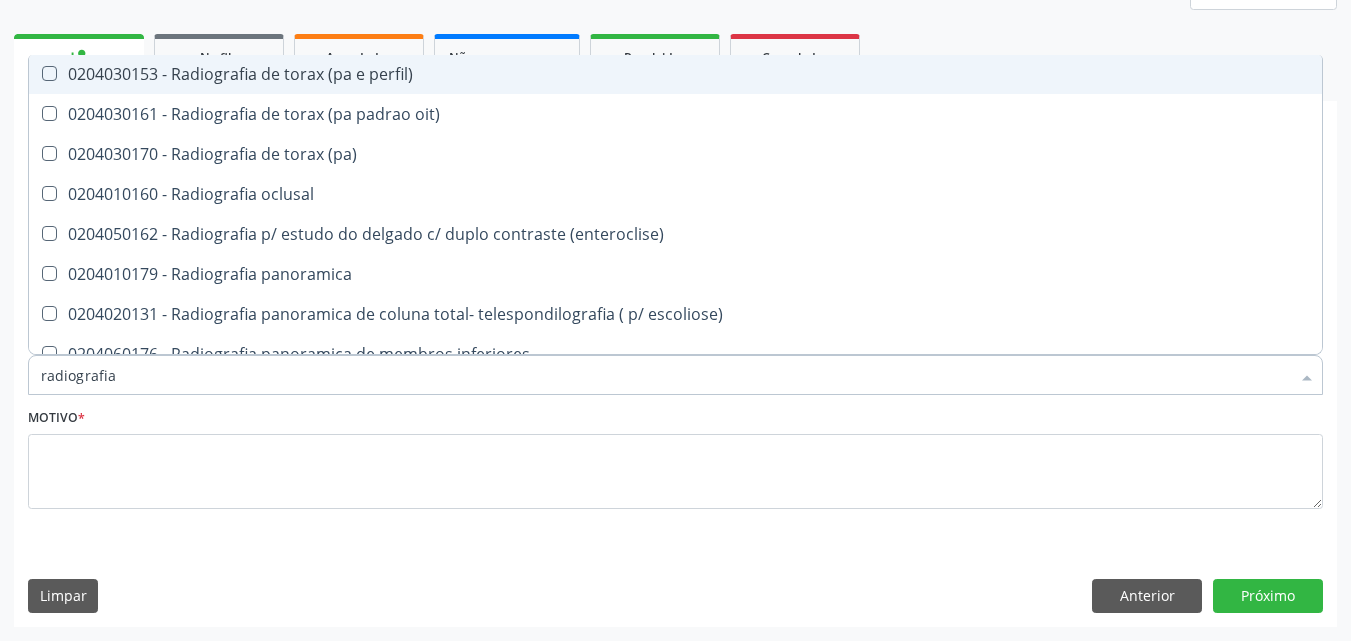 click on "0204030153 - Radiografia de torax (pa e perfil)" at bounding box center [675, 74] 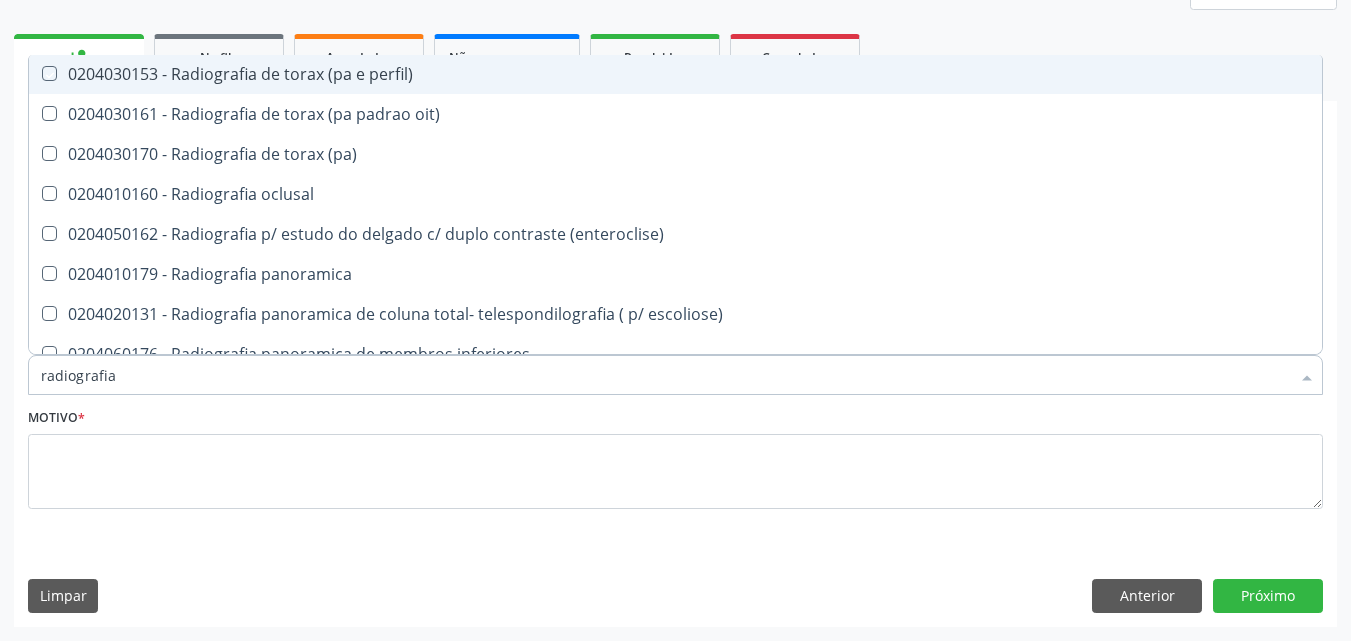 checkbox on "true" 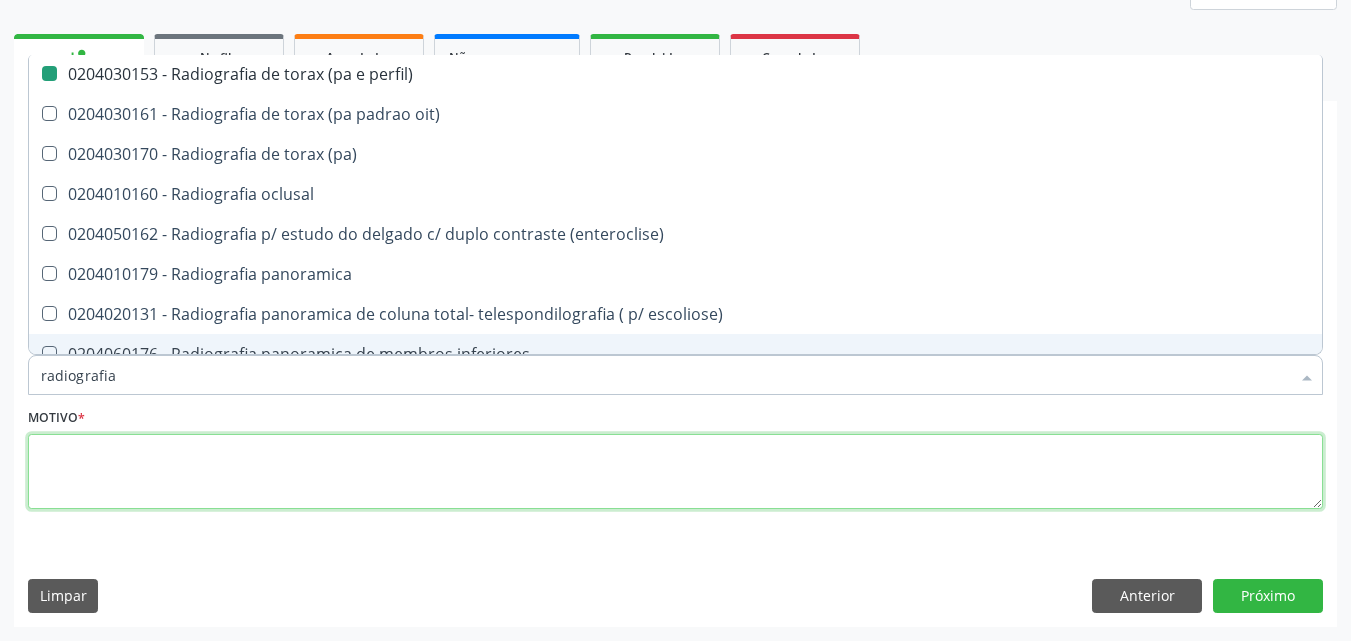 click at bounding box center [675, 472] 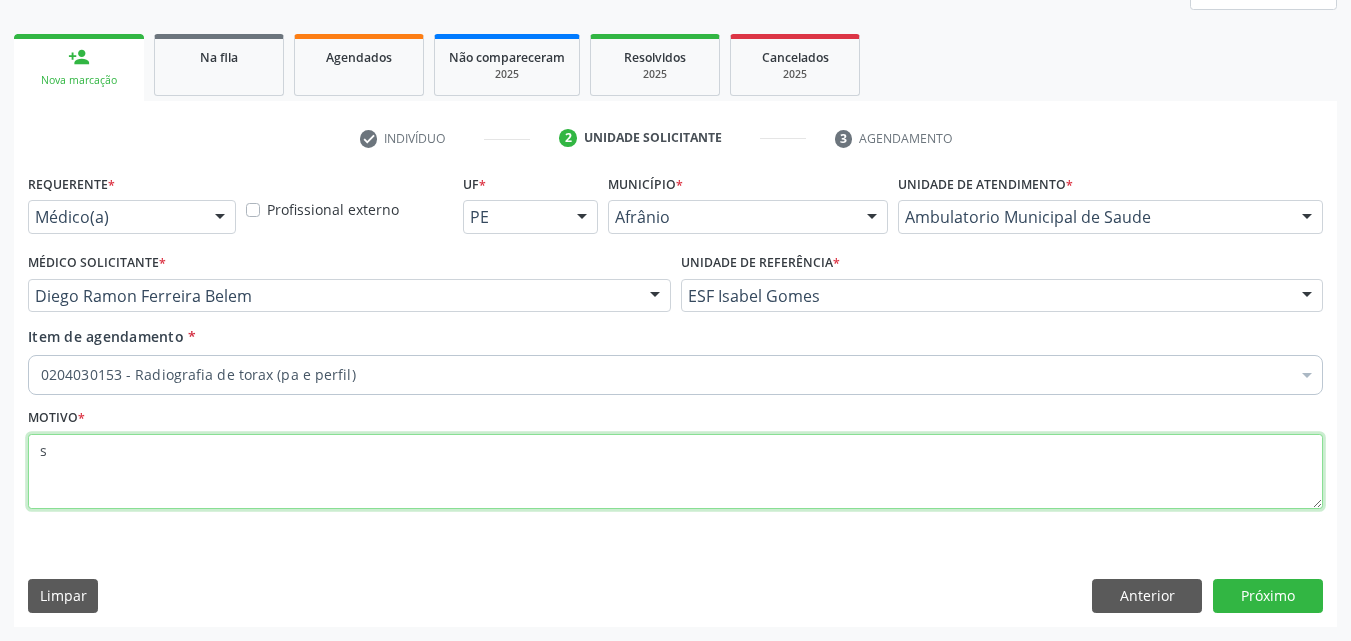 scroll, scrollTop: 0, scrollLeft: 0, axis: both 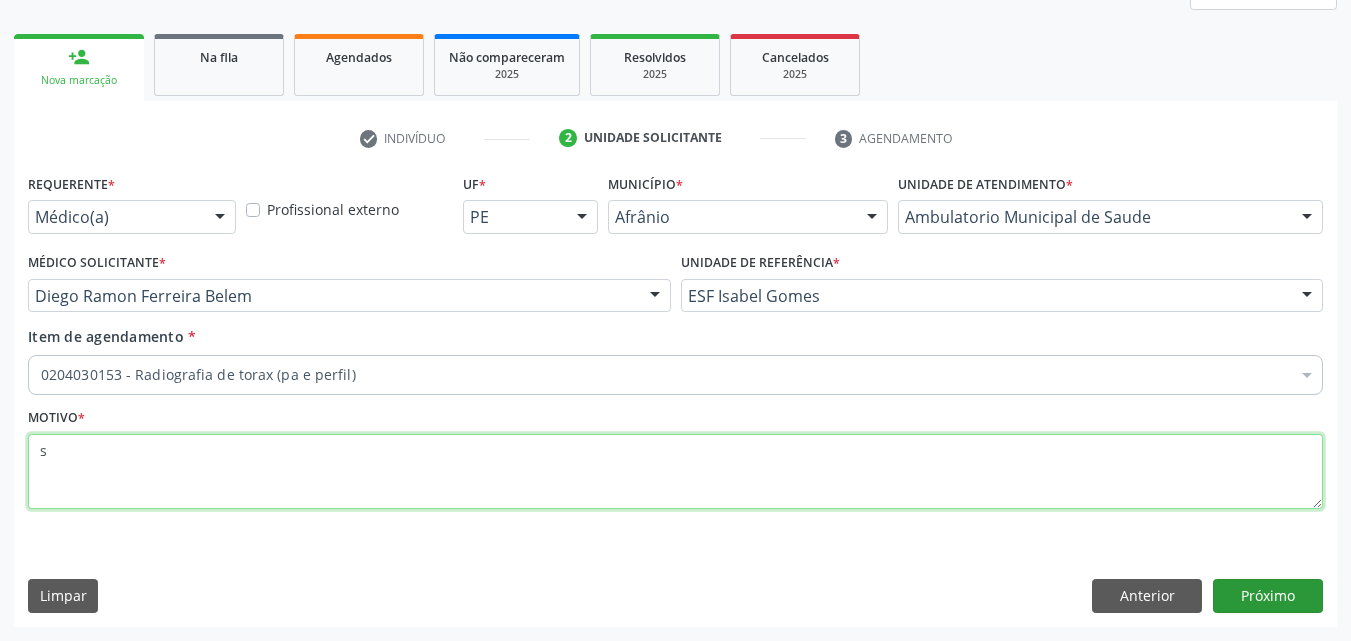 type on "s" 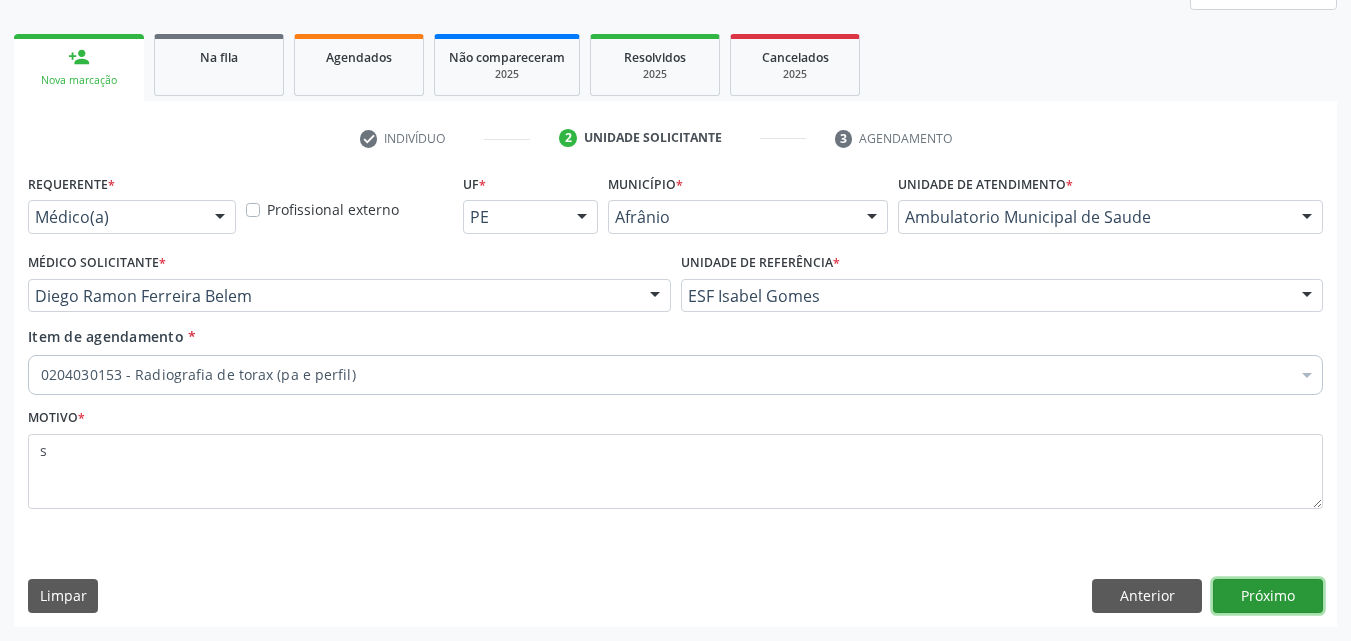 click on "Próximo" at bounding box center [1268, 596] 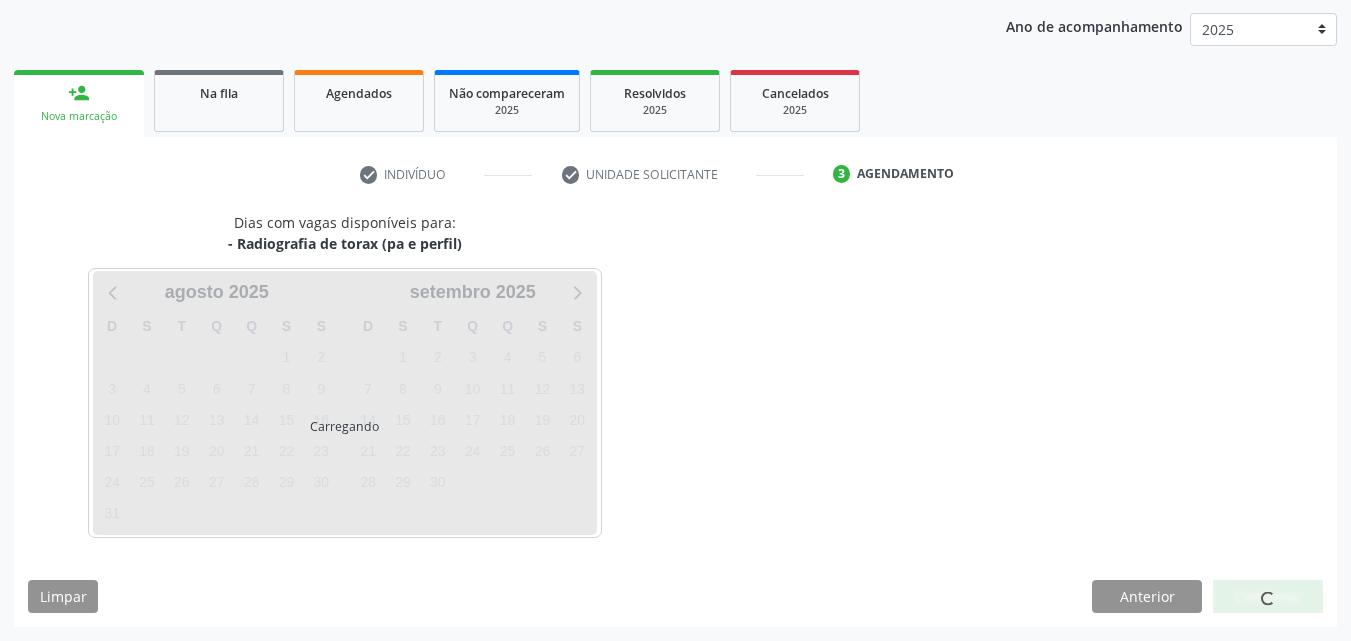 scroll, scrollTop: 229, scrollLeft: 0, axis: vertical 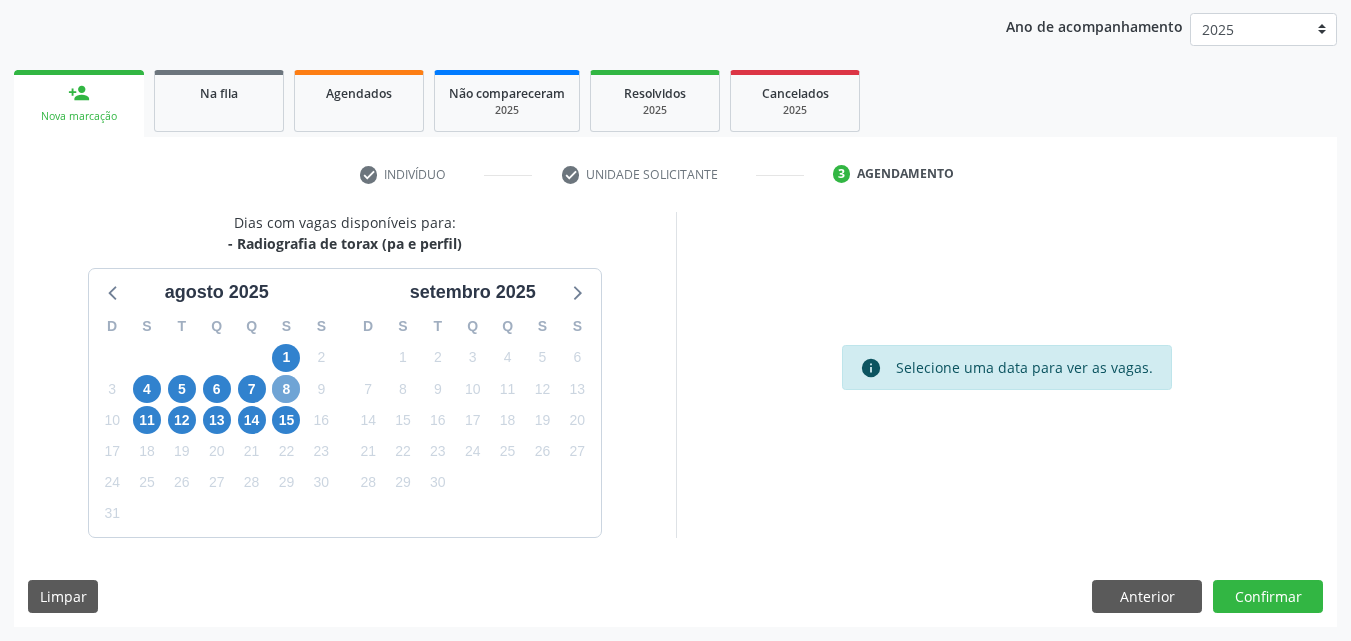click on "8" at bounding box center (286, 389) 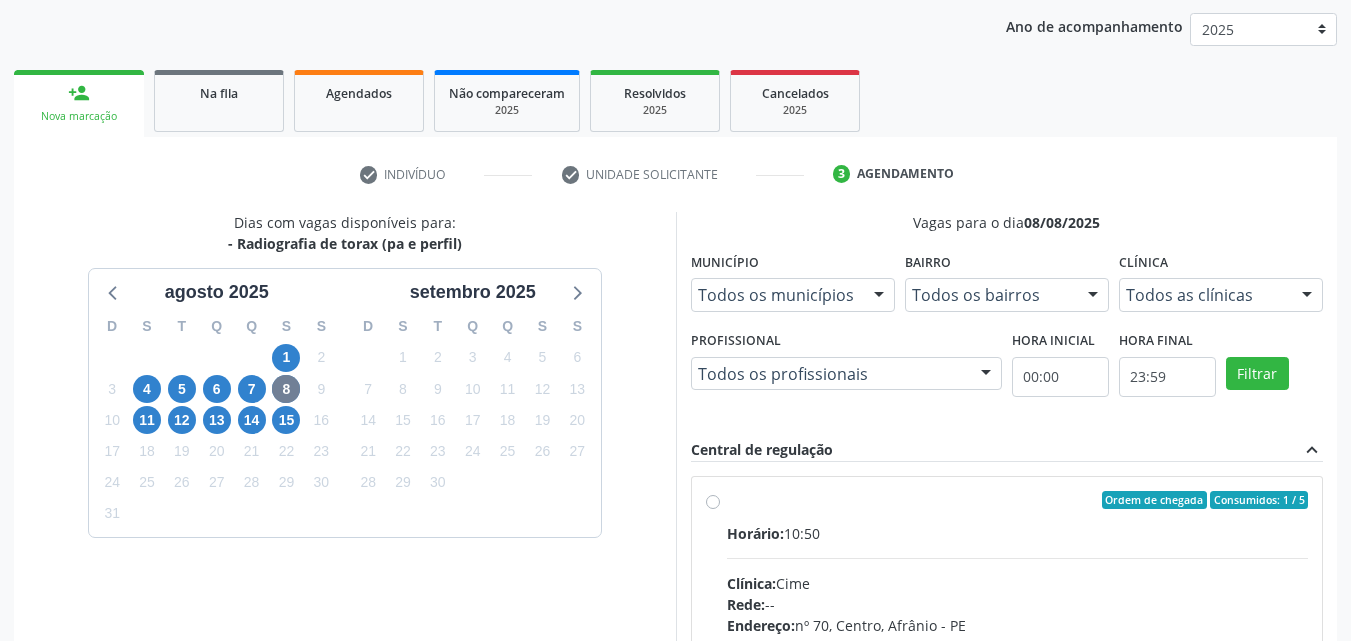 drag, startPoint x: 723, startPoint y: 503, endPoint x: 738, endPoint y: 496, distance: 16.552946 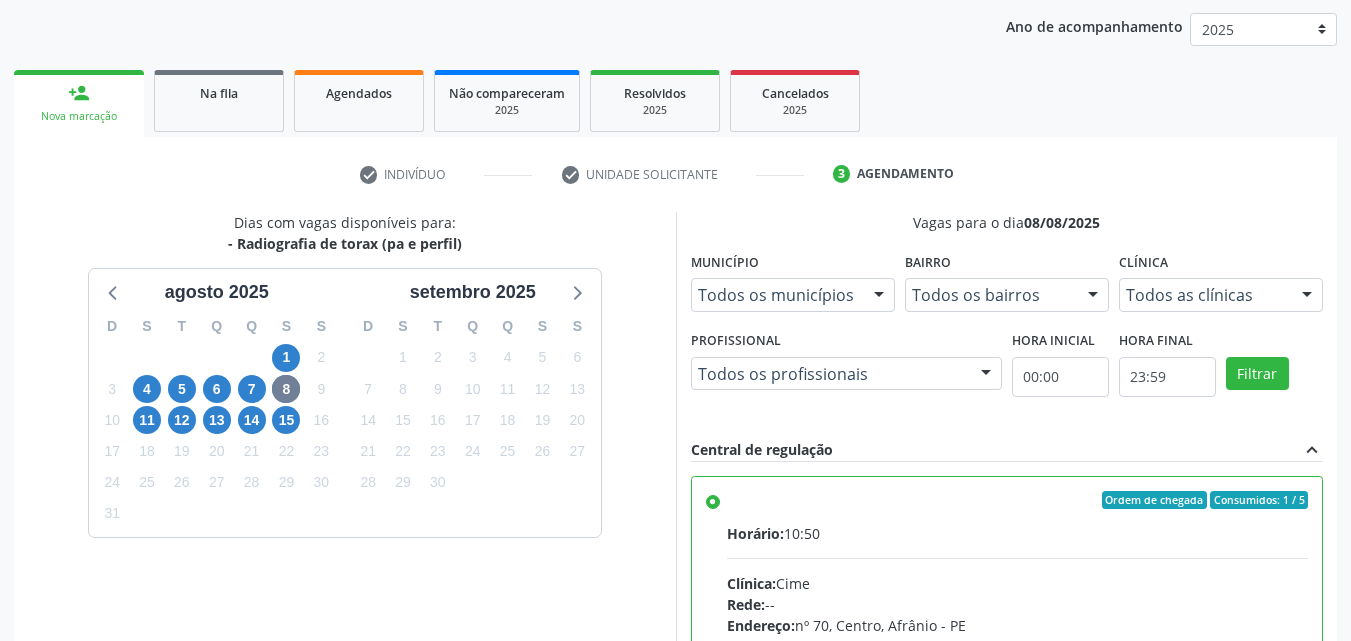 scroll, scrollTop: 99, scrollLeft: 0, axis: vertical 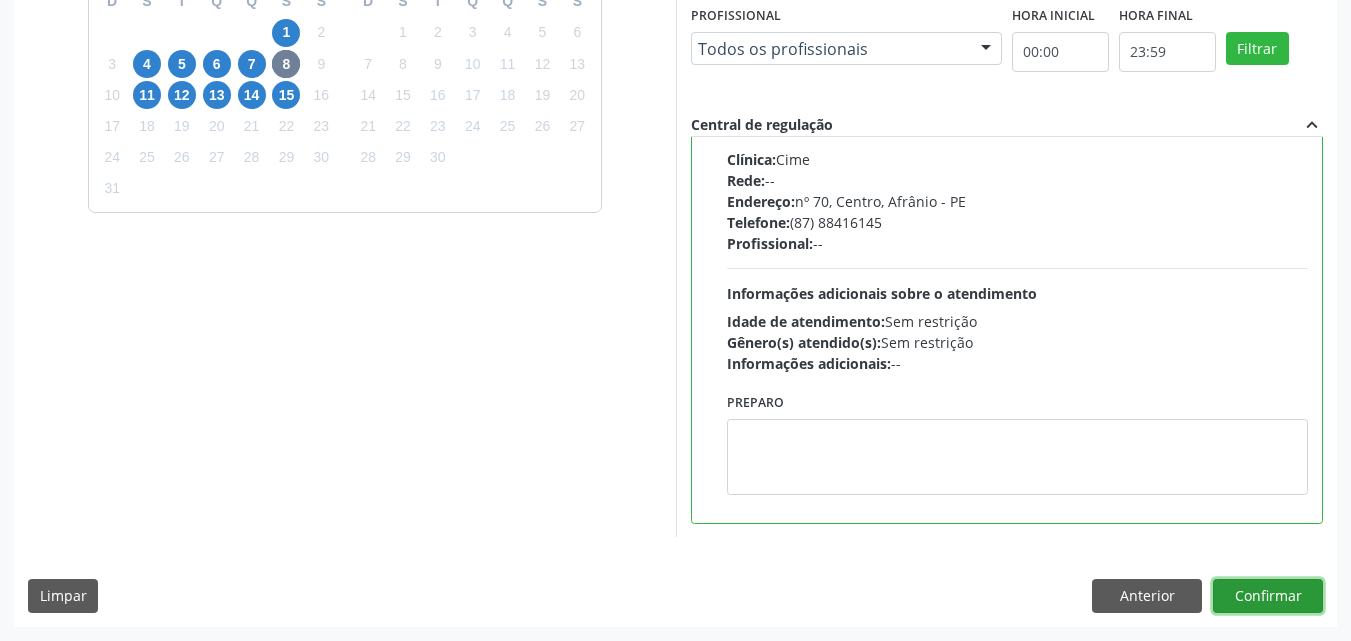 click on "Confirmar" at bounding box center [1268, 596] 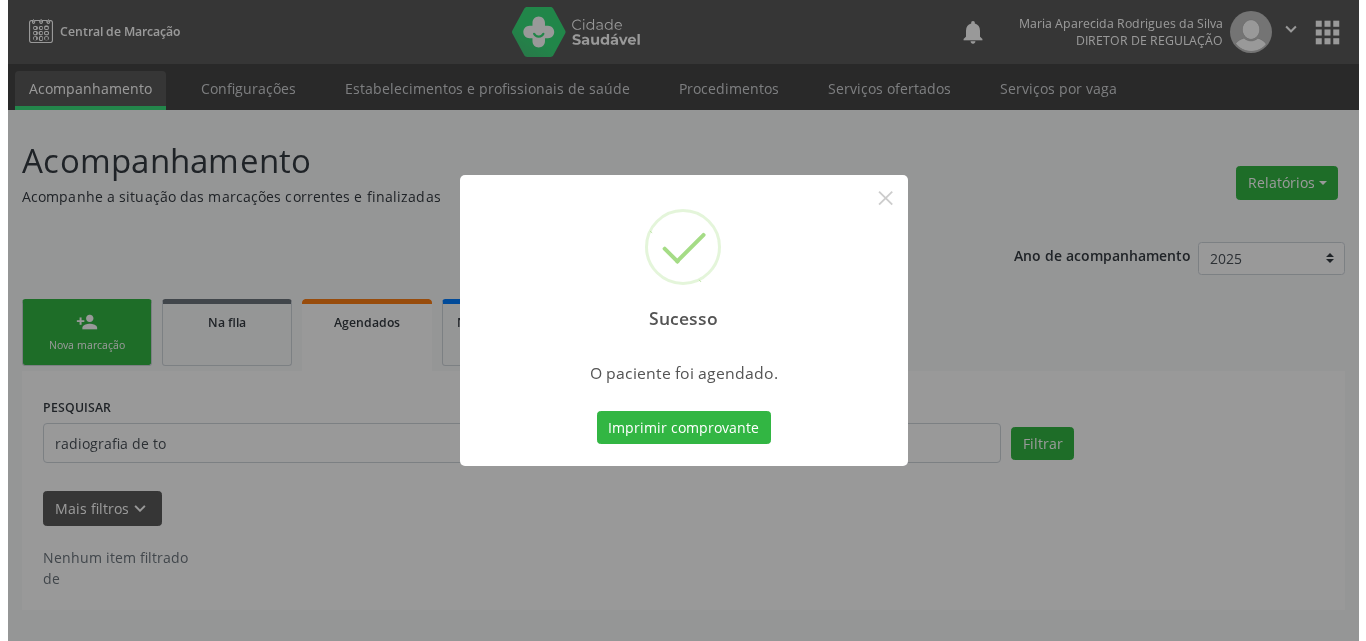 scroll, scrollTop: 0, scrollLeft: 0, axis: both 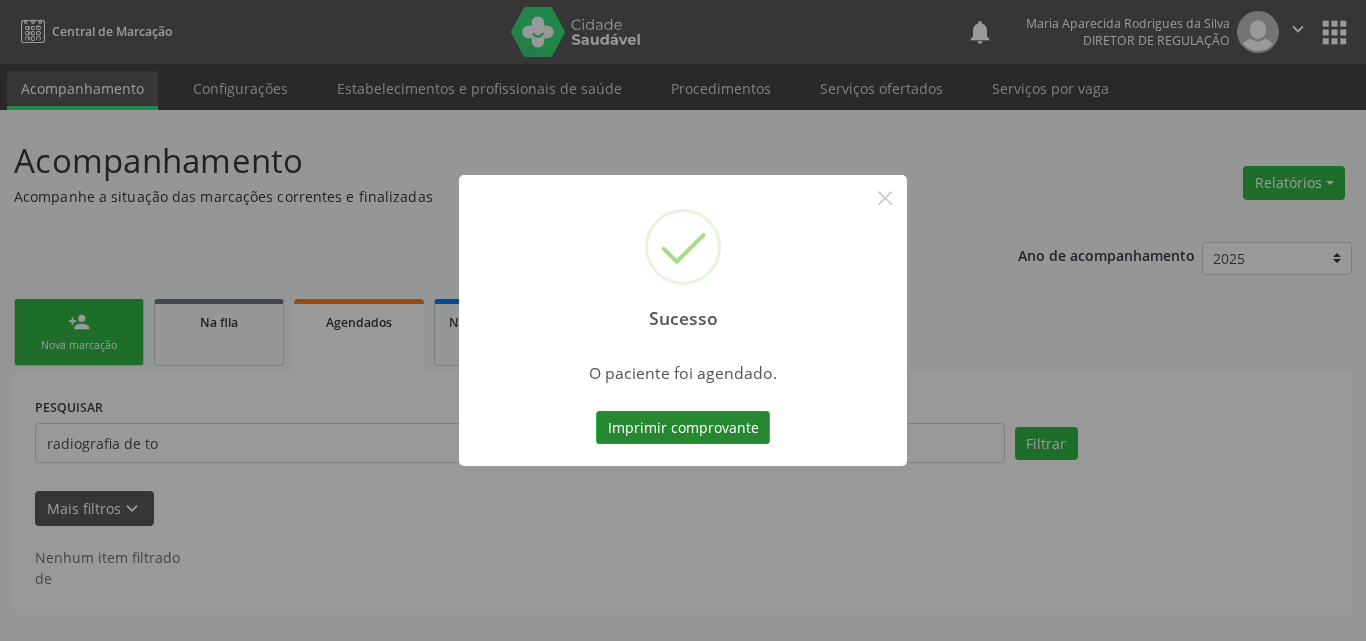 click on "Imprimir comprovante" at bounding box center [683, 428] 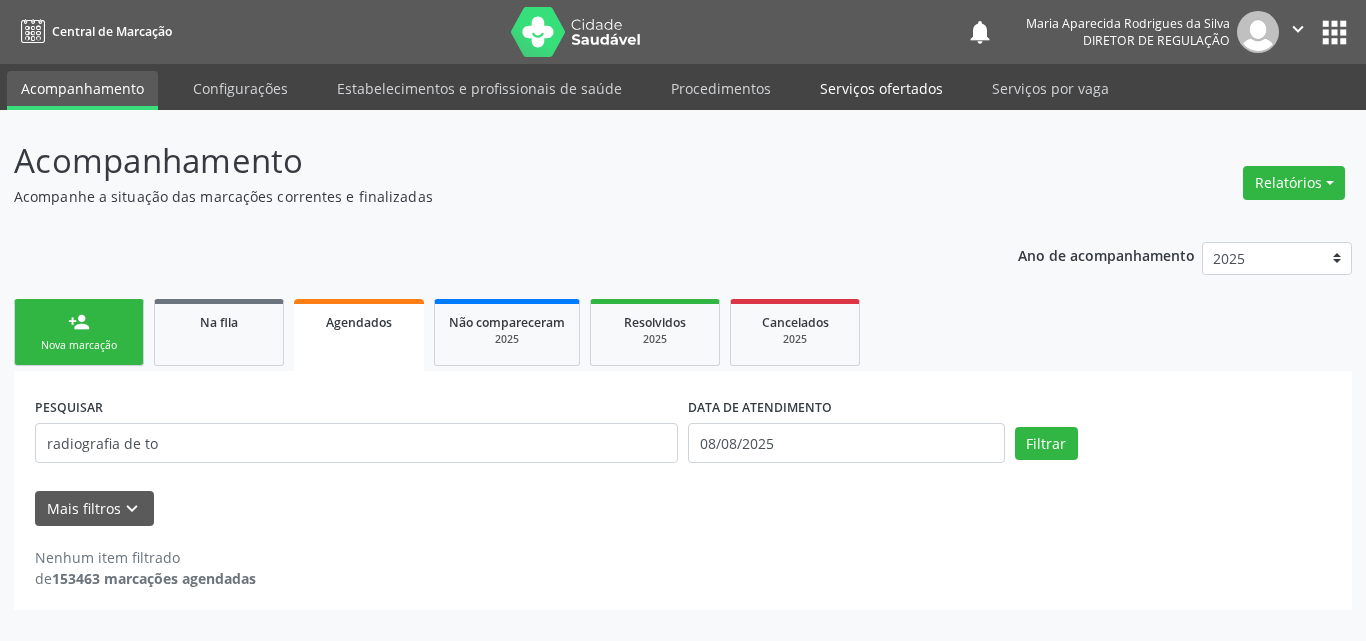 click on "Serviços ofertados" at bounding box center [881, 88] 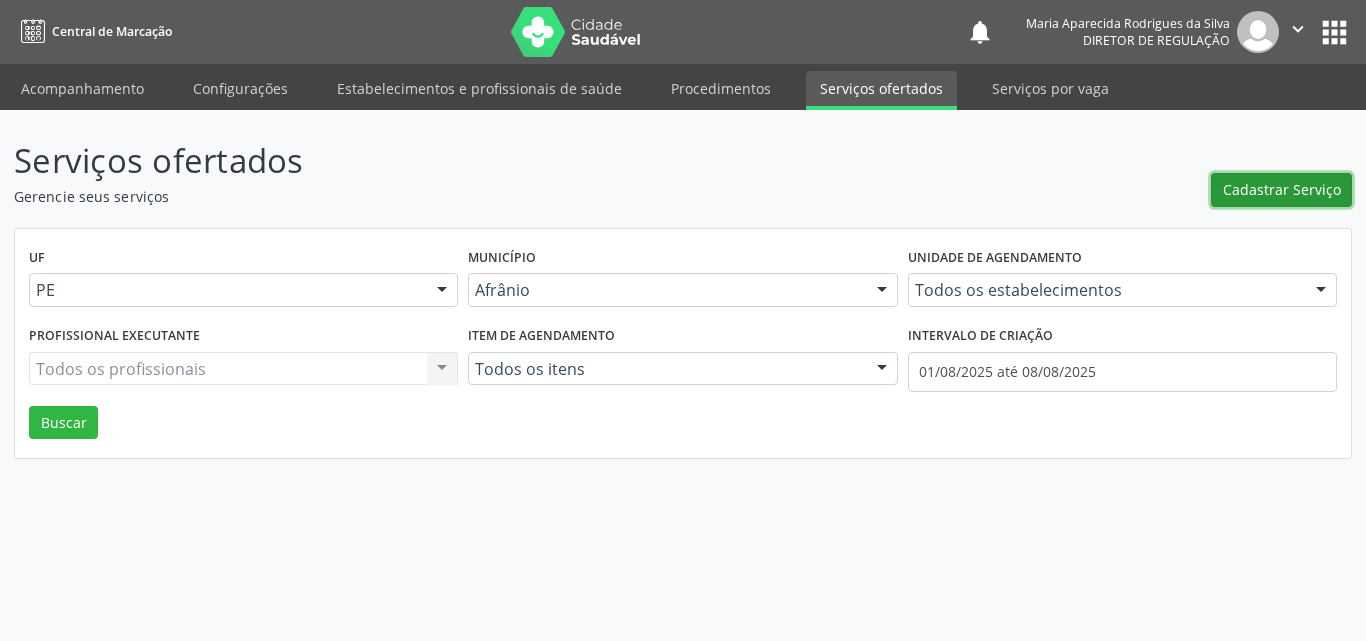 click on "Cadastrar Serviço" at bounding box center [1282, 189] 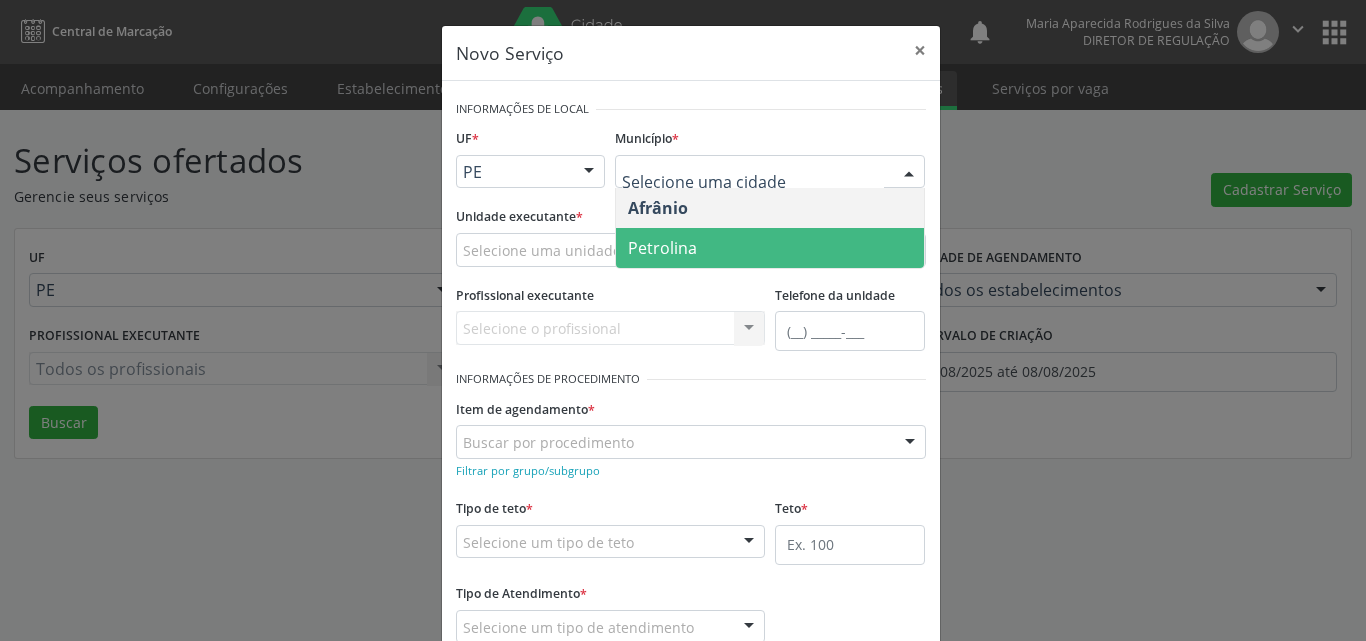 click on "Petrolina" at bounding box center (770, 248) 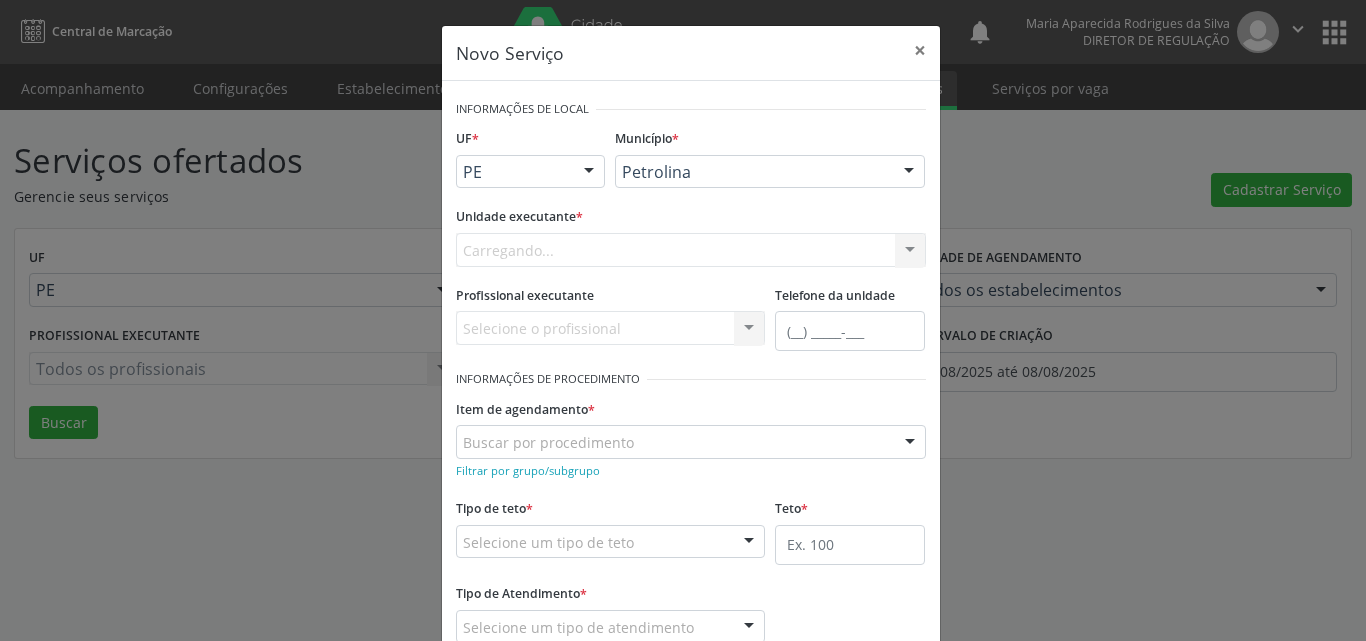 click on "Carregando...
Academia da Saude de Afranio   Academia da Saude do Bairro Roberto Luis   Academia da Saude do Distrito de Cachoeira do Roberto   Academia da Saude do Distrito de Extrema   Academia da Saude do Jose Ramos   Alves Landim   Ambulatorio Municipal de Saude   Caf Central de Abastecimento Farmaceutico   Centro de Atencao Psicossocial de Afranio Pe   Centro de Especialidades   Cime   Cuidar   Equipe de Atencao Basica Prisional Tipo I com Saude Mental   Esf Ana Coelho Nonato   Esf Custodia Maria da Conceicao   Esf Isabel Gomes   Esf Jose Ramos   Esf Jose e Maria Rodrigues de Macedo   Esf Maria Dilurdes da Silva   Esf Maria da Silva Pereira   Esf Rosalia Cavalcanti Gomes   Esf de Barra das Melancias   Esf de Extrema   Farmacia Basica do Municipio de Afranio   Hospital Municipal Maria Coelho Cavalcanti Rodrigues   Hospital de Campanha Covid 19 Ambulatorio Municipal   Laboratorio de Protese Dentario   Lid Laboratorio de Investigacoes e Diagnosticos               Selac" at bounding box center (691, 250) 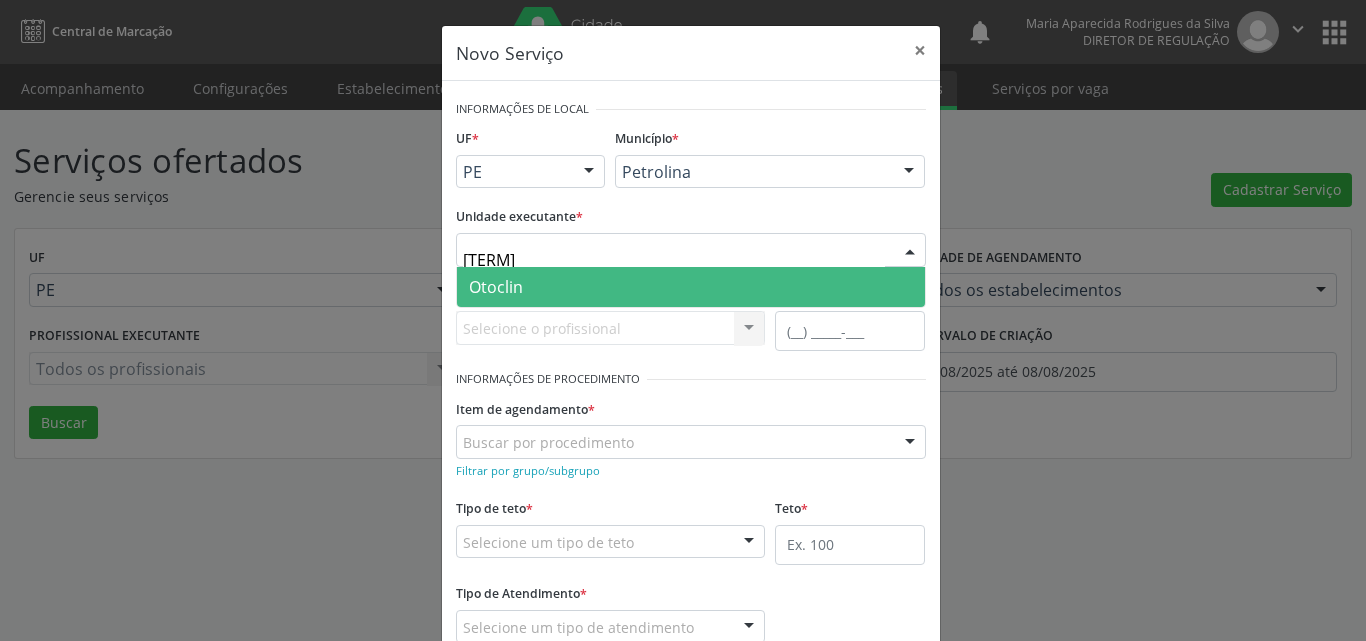 type on "[TERM]" 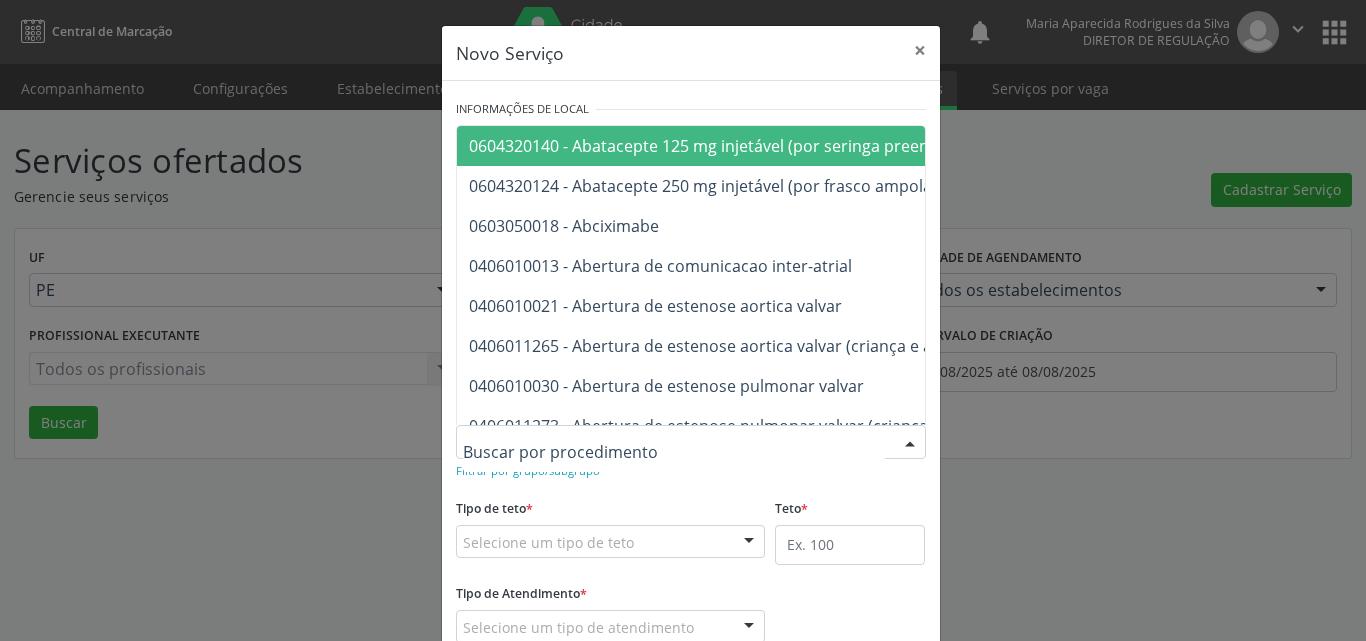 click at bounding box center (691, 442) 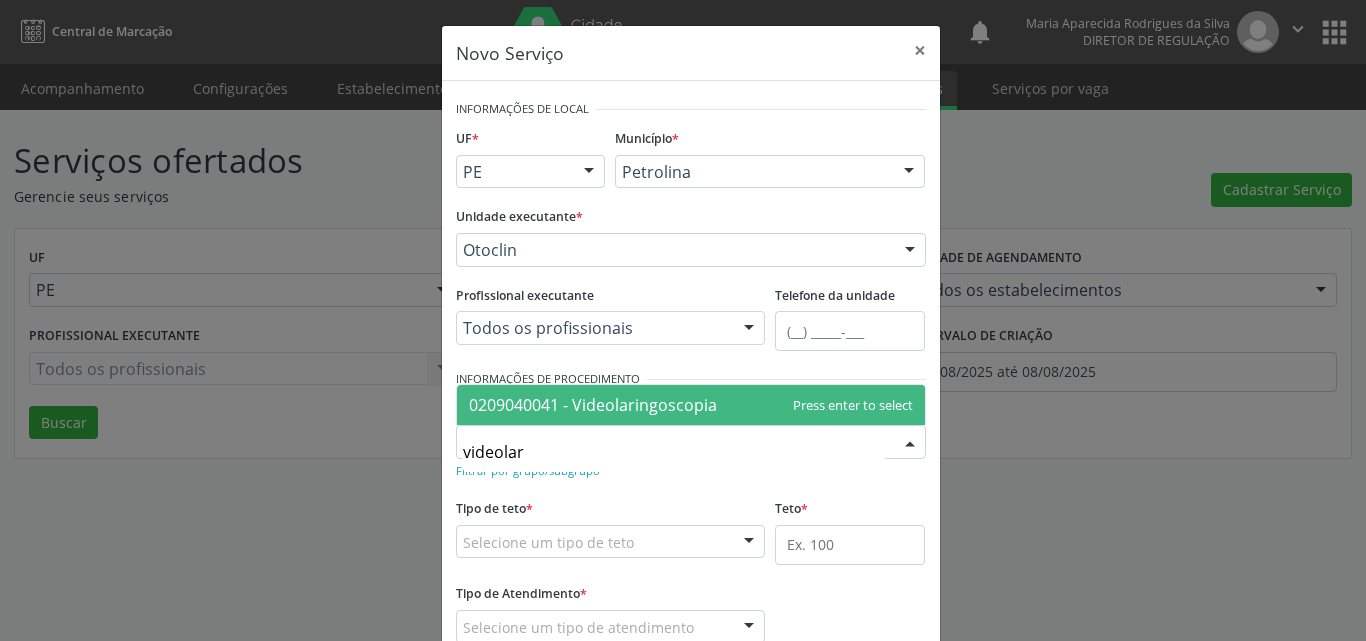 type on "videolari" 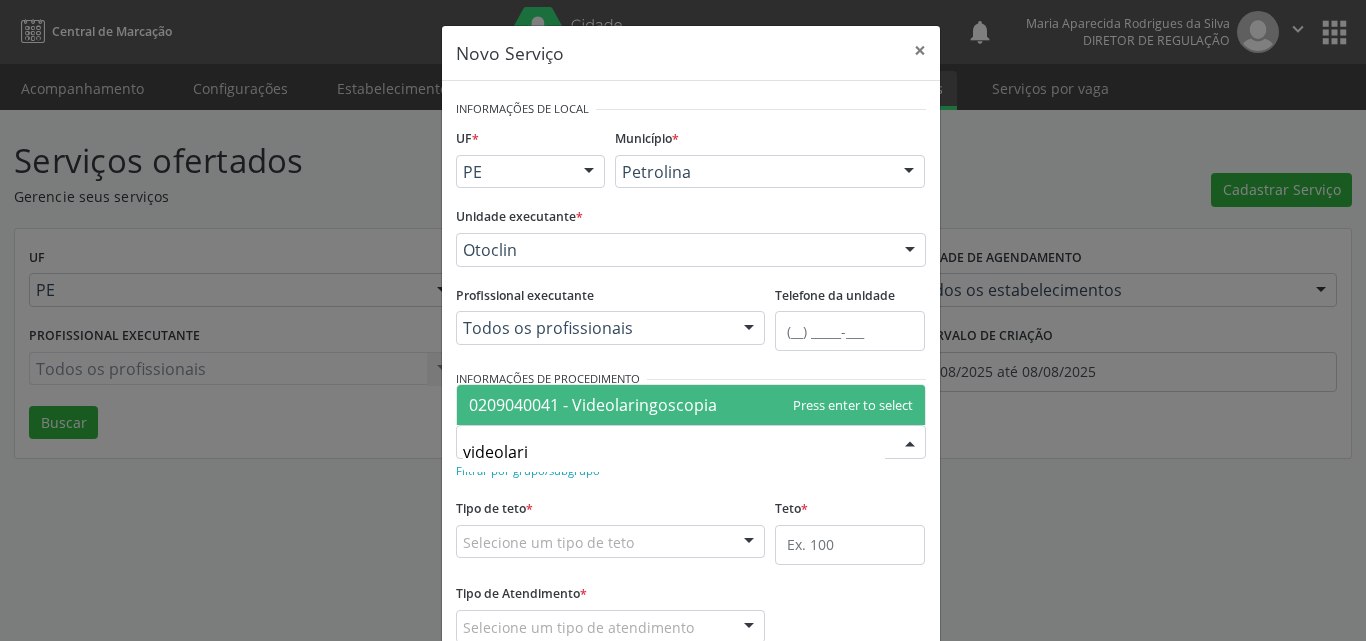 click on "0209040041 - Videolaringoscopia" at bounding box center [593, 405] 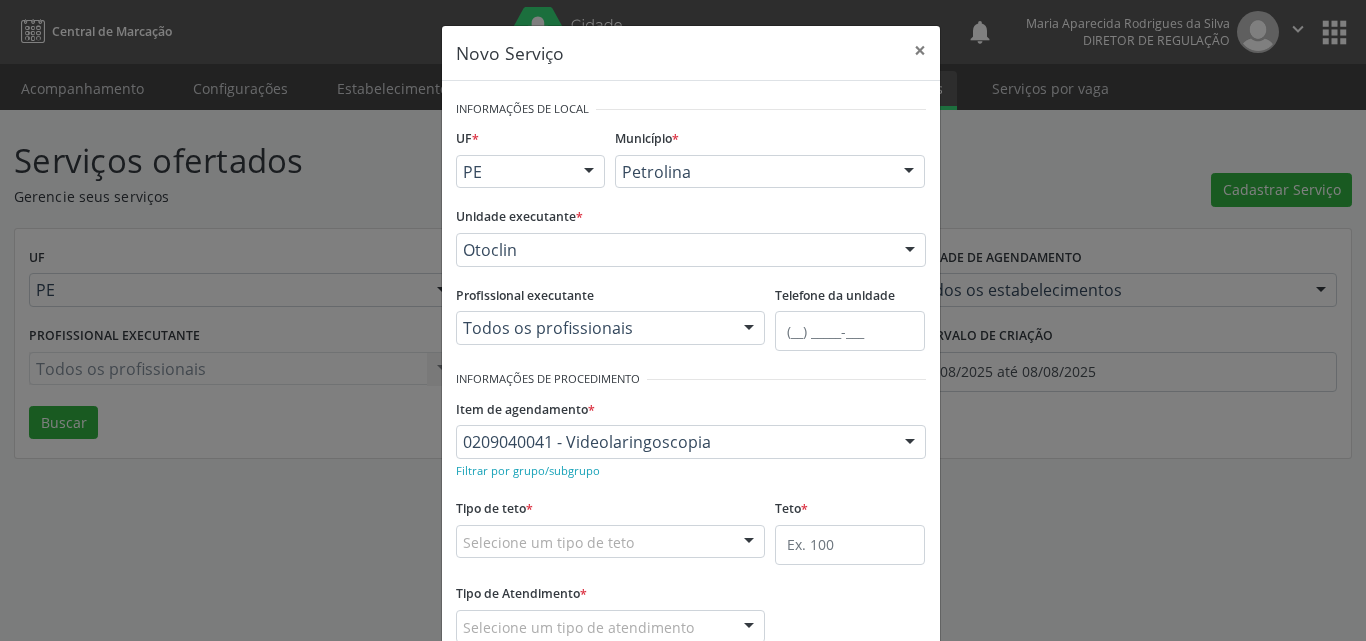 scroll, scrollTop: 132, scrollLeft: 0, axis: vertical 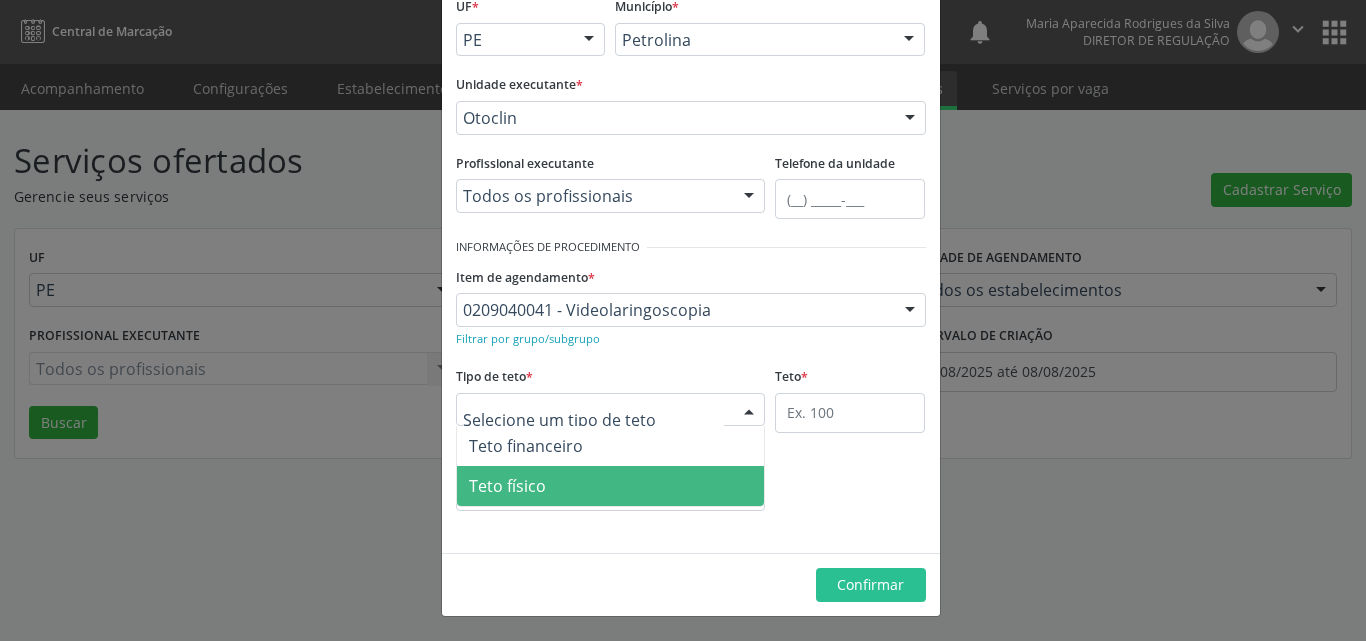 click on "Teto físico" at bounding box center [611, 486] 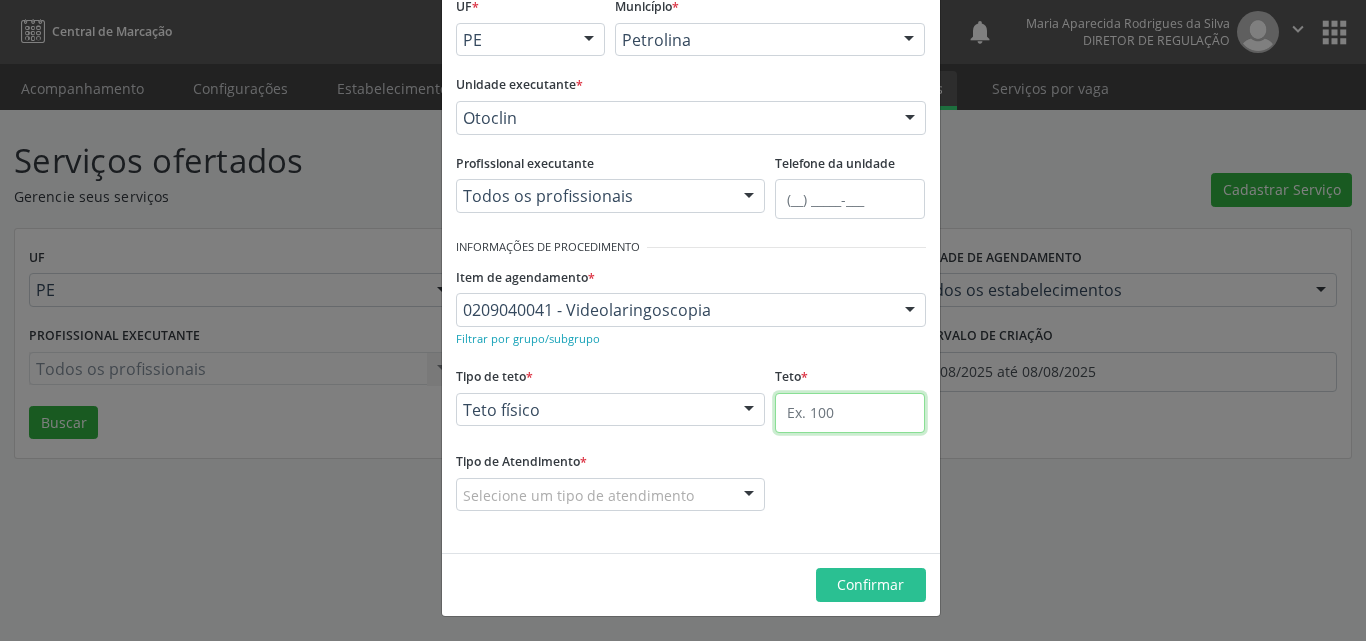 click at bounding box center [850, 413] 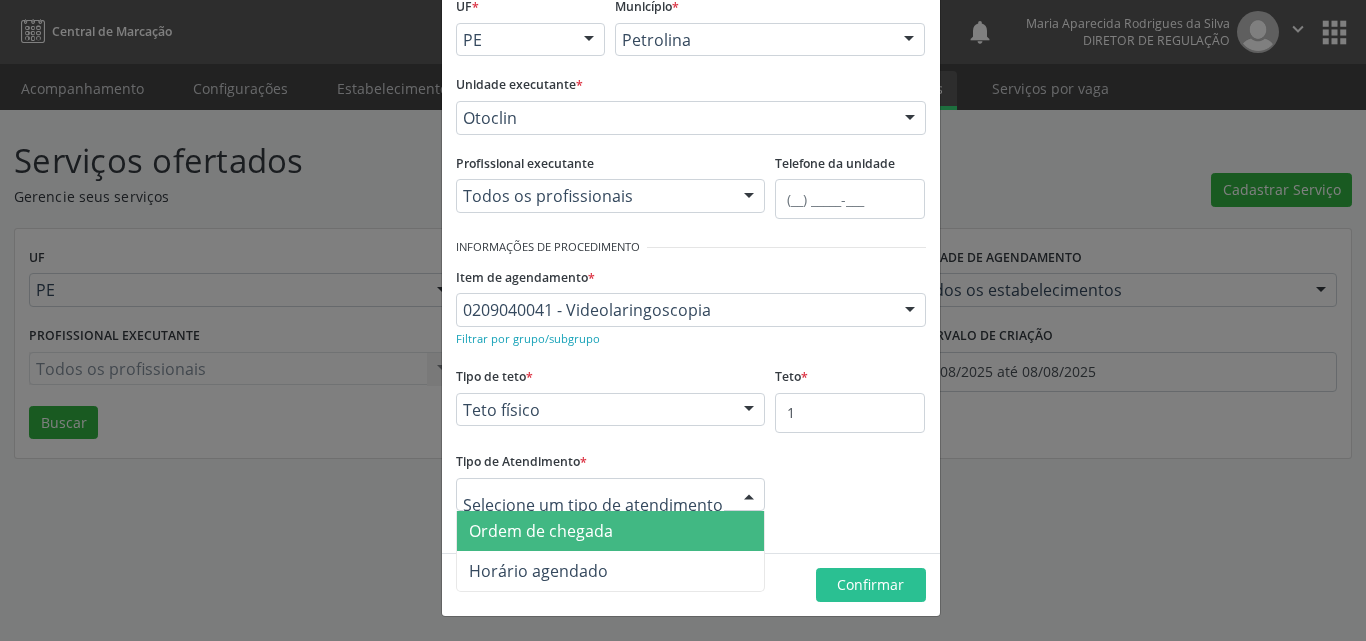 click on "Ordem de chegada" at bounding box center (611, 531) 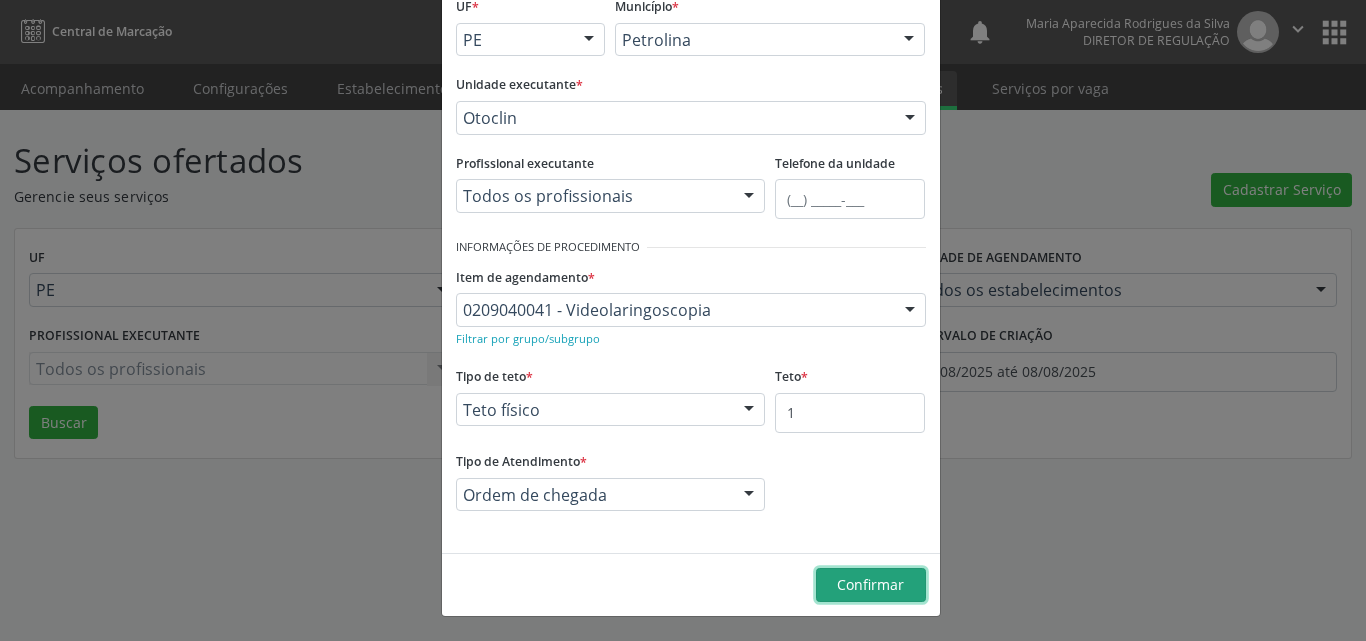 click on "Confirmar" at bounding box center [870, 584] 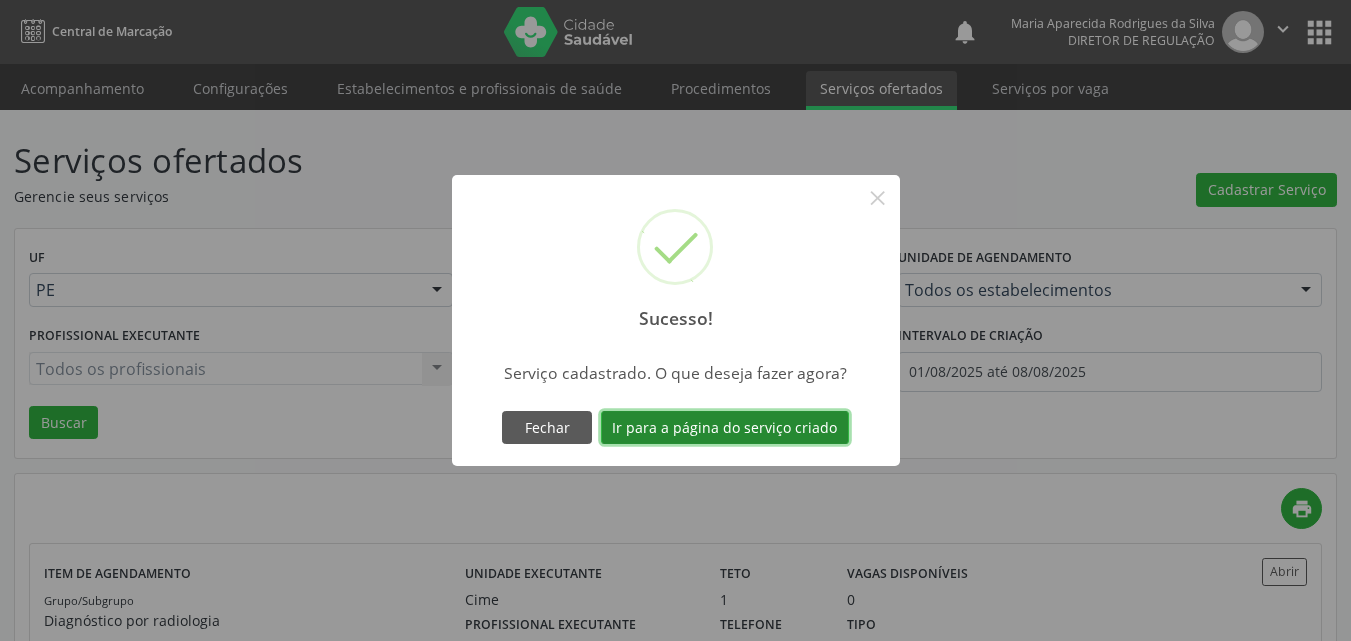 click on "Ir para a página do serviço criado" at bounding box center (725, 428) 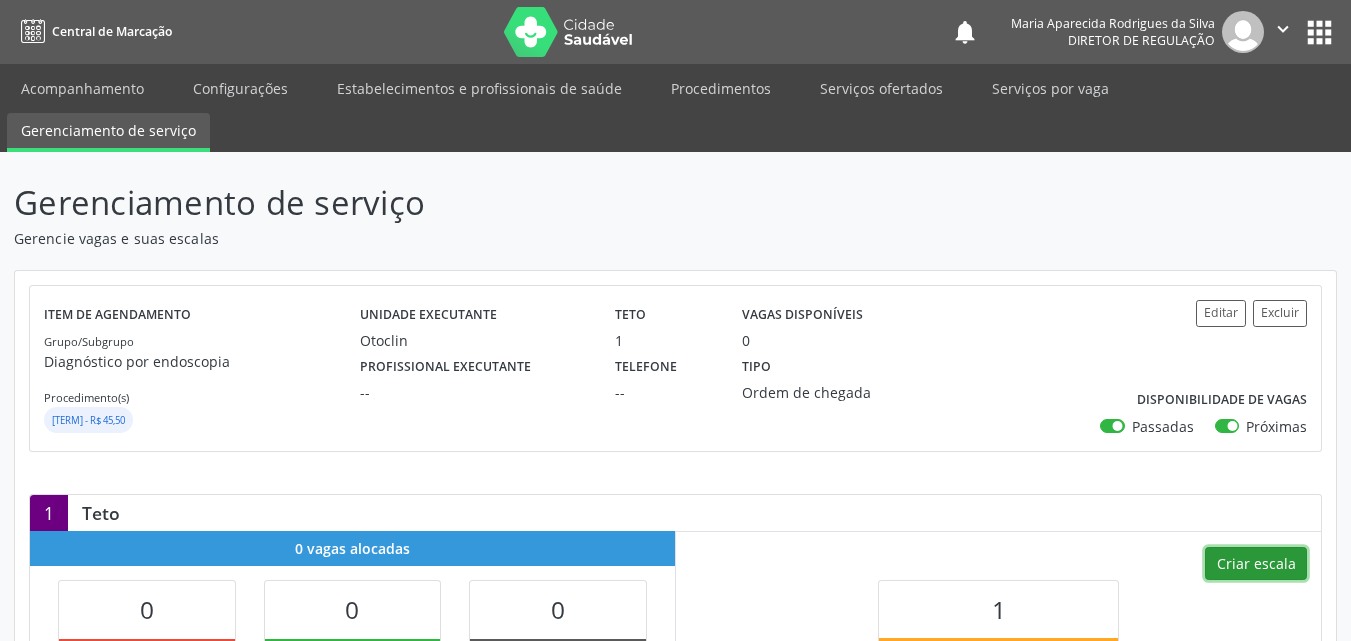 click on "Criar escala" at bounding box center (1256, 564) 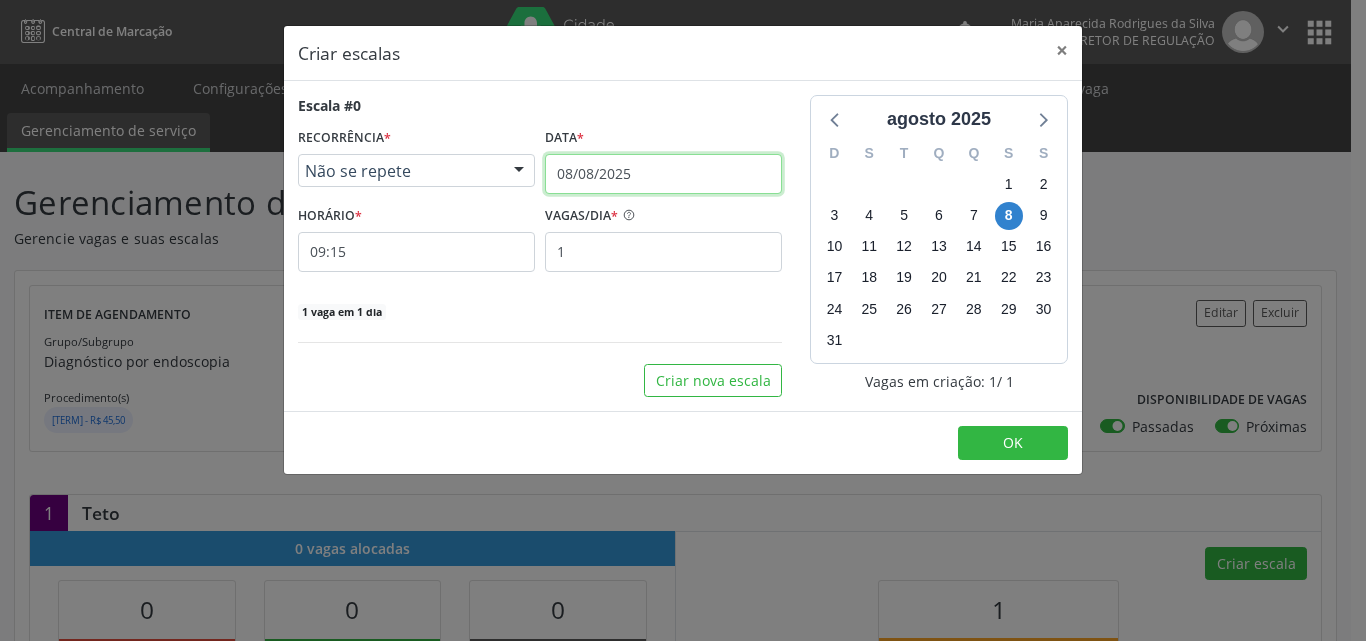 click on "08/08/2025" at bounding box center [663, 174] 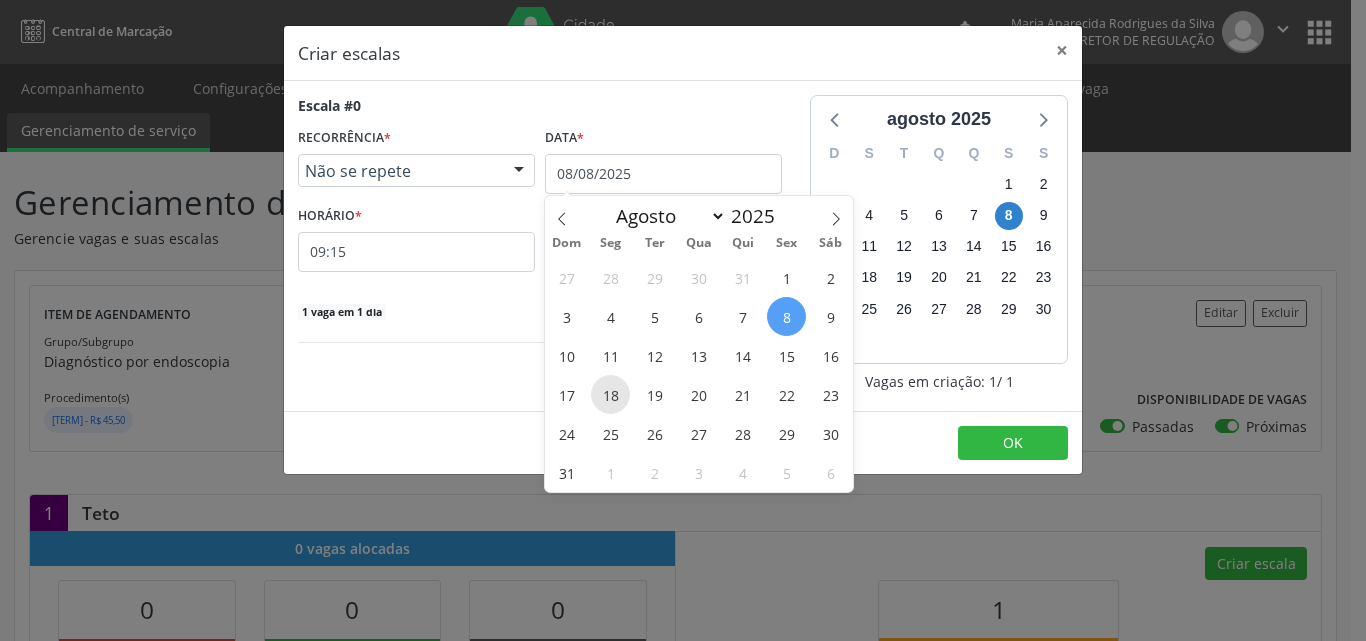 click on "18" at bounding box center [610, 394] 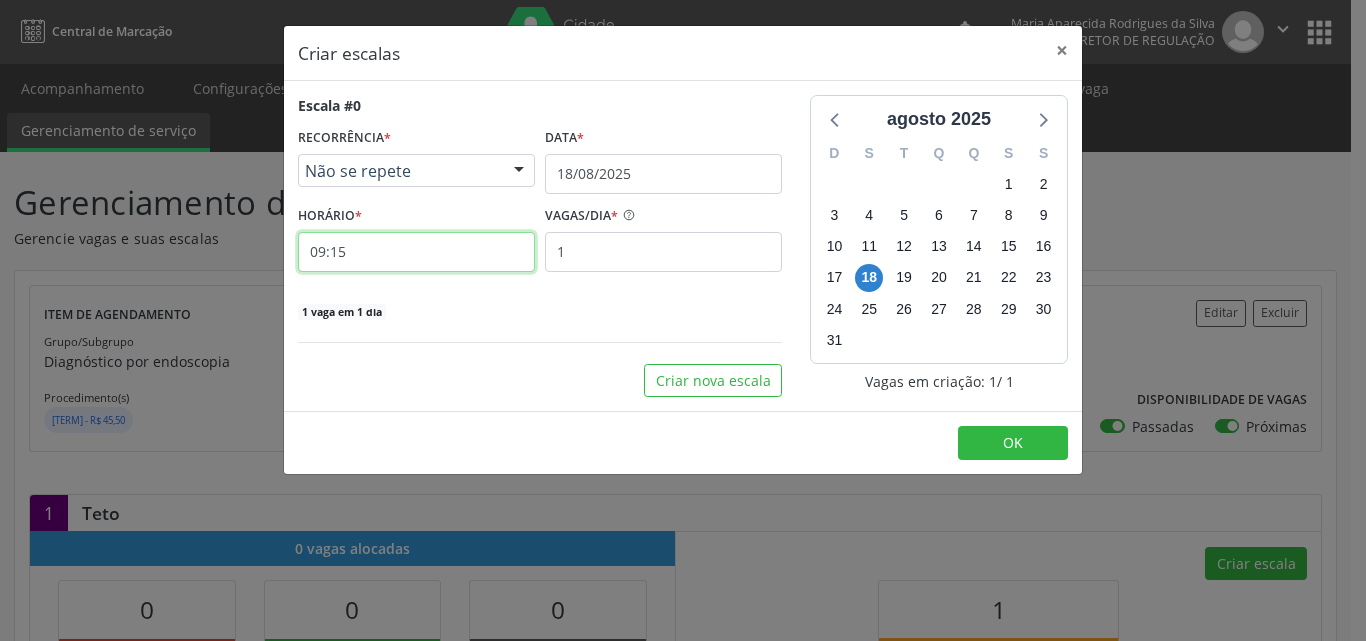 click on "09:15" at bounding box center [416, 252] 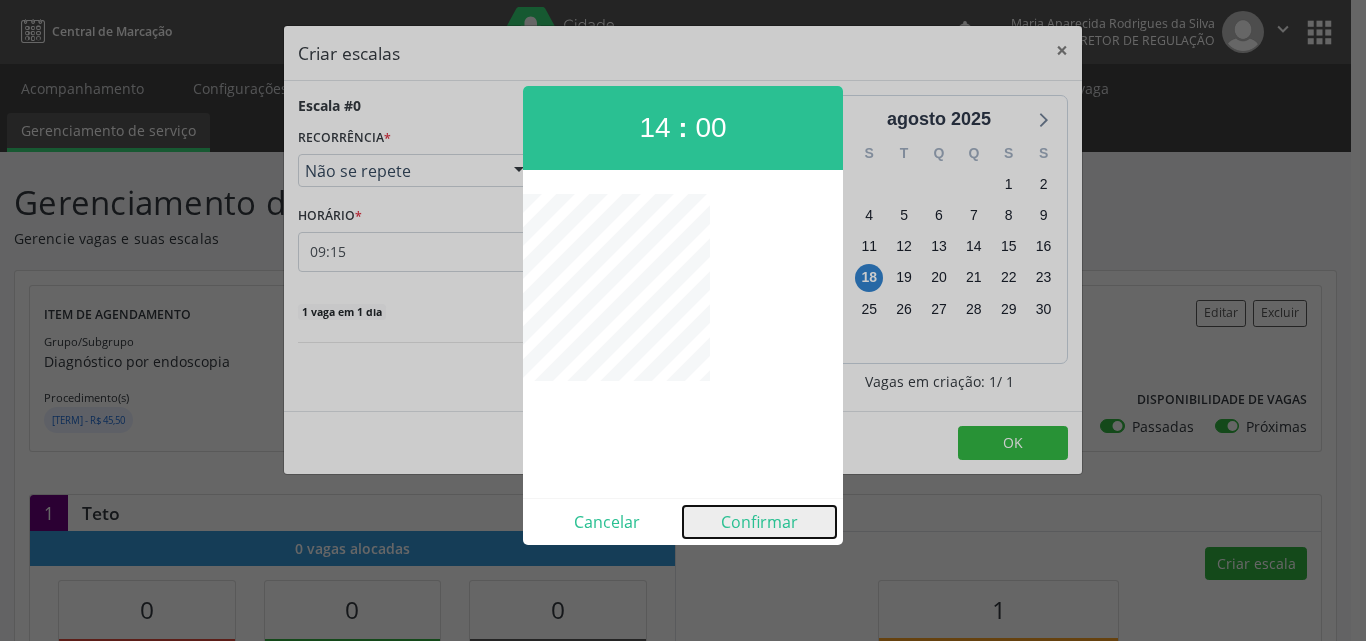click on "Confirmar" at bounding box center [759, 522] 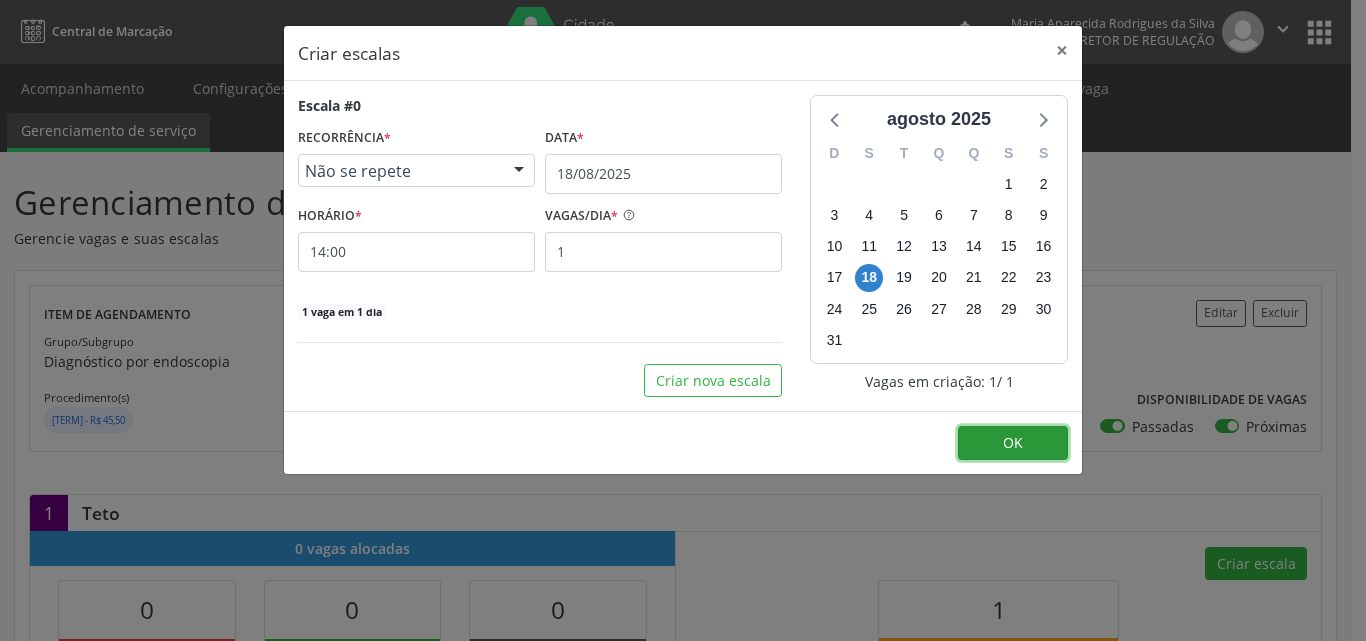 click on "OK" at bounding box center (1013, 442) 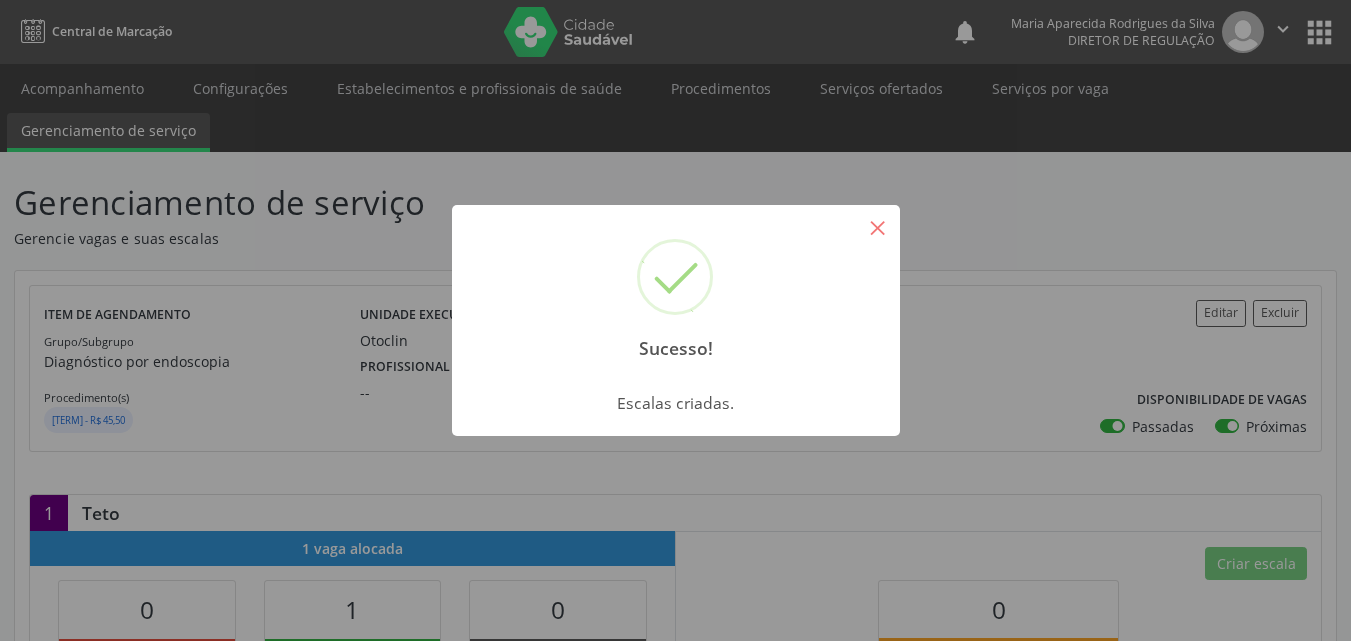 click on "×" at bounding box center [878, 227] 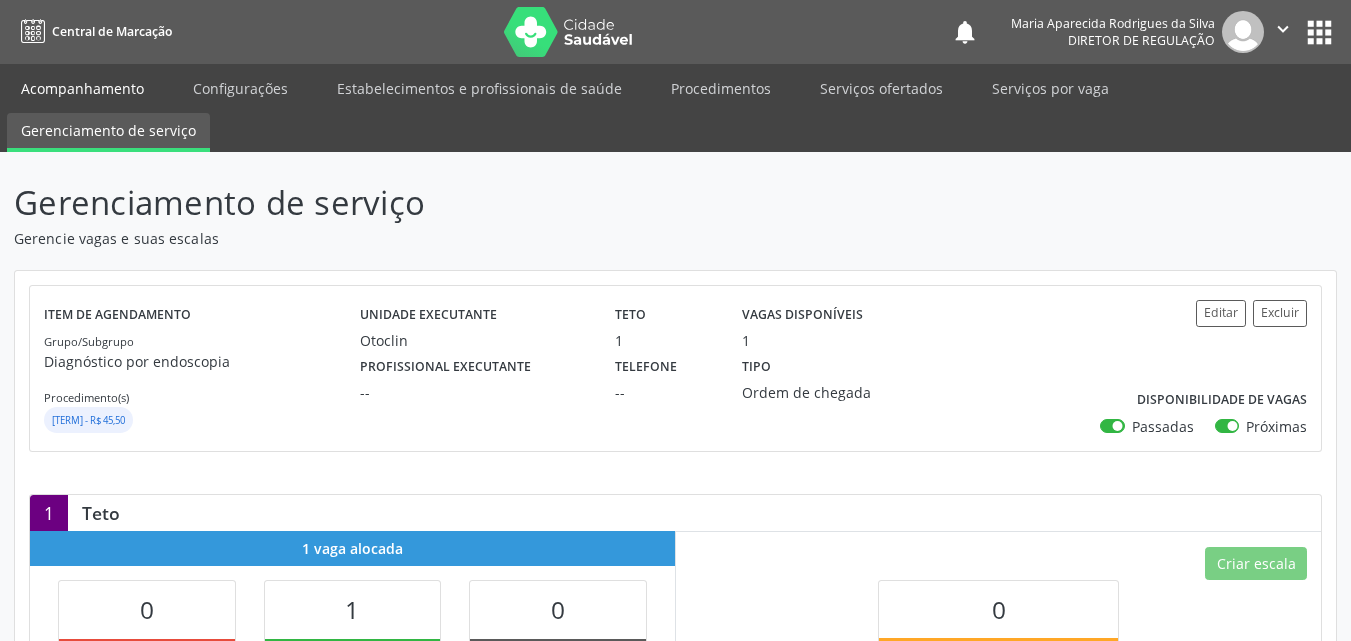 click on "Acompanhamento" at bounding box center (82, 88) 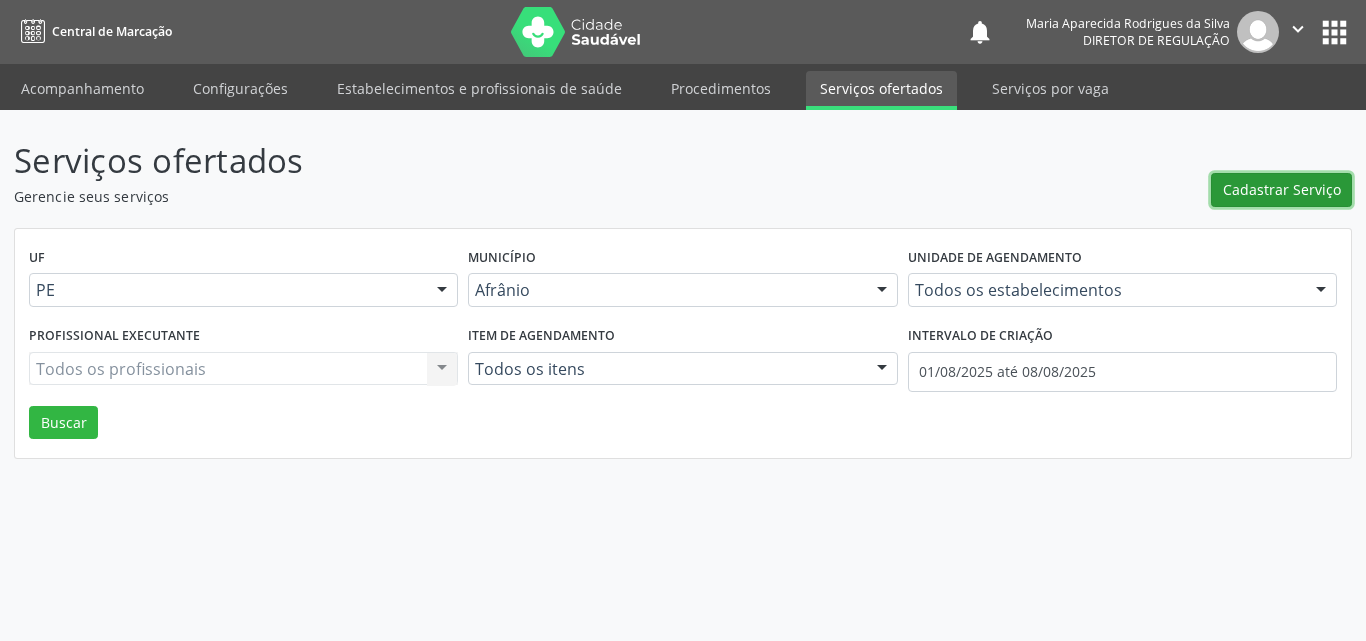 click on "Cadastrar Serviço" at bounding box center (1282, 189) 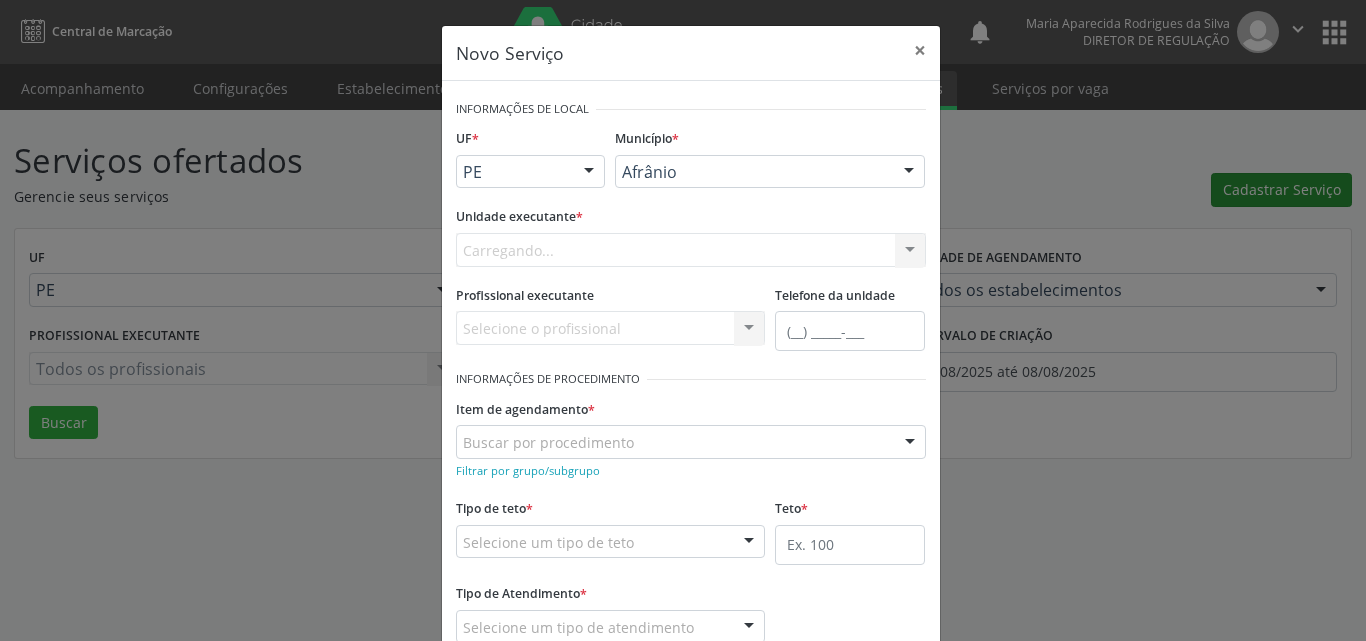scroll, scrollTop: 0, scrollLeft: 0, axis: both 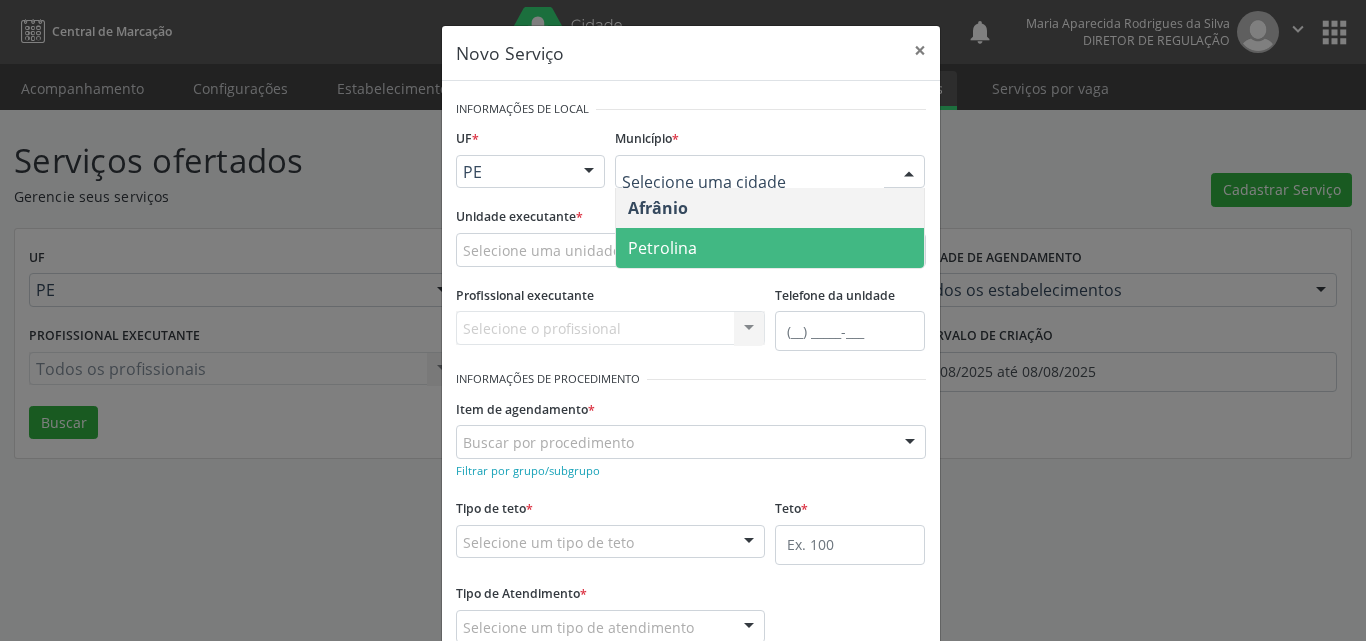 click on "Petrolina" at bounding box center (770, 248) 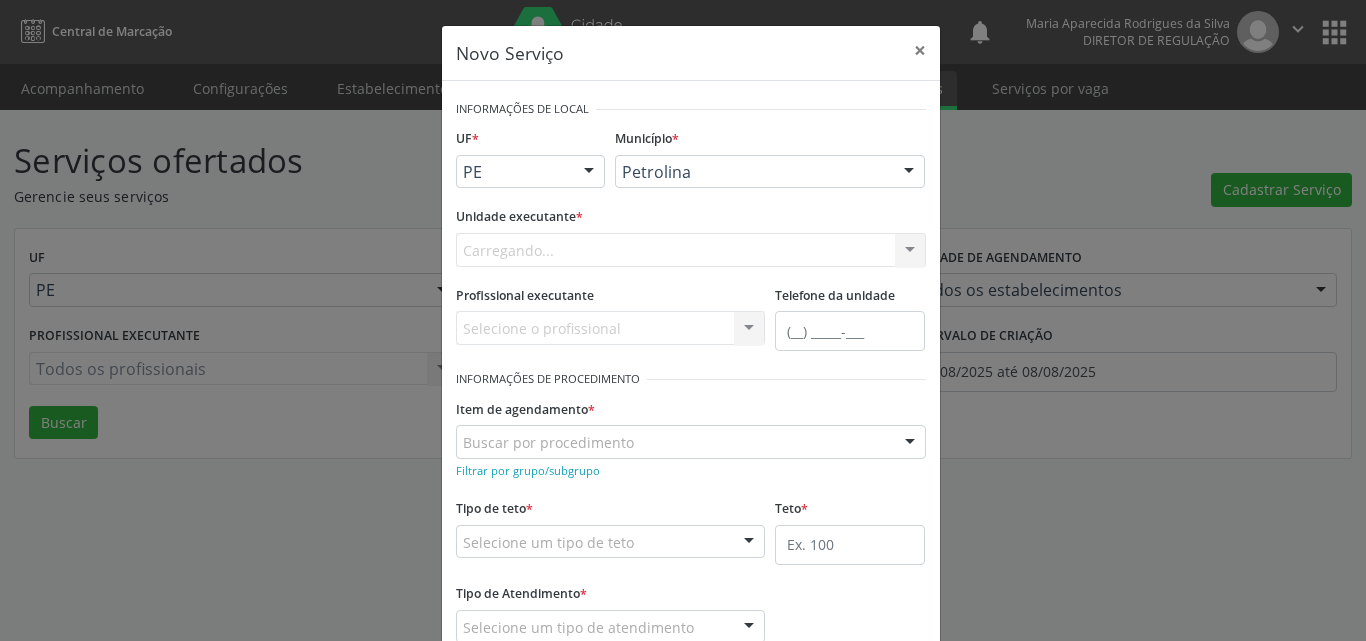 click on "Carregando...
Academia da Saude de Afranio   Academia da Saude do Bairro Roberto Luis   Academia da Saude do Distrito de Cachoeira do Roberto   Academia da Saude do Distrito de Extrema   Academia da Saude do Jose Ramos   Alves Landim   Ambulatorio Municipal de Saude   Caf Central de Abastecimento Farmaceutico   Centro de Atencao Psicossocial de Afranio Pe   Centro de Especialidades   Cime   Cuidar   Equipe de Atencao Basica Prisional Tipo I com Saude Mental   Esf Ana Coelho Nonato   Esf Custodia Maria da Conceicao   Esf Isabel Gomes   Esf Jose Ramos   Esf Jose e Maria Rodrigues de Macedo   Esf Maria Dilurdes da Silva   Esf Maria da Silva Pereira   Esf Rosalia Cavalcanti Gomes   Esf de Barra das Melancias   Esf de Extrema   Farmacia Basica do Municipio de Afranio   Hospital Municipal Maria Coelho Cavalcanti Rodrigues   Hospital de Campanha Covid 19 Ambulatorio Municipal   Laboratorio de Protese Dentario   Lid Laboratorio de Investigacoes e Diagnosticos               Selac" at bounding box center [691, 250] 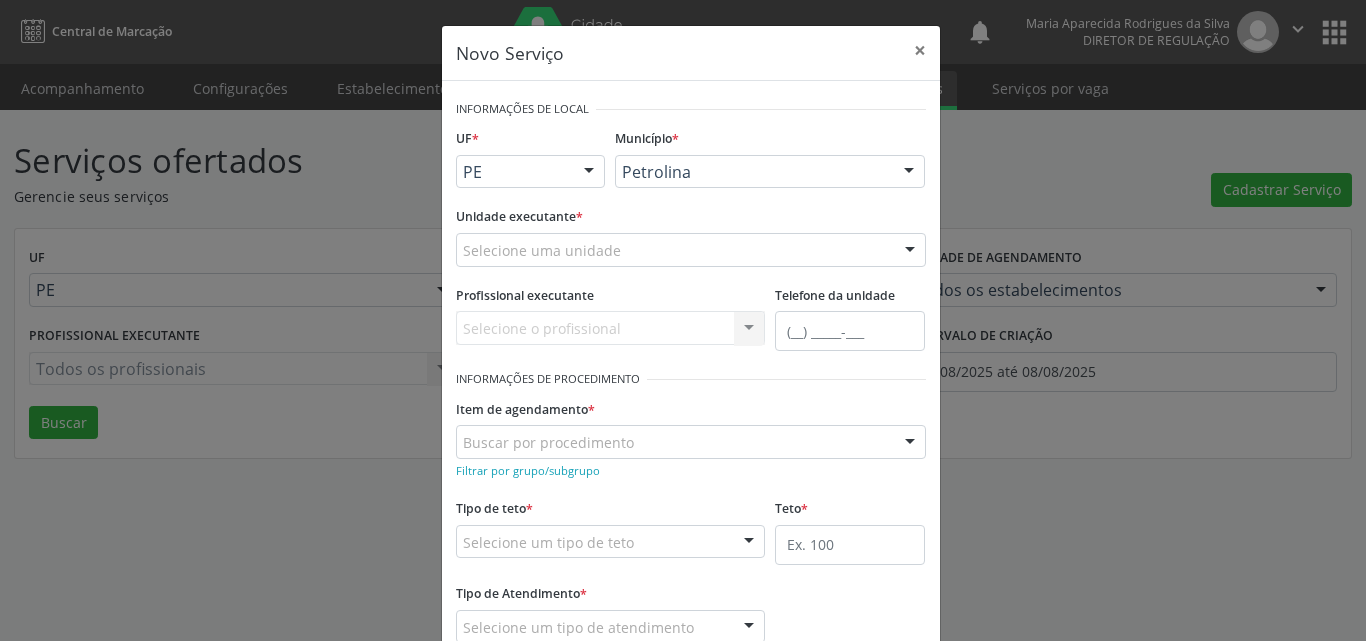 click on "Selecione uma unidade" at bounding box center [691, 250] 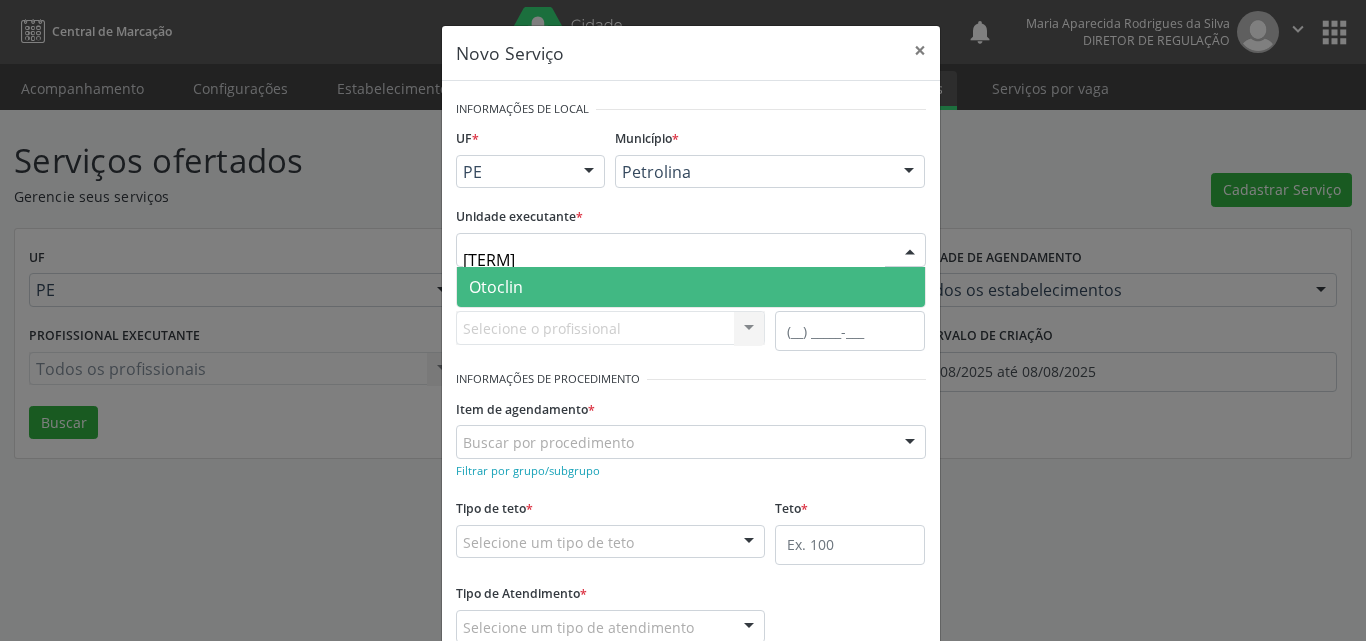 type on "[TERM]" 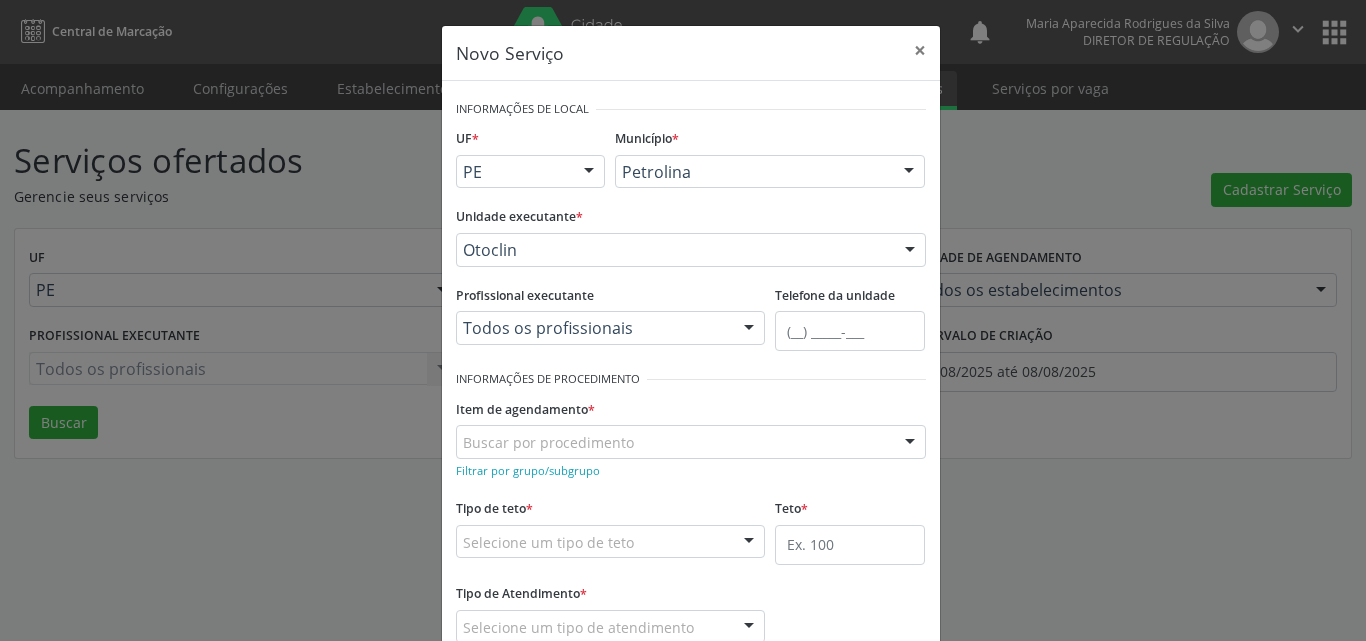 click on "Buscar por procedimento" at bounding box center [691, 442] 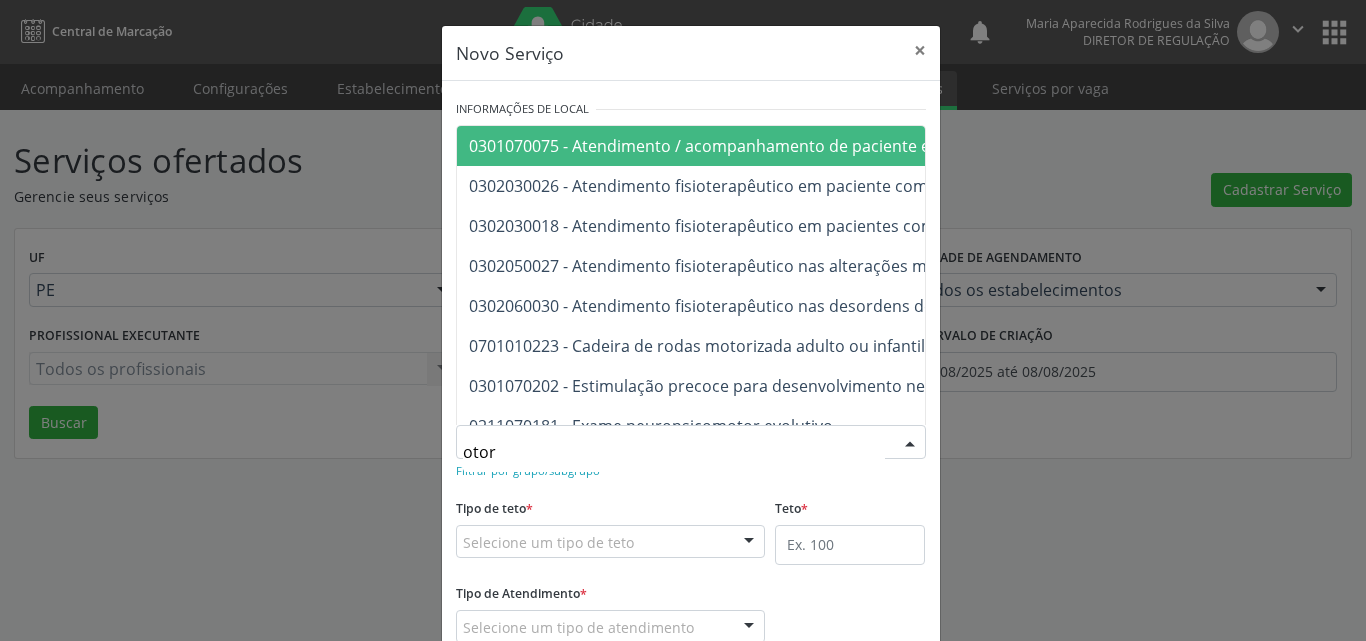 type on "otorr" 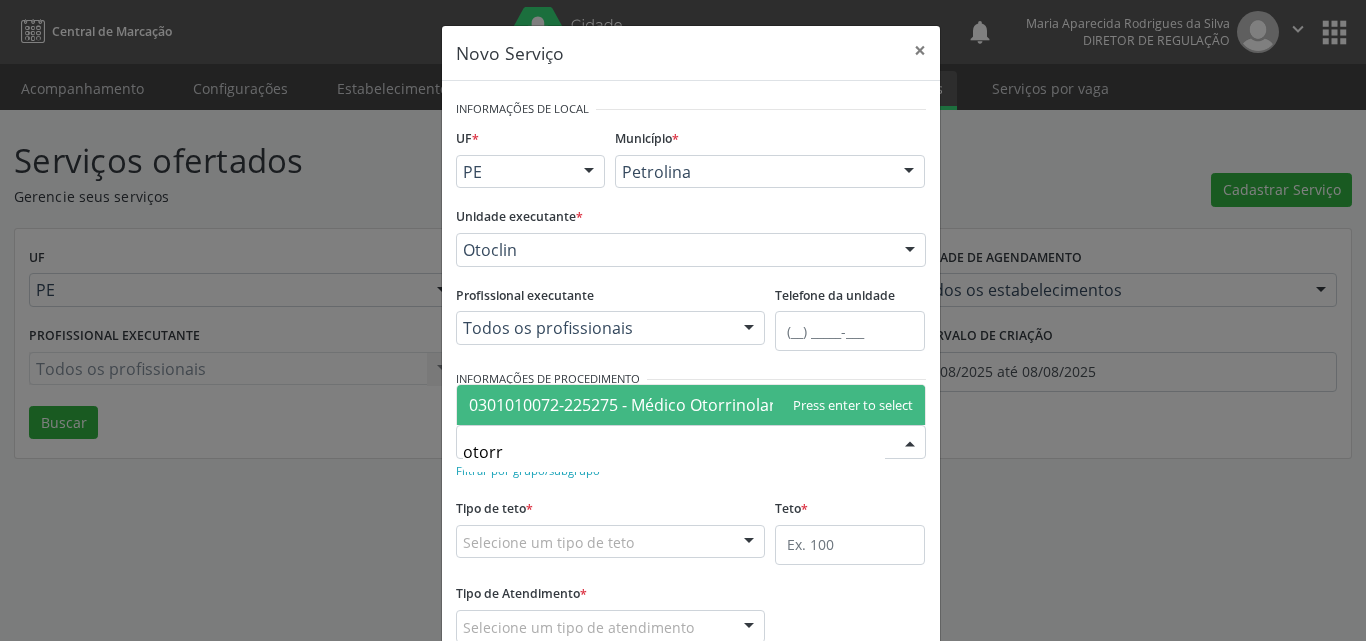 click on "0301010072-225275 - Médico Otorrinolaringologista" at bounding box center [664, 405] 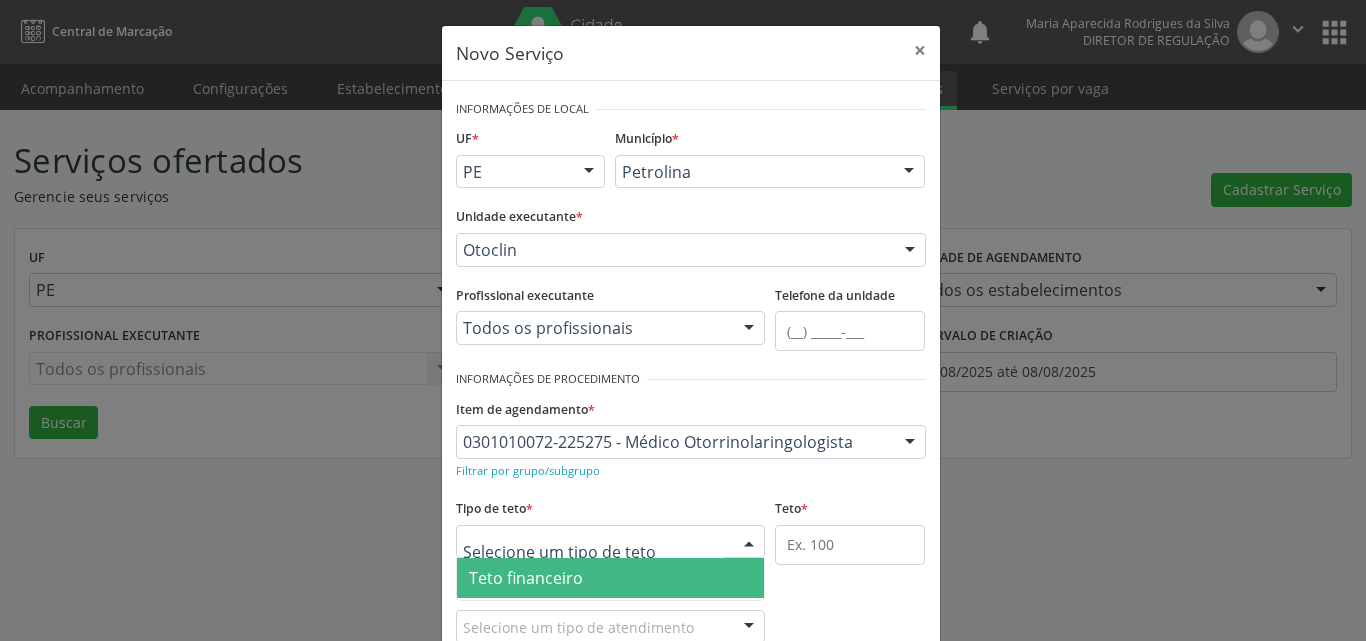 click at bounding box center [611, 542] 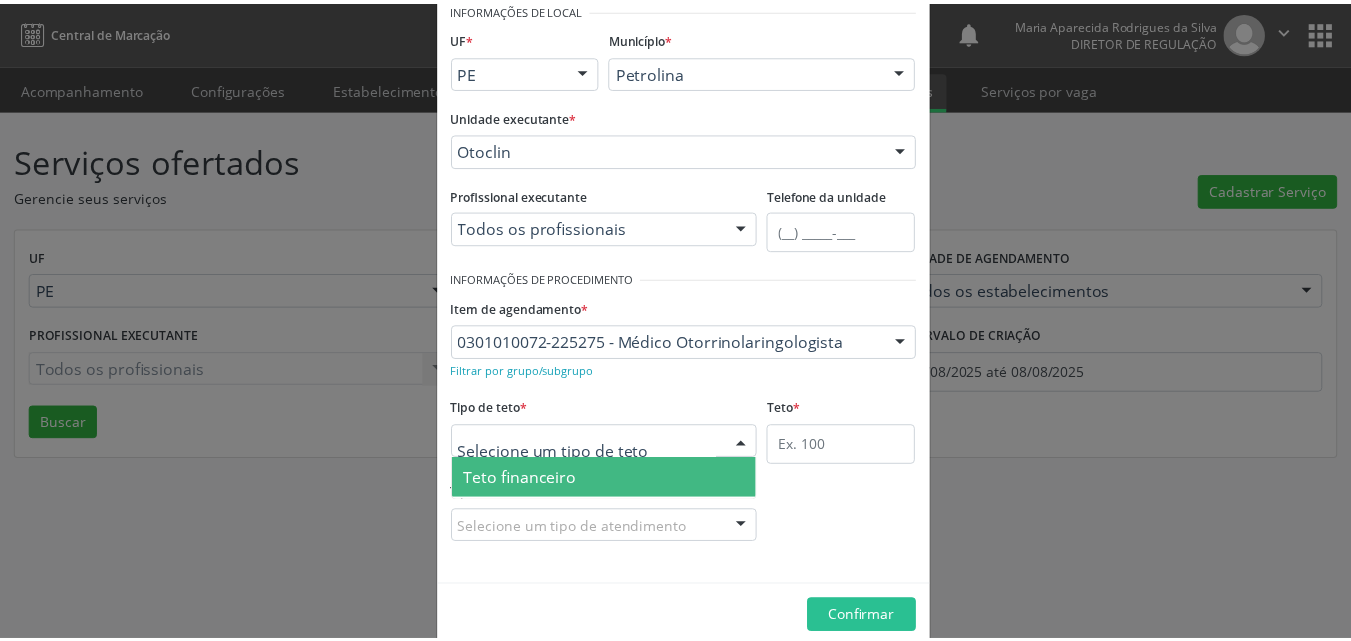 scroll, scrollTop: 38, scrollLeft: 0, axis: vertical 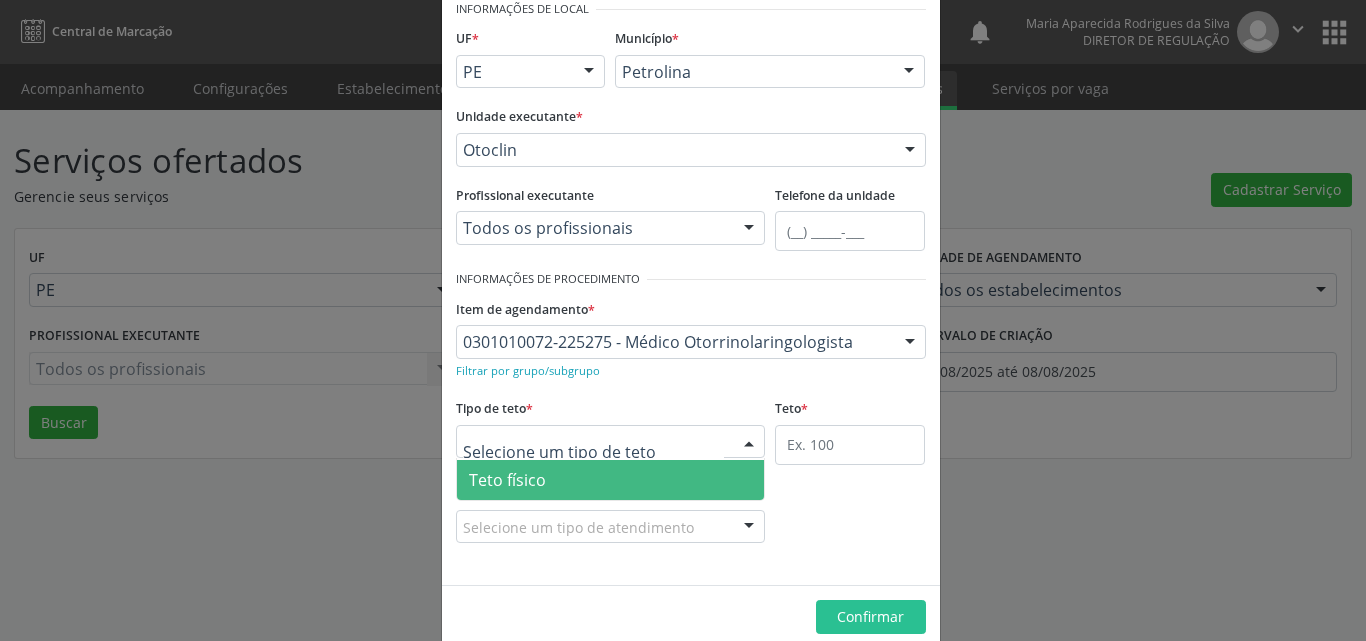 click on "Teto físico" at bounding box center [611, 480] 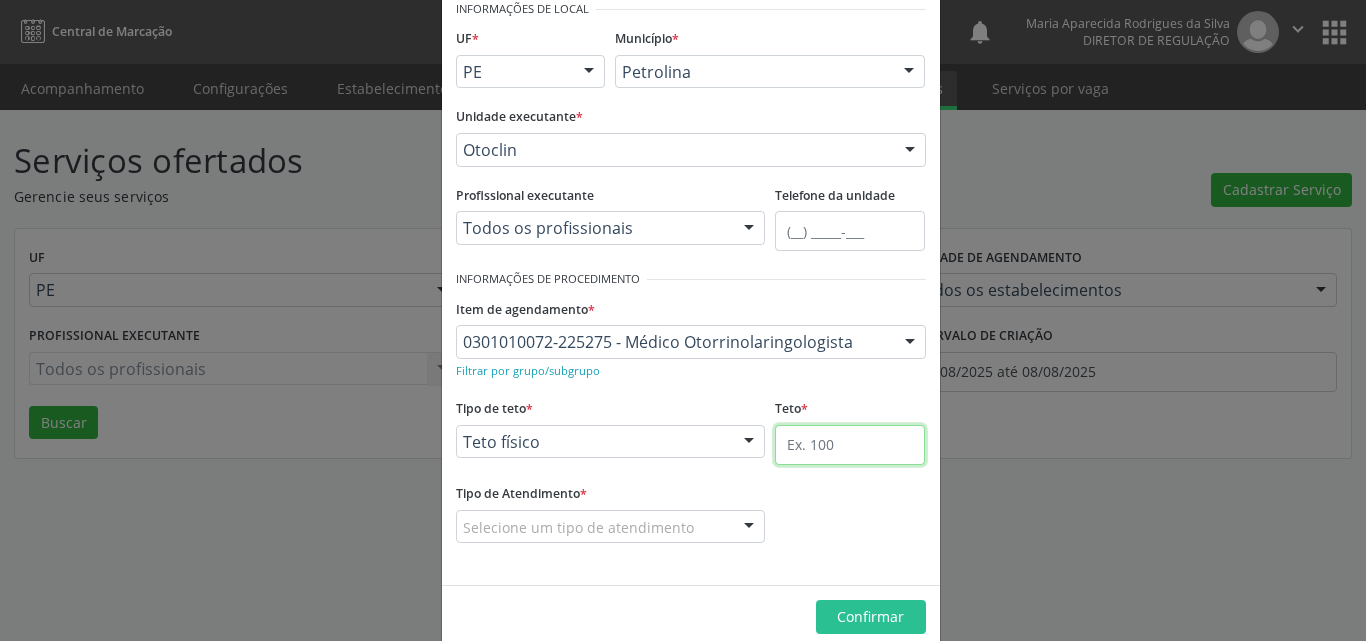click at bounding box center (850, 445) 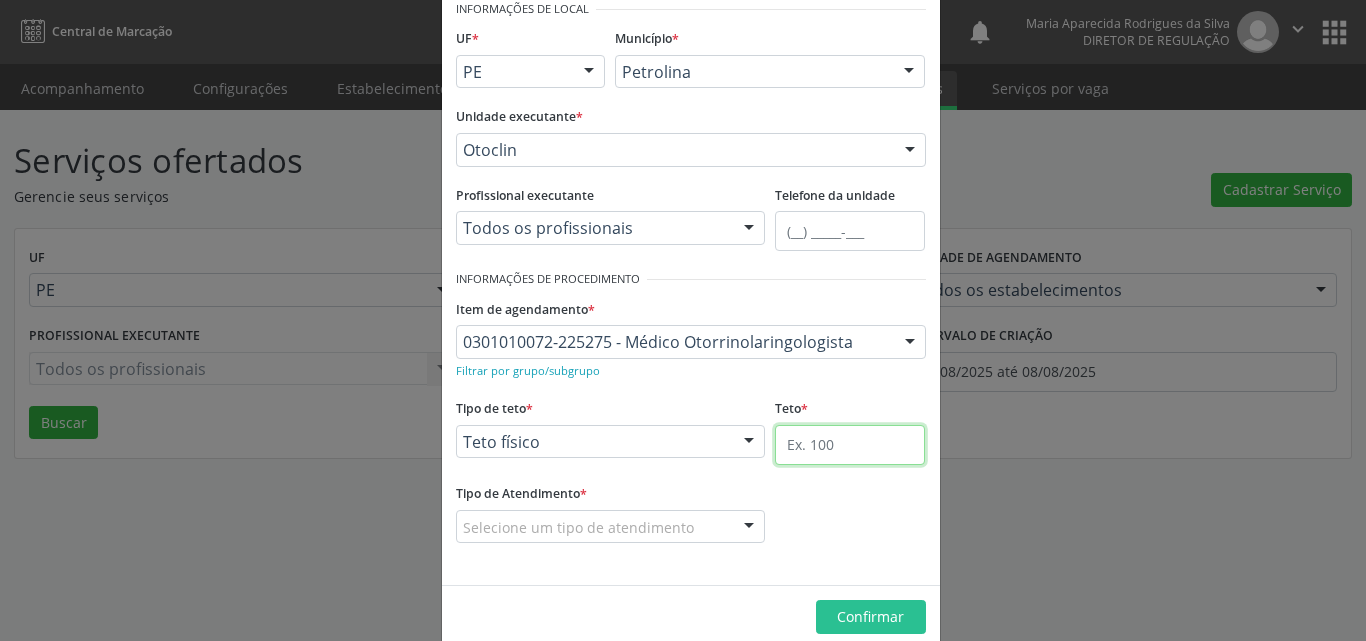 type on "1" 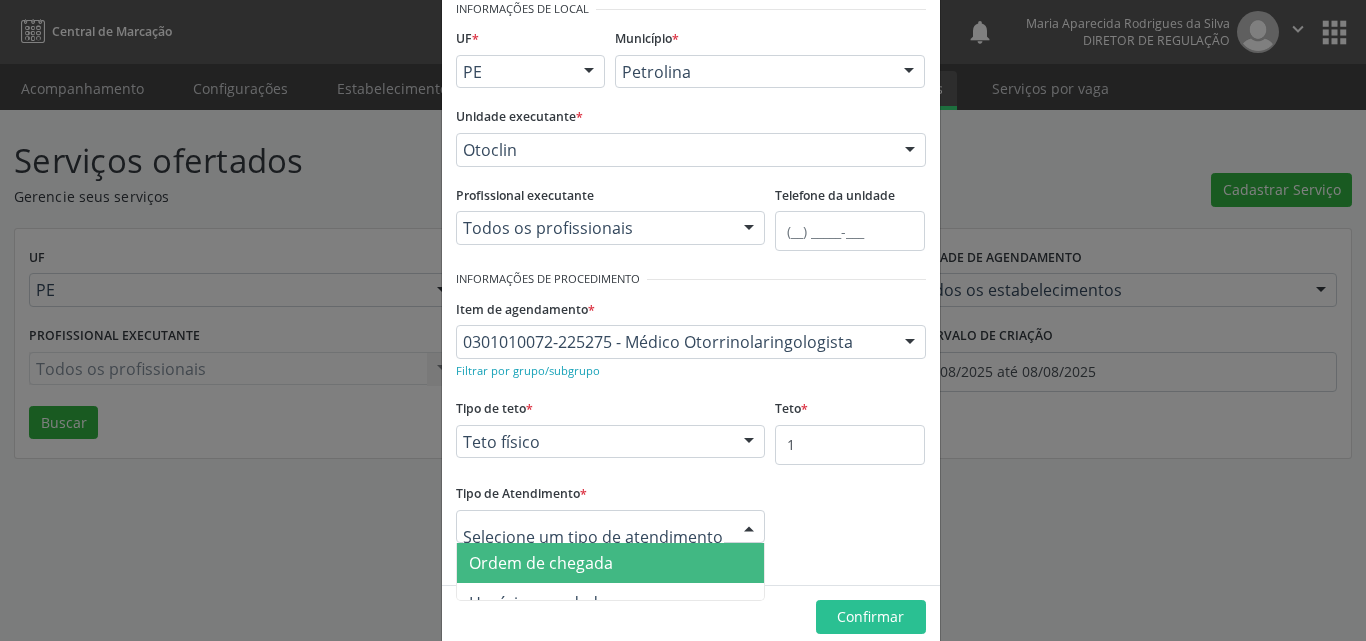 click on "Ordem de chegada" at bounding box center (611, 563) 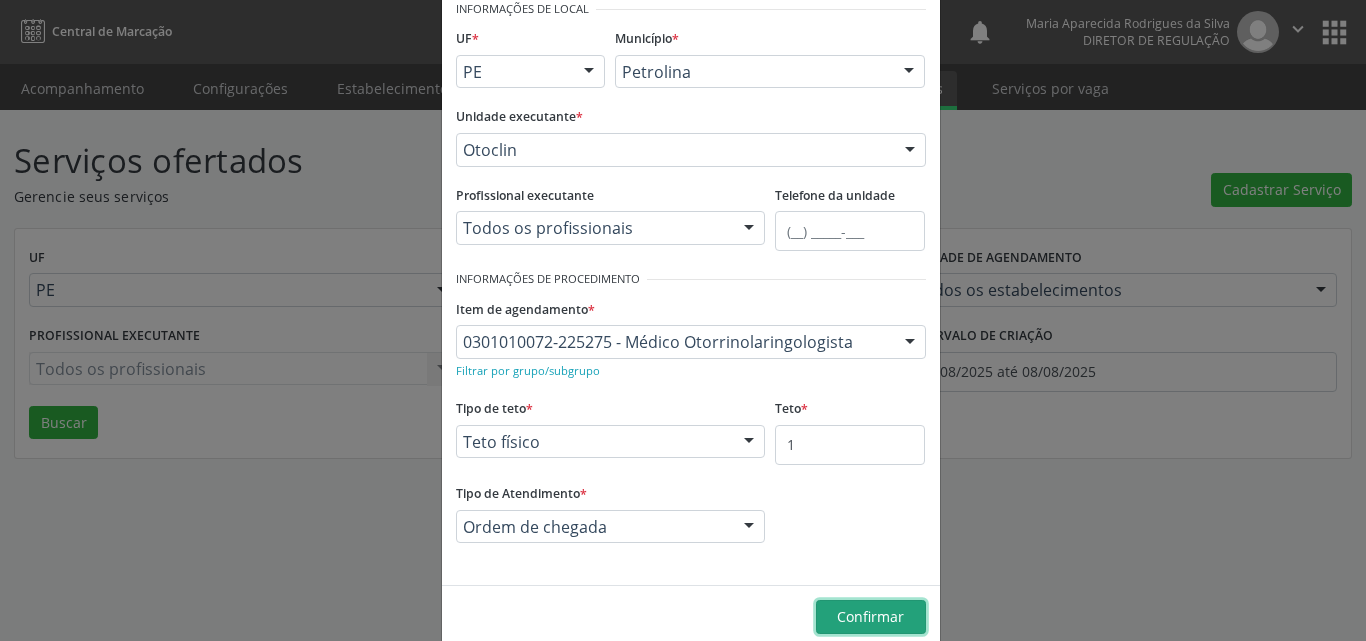 click on "Confirmar" at bounding box center (870, 616) 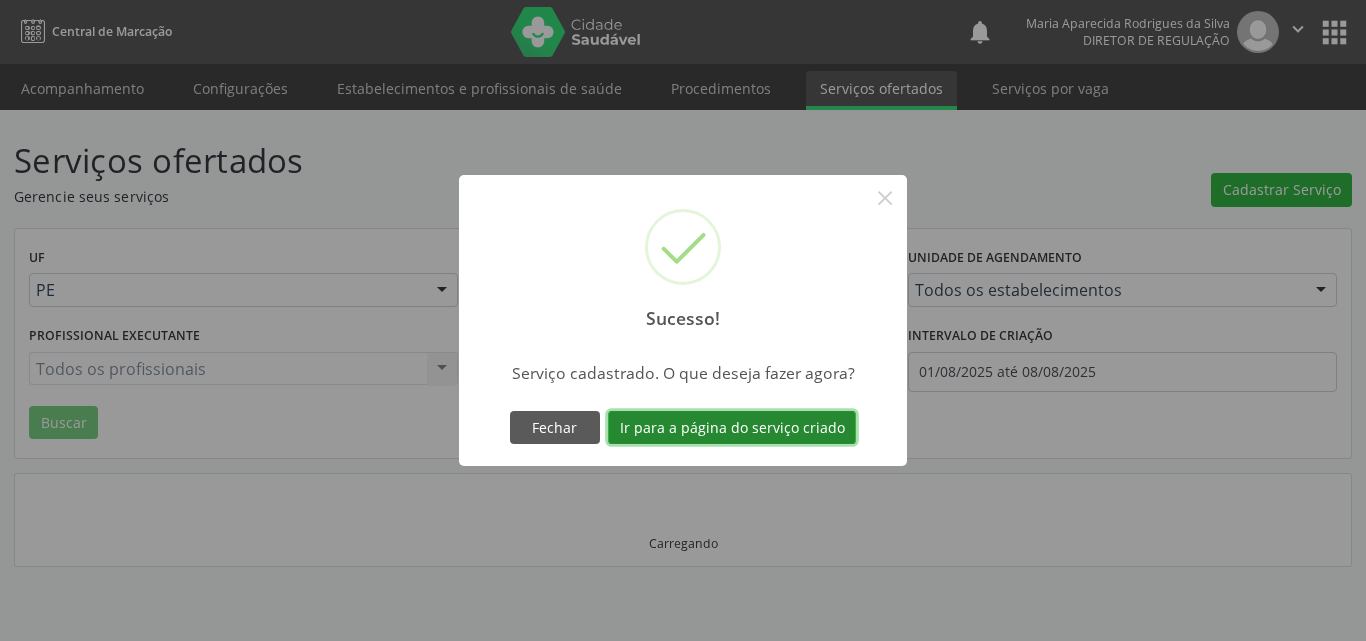 click on "Ir para a página do serviço criado" at bounding box center (732, 428) 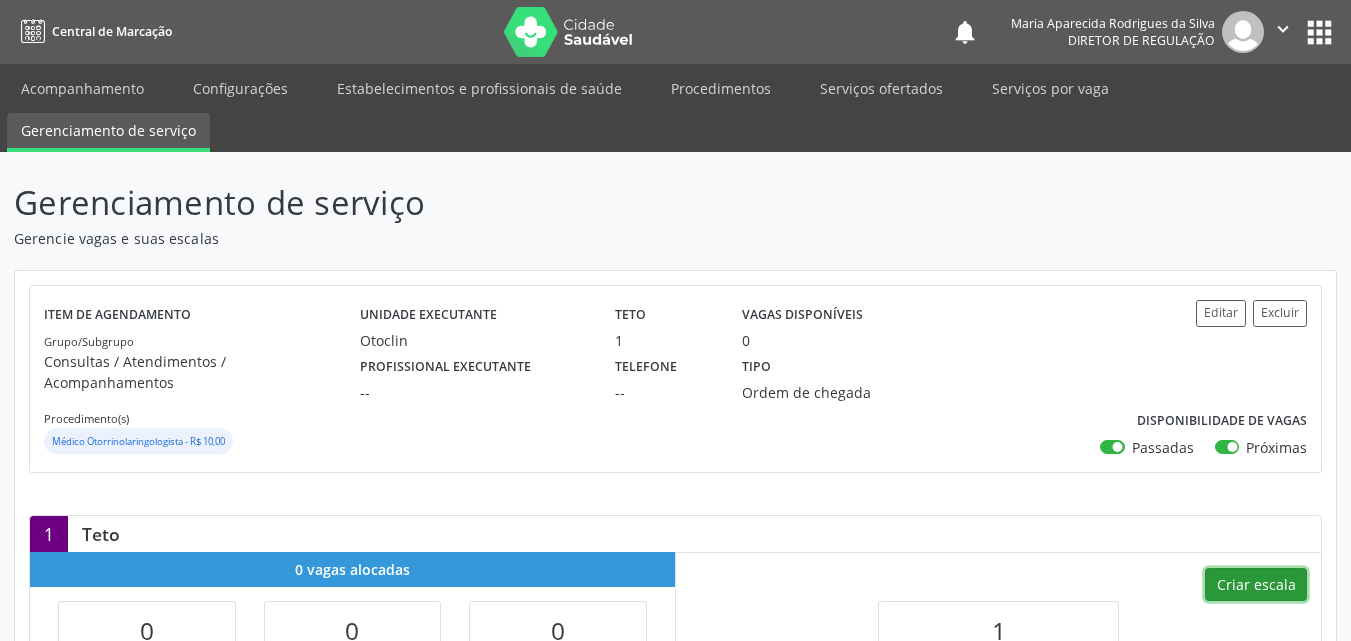 click on "Criar escala" at bounding box center (1256, 585) 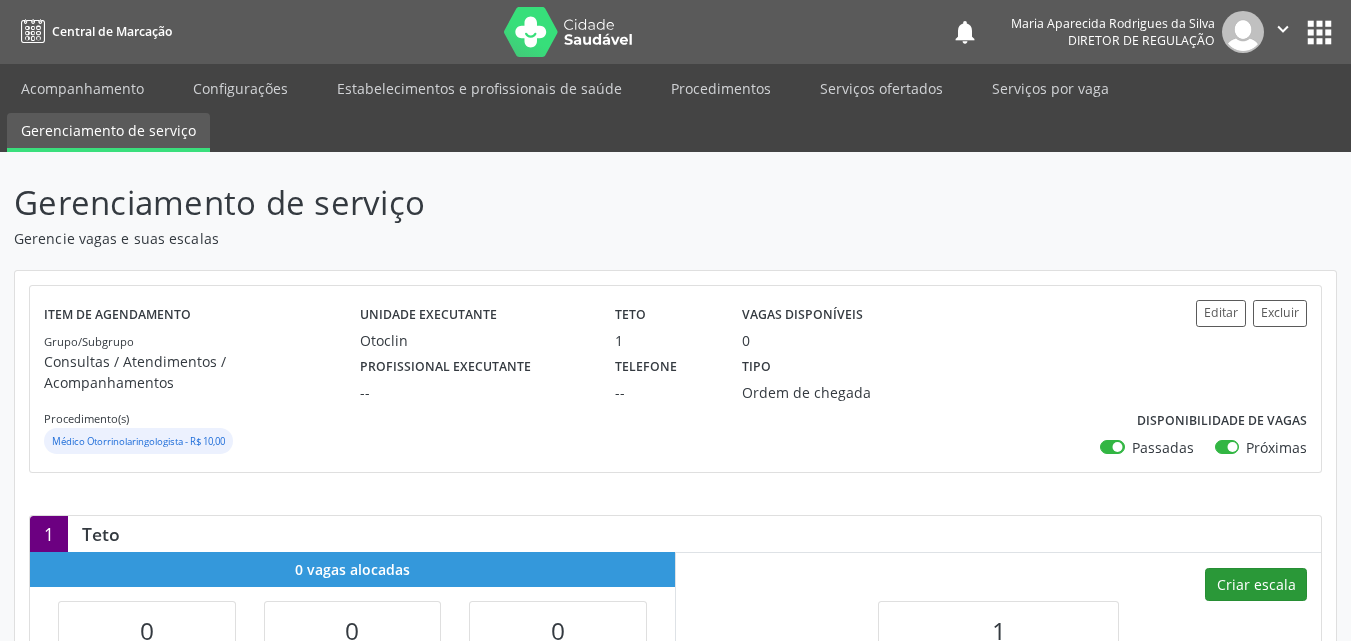 select on "7" 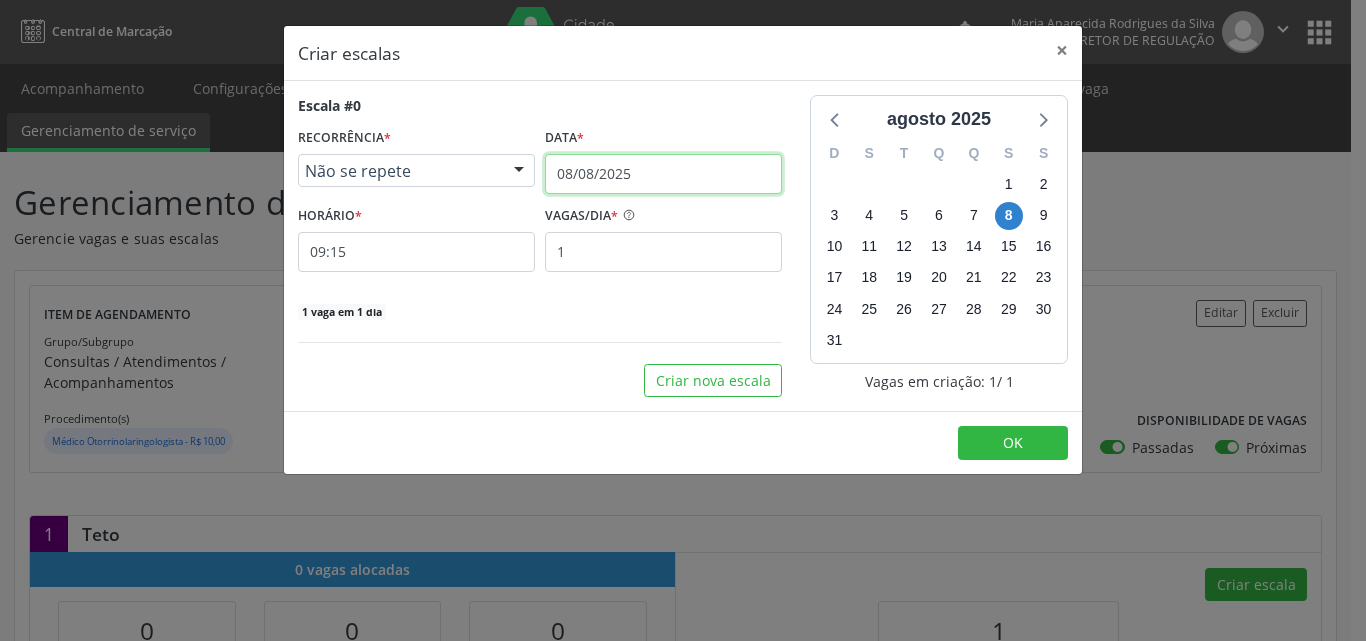 click on "08/08/2025" at bounding box center [663, 174] 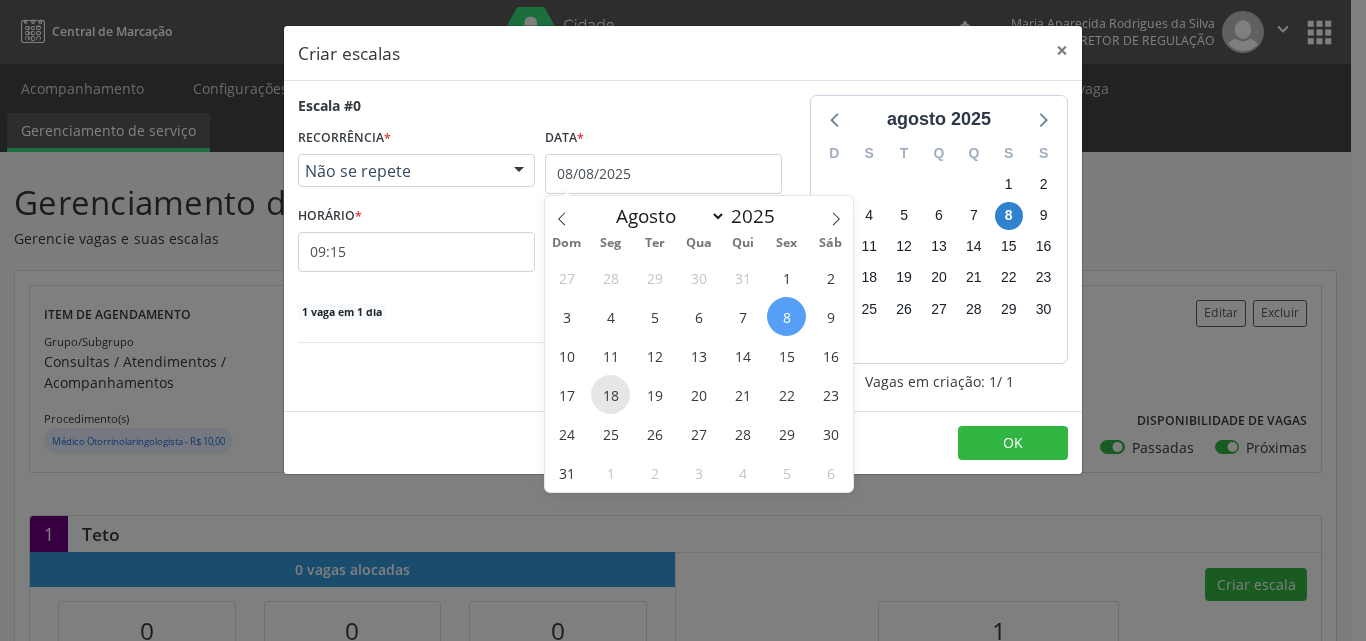click on "18" at bounding box center [610, 394] 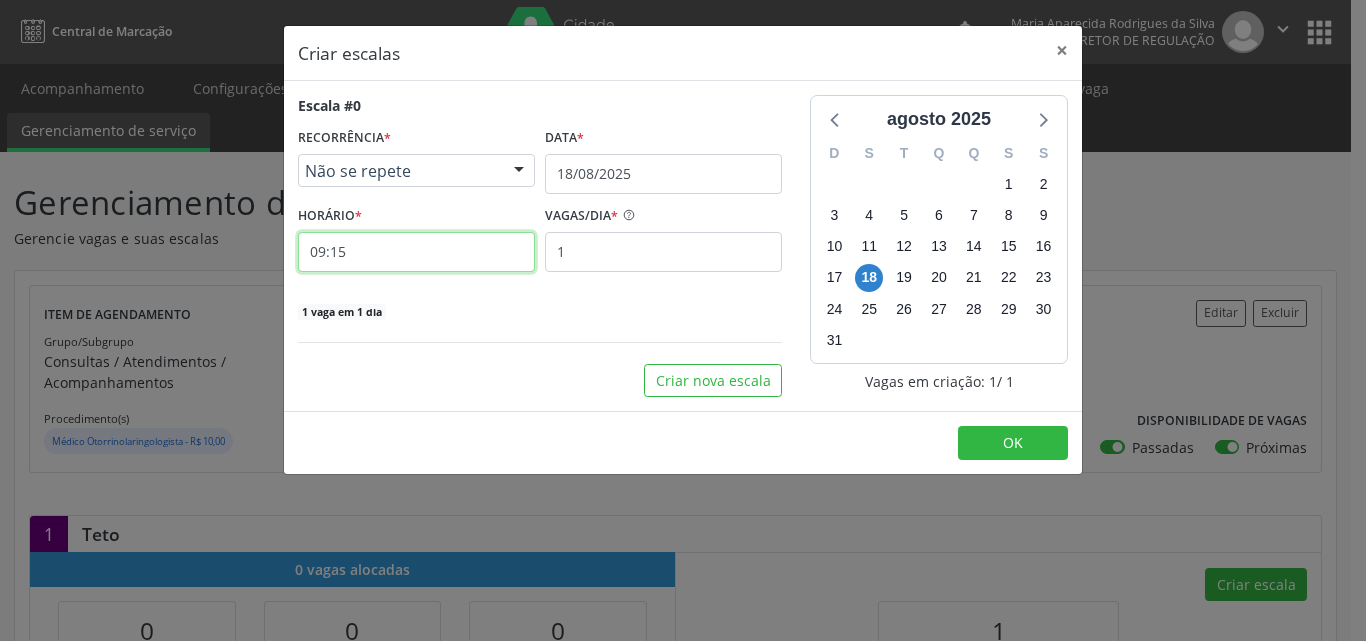 click on "09:15" at bounding box center [416, 252] 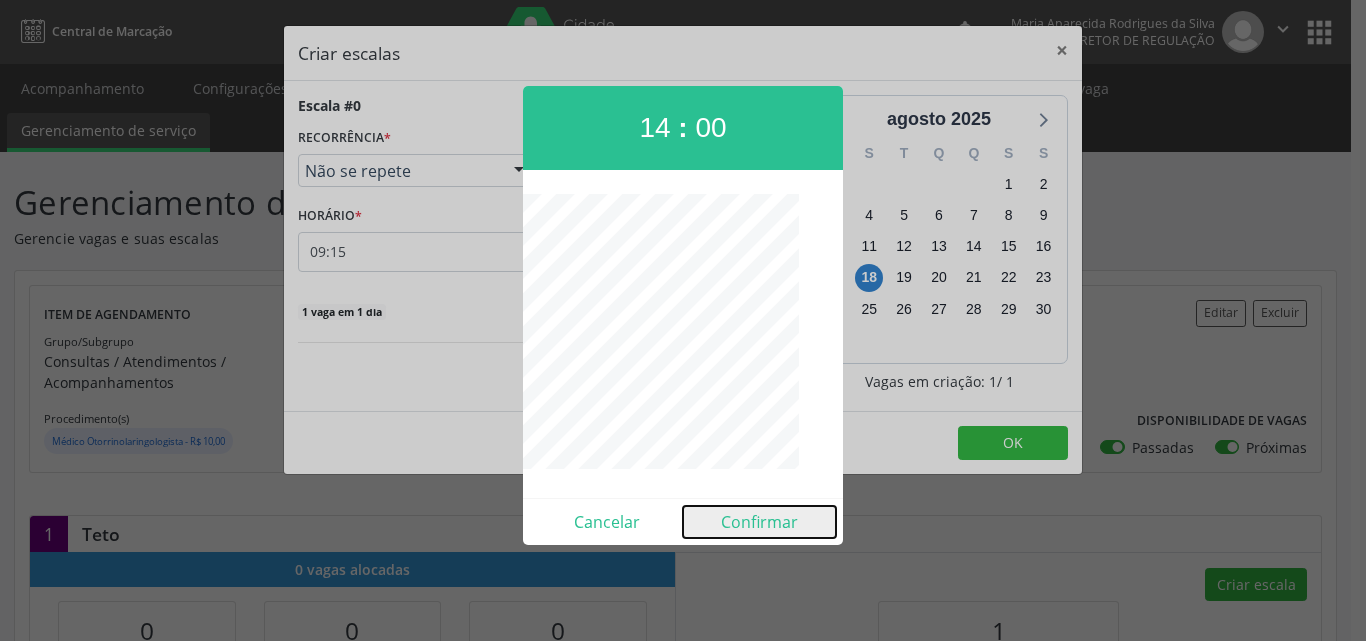 click on "Confirmar" at bounding box center [759, 522] 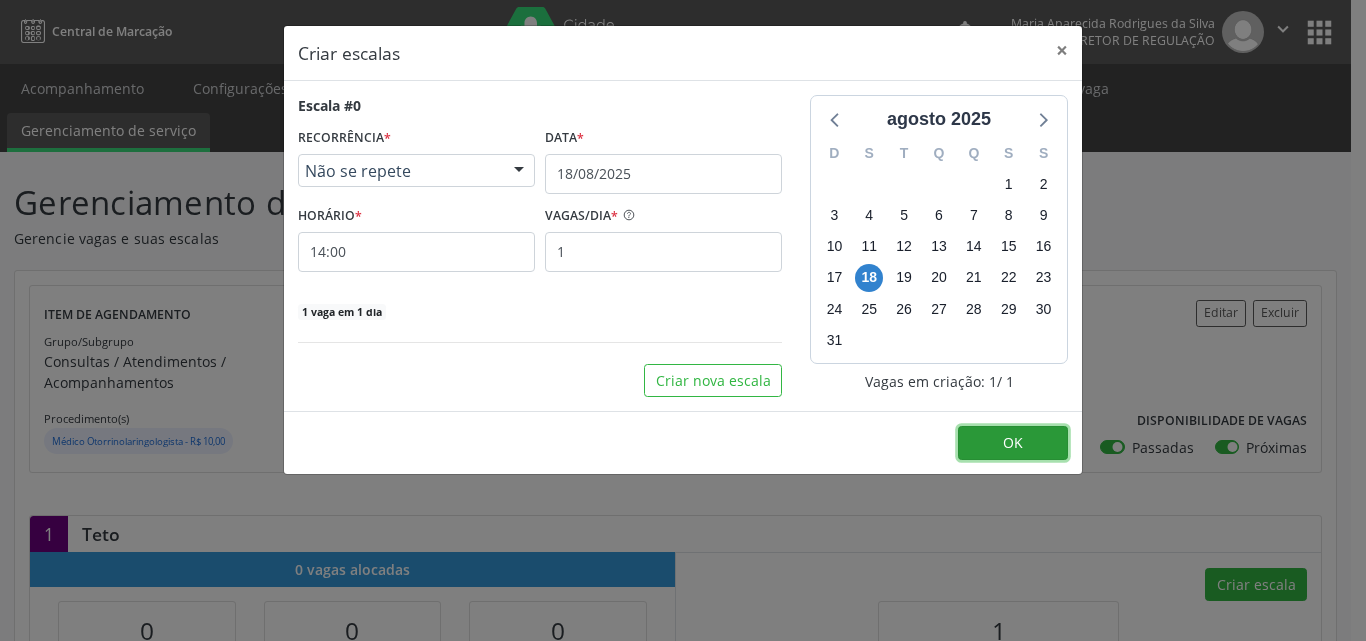 click on "OK" at bounding box center (1013, 442) 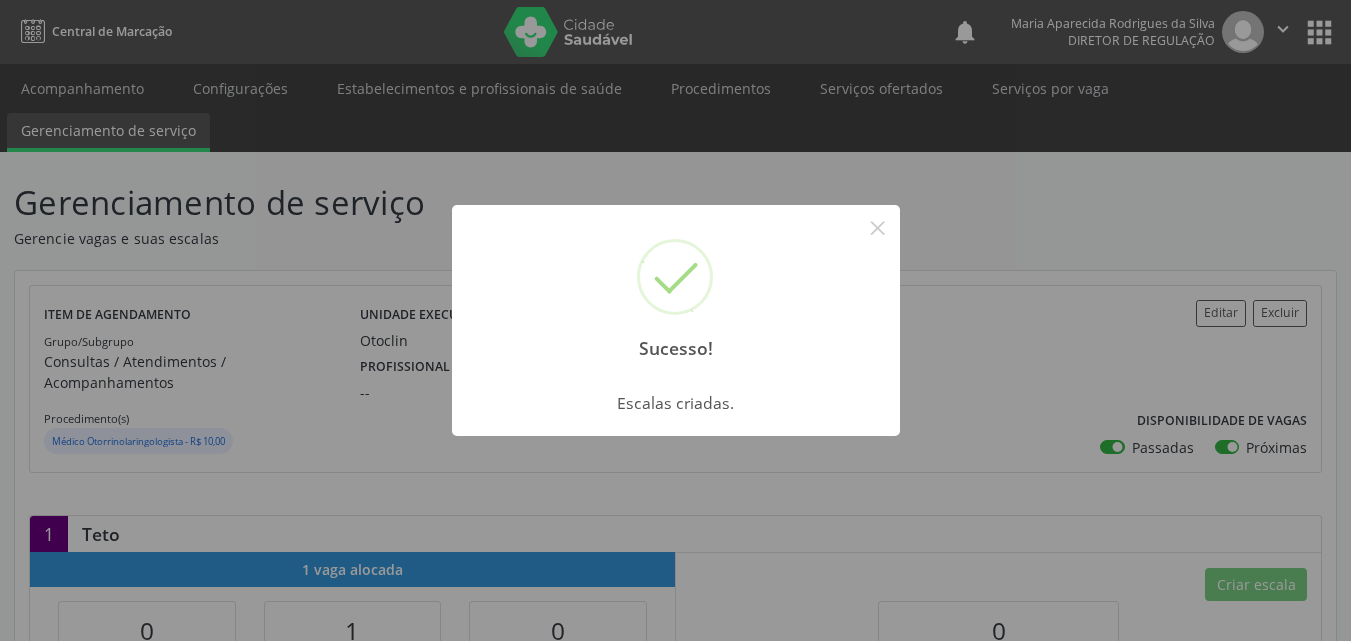 click on "Sucesso! ×" at bounding box center (676, 291) 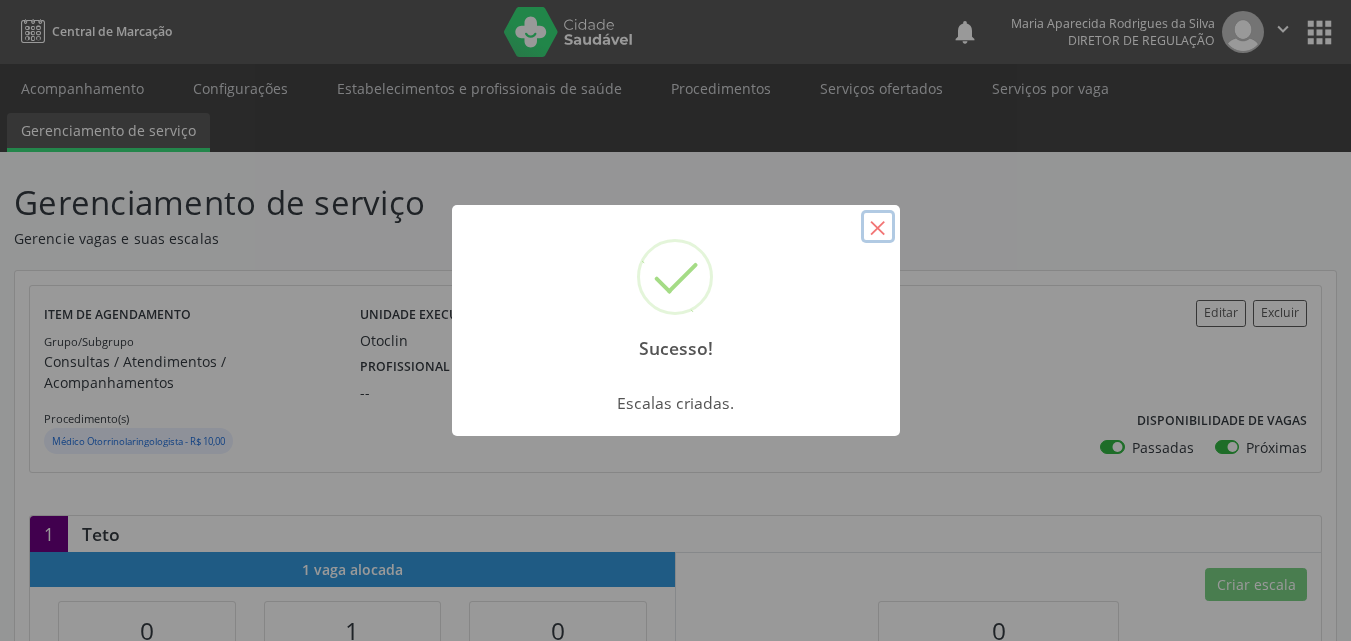 click on "×" at bounding box center (878, 227) 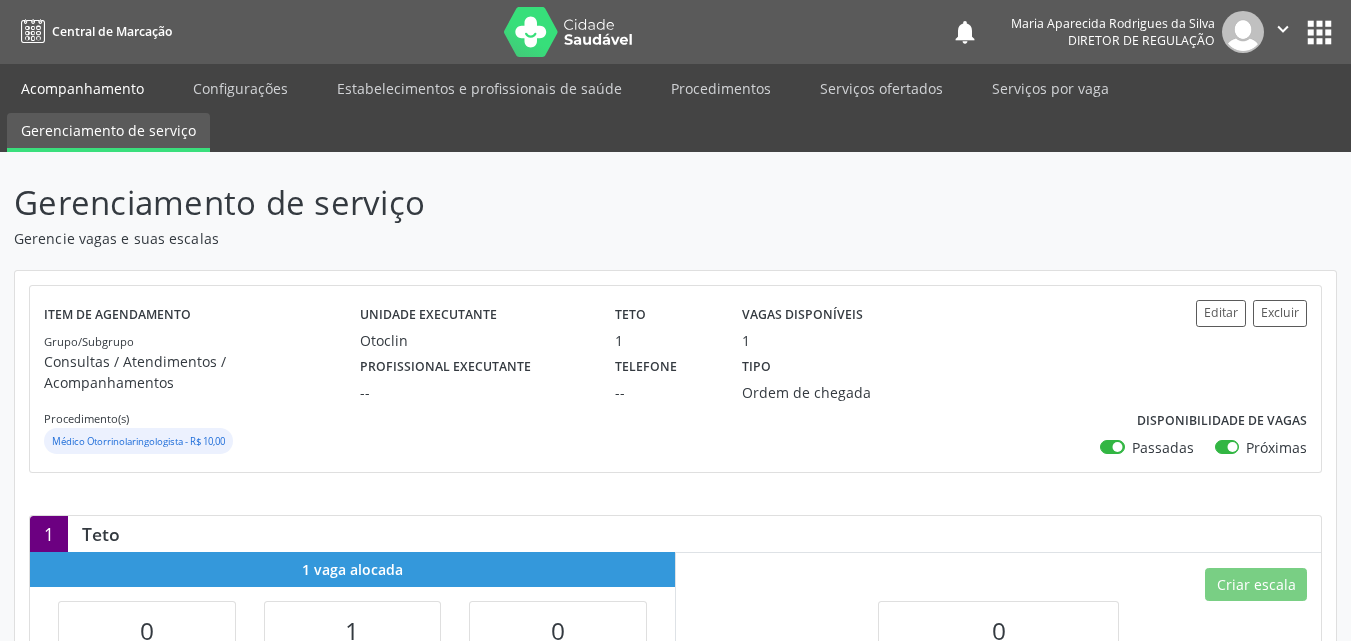 click on "Acompanhamento" at bounding box center [82, 88] 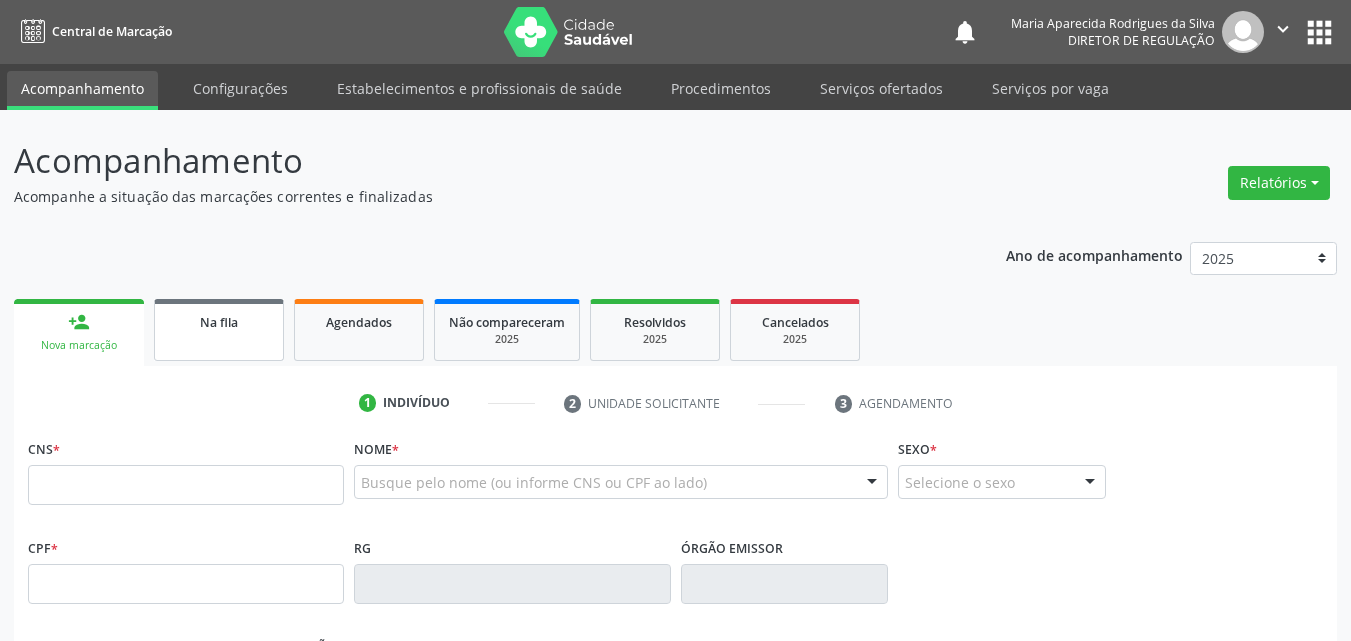 click on "Na fila" at bounding box center (219, 321) 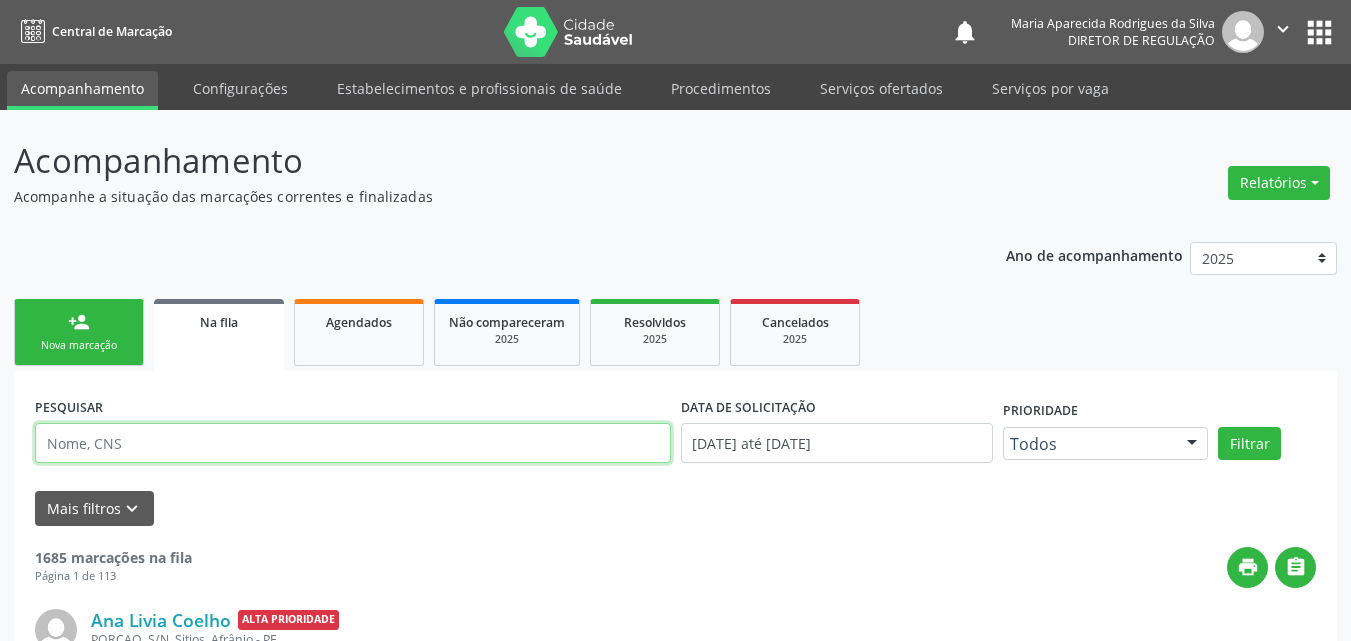 click at bounding box center [353, 443] 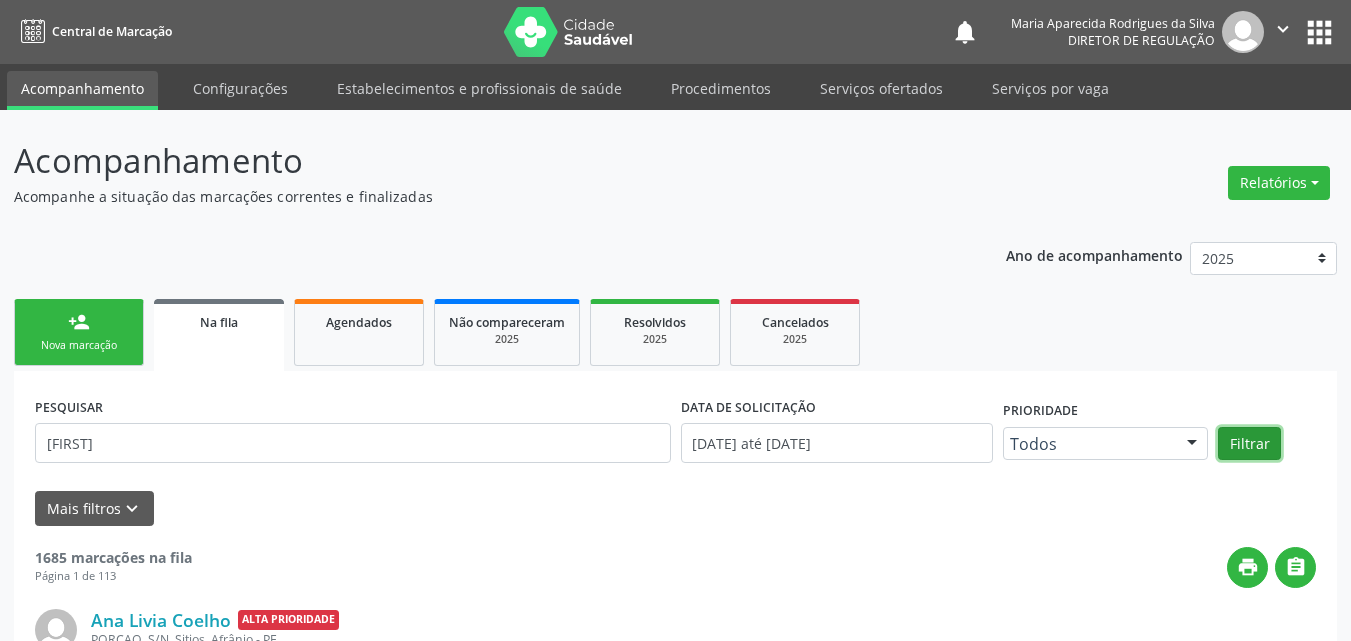 click on "Filtrar" at bounding box center (1249, 444) 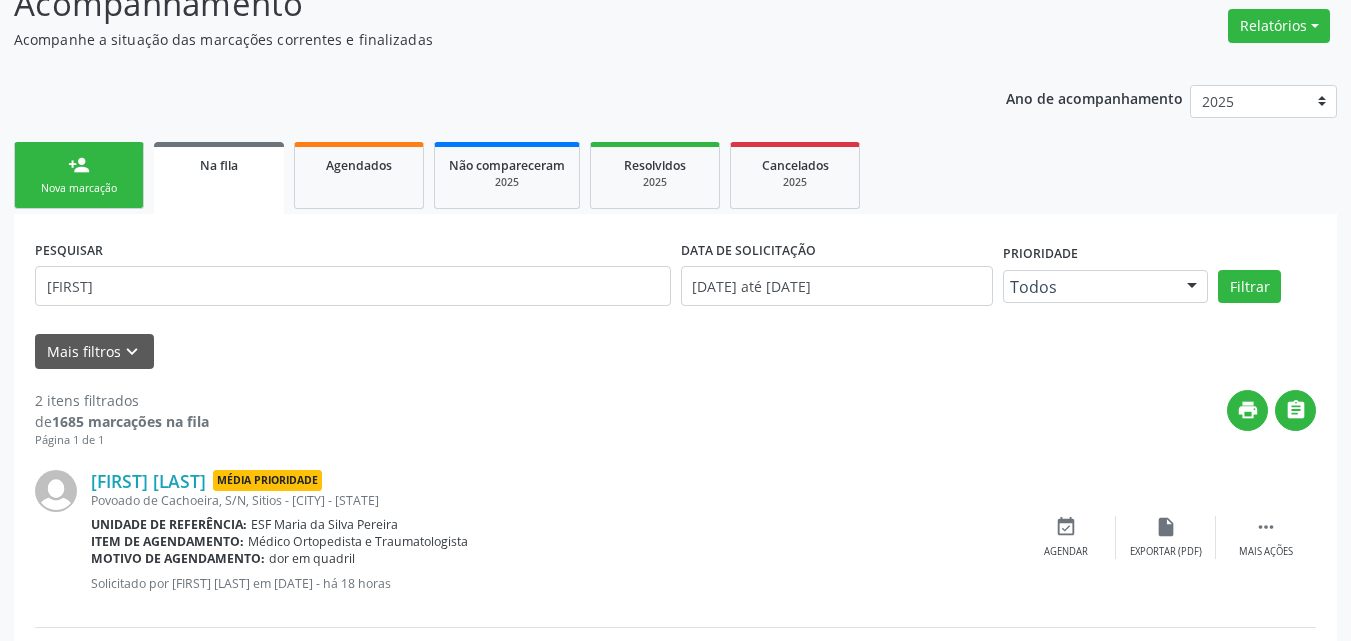scroll, scrollTop: 0, scrollLeft: 0, axis: both 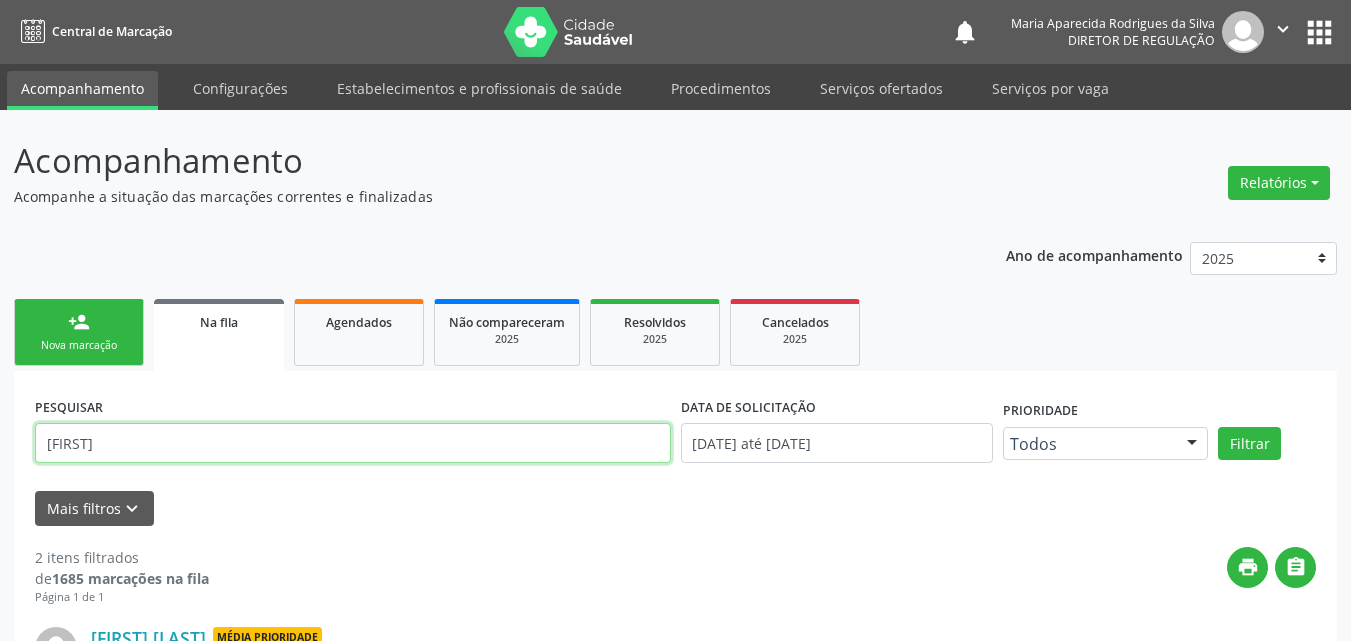 click on "[FIRST]" at bounding box center [353, 443] 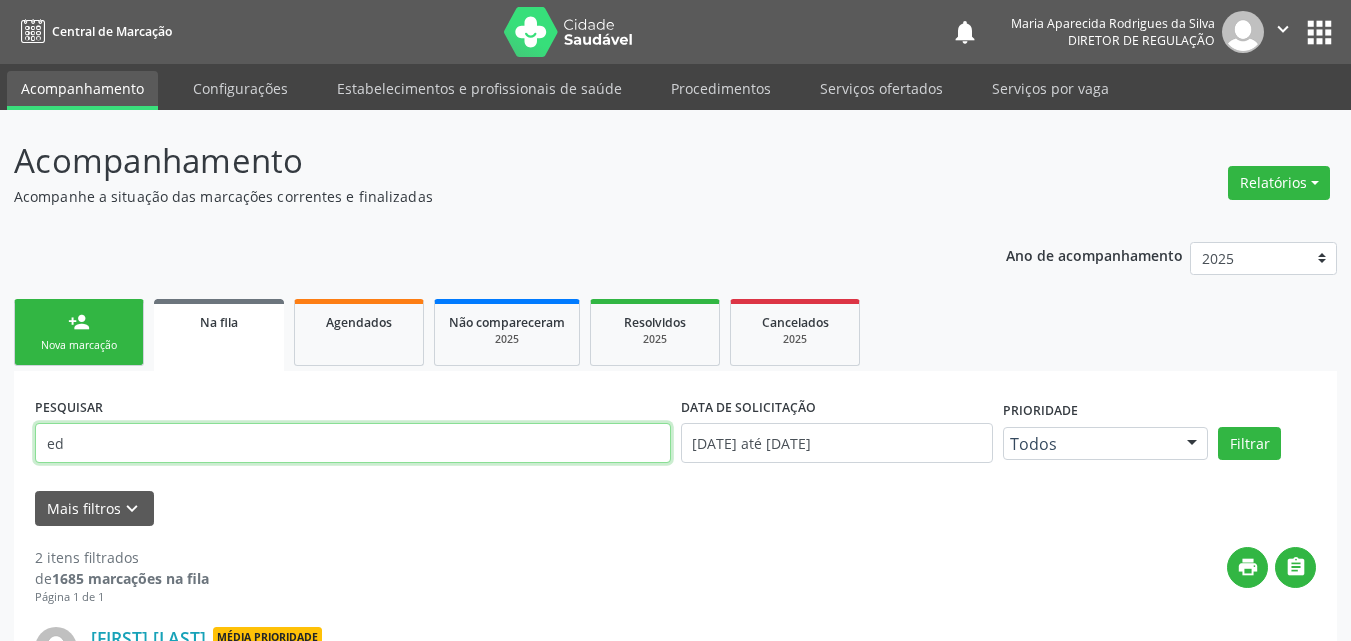 type on "e" 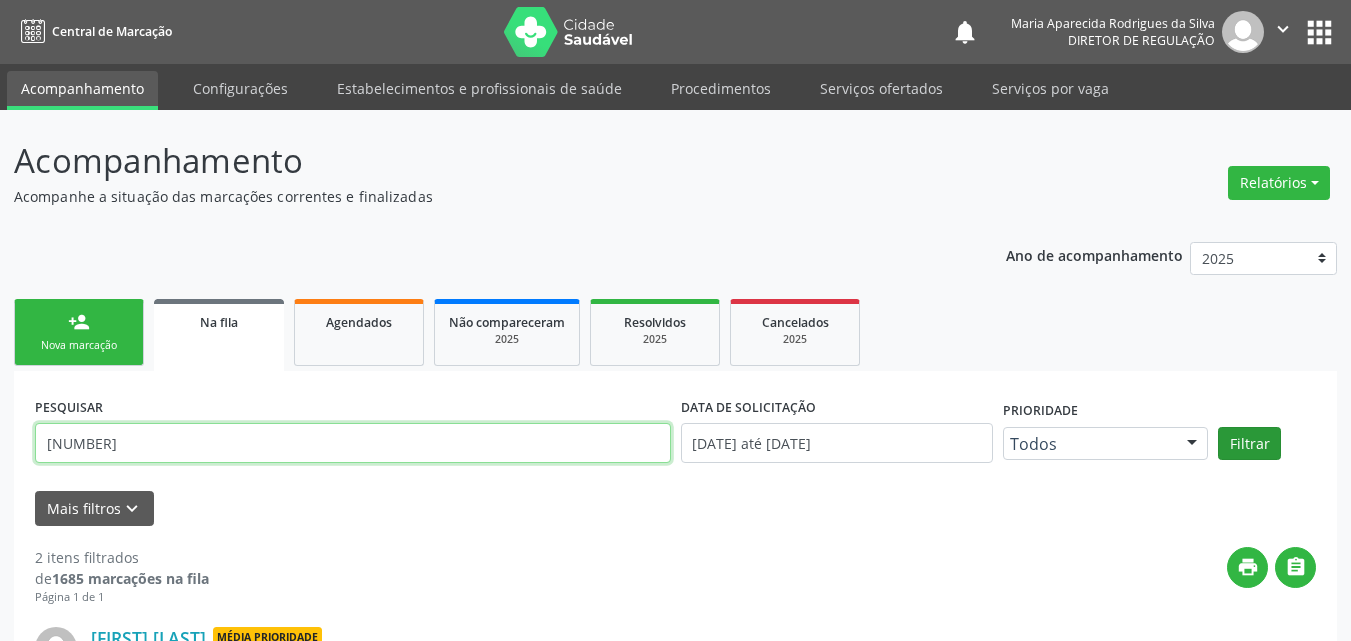 type on "[NUMBER]" 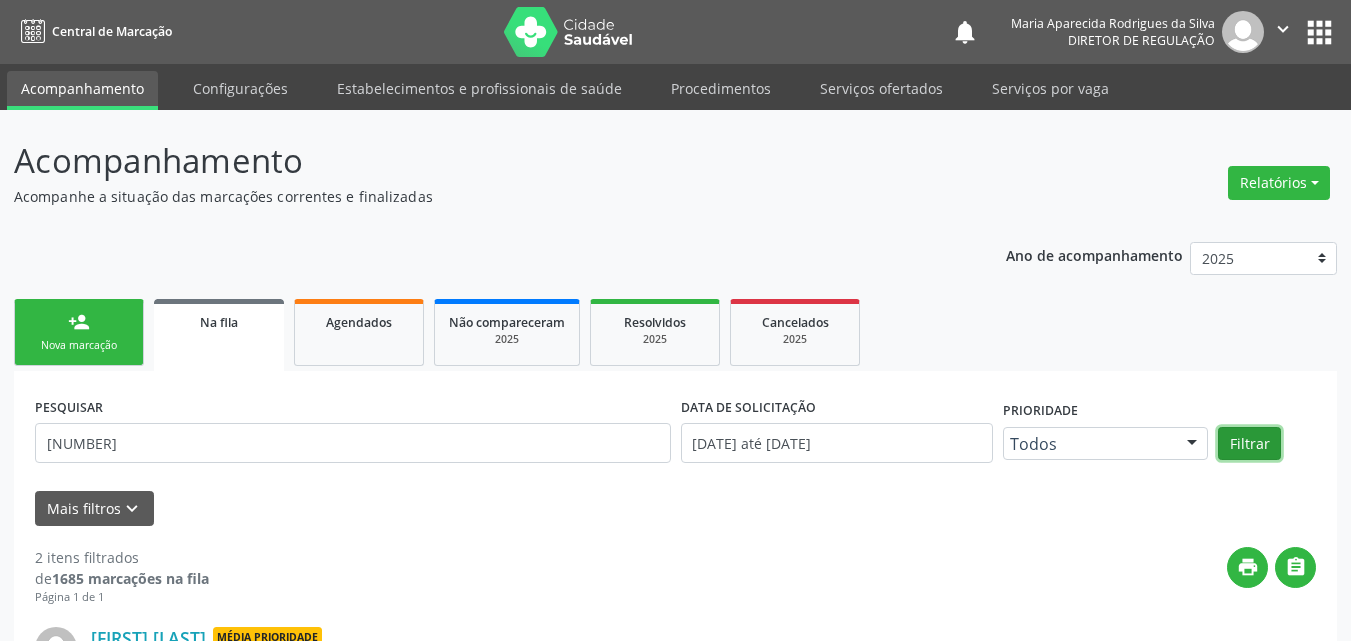 click on "Filtrar" at bounding box center (1249, 444) 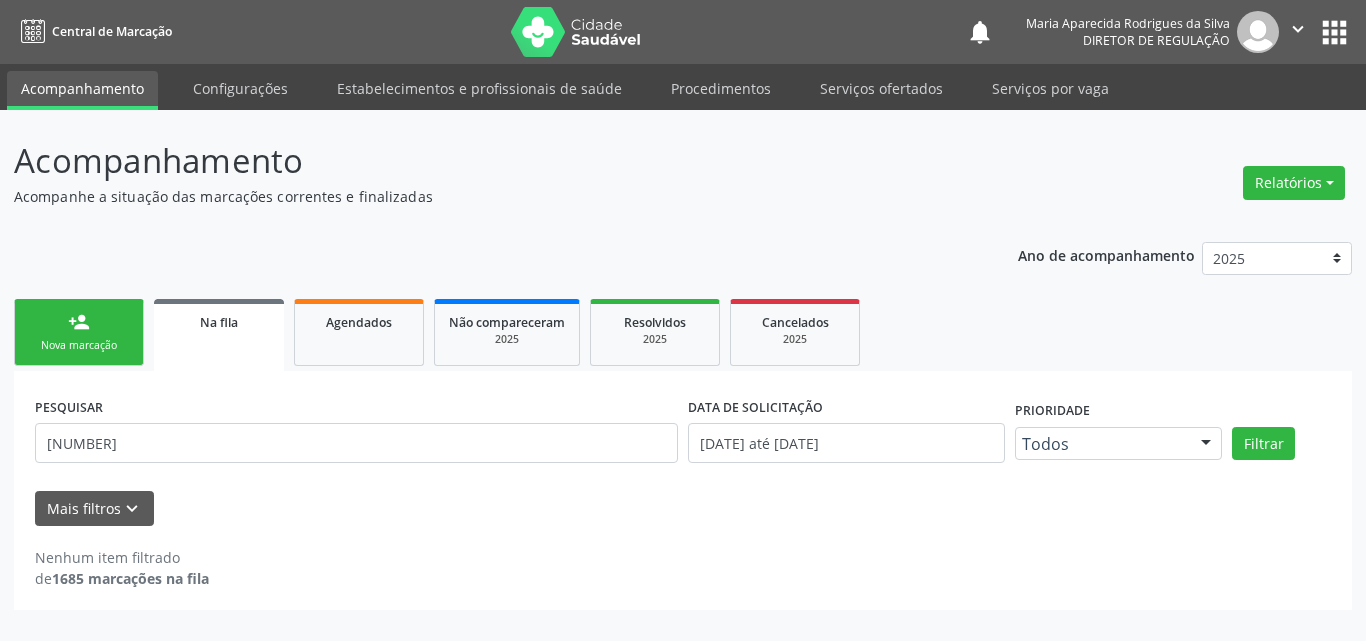 click on "Nova marcação" at bounding box center [79, 345] 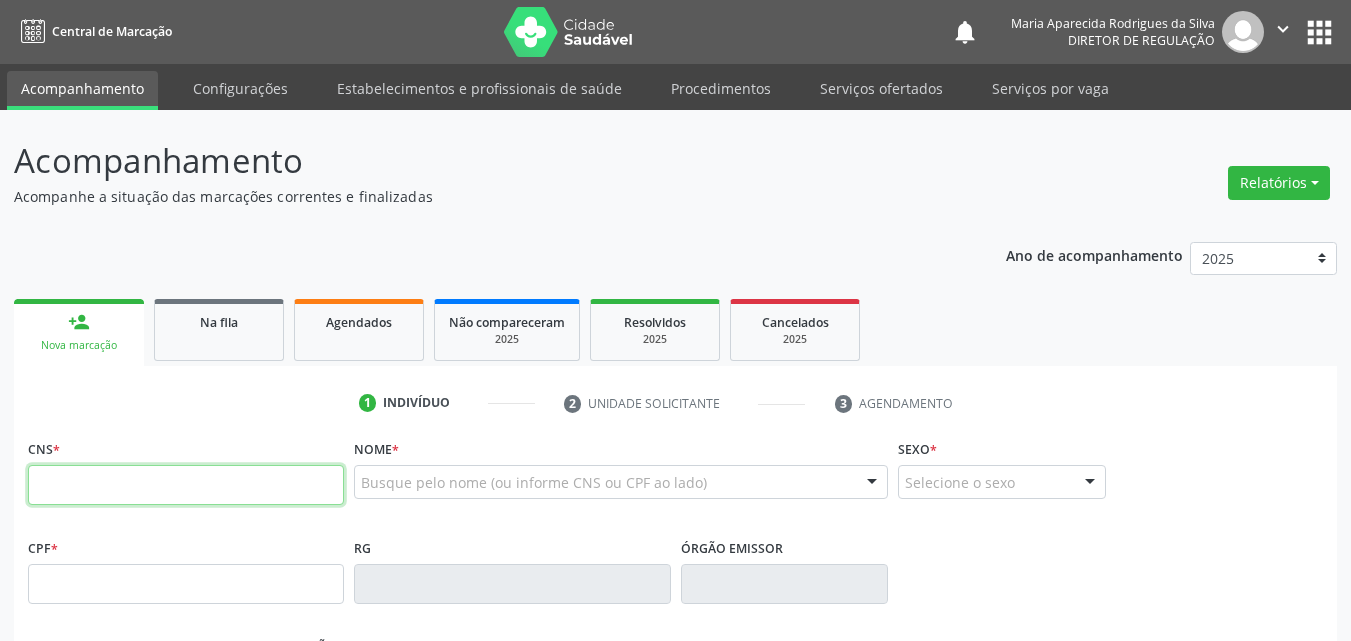 click at bounding box center [186, 485] 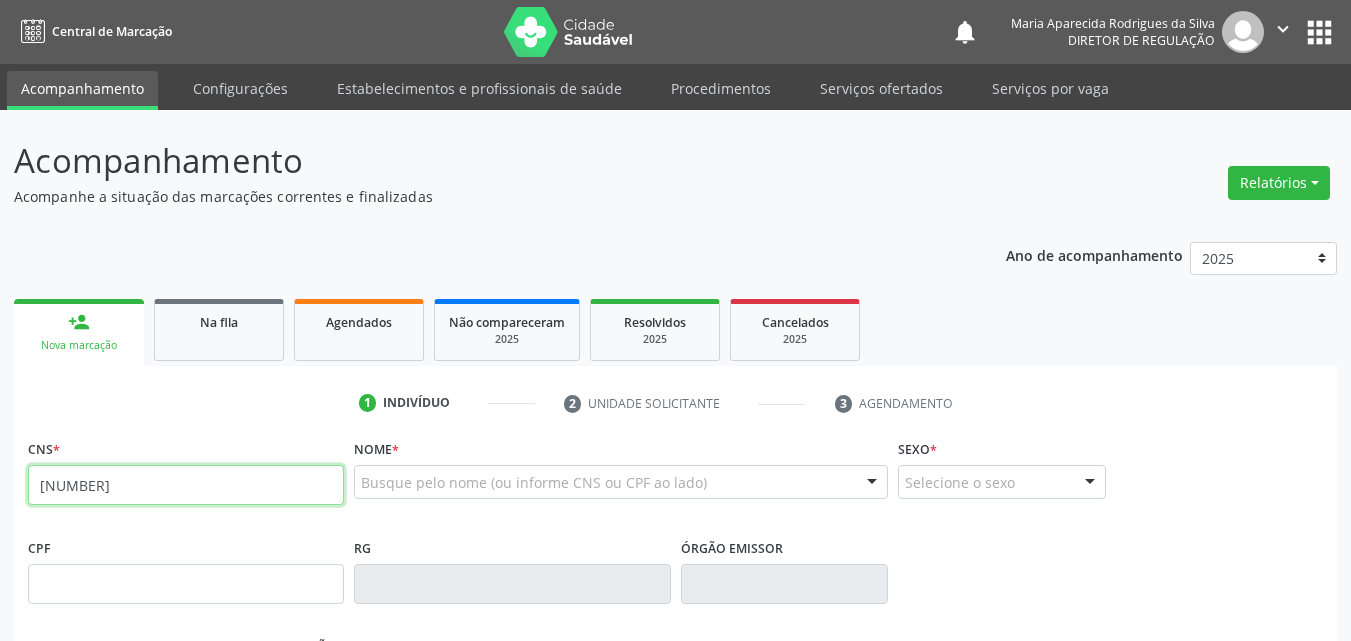 type on "[NUMBER]" 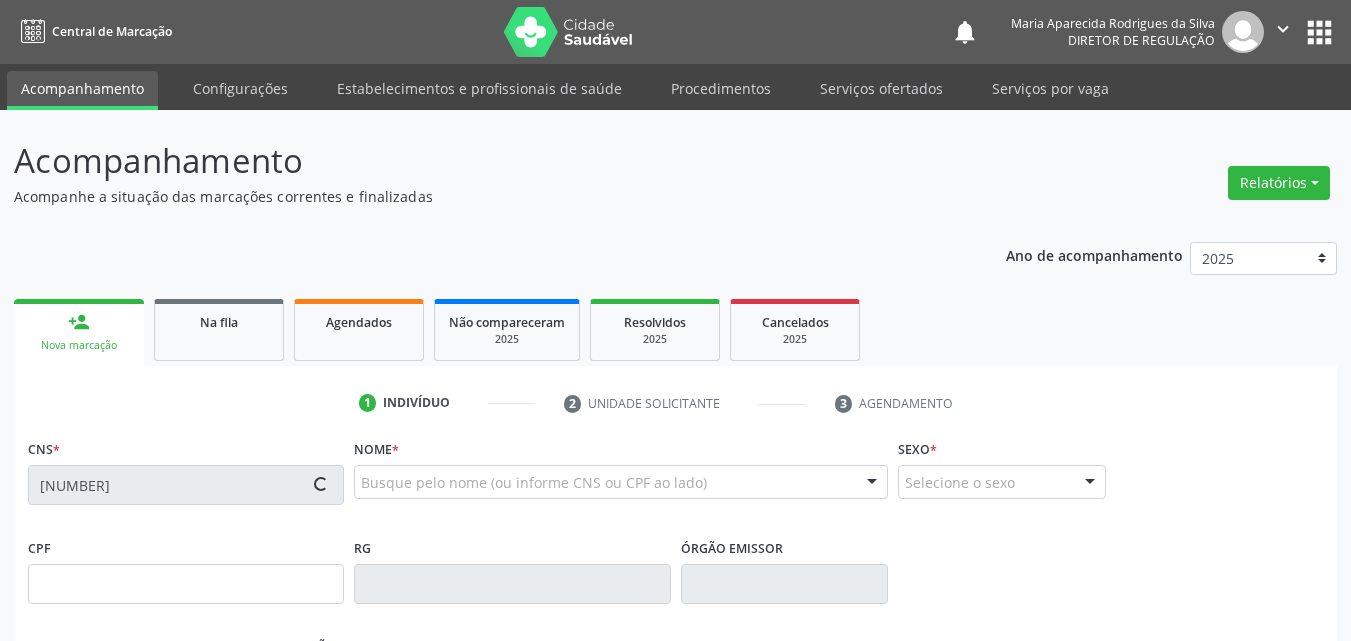 type on "[CPF]" 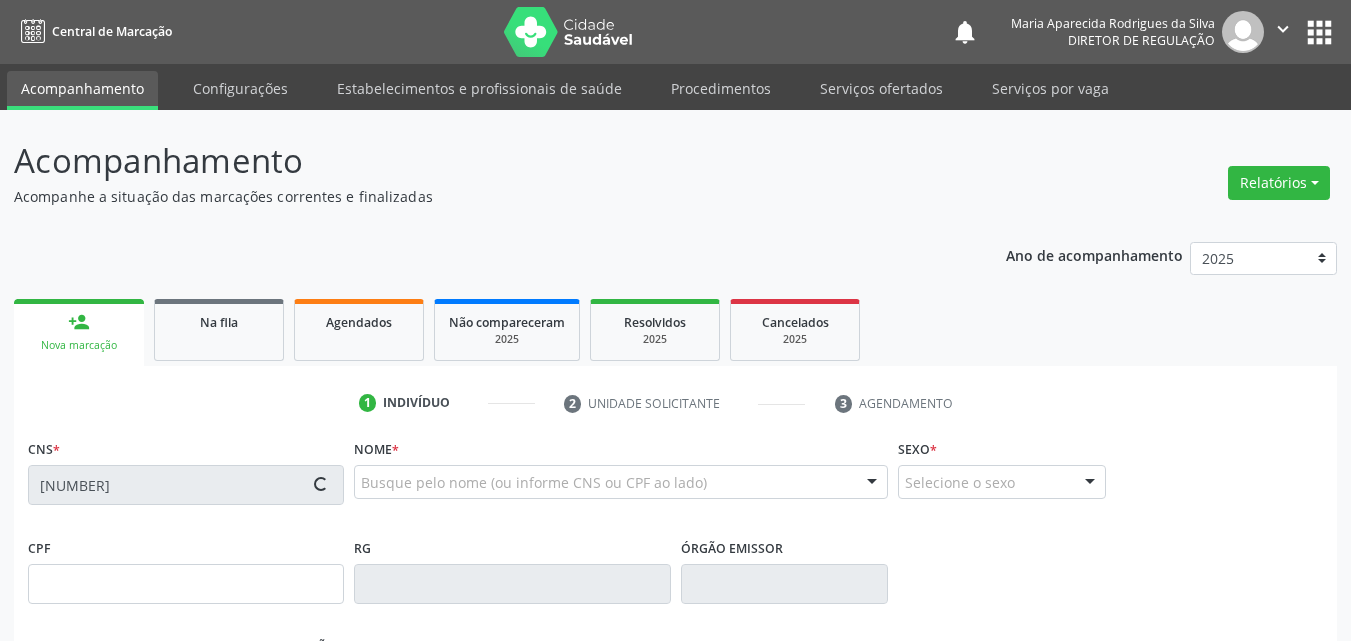 type on "[DATE]" 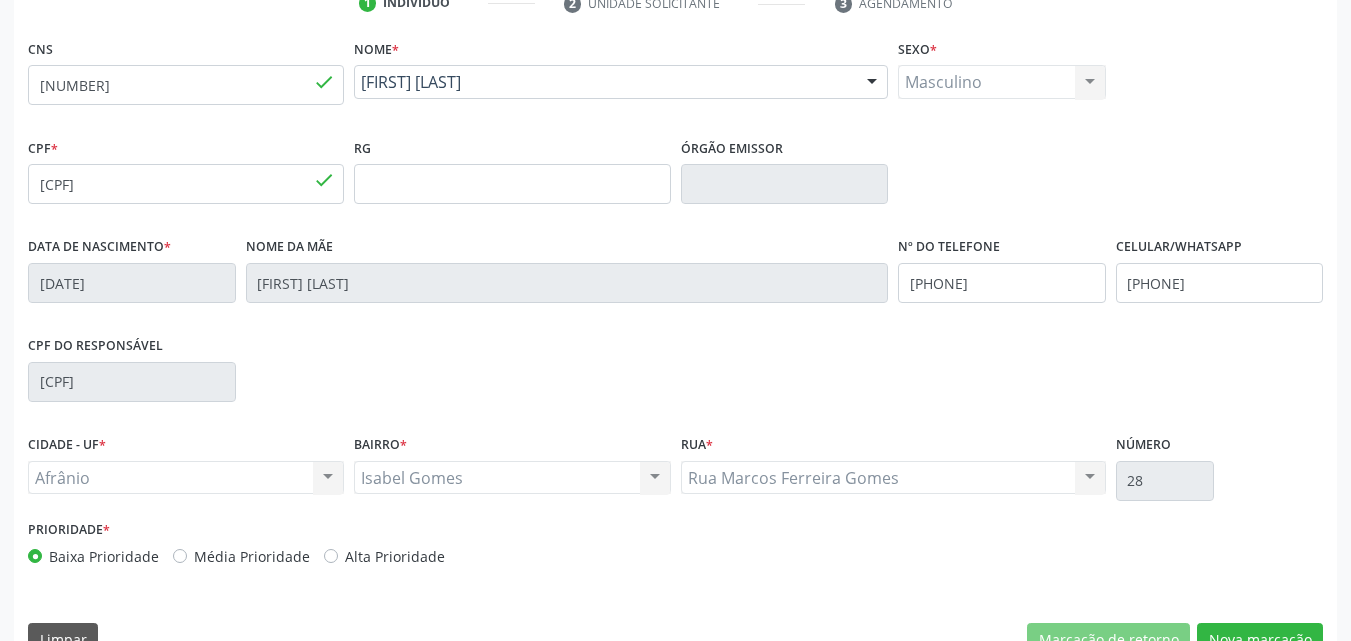 scroll, scrollTop: 443, scrollLeft: 0, axis: vertical 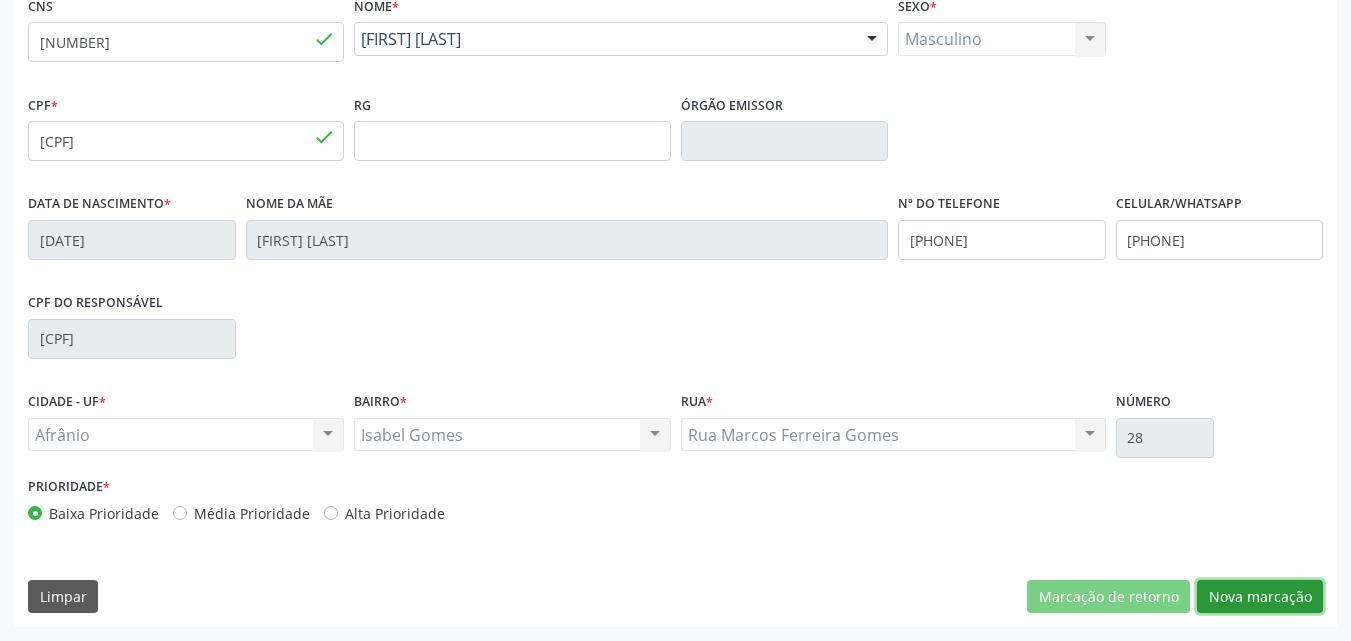 click on "Nova marcação" at bounding box center (1260, 597) 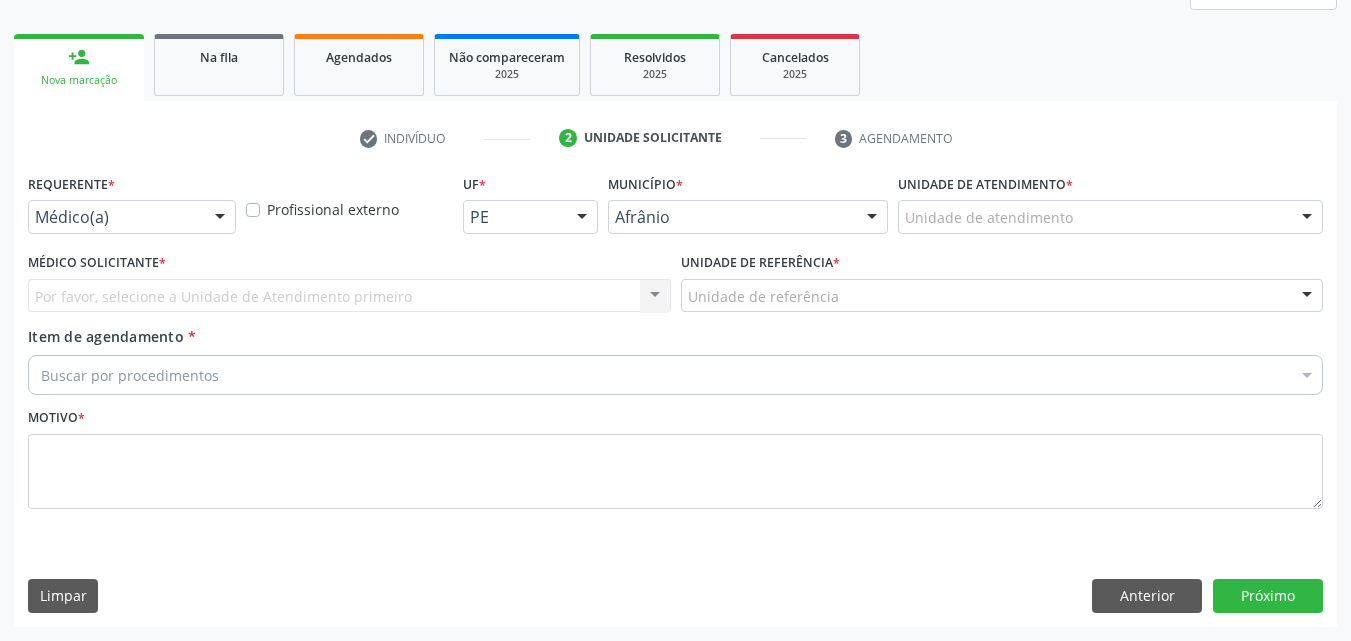 scroll, scrollTop: 265, scrollLeft: 0, axis: vertical 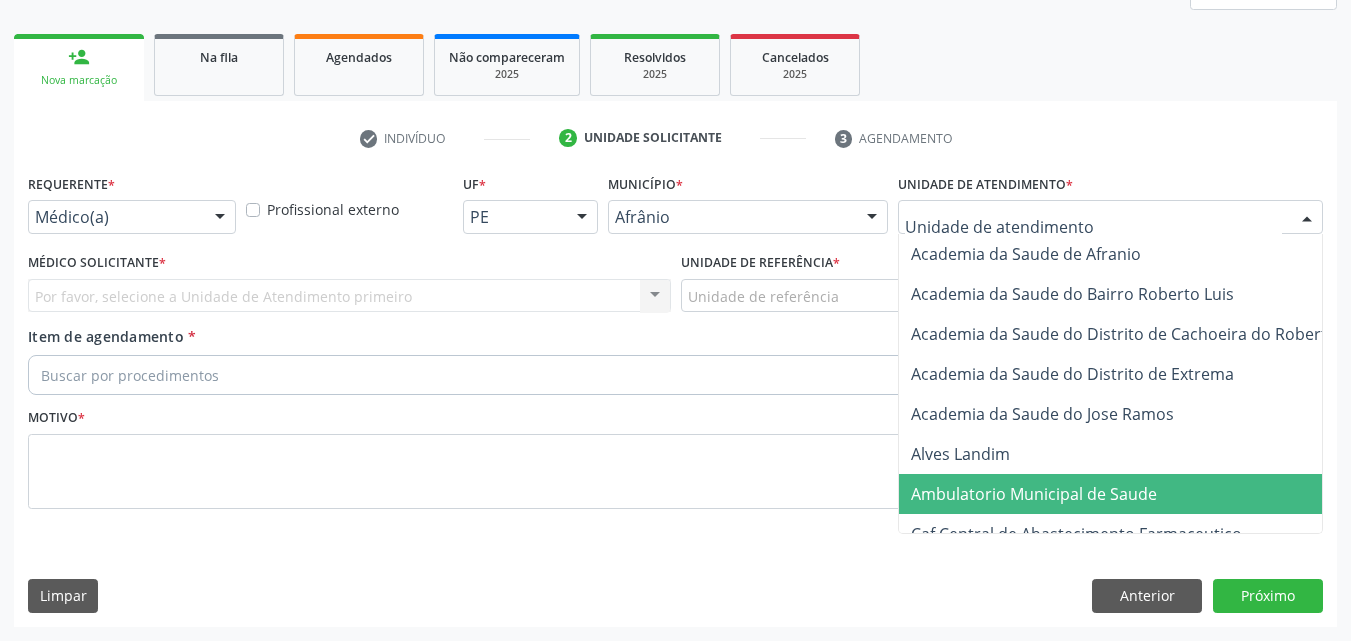 drag, startPoint x: 1032, startPoint y: 495, endPoint x: 905, endPoint y: 395, distance: 161.64467 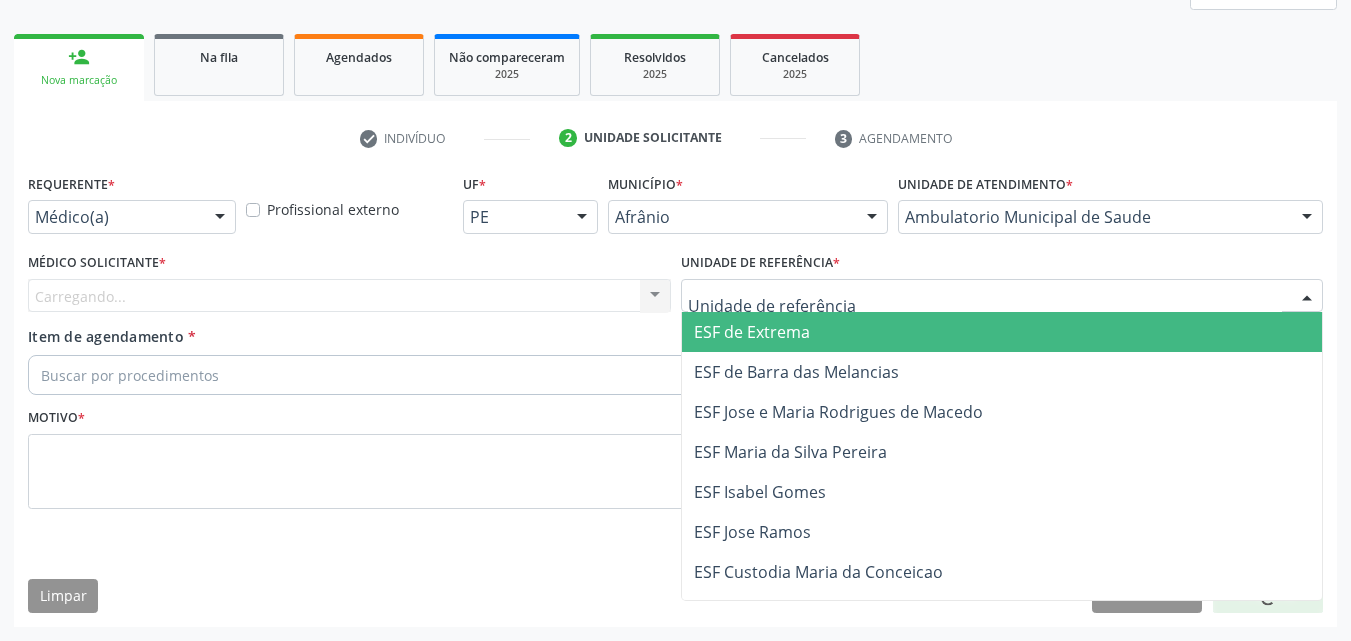 click at bounding box center [1002, 296] 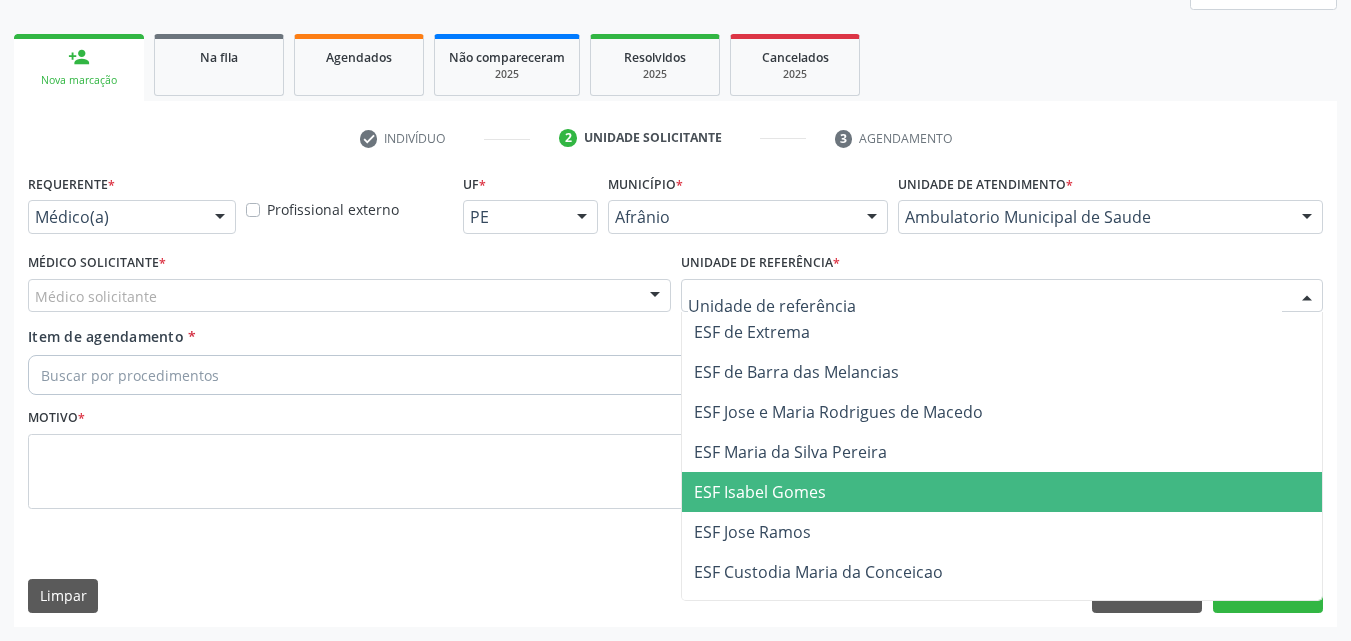 click on "ESF Isabel Gomes" at bounding box center [1002, 492] 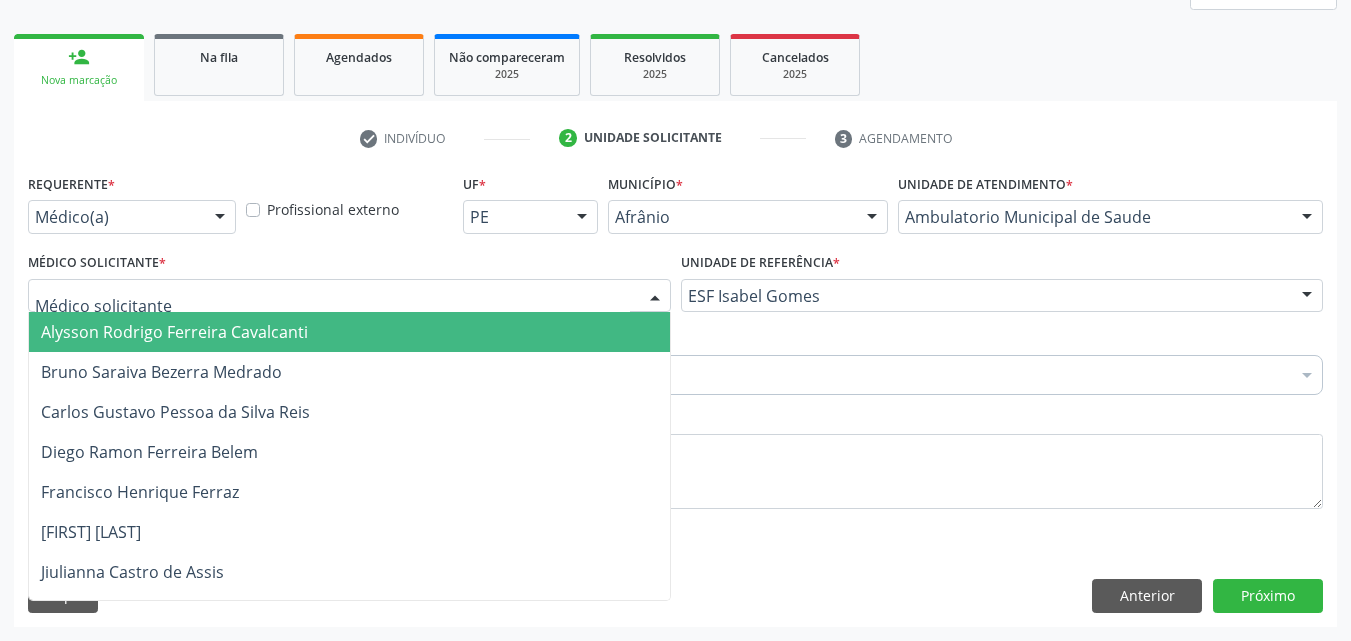 click at bounding box center [349, 296] 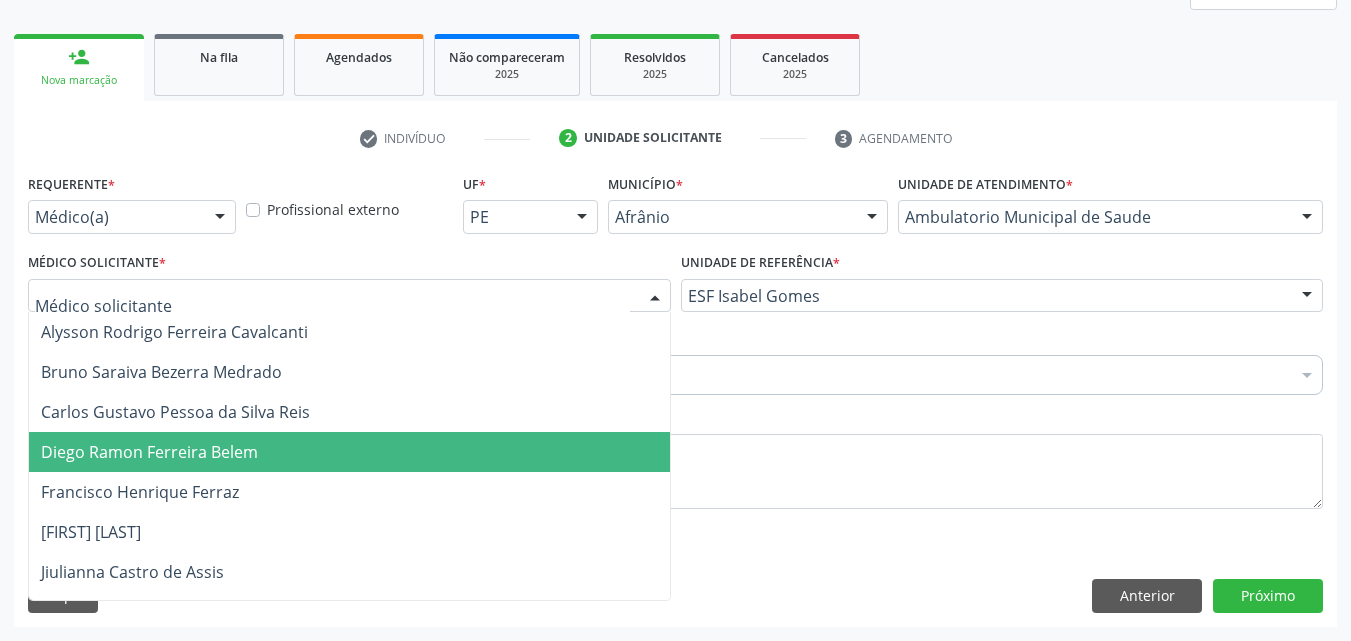 click on "Diego Ramon Ferreira Belem" at bounding box center [349, 452] 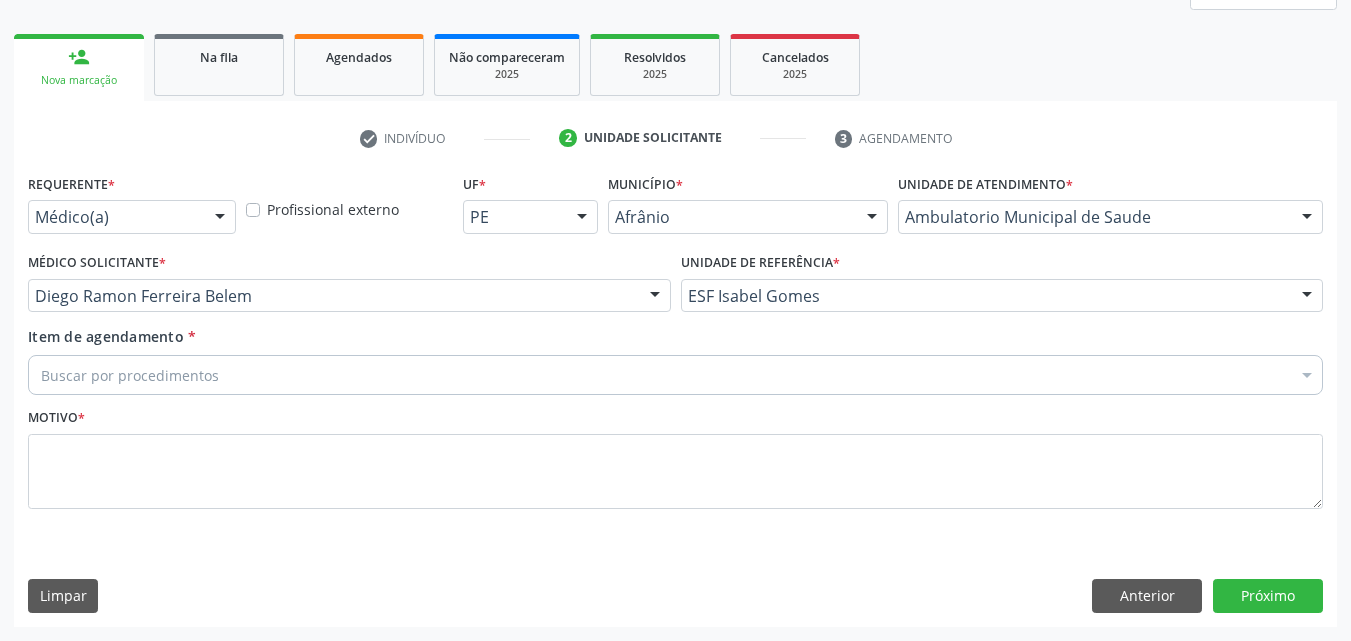 click on "Buscar por procedimentos" at bounding box center (675, 375) 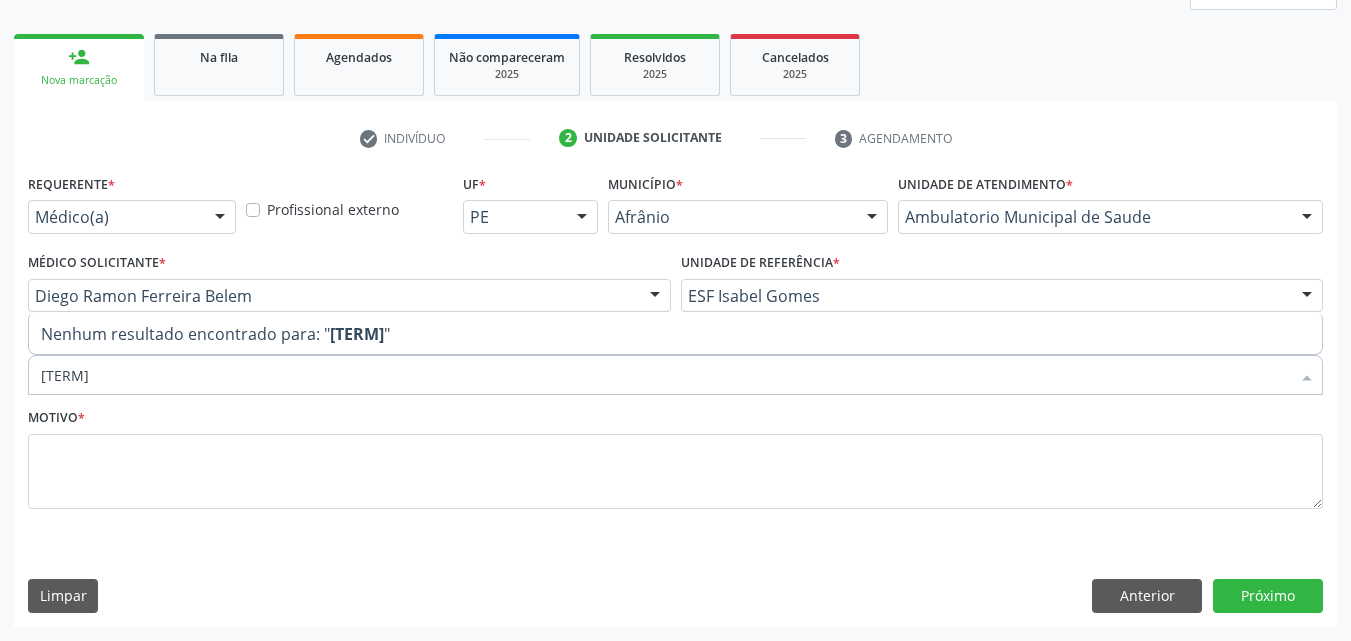 click on "[TERM]" at bounding box center [665, 375] 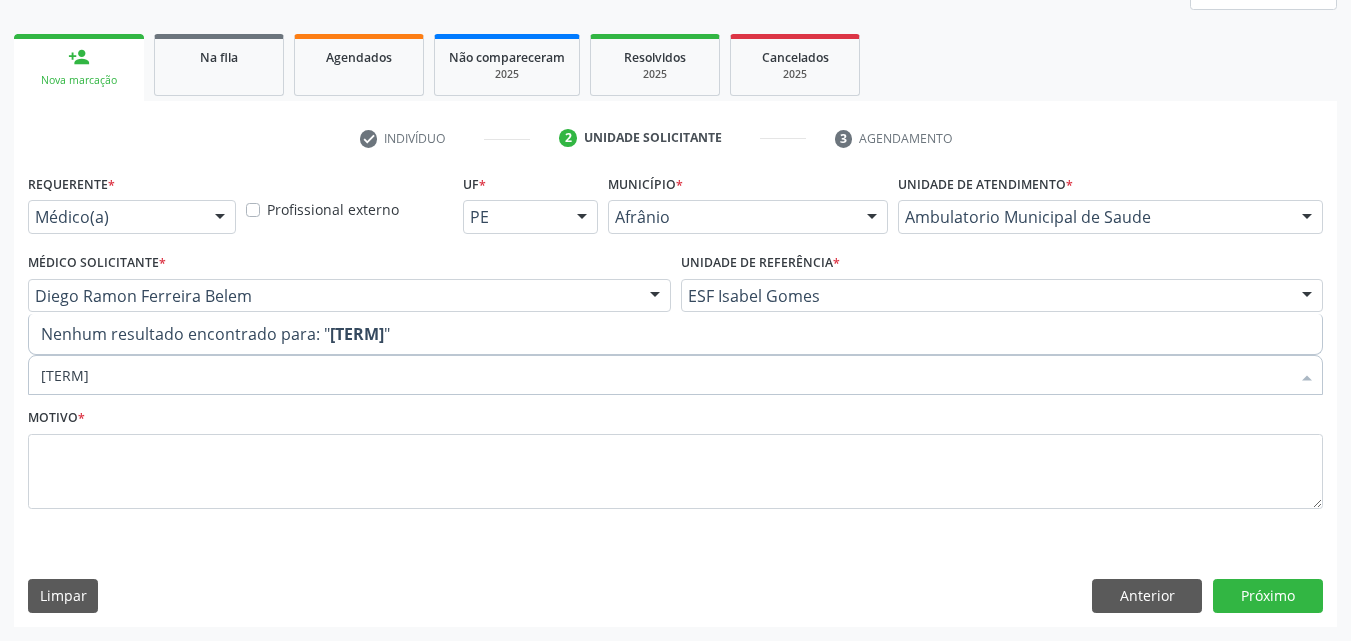 drag, startPoint x: 92, startPoint y: 374, endPoint x: 104, endPoint y: 377, distance: 12.369317 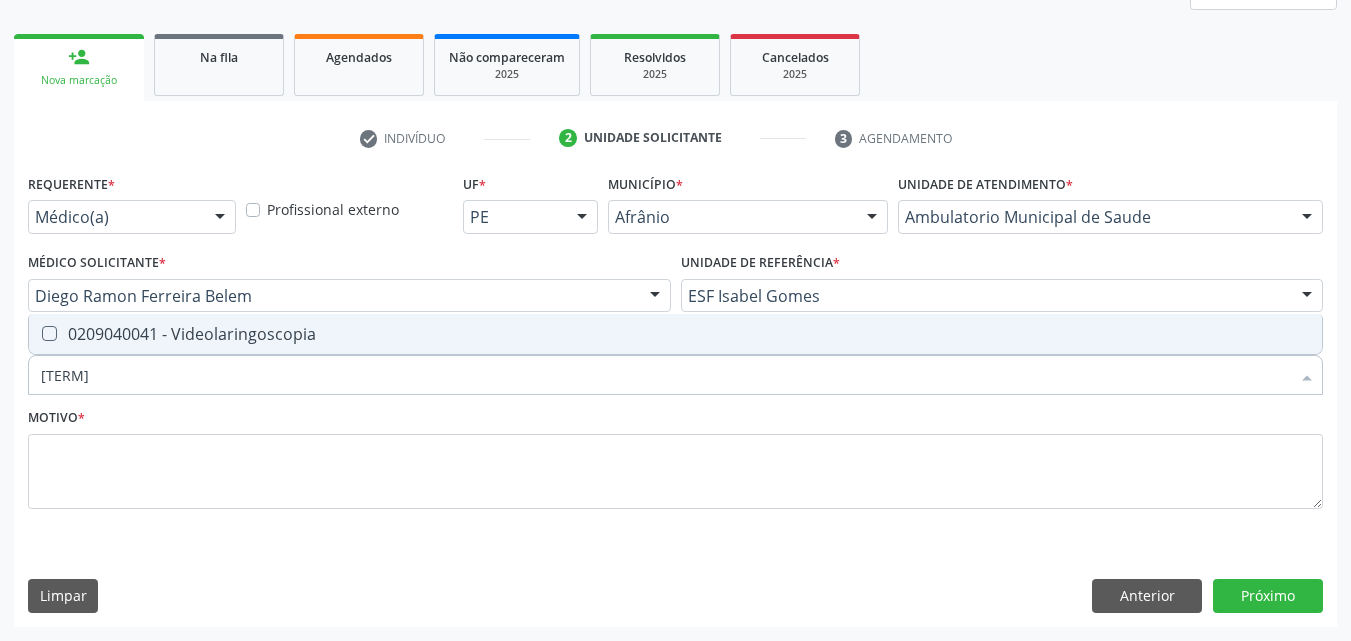 click on "0209040041 - Videolaringoscopia" at bounding box center (675, 334) 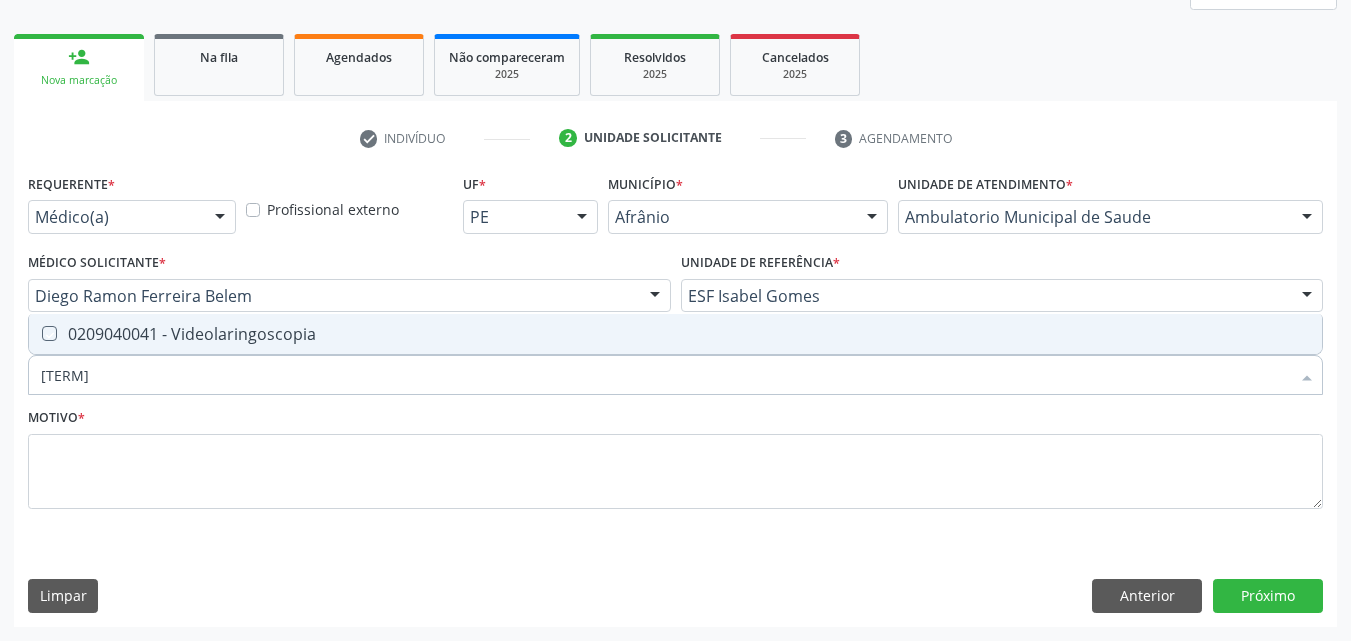 checkbox on "true" 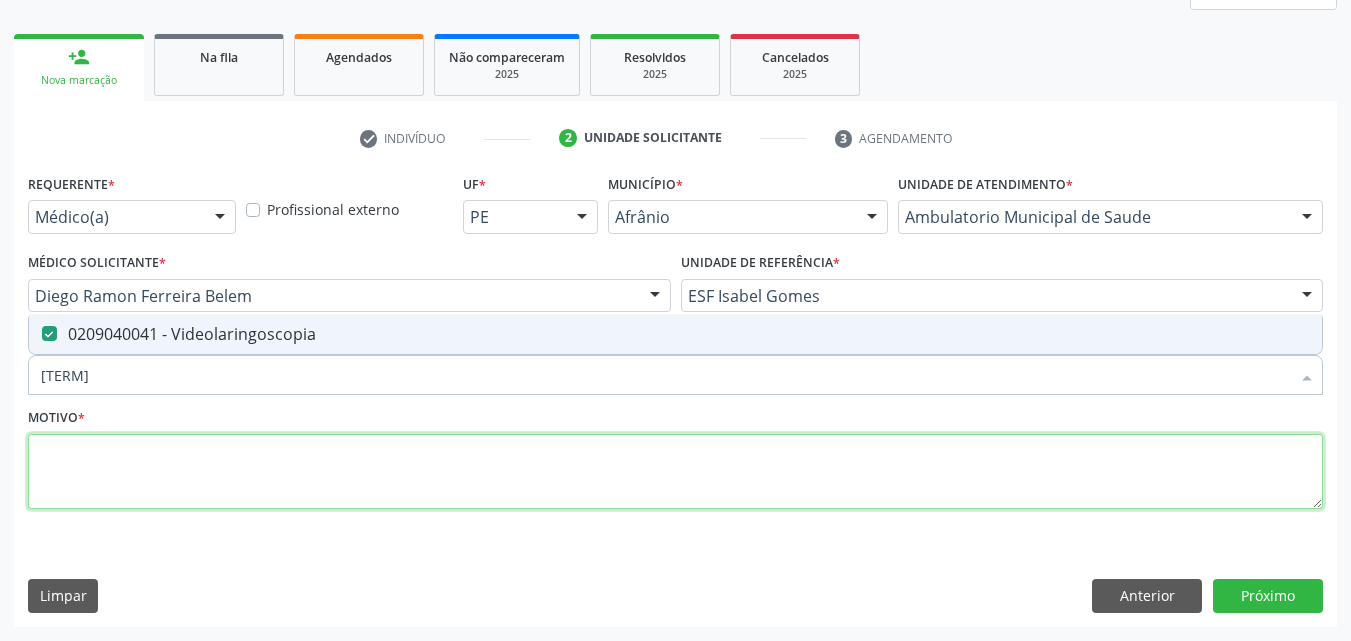click at bounding box center (675, 472) 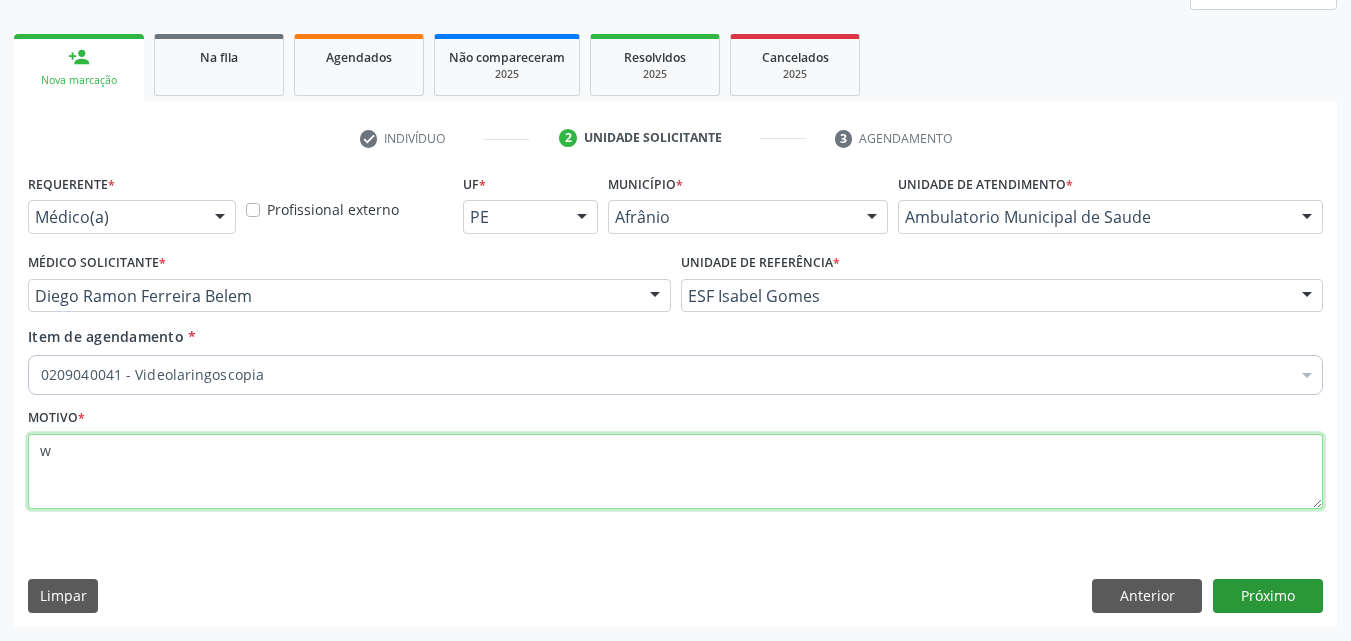 type on "w" 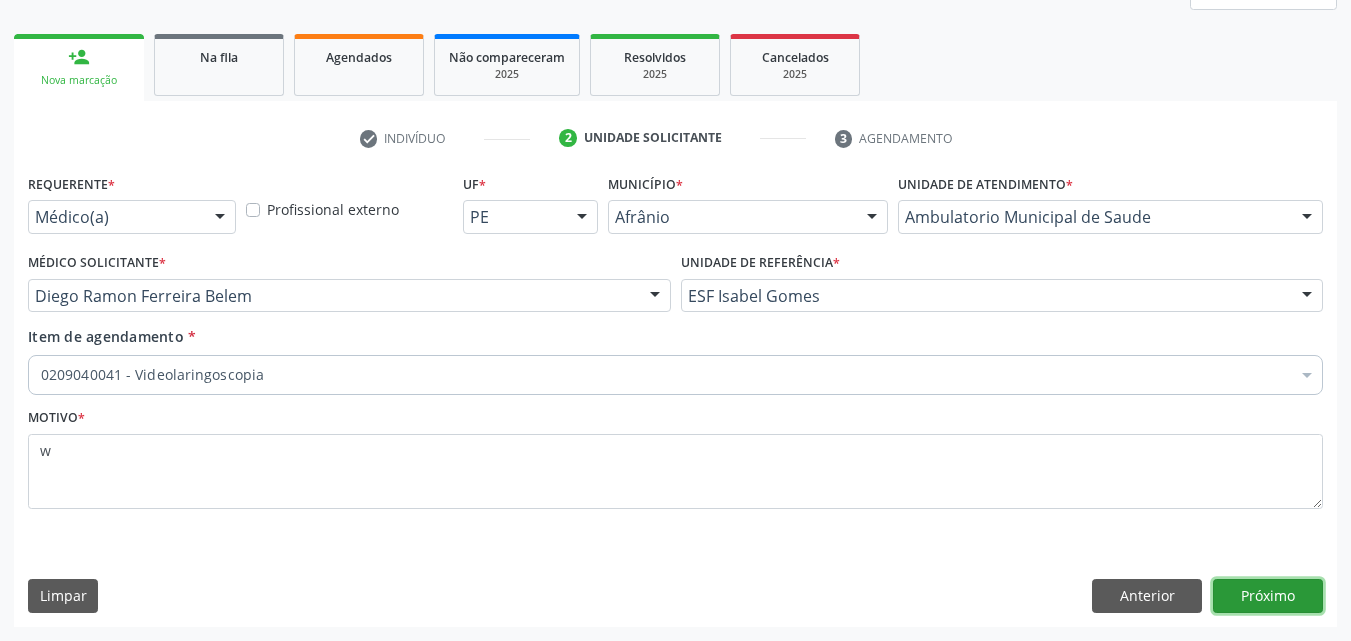 click on "Próximo" at bounding box center [1268, 596] 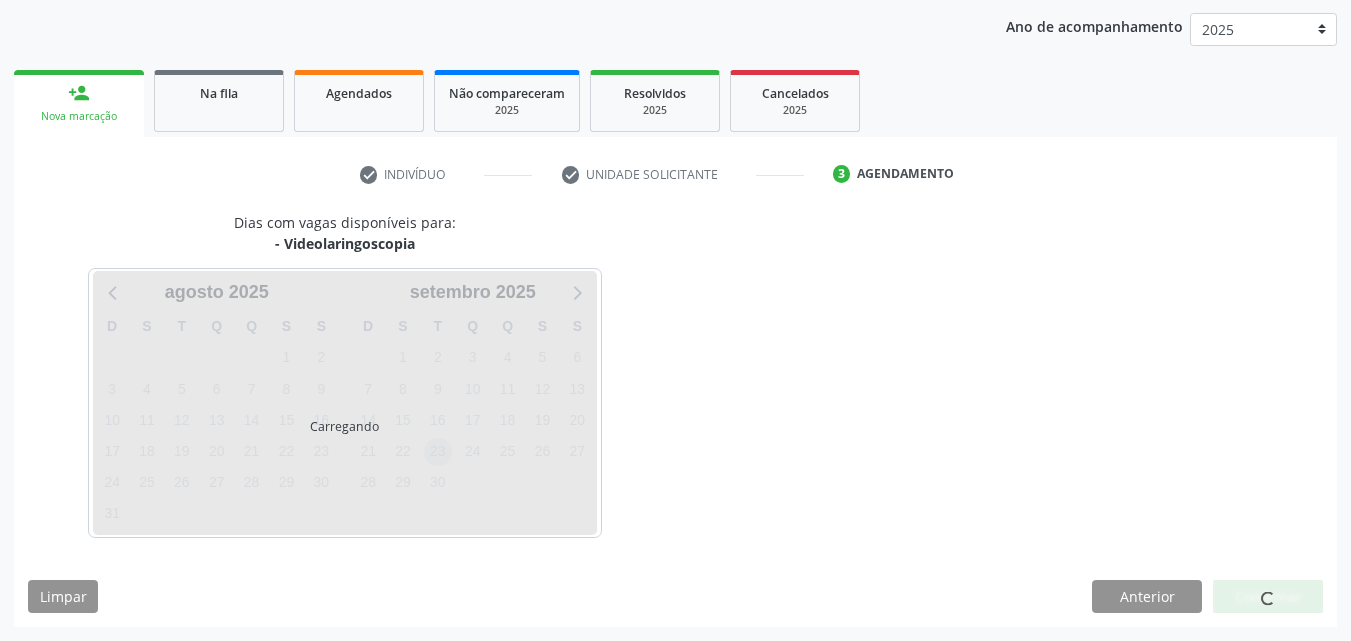 scroll, scrollTop: 229, scrollLeft: 0, axis: vertical 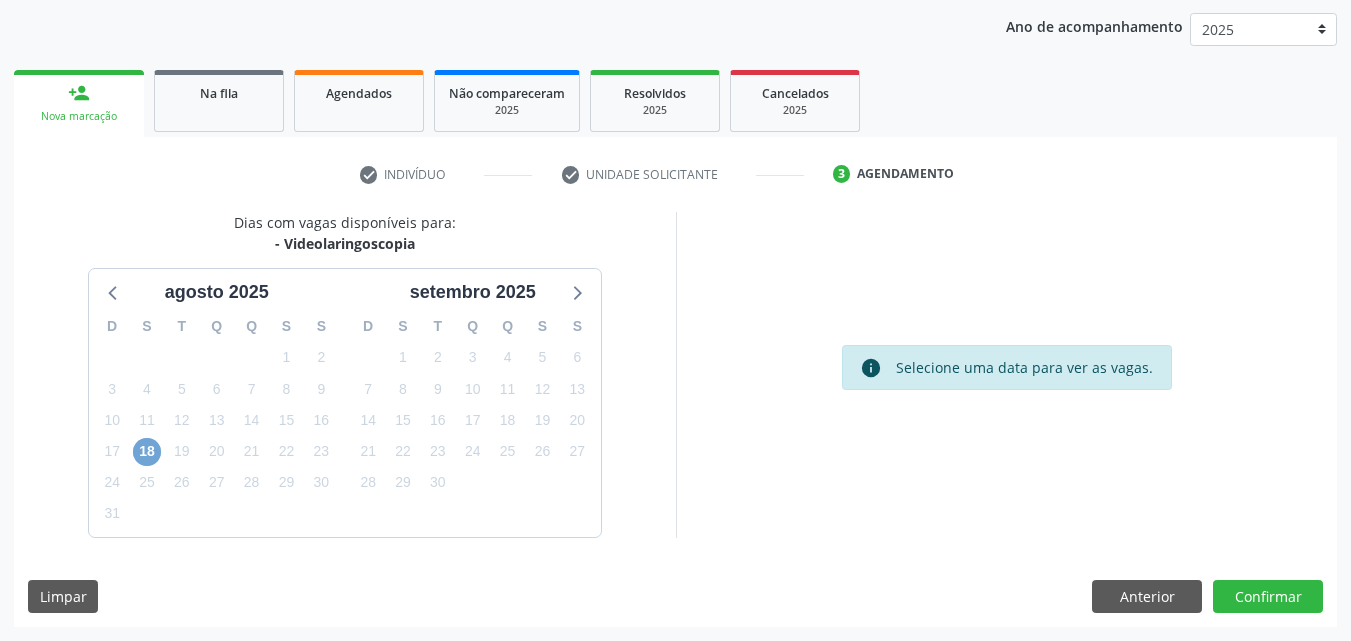 click on "18" at bounding box center [147, 452] 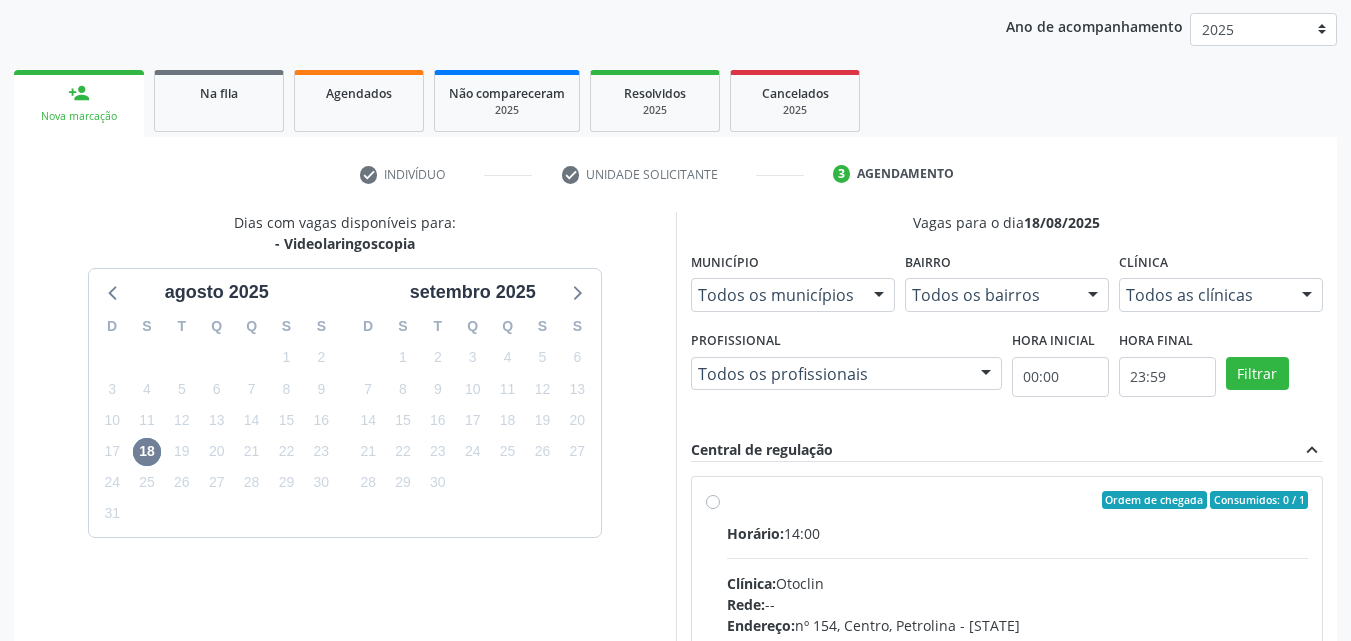 click on "Ordem de chegada
Consumidos: 0 / 1" at bounding box center (1018, 500) 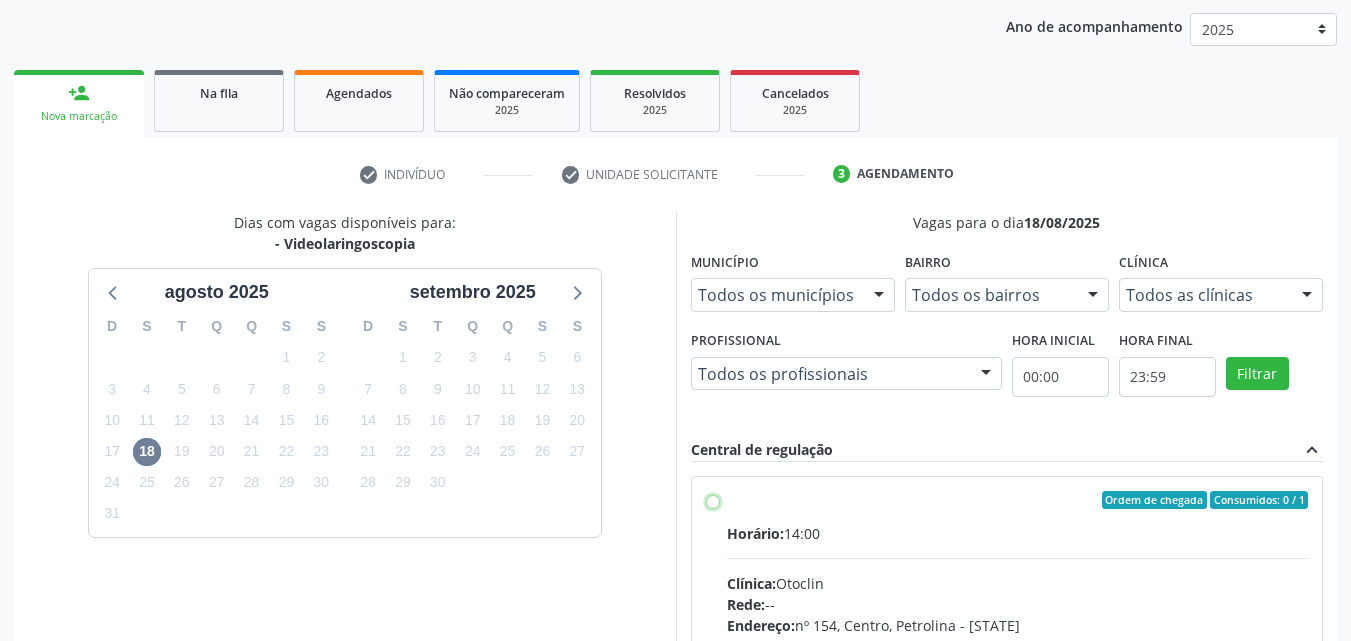 radio on "true" 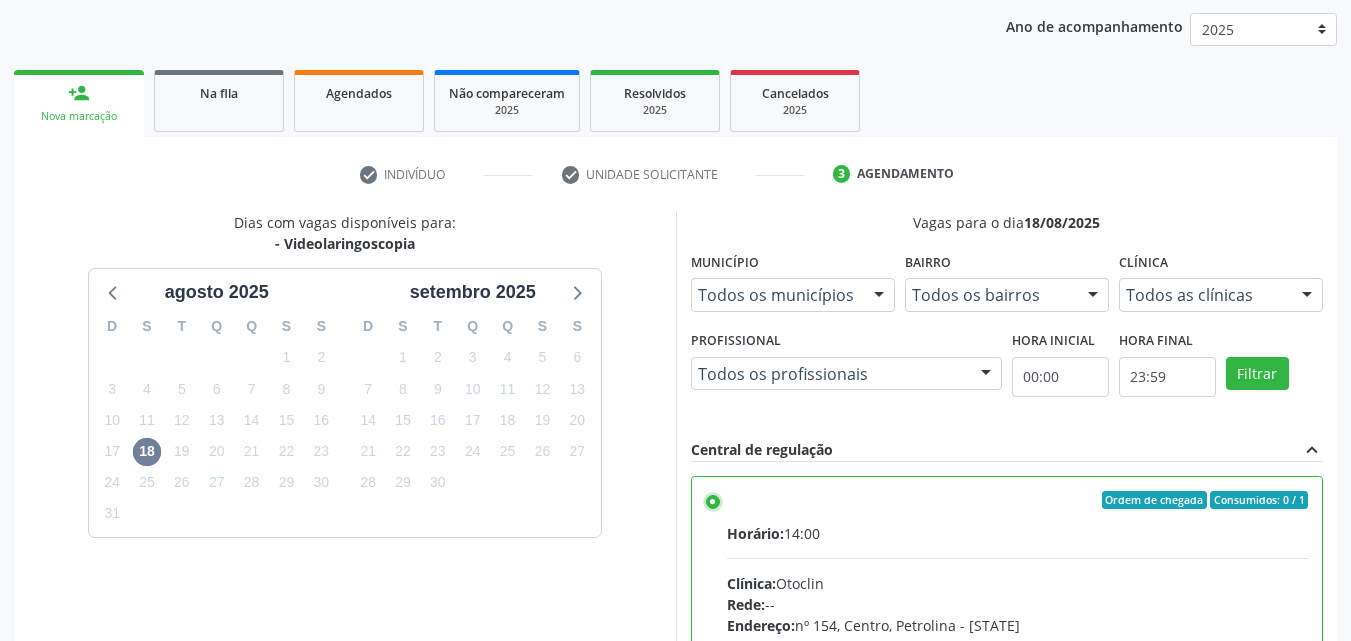 scroll, scrollTop: 99, scrollLeft: 0, axis: vertical 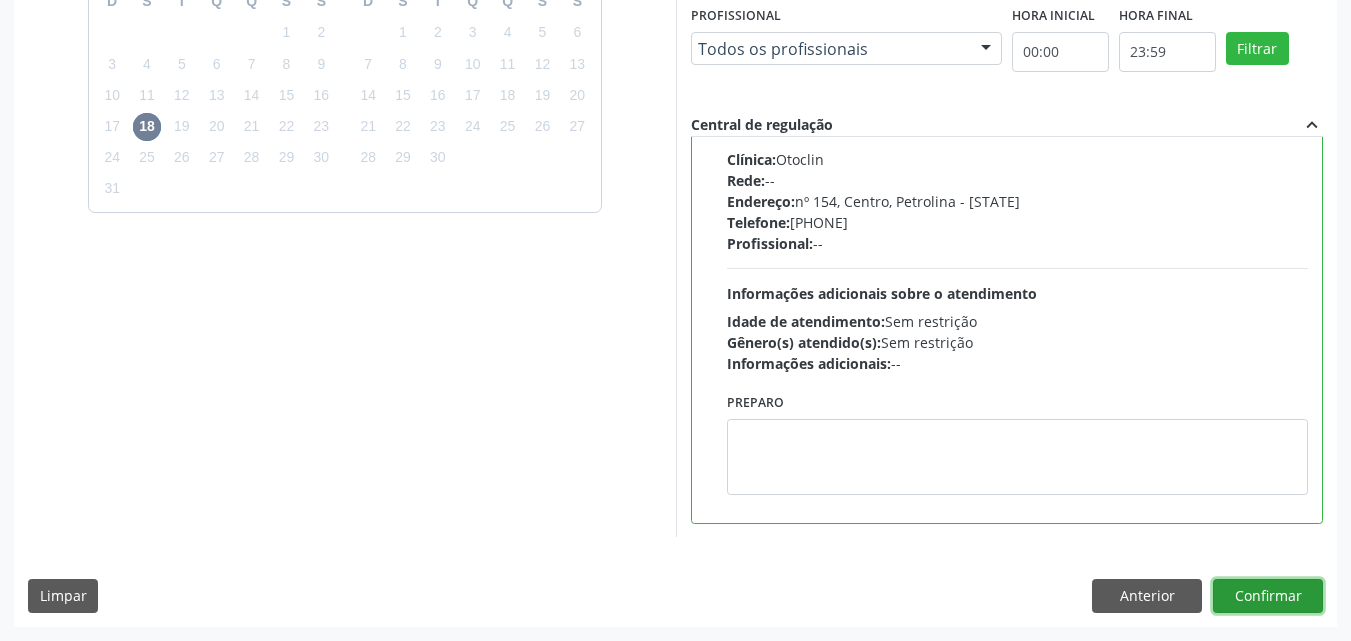 click on "Confirmar" at bounding box center [1268, 596] 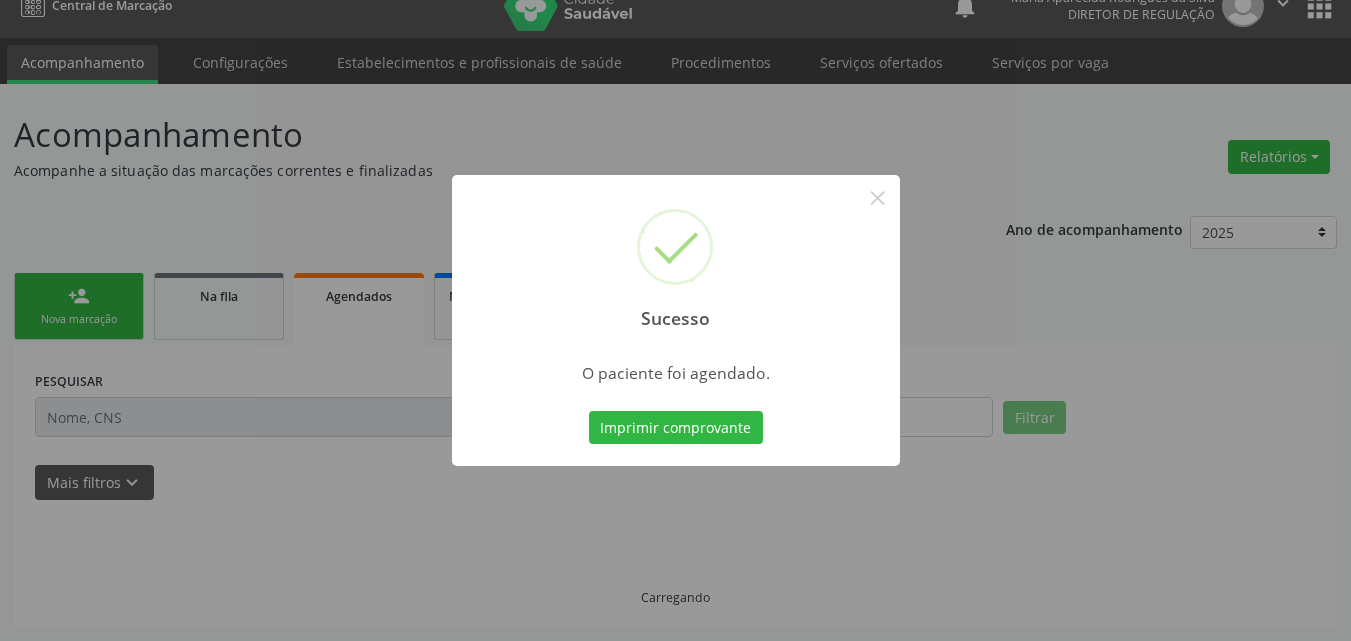 scroll, scrollTop: 26, scrollLeft: 0, axis: vertical 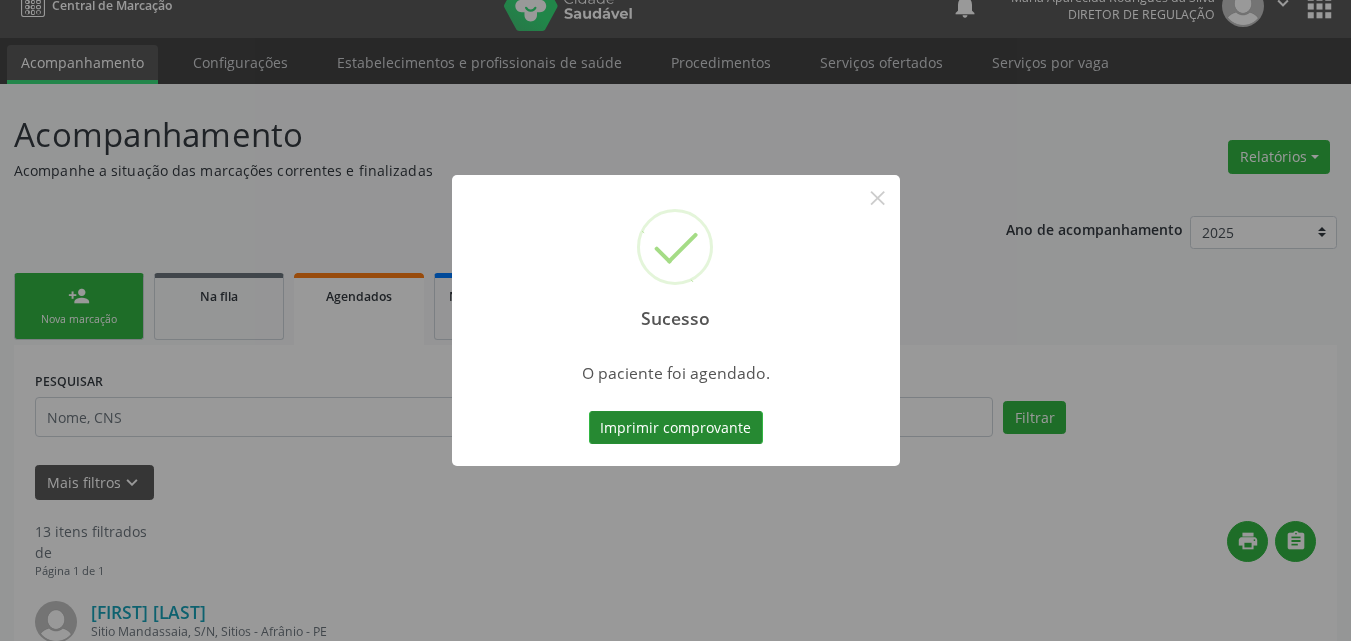 click on "Imprimir comprovante" at bounding box center [676, 428] 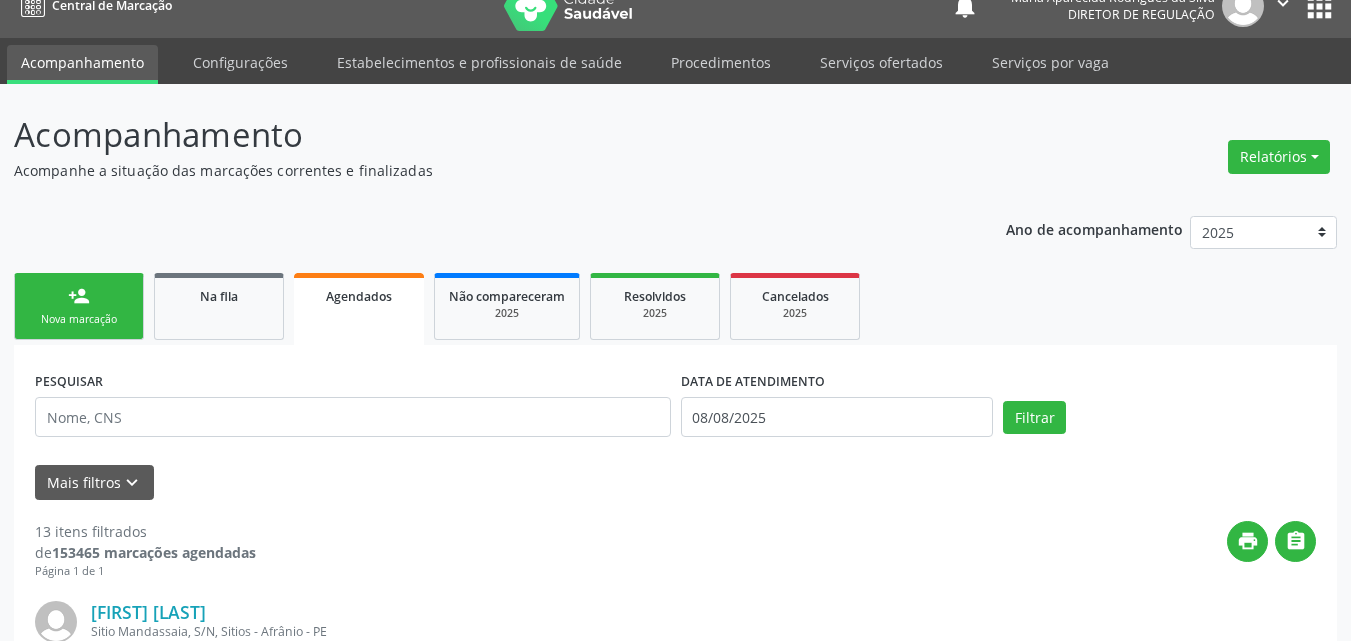 scroll, scrollTop: 26, scrollLeft: 0, axis: vertical 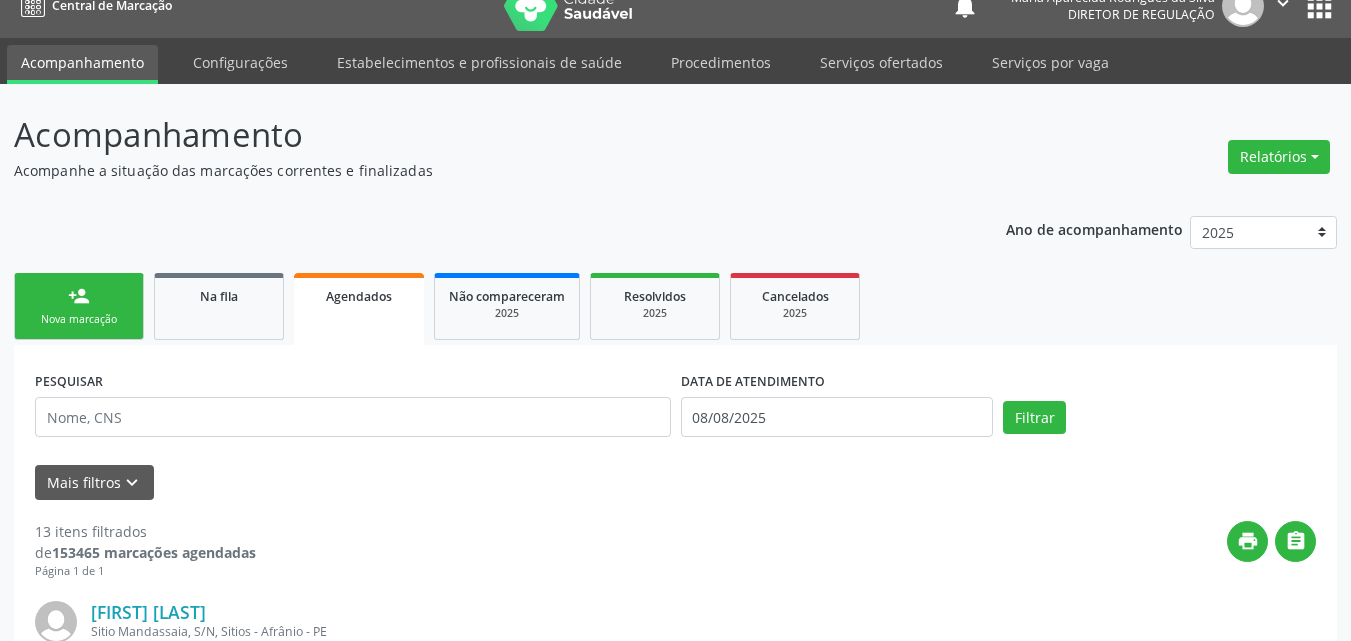 click on "person_add
Nova marcação" at bounding box center (79, 306) 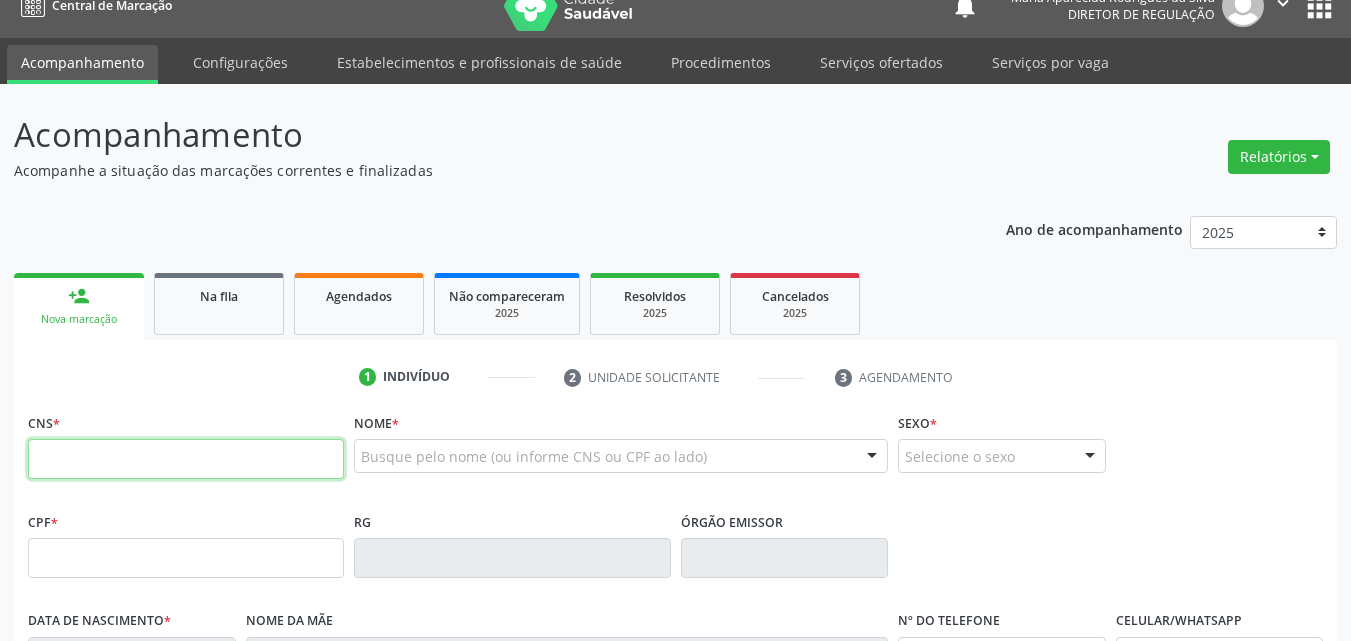 click at bounding box center [186, 459] 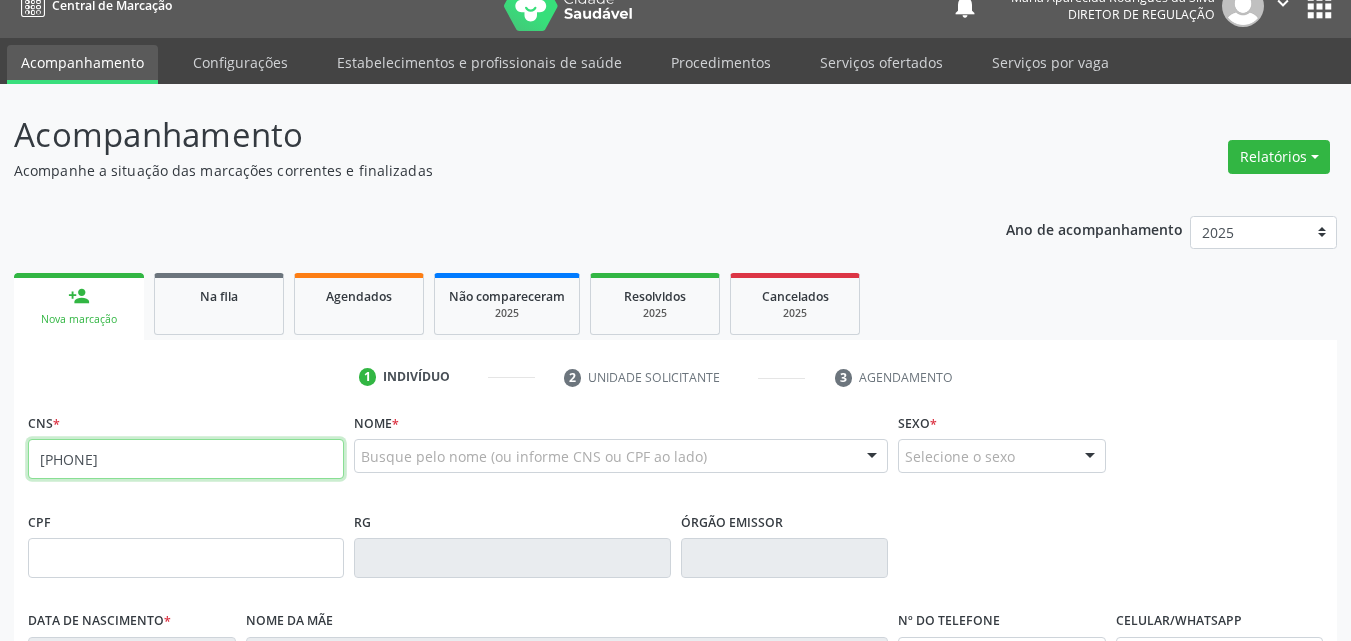 type on "[NUMBER]" 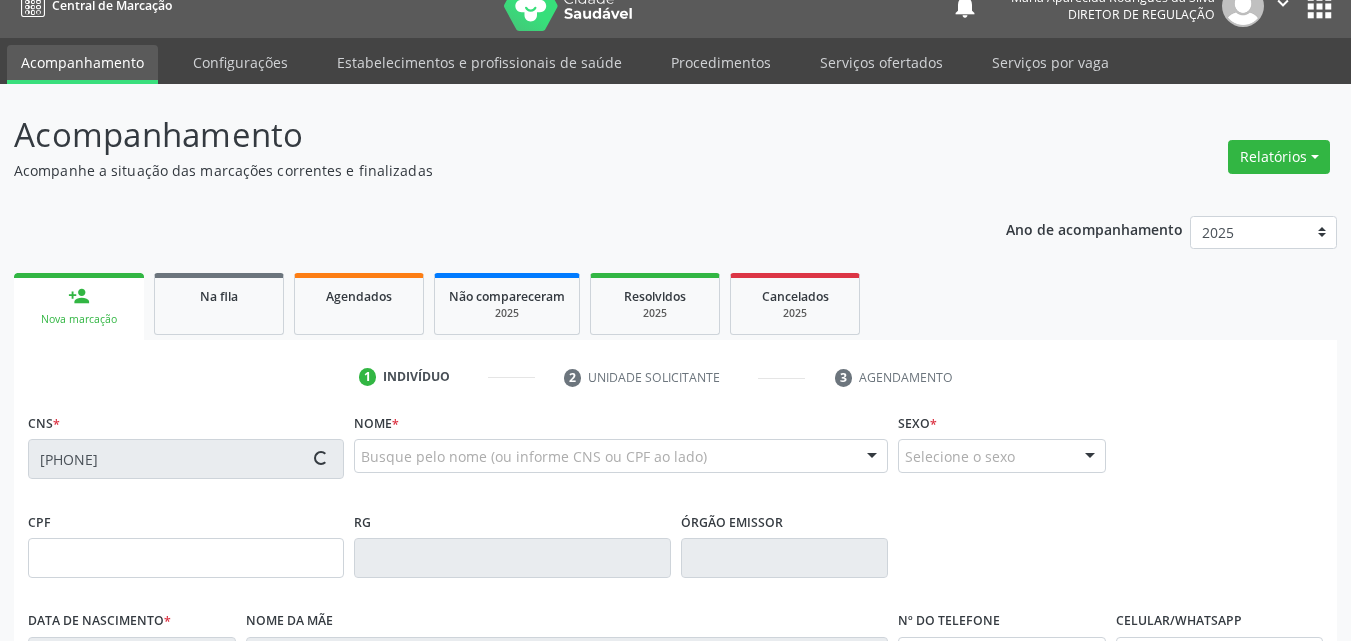 type on "[CPF]" 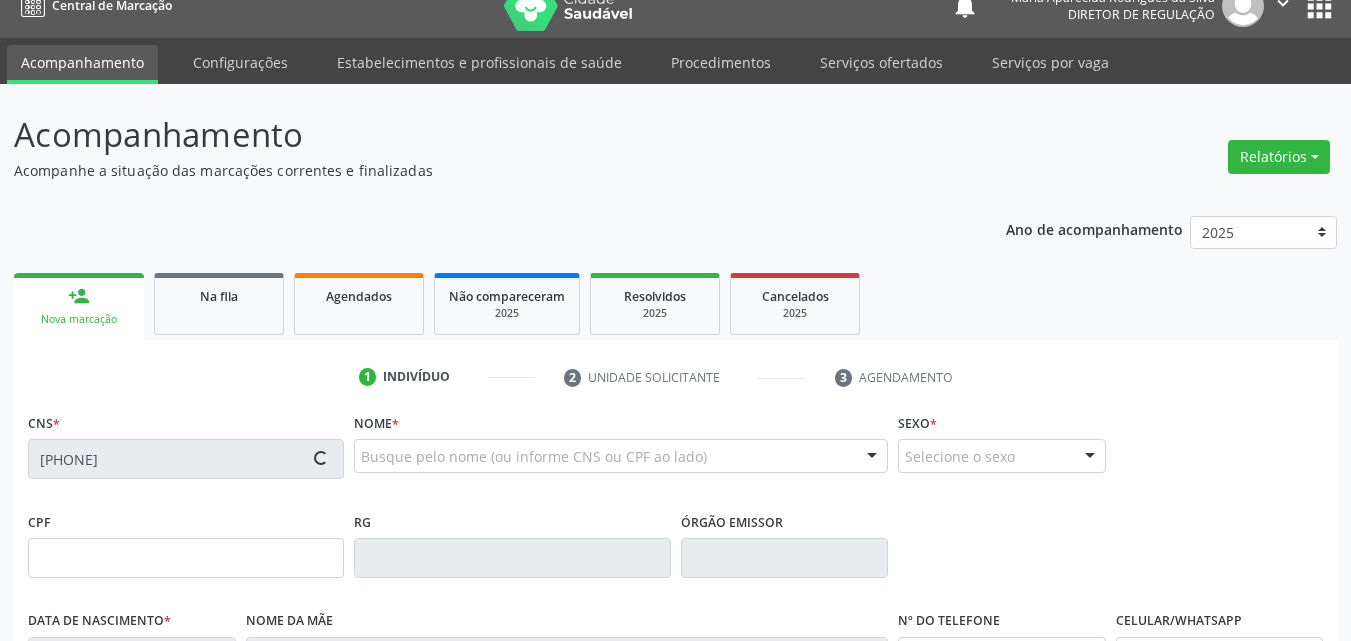 type on "[DATE]" 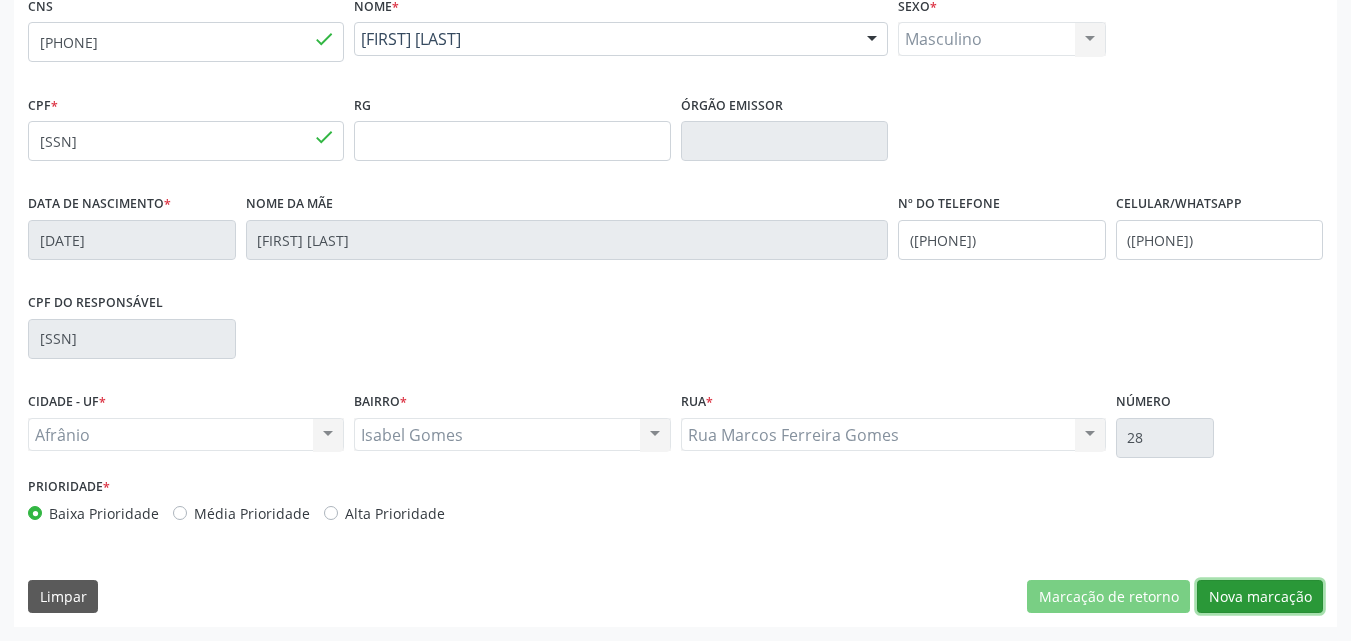click on "Nova marcação" at bounding box center [1260, 597] 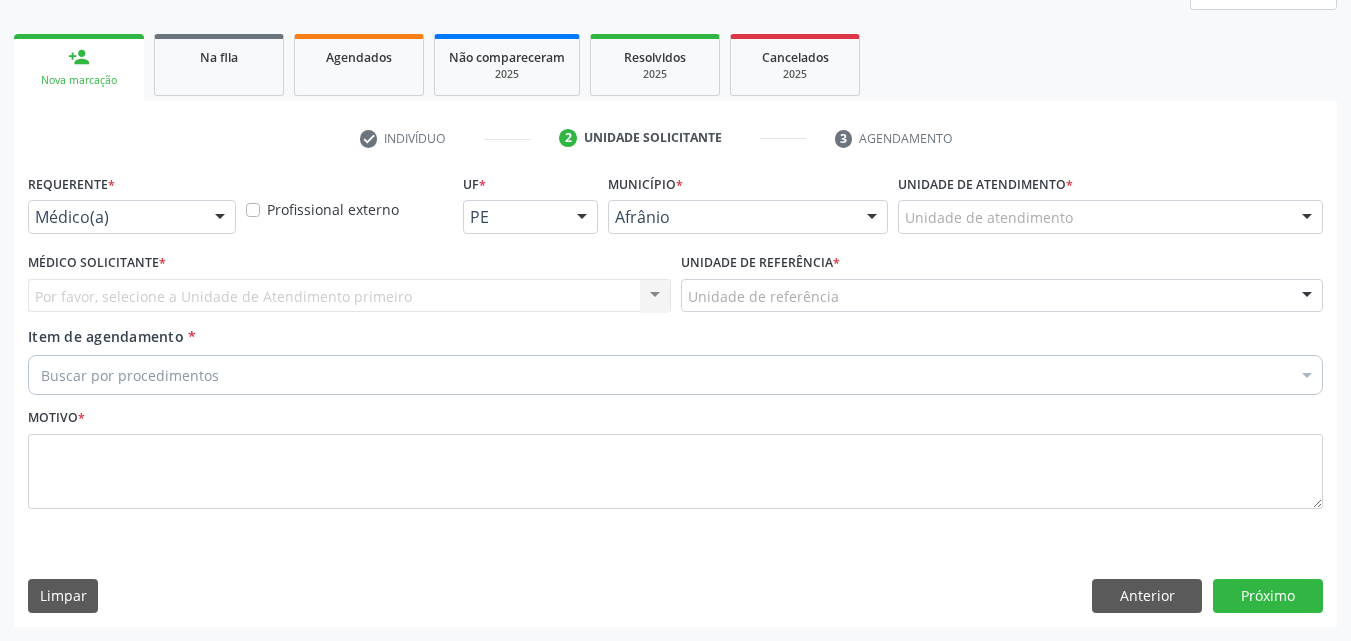 scroll, scrollTop: 265, scrollLeft: 0, axis: vertical 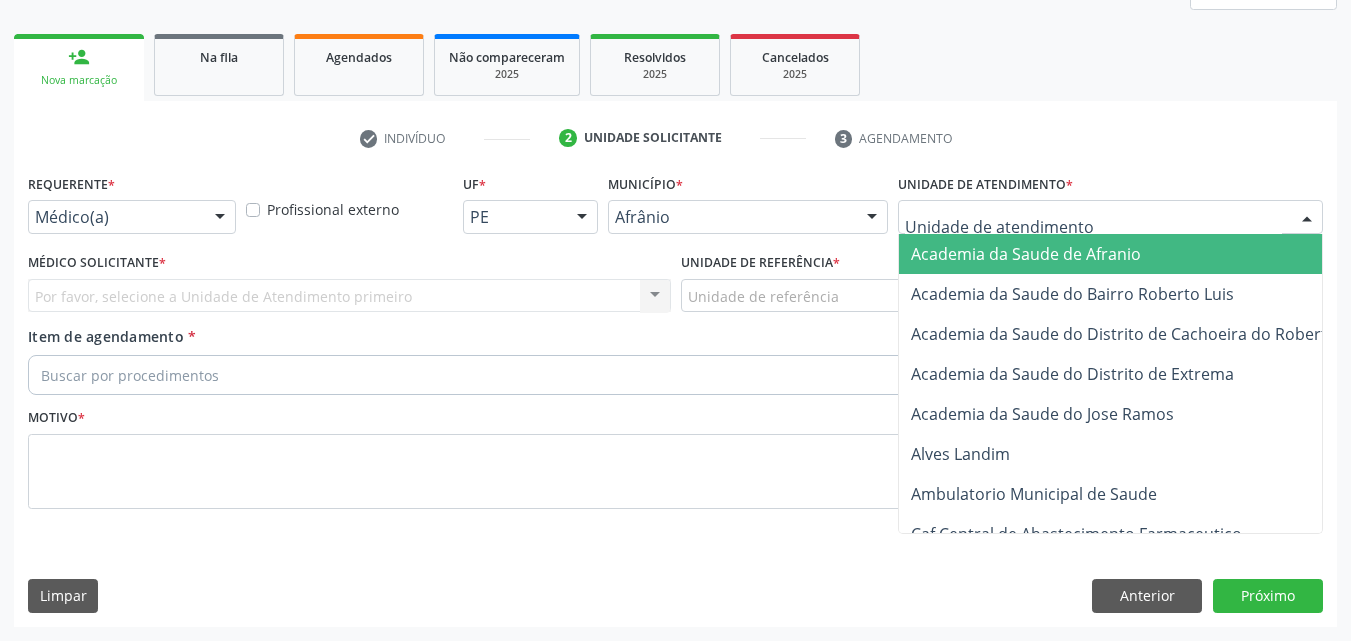 click at bounding box center (1110, 217) 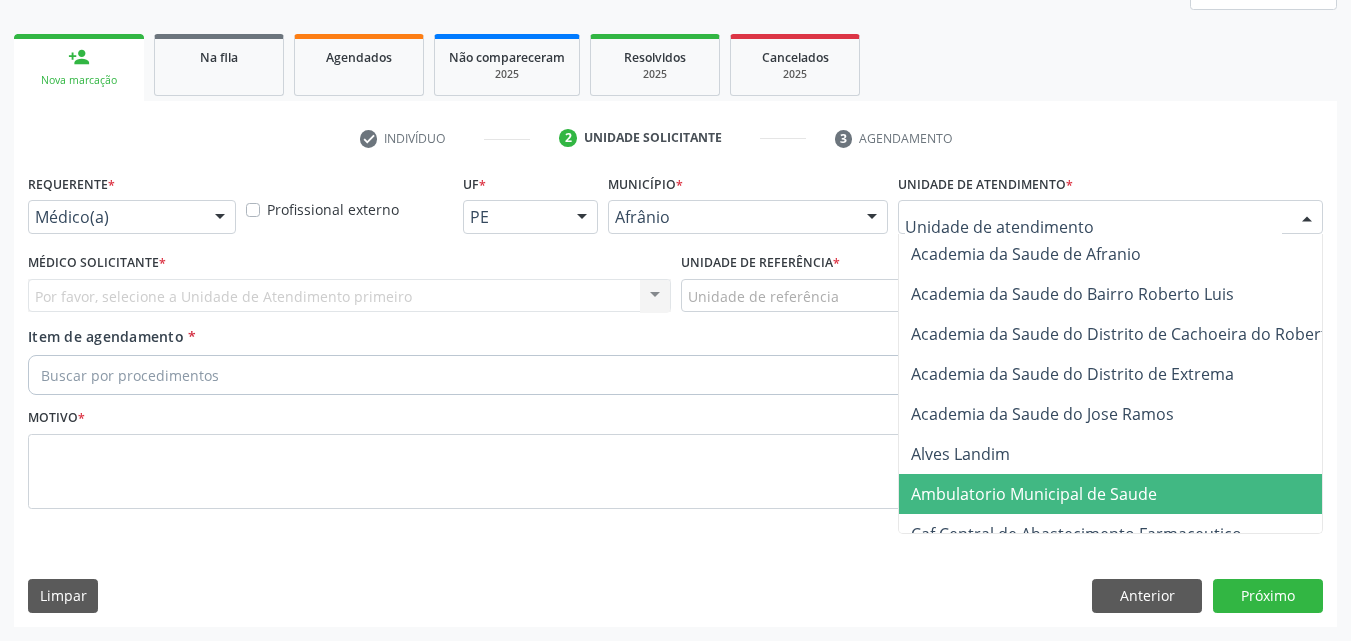 click on "Ambulatorio Municipal de Saude" at bounding box center [1034, 494] 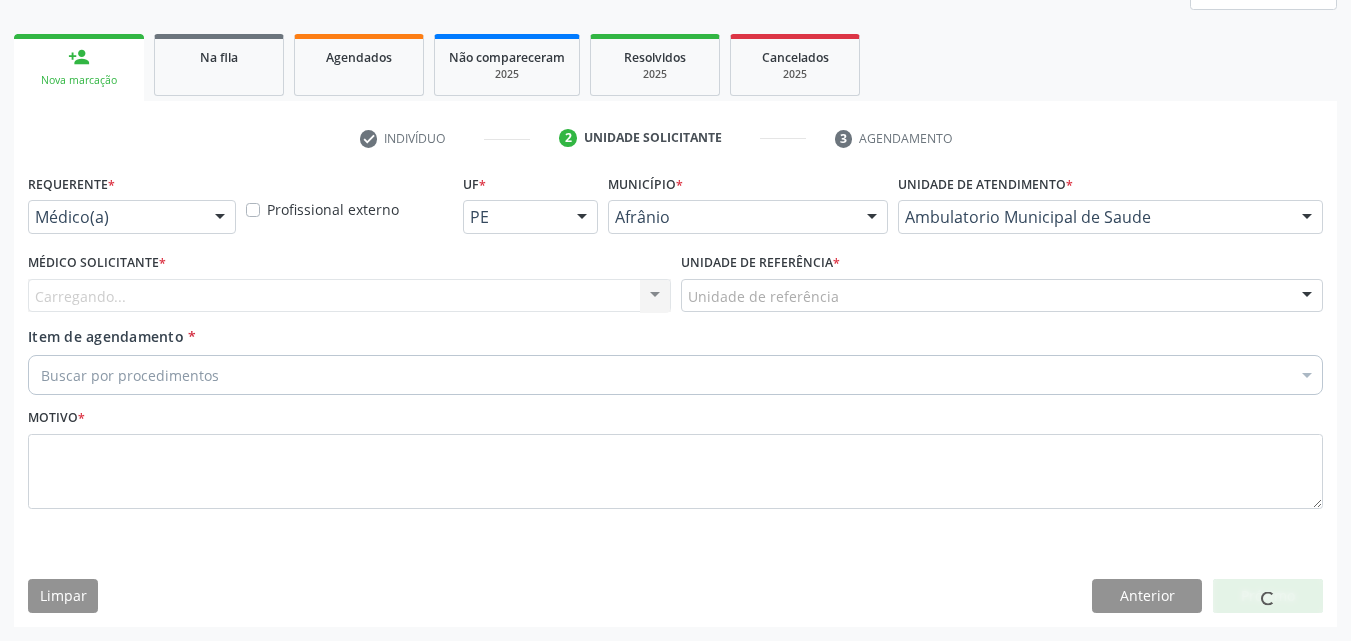 click on "Unidade de referência" at bounding box center [1002, 296] 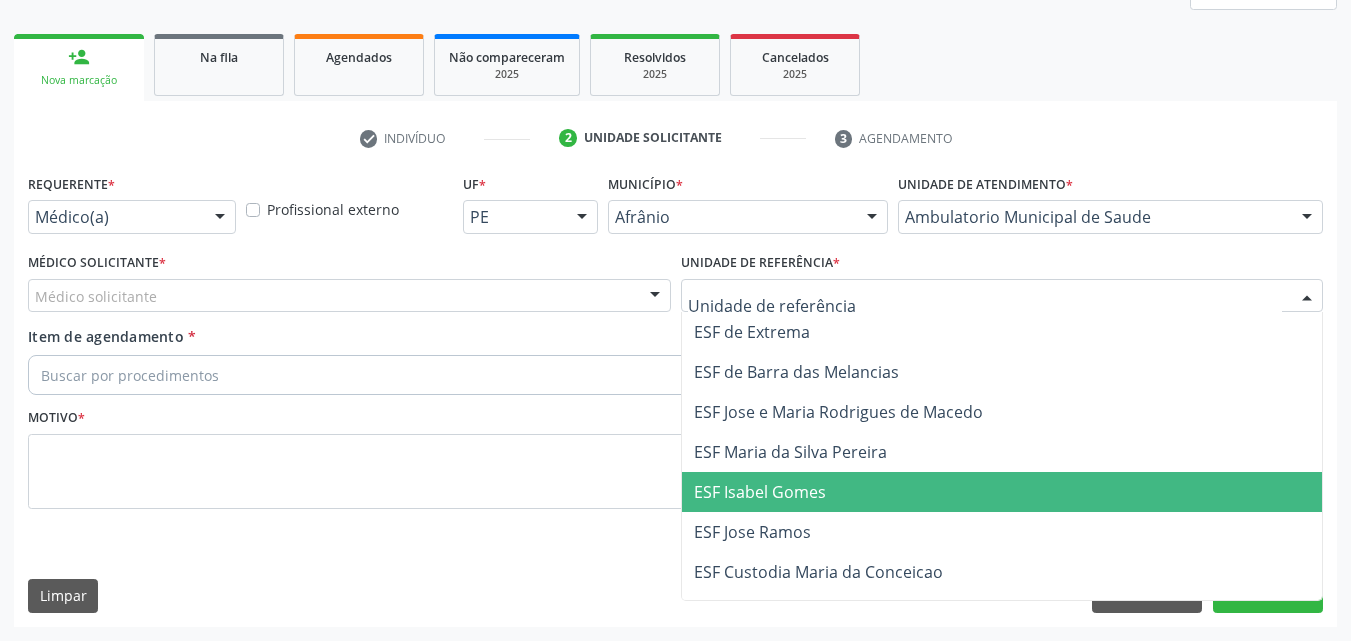 click on "ESF Isabel Gomes" at bounding box center [760, 492] 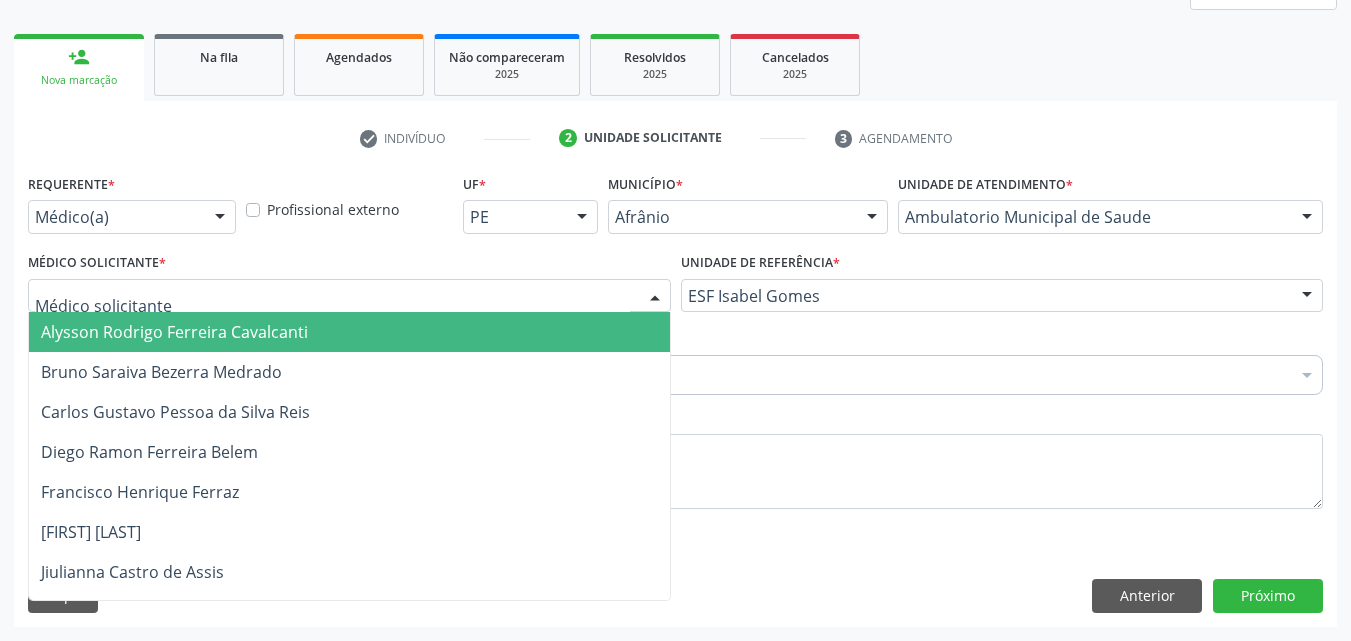 click at bounding box center (349, 296) 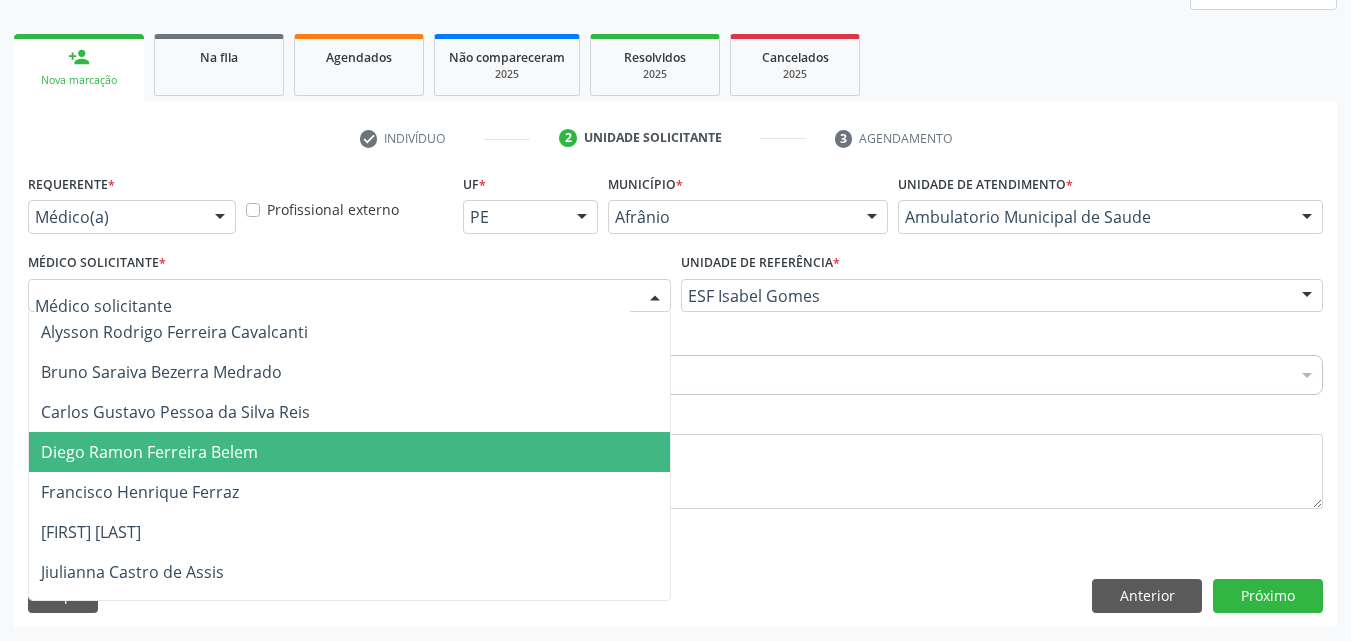 click on "Diego Ramon Ferreira Belem" at bounding box center (349, 452) 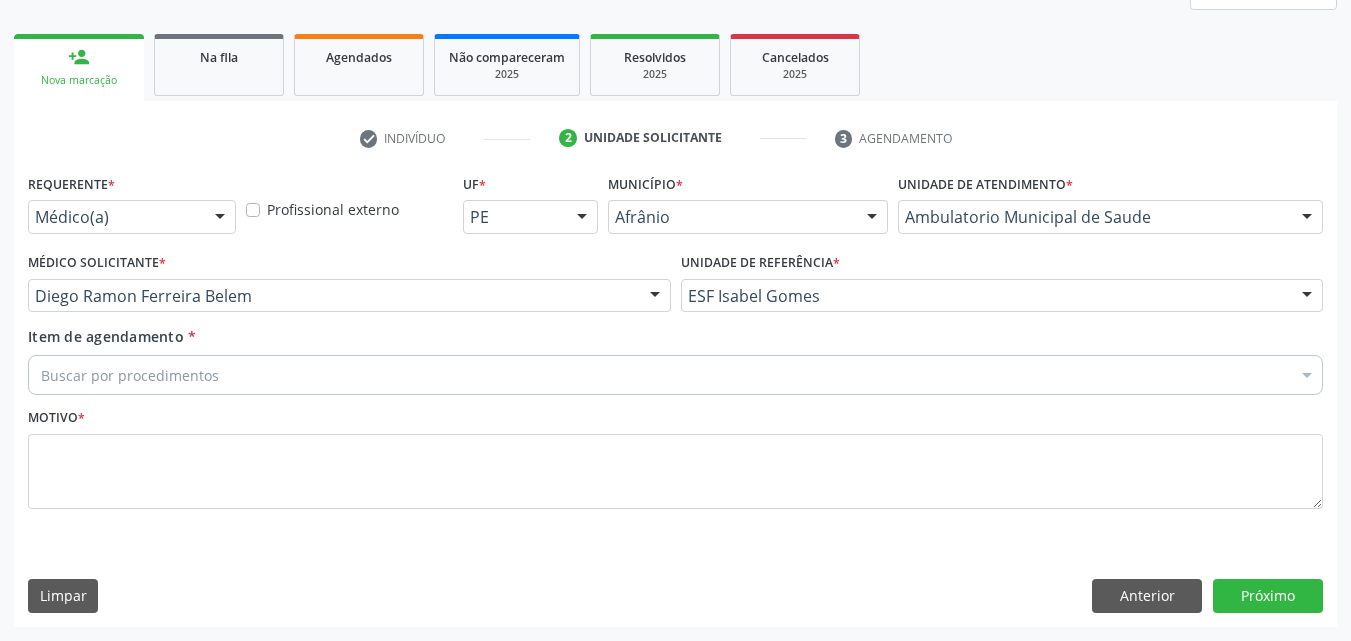 click on "Buscar por procedimentos" at bounding box center (675, 375) 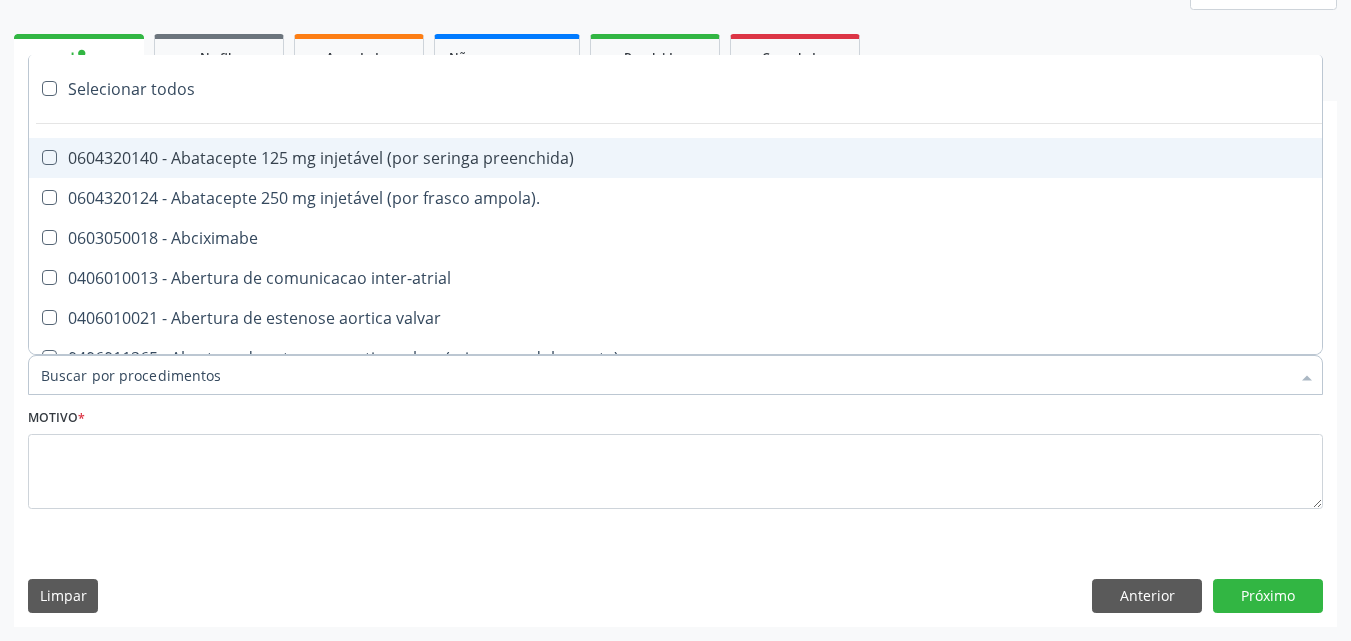 type on "r" 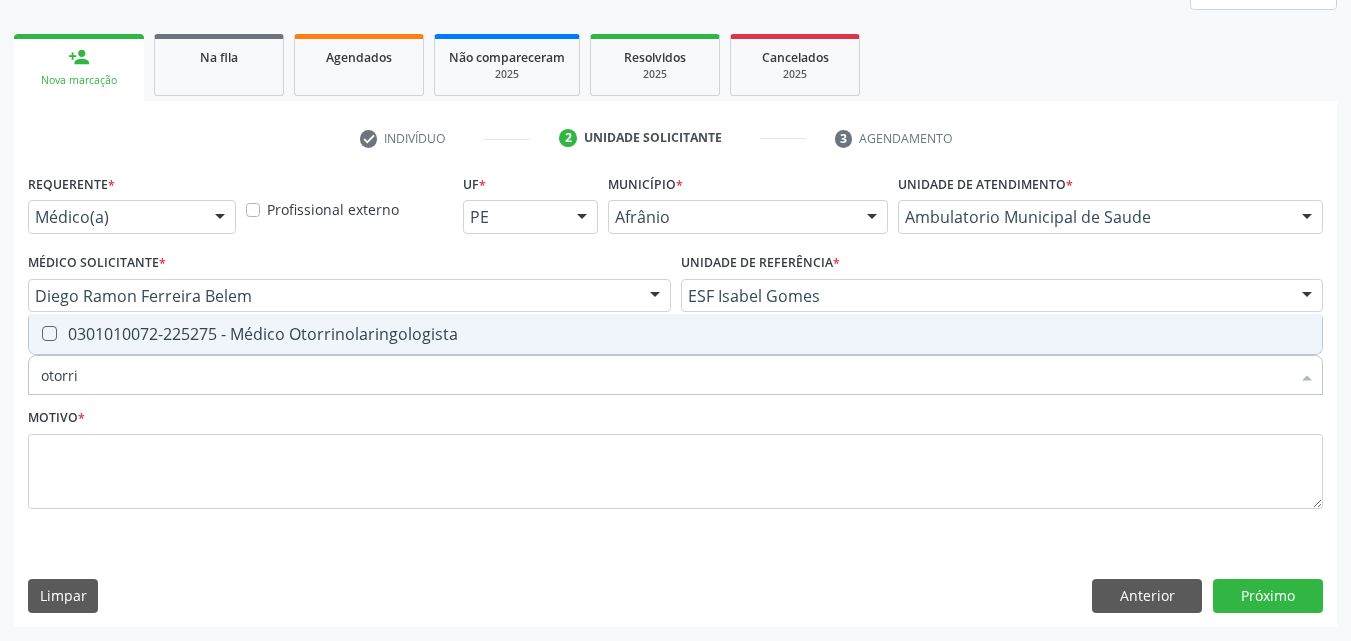 type on "otorrin" 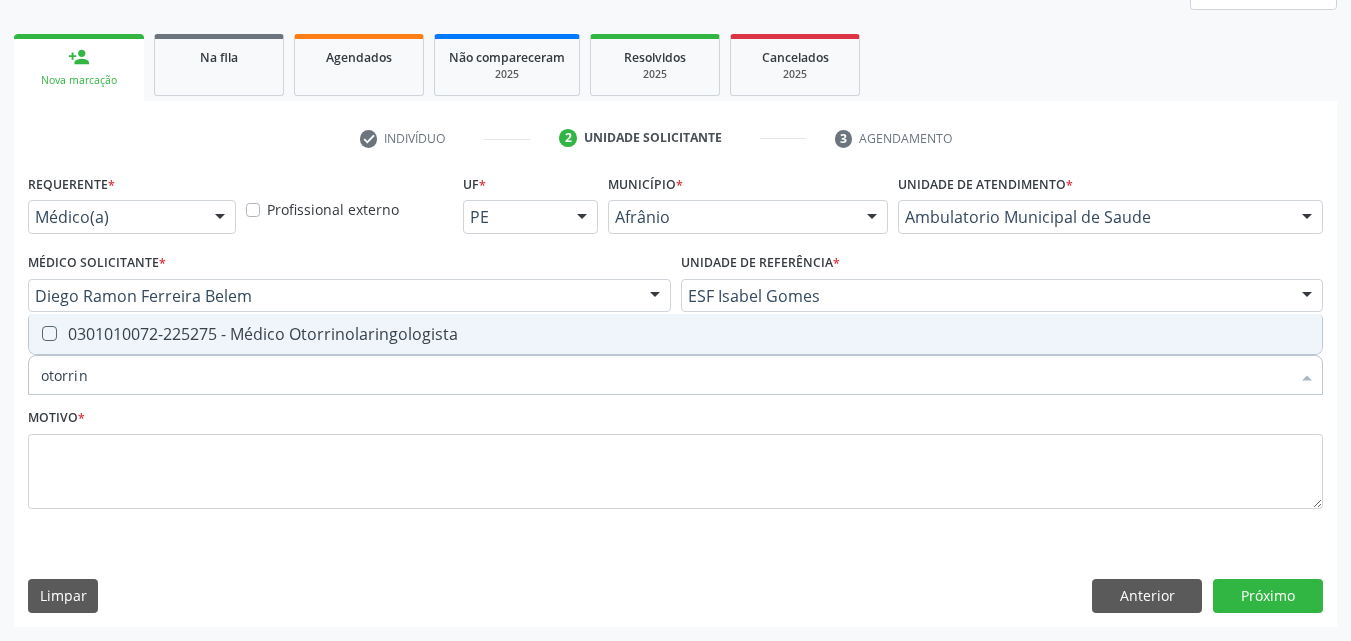 click on "0301010072-225275 - Médico Otorrinolaringologista" at bounding box center [675, 334] 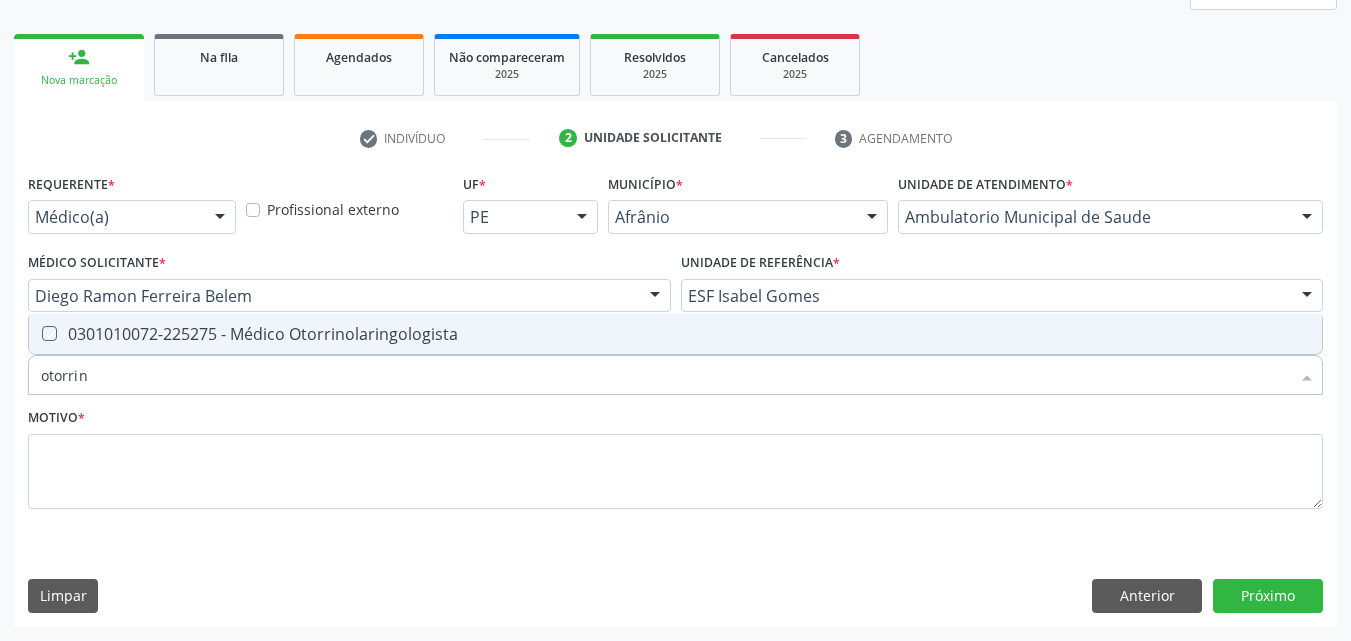 checkbox on "true" 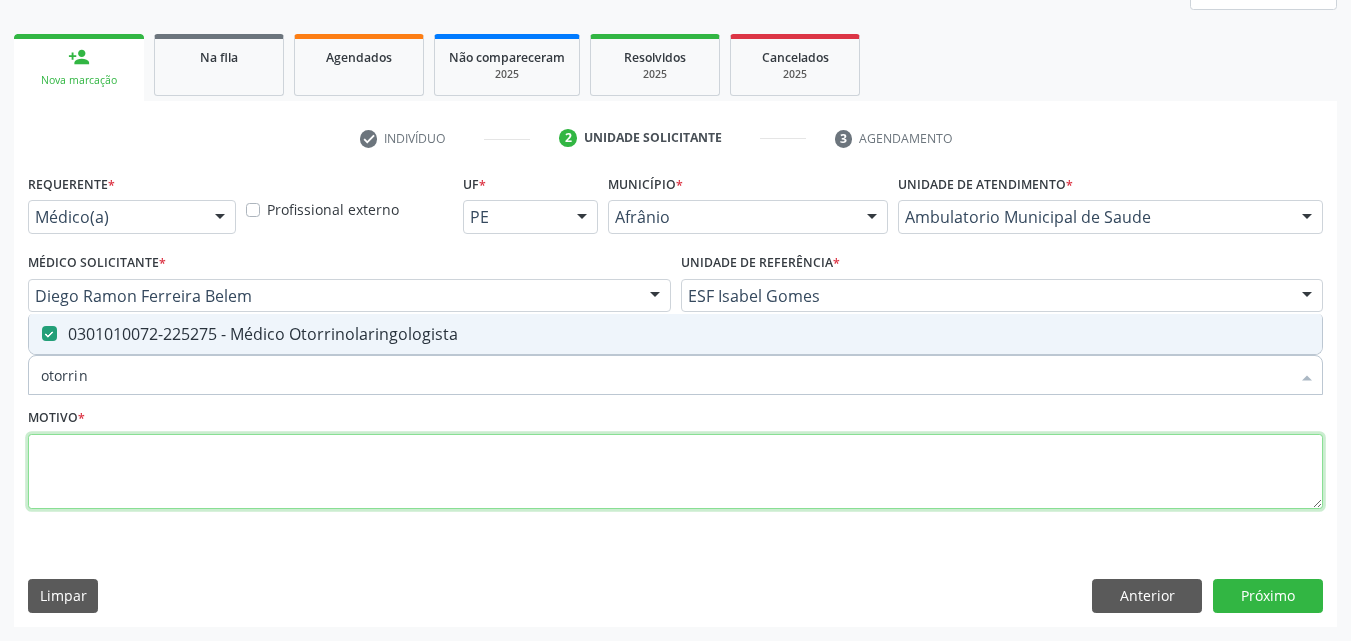 click at bounding box center (675, 472) 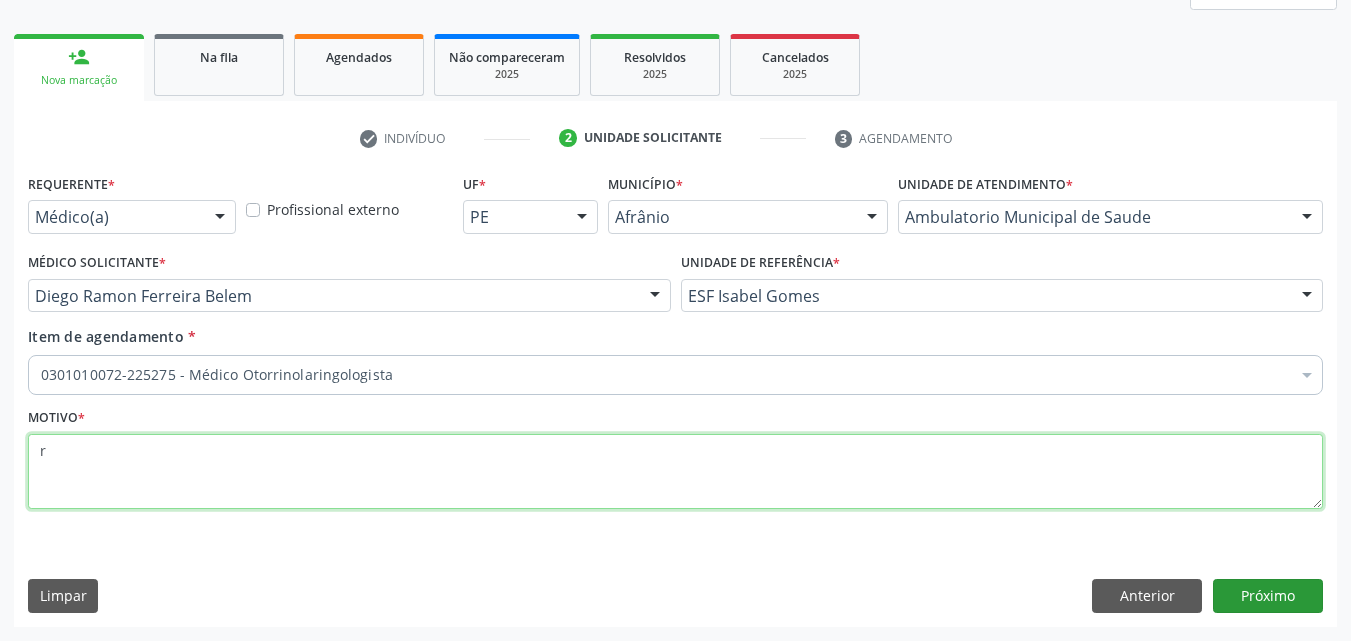 type on "r" 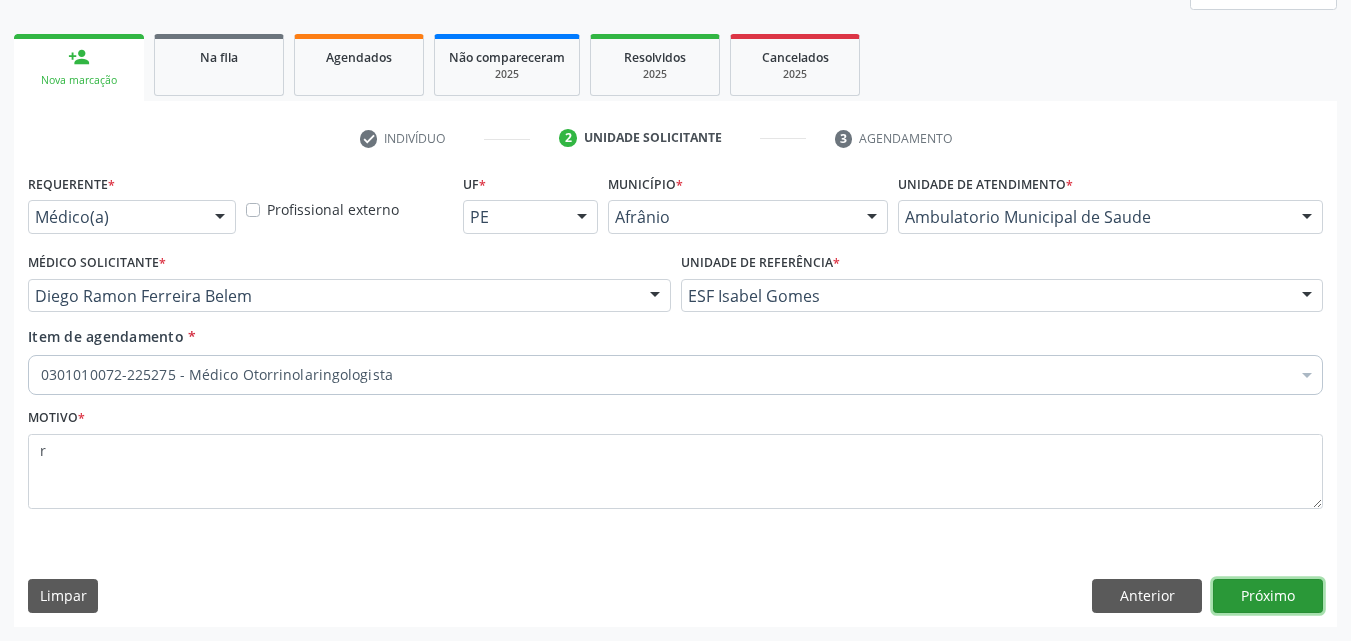 click on "Próximo" at bounding box center (1268, 596) 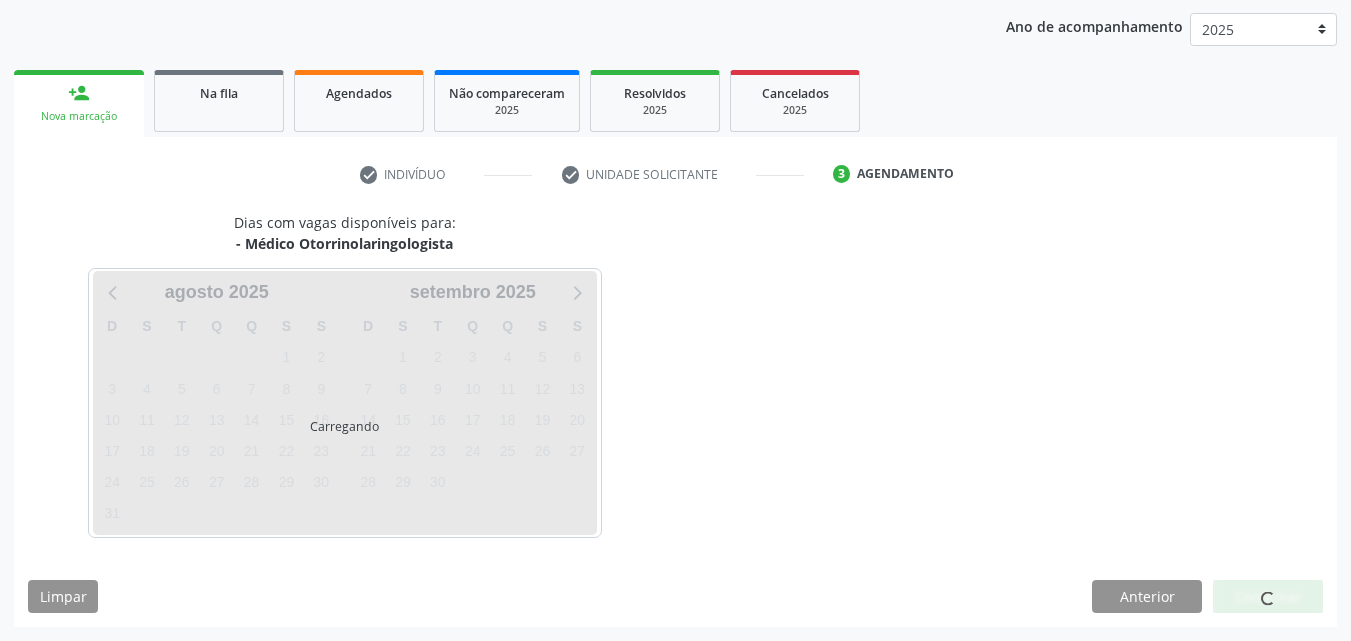 scroll, scrollTop: 229, scrollLeft: 0, axis: vertical 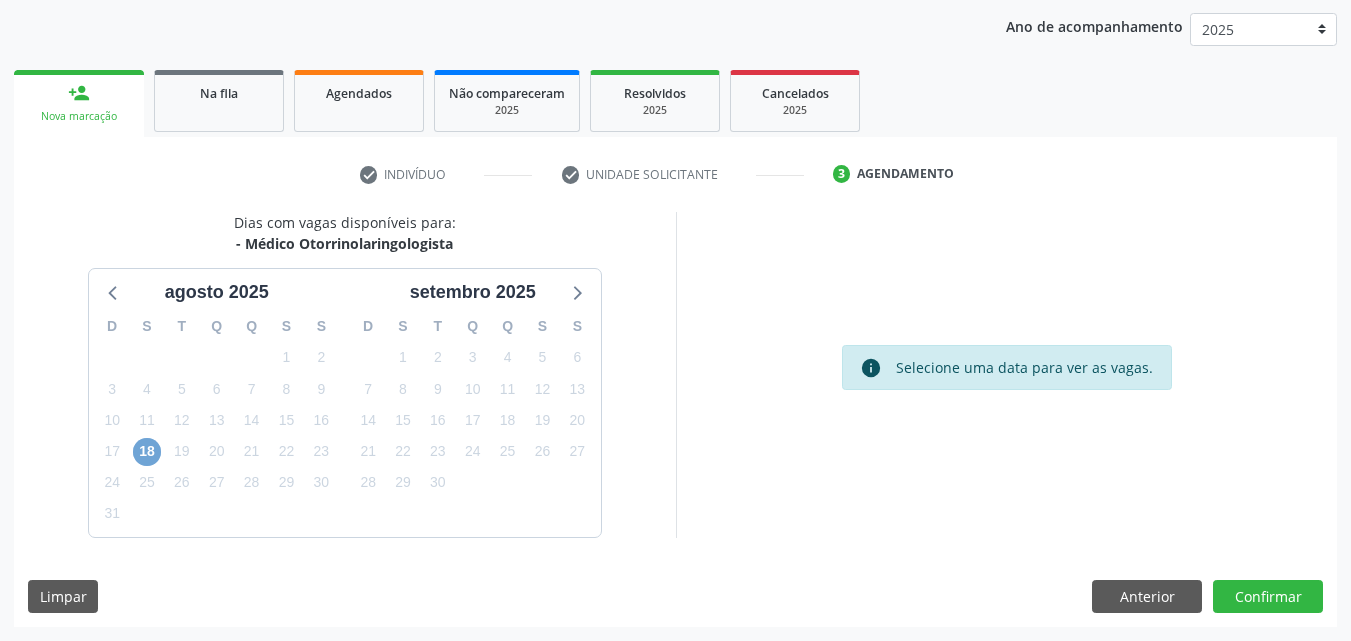 click on "18" at bounding box center (147, 452) 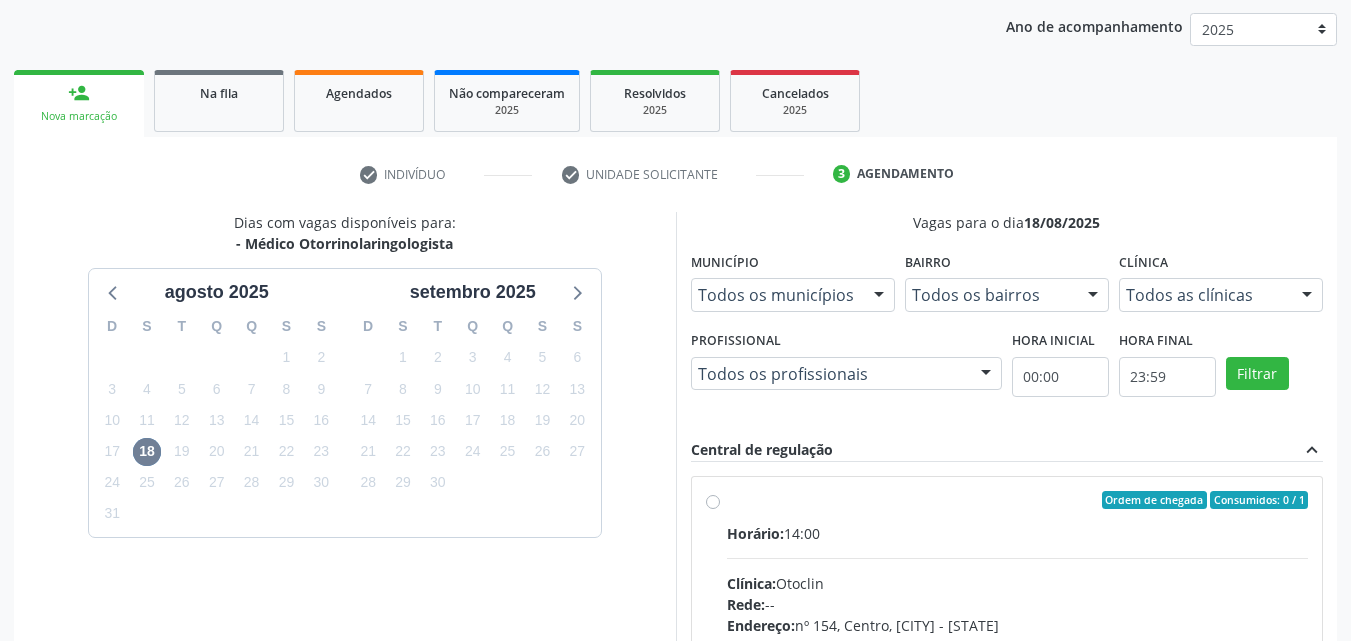 click on "Ordem de chegada
Consumidos: 0 / 1
Horário:   14:00
Clínica:  Otoclin
Rede:
--
Endereço:   nº 154, Centro, Petrolina - [STATE]
Telefone:   [PHONE]
Profissional:
--
Informações adicionais sobre o atendimento
Idade de atendimento:
Sem restrição
Gênero(s) atendido(s):
Sem restrição
Informações adicionais:
--" at bounding box center [1018, 644] 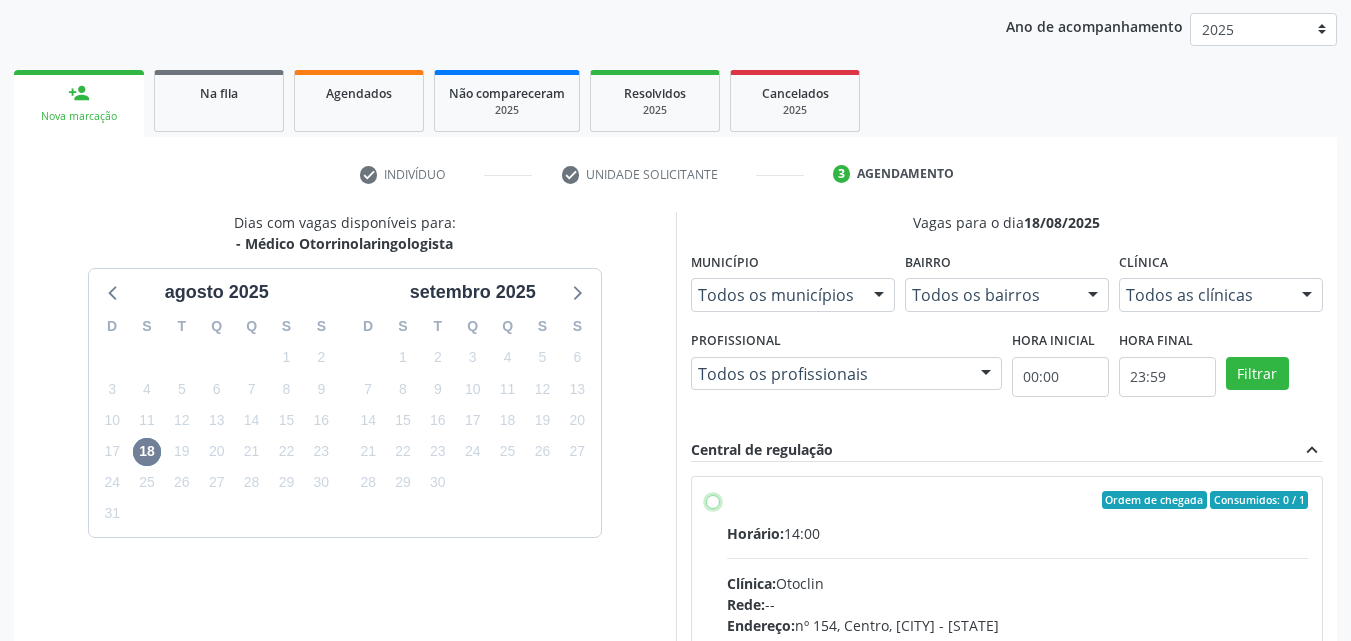 click on "Ordem de chegada
Consumidos: 0 / 1
Horário:   14:00
Clínica:  Otoclin
Rede:
--
Endereço:   nº 154, Centro, Petrolina - [STATE]
Telefone:   [PHONE]
Profissional:
--
Informações adicionais sobre o atendimento
Idade de atendimento:
Sem restrição
Gênero(s) atendido(s):
Sem restrição
Informações adicionais:
--" at bounding box center (713, 500) 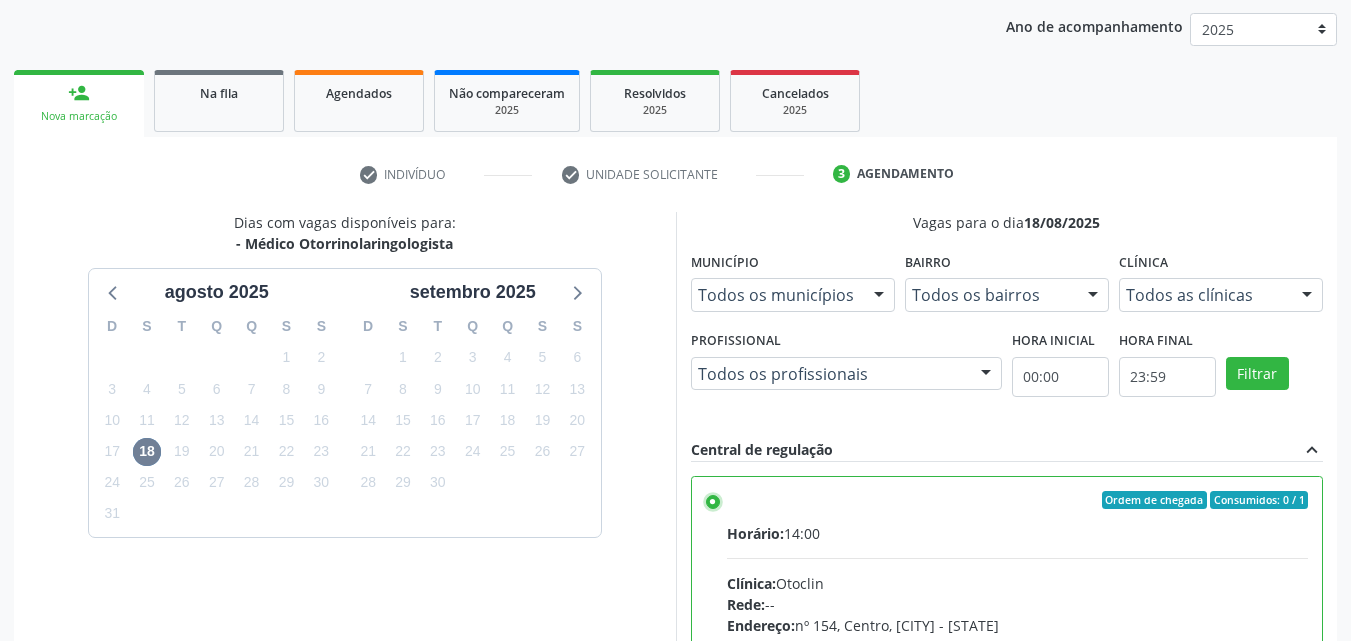 scroll, scrollTop: 99, scrollLeft: 0, axis: vertical 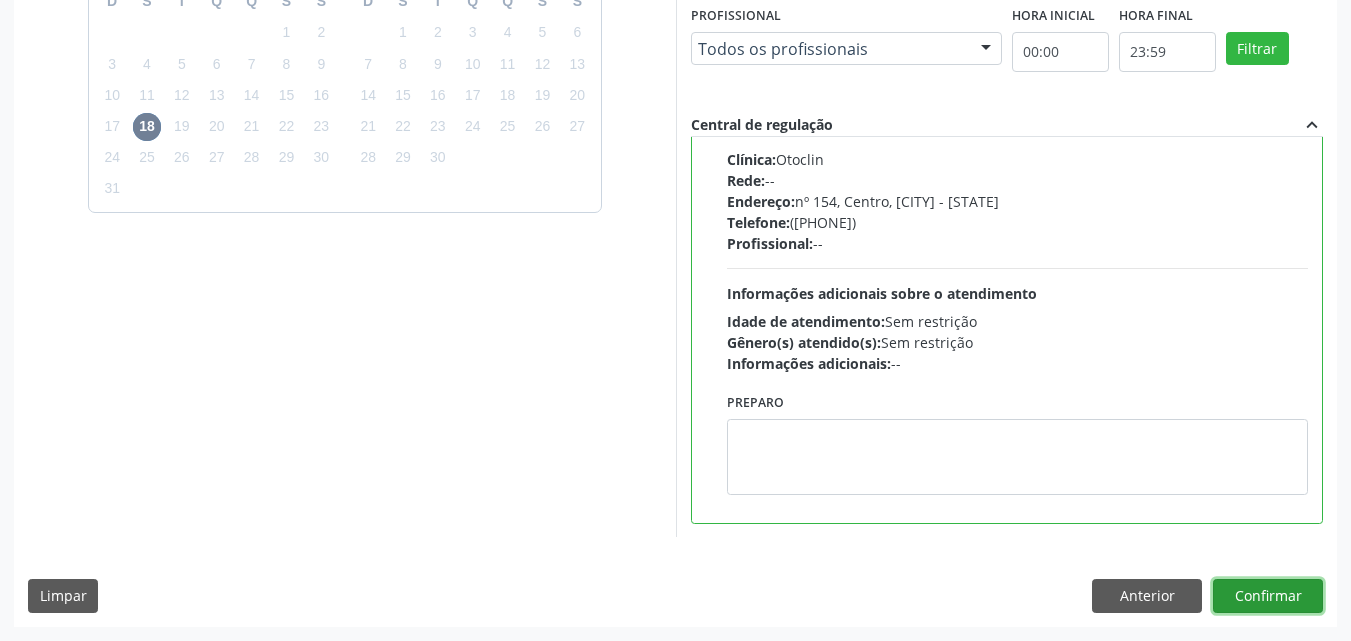 click on "Confirmar" at bounding box center [1268, 596] 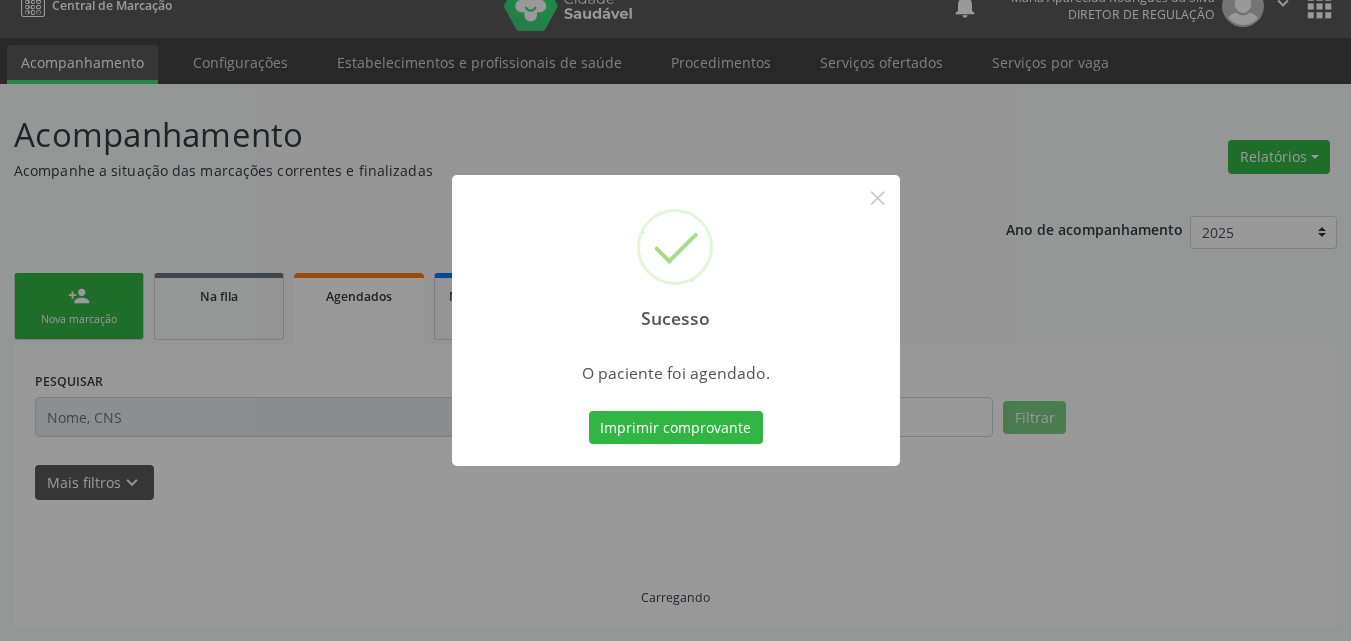 scroll, scrollTop: 26, scrollLeft: 0, axis: vertical 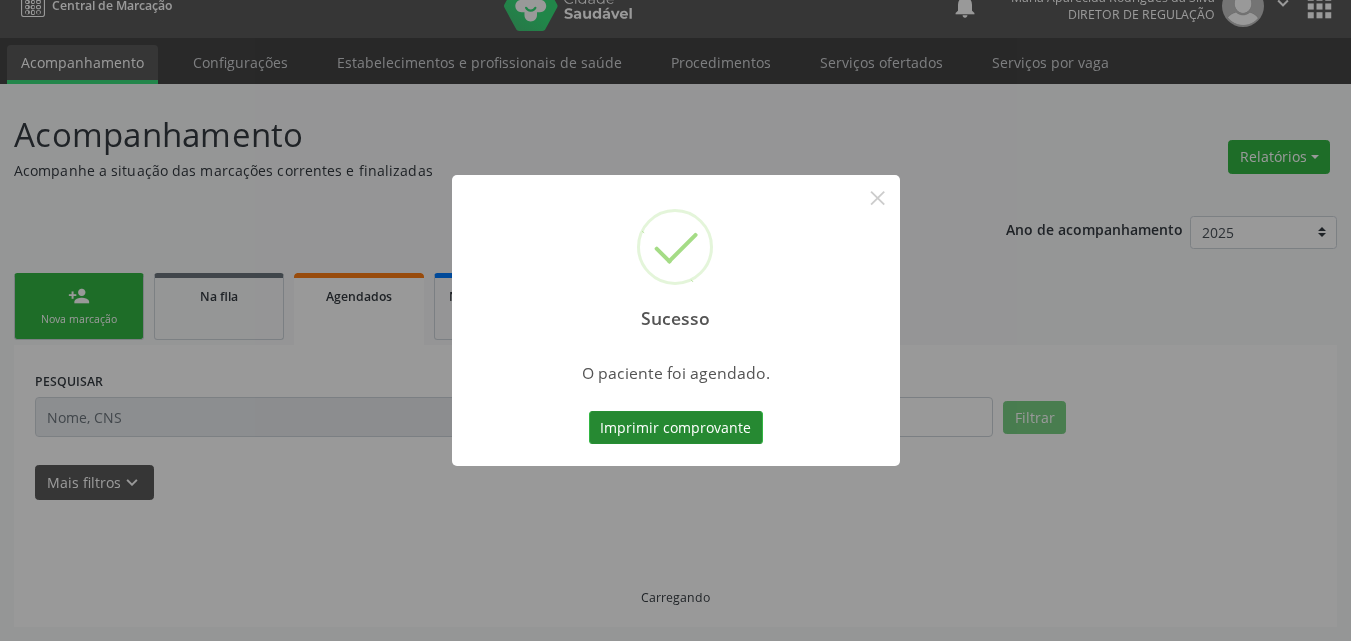 click on "Imprimir comprovante" at bounding box center [676, 428] 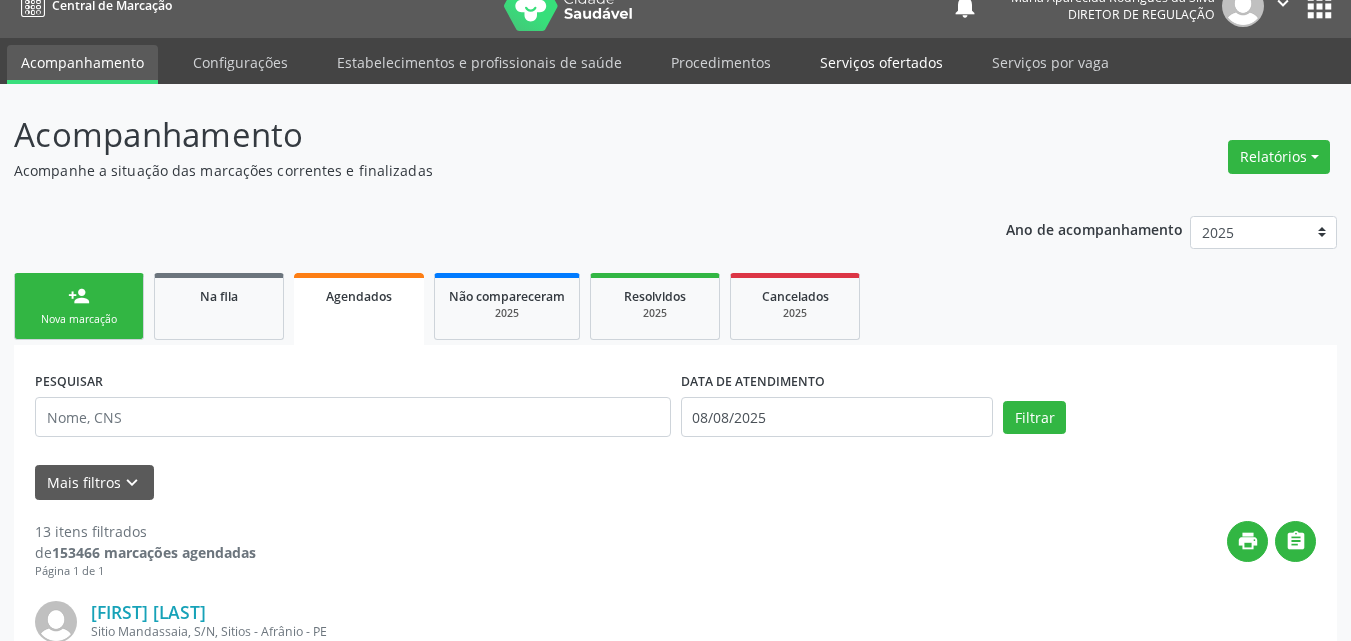 click on "Serviços ofertados" at bounding box center [881, 62] 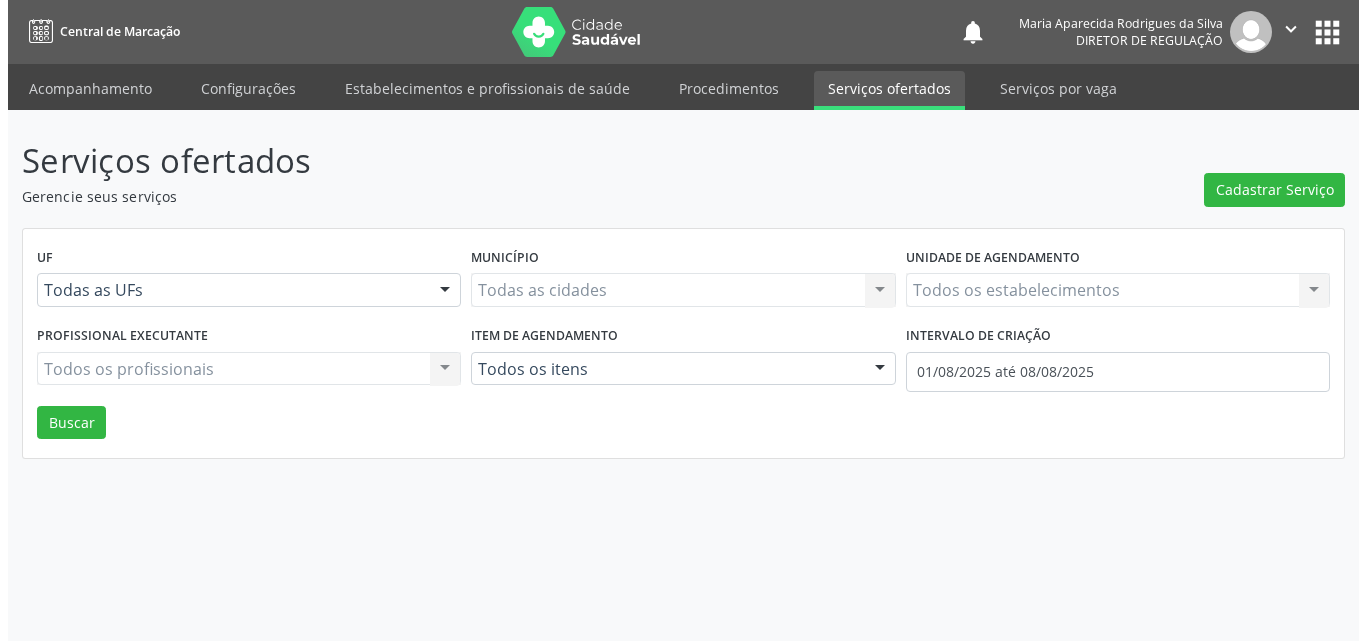 scroll, scrollTop: 0, scrollLeft: 0, axis: both 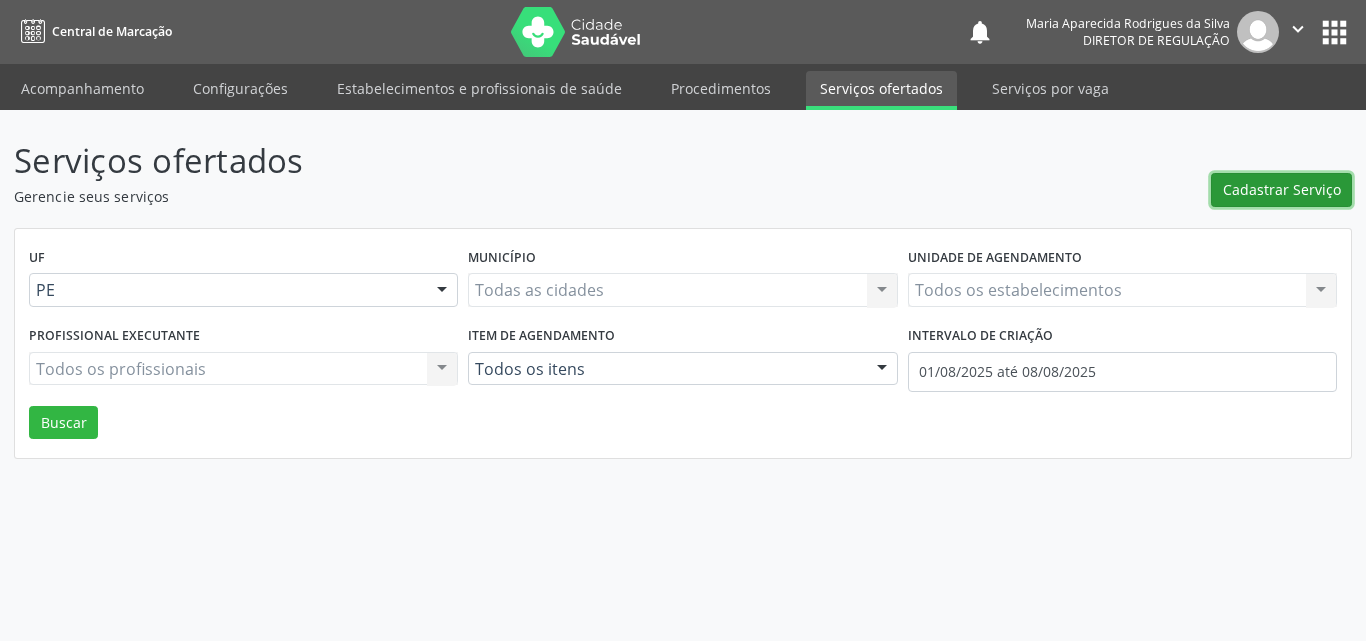 click on "Cadastrar Serviço" at bounding box center (1282, 189) 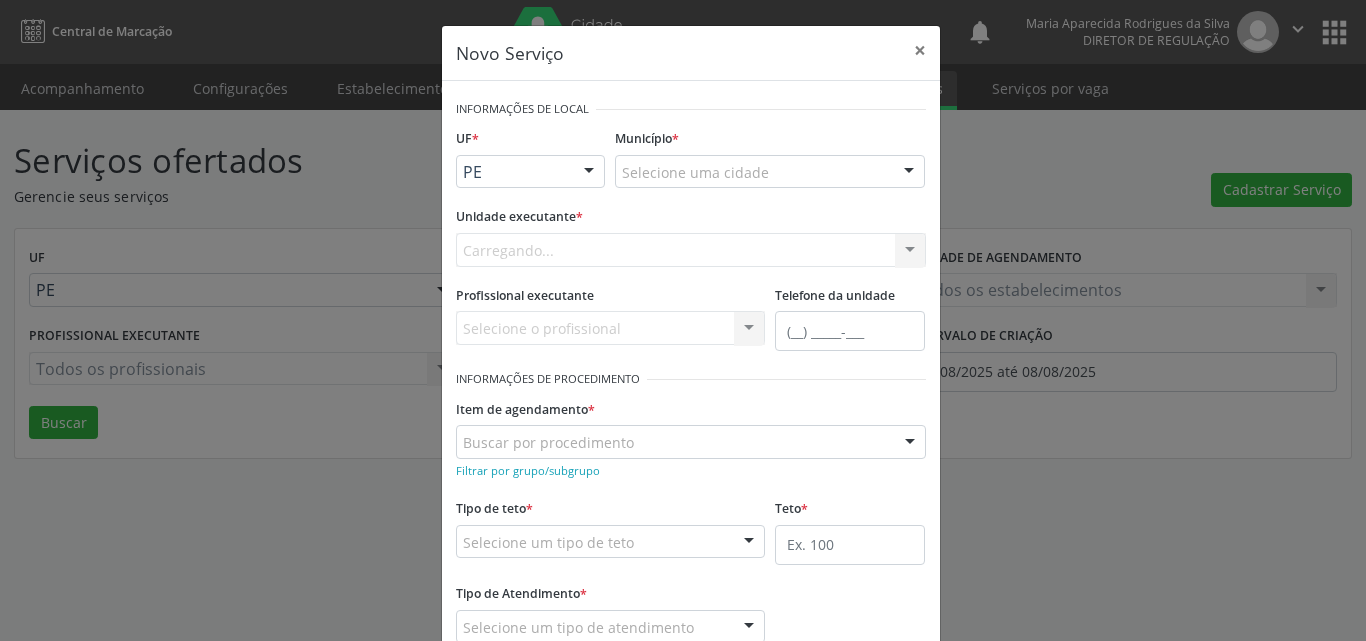 scroll, scrollTop: 0, scrollLeft: 0, axis: both 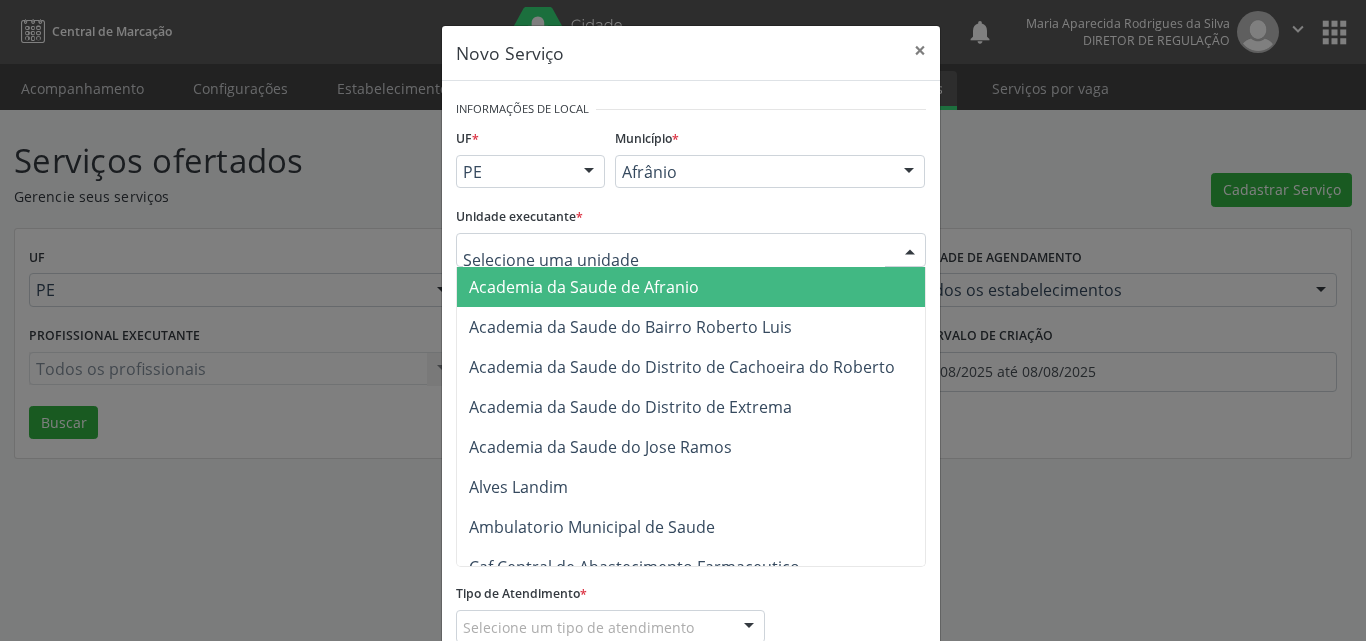 click at bounding box center [691, 250] 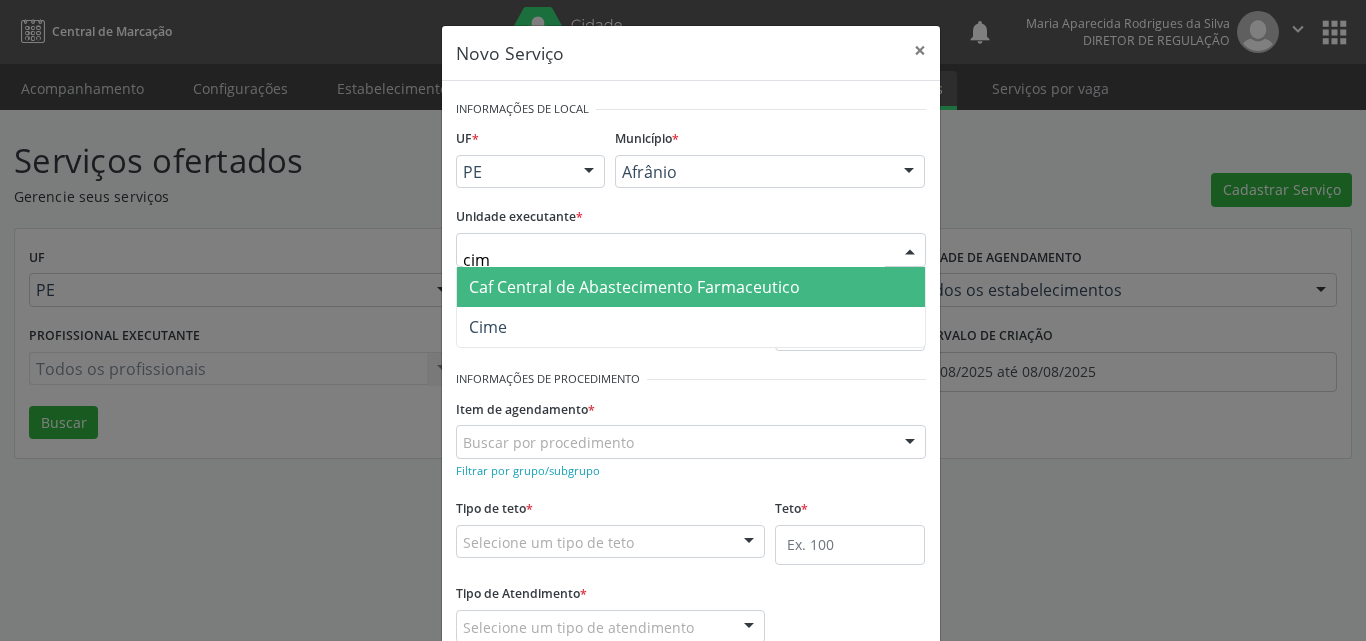 type on "cime" 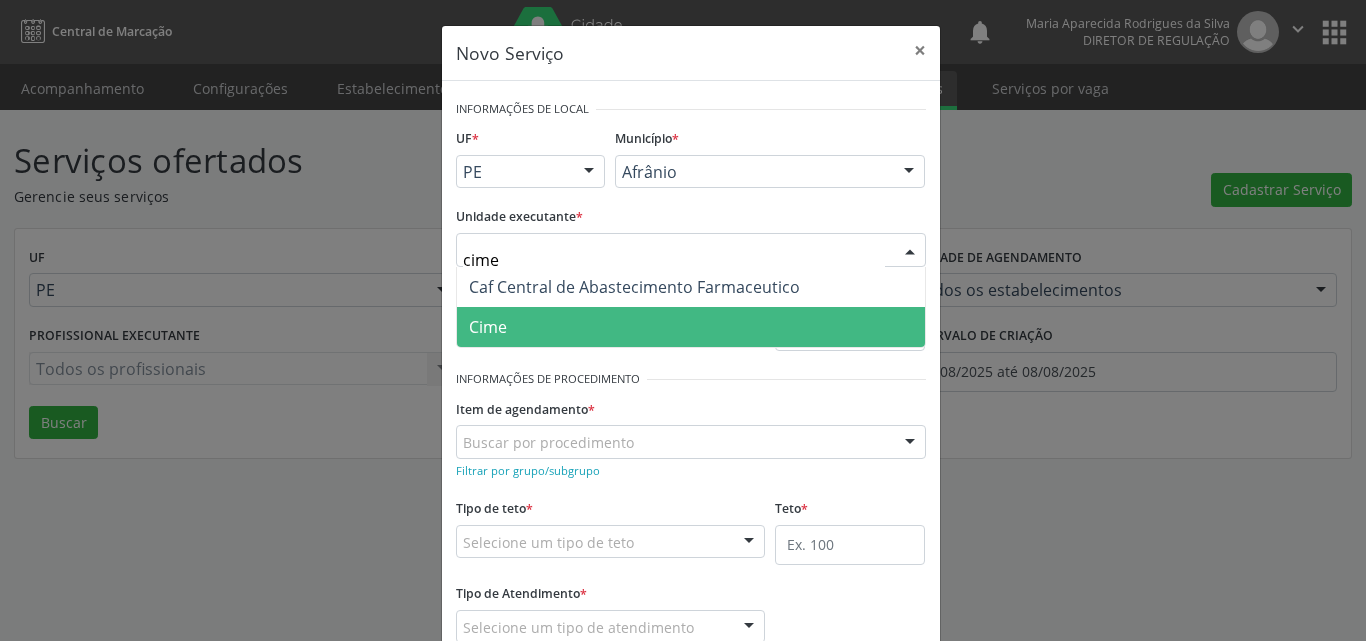 click on "Cime" at bounding box center (691, 327) 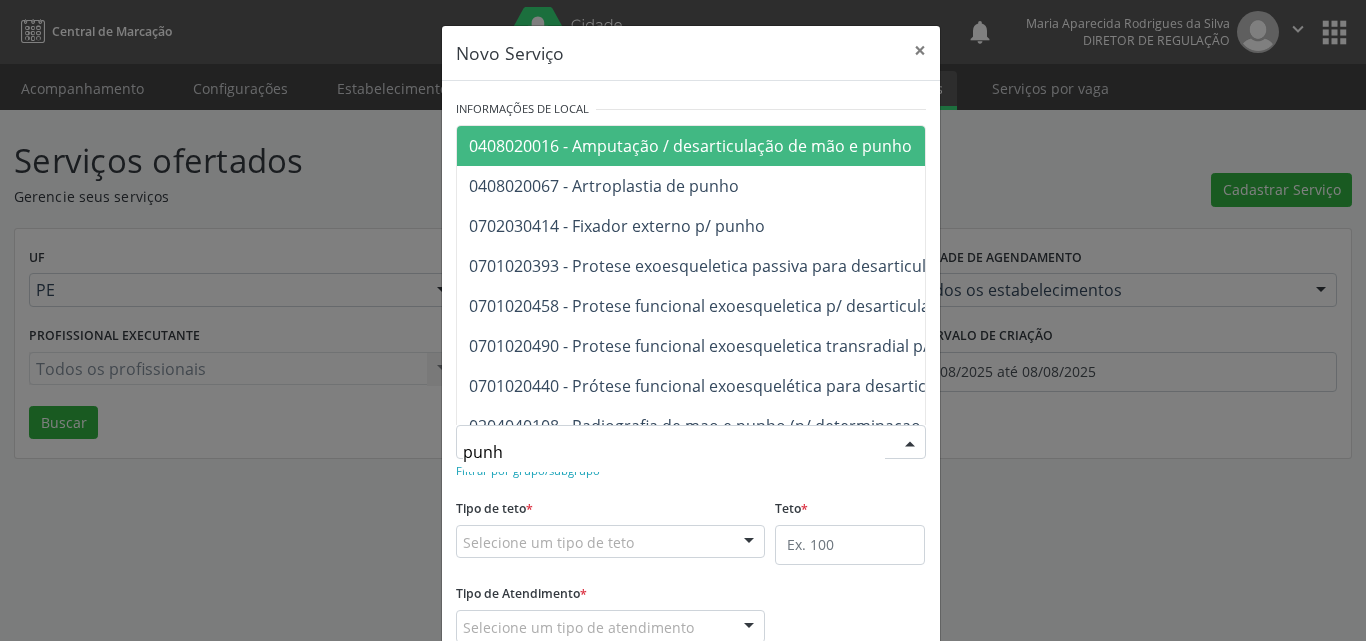 type on "punho" 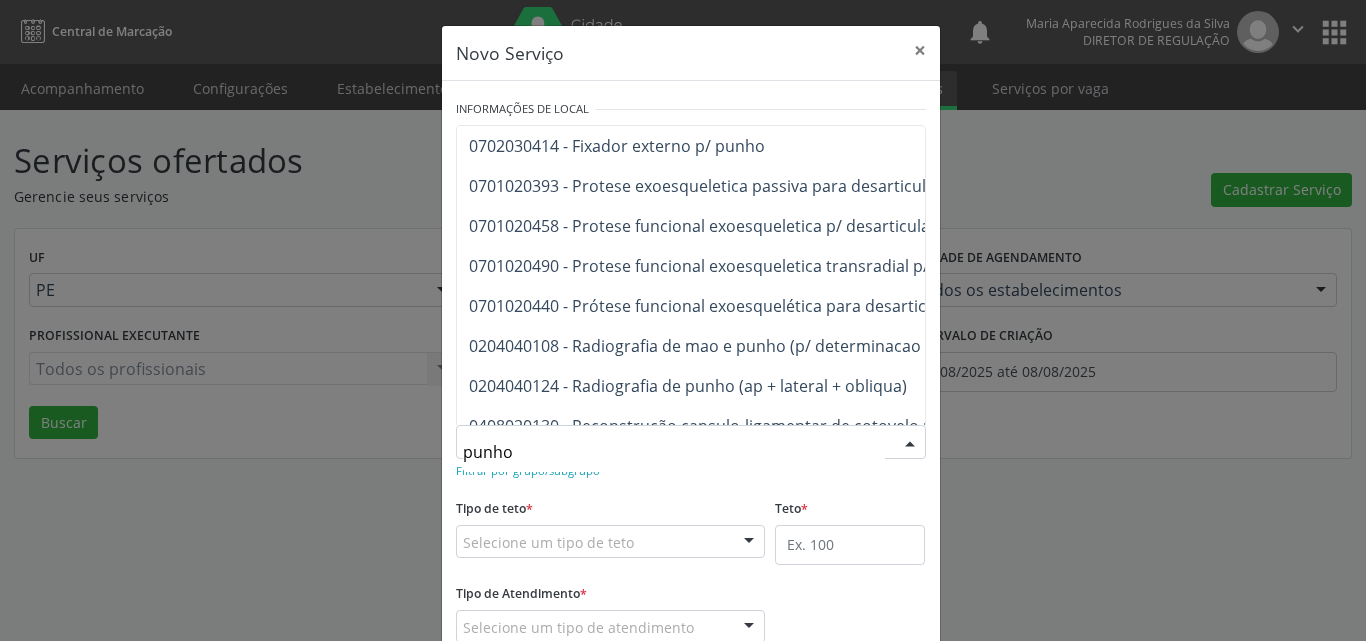 scroll, scrollTop: 120, scrollLeft: 0, axis: vertical 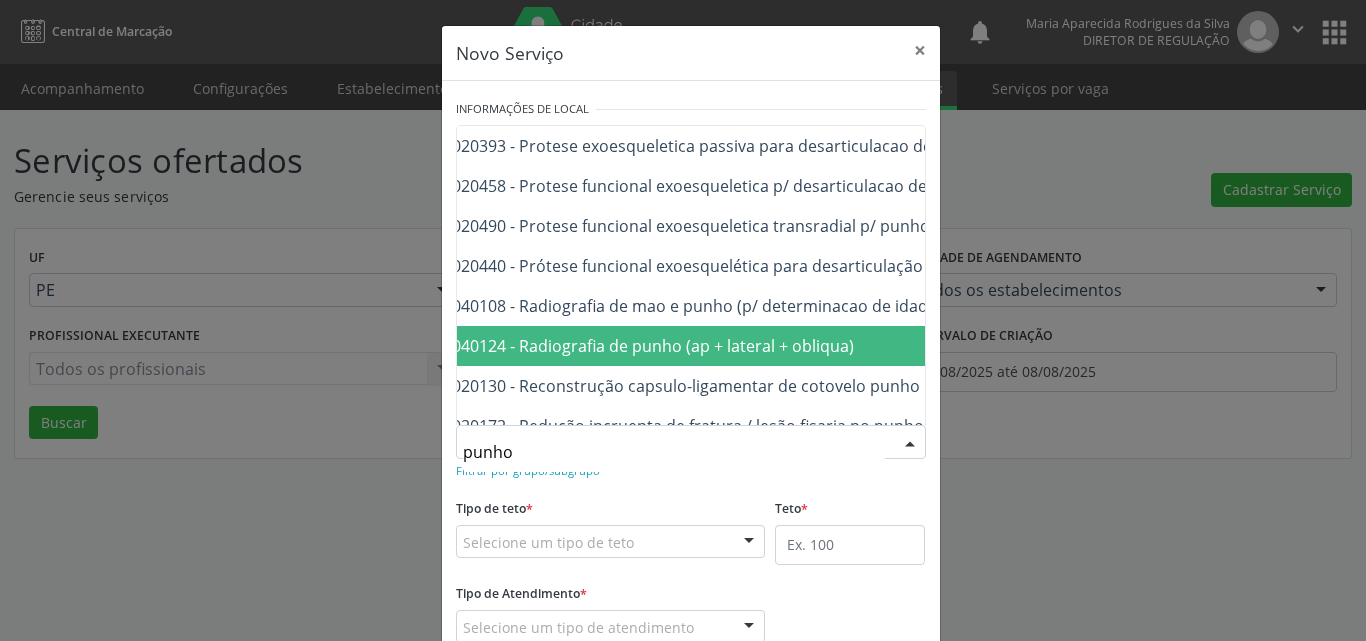 click on "0204040124 - Radiografia de punho (ap + lateral + obliqua)" at bounding box center (635, 346) 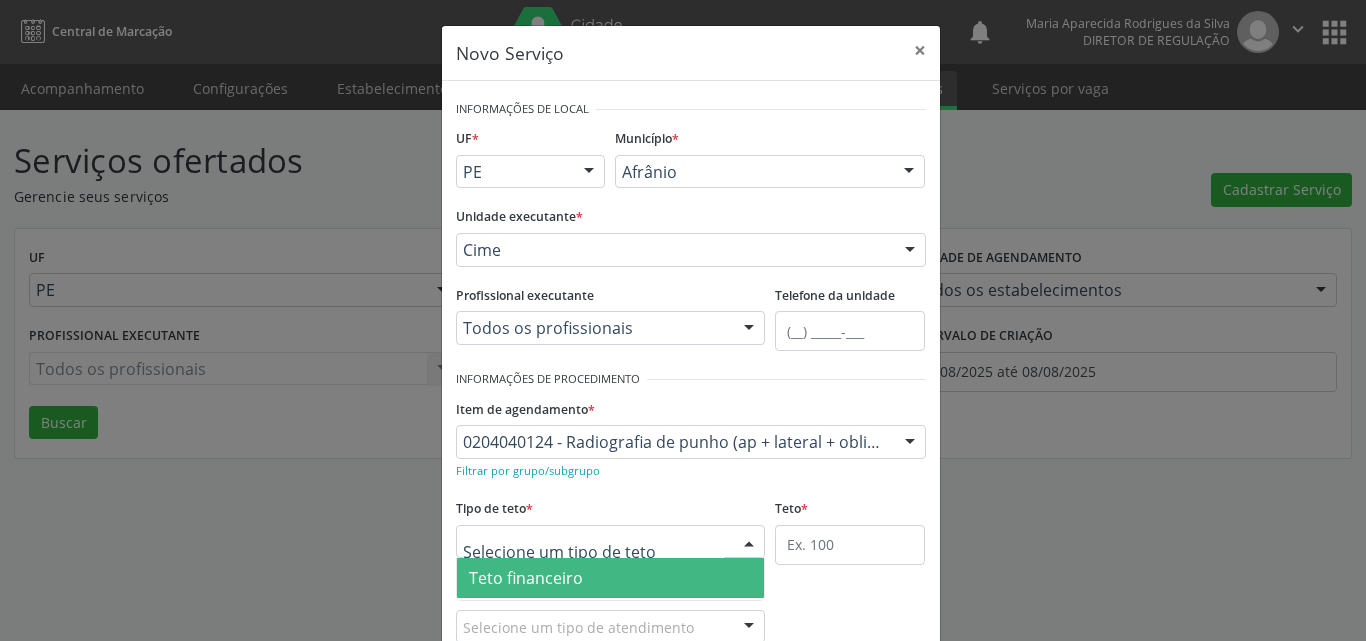 click at bounding box center (611, 542) 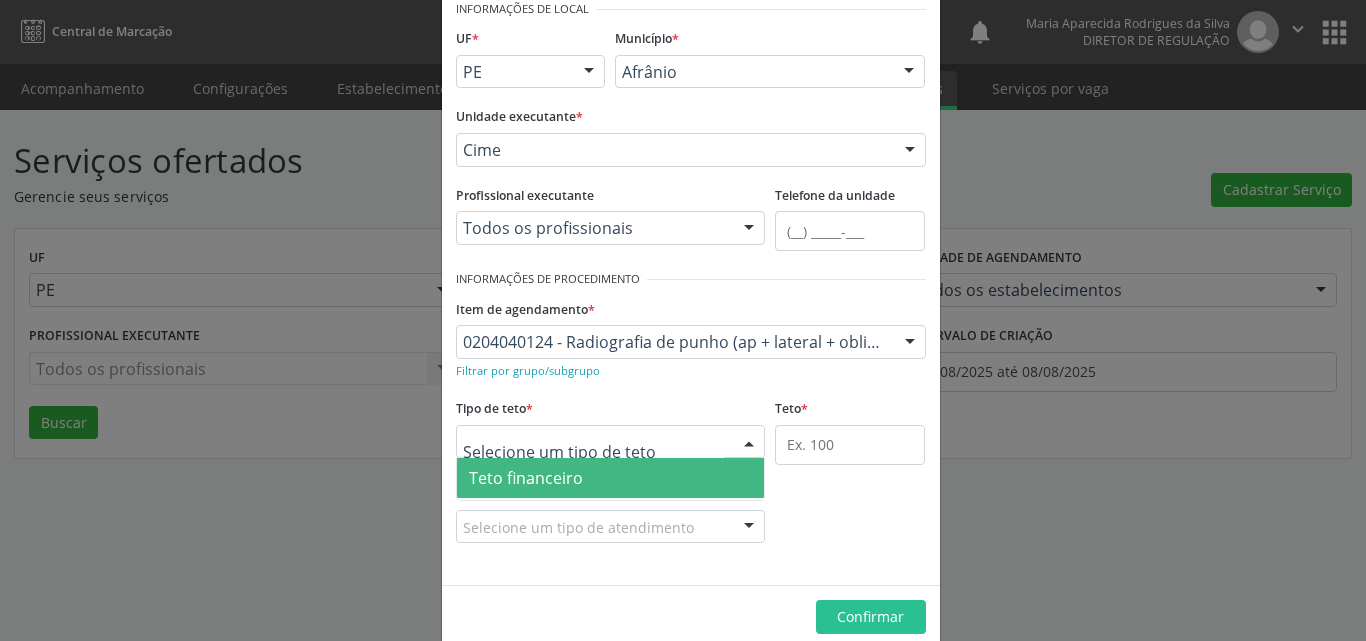 scroll, scrollTop: 38, scrollLeft: 0, axis: vertical 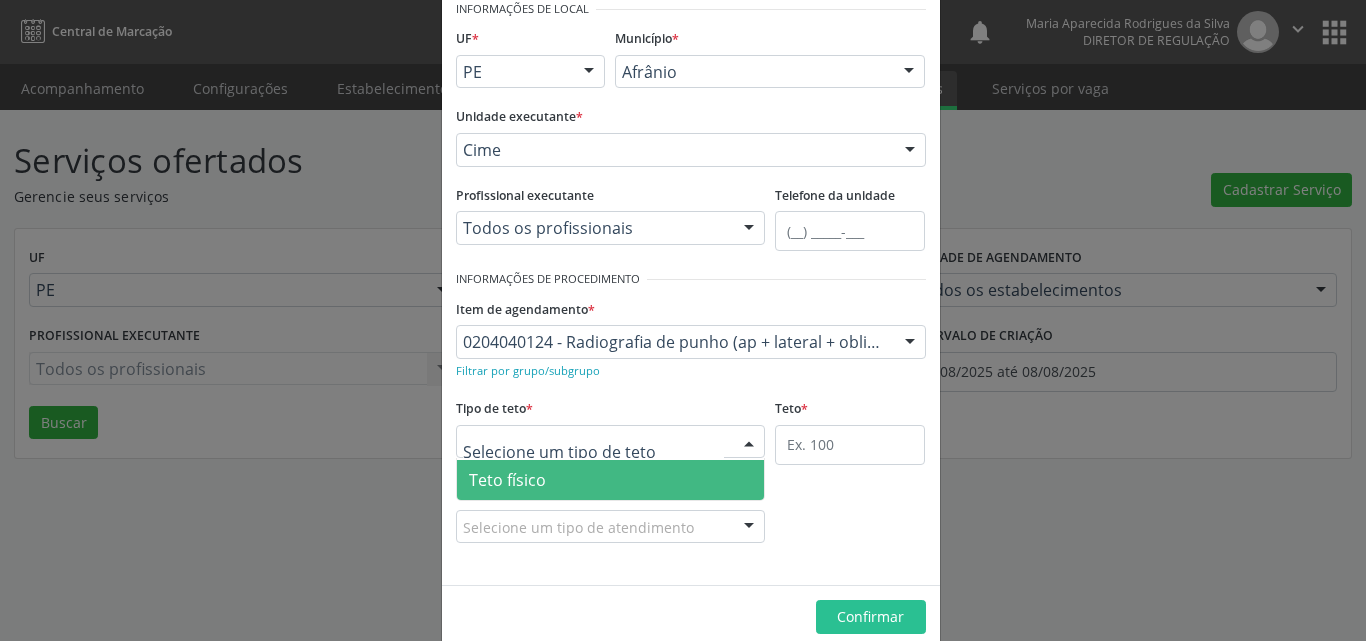 click on "Teto físico" at bounding box center [611, 480] 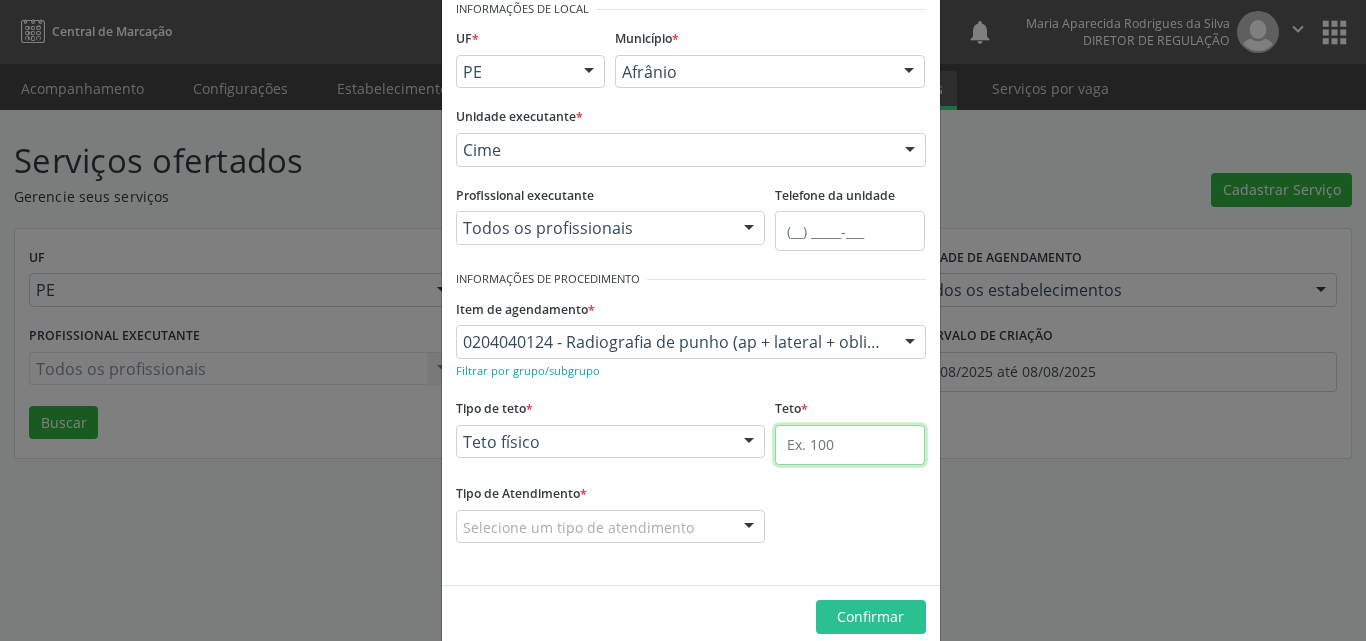 click at bounding box center [850, 445] 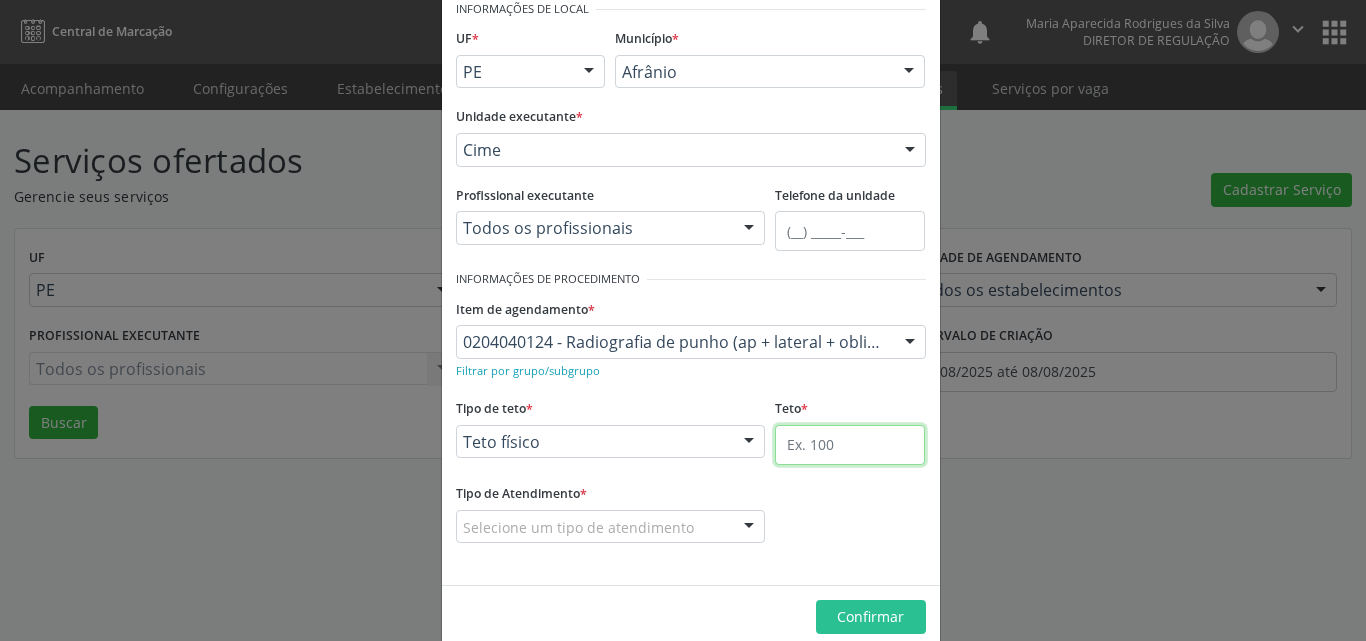 type on "40" 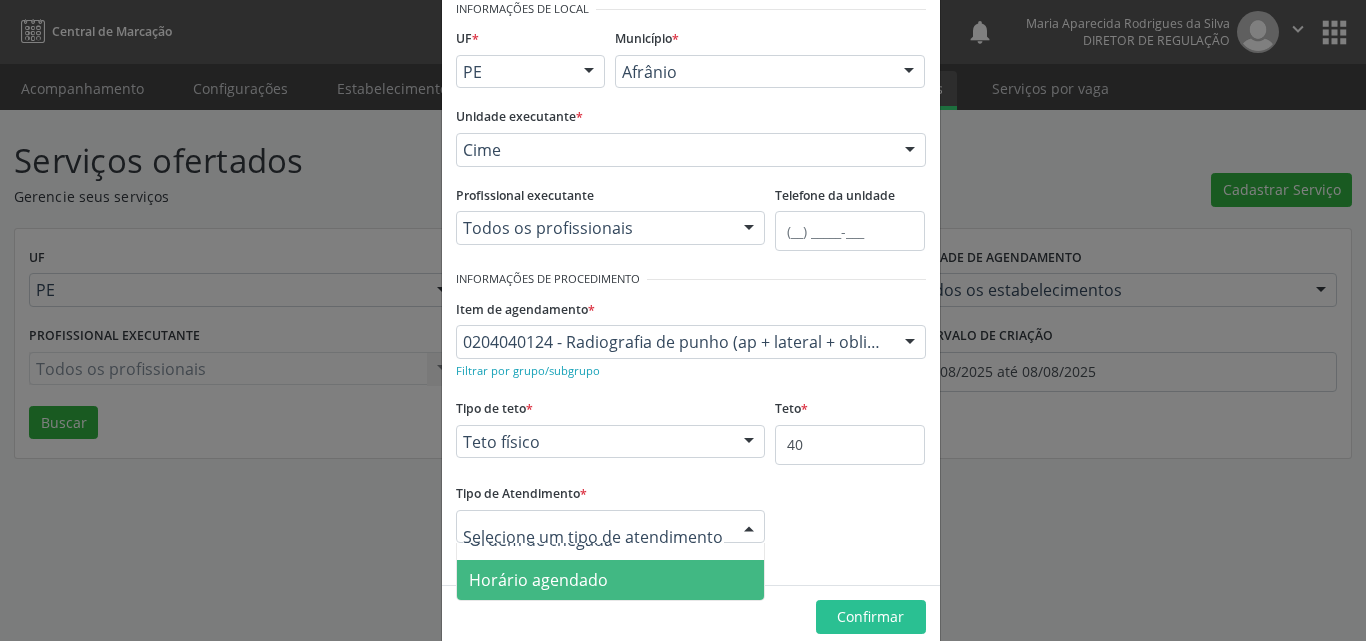 scroll, scrollTop: 0, scrollLeft: 0, axis: both 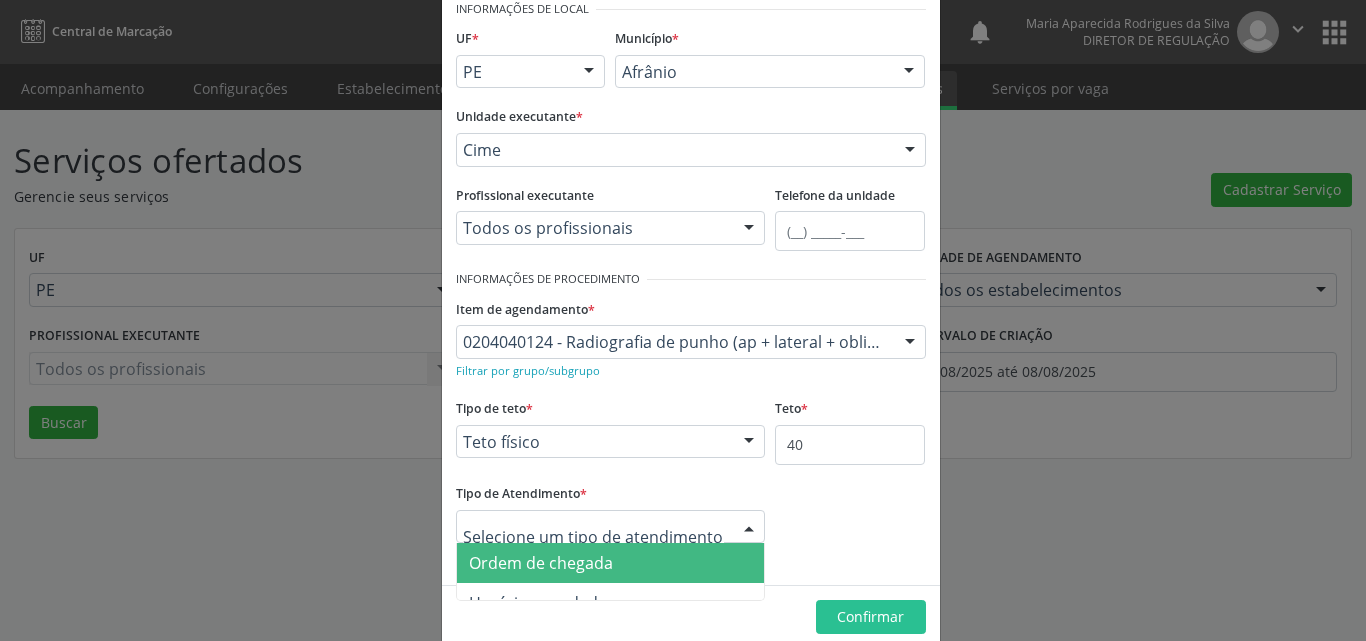 click on "Ordem de chegada" at bounding box center (611, 563) 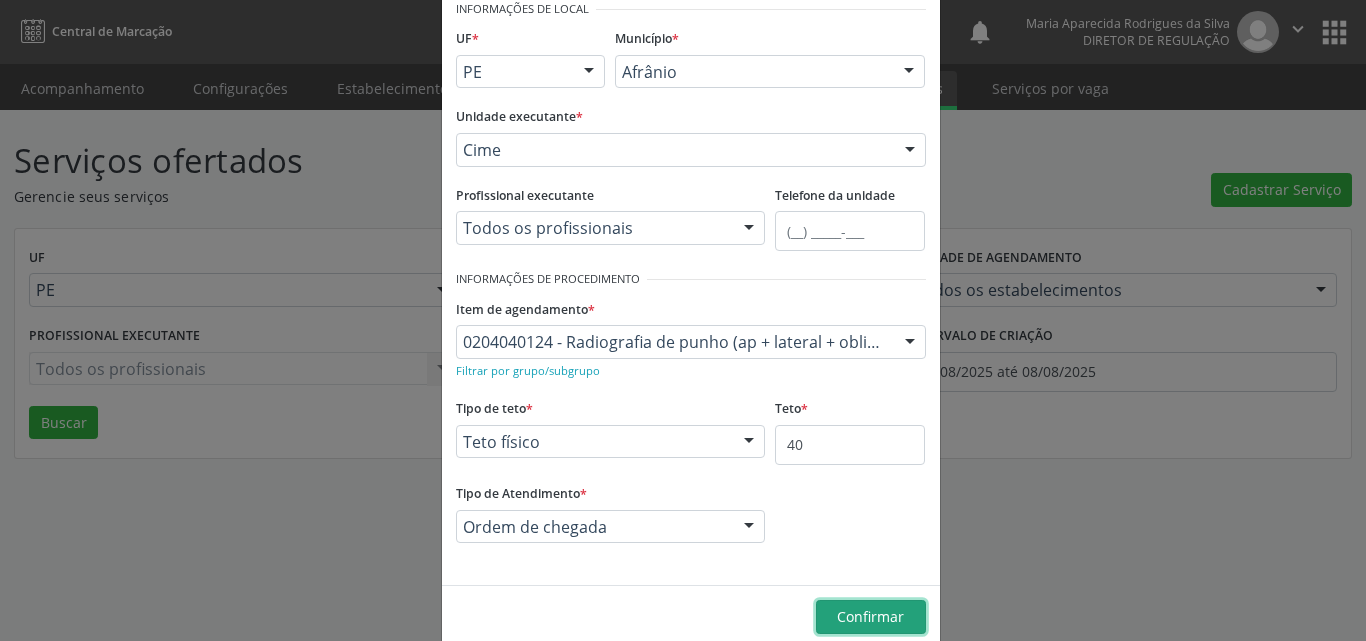 click on "Confirmar" at bounding box center [870, 616] 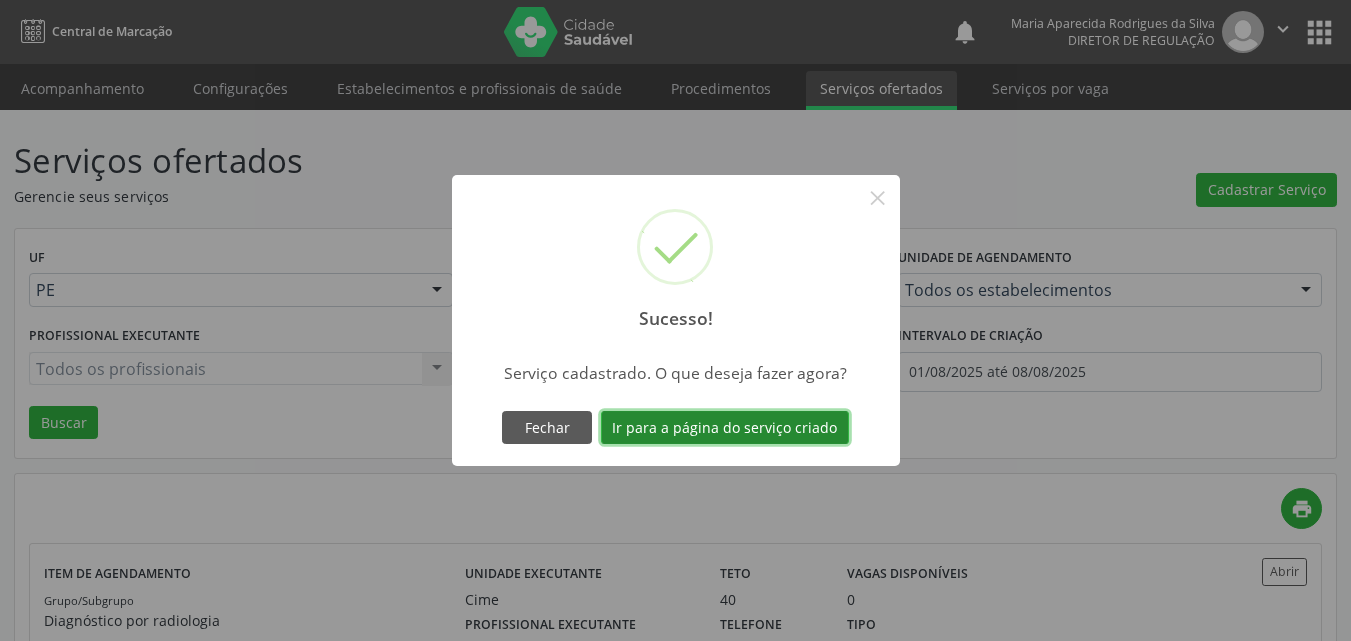 click on "Ir para a página do serviço criado" at bounding box center (725, 428) 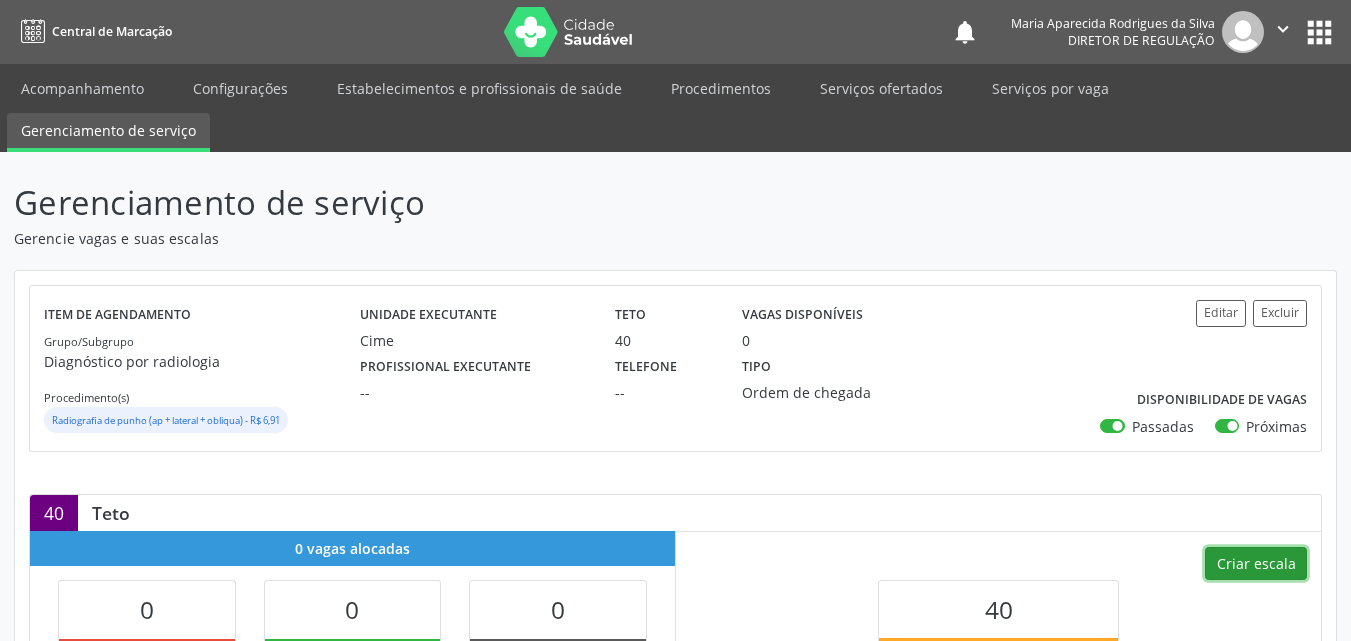 click on "Criar escala" at bounding box center (1256, 564) 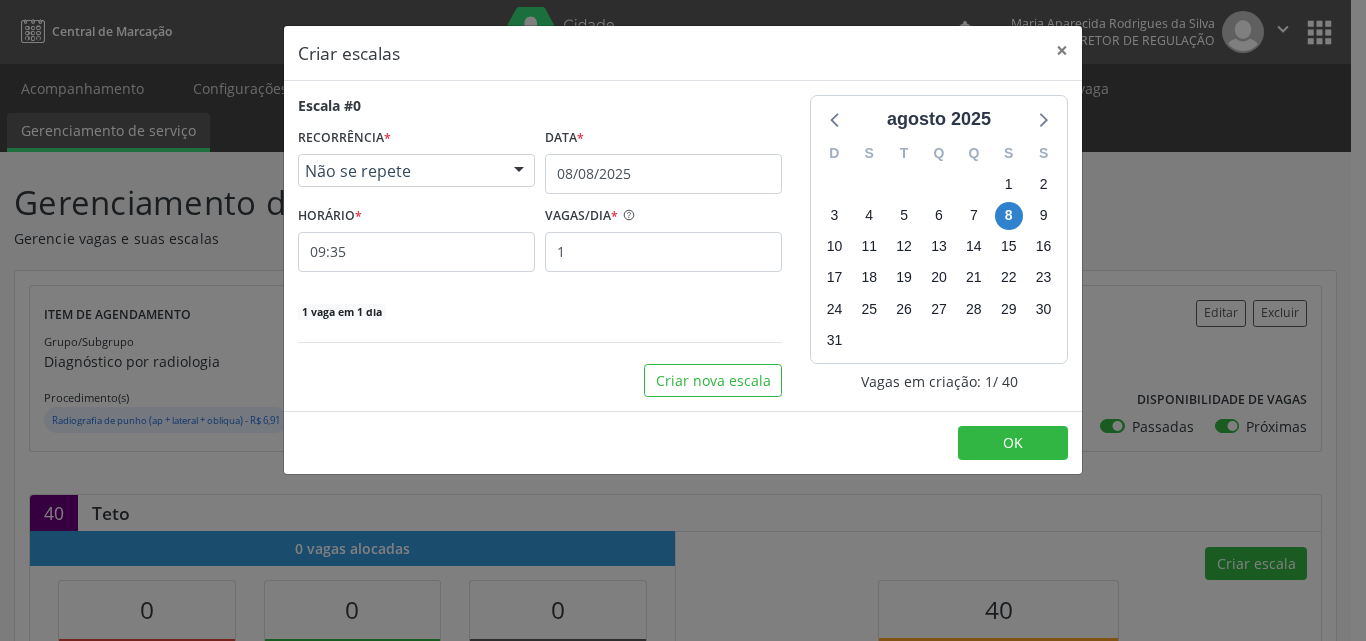 click on "Não se repete" at bounding box center [399, 171] 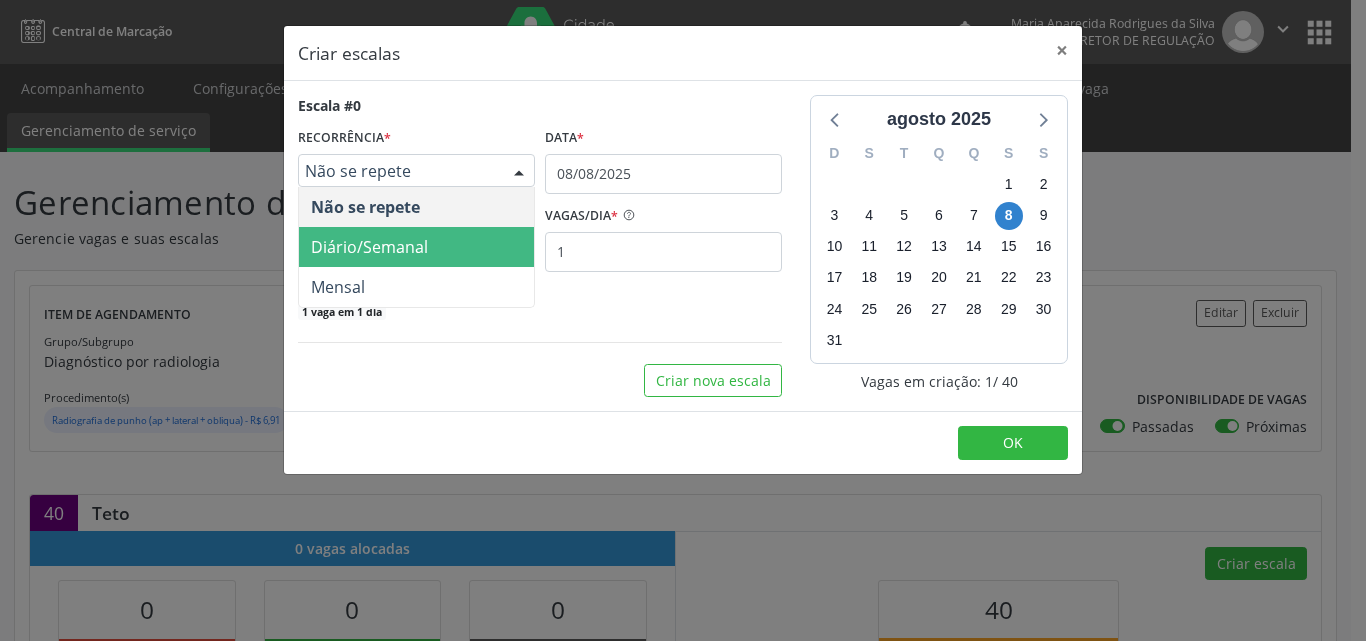 click on "Diário/Semanal" at bounding box center (369, 247) 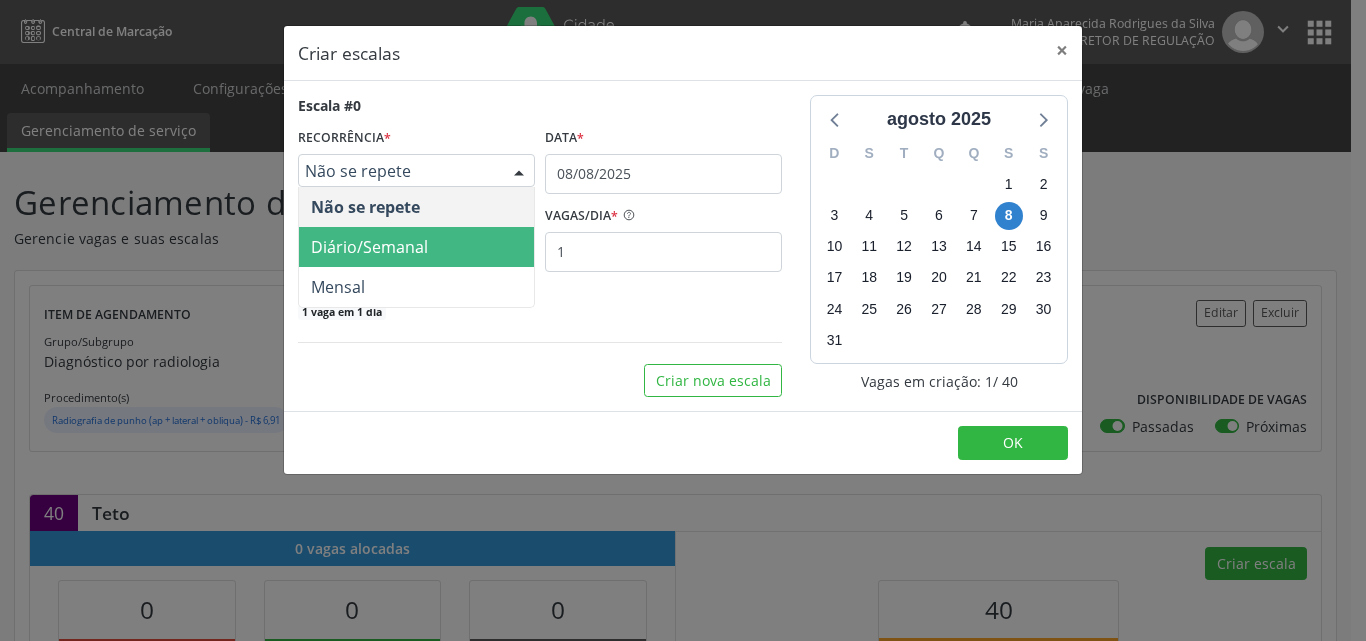 select on "7" 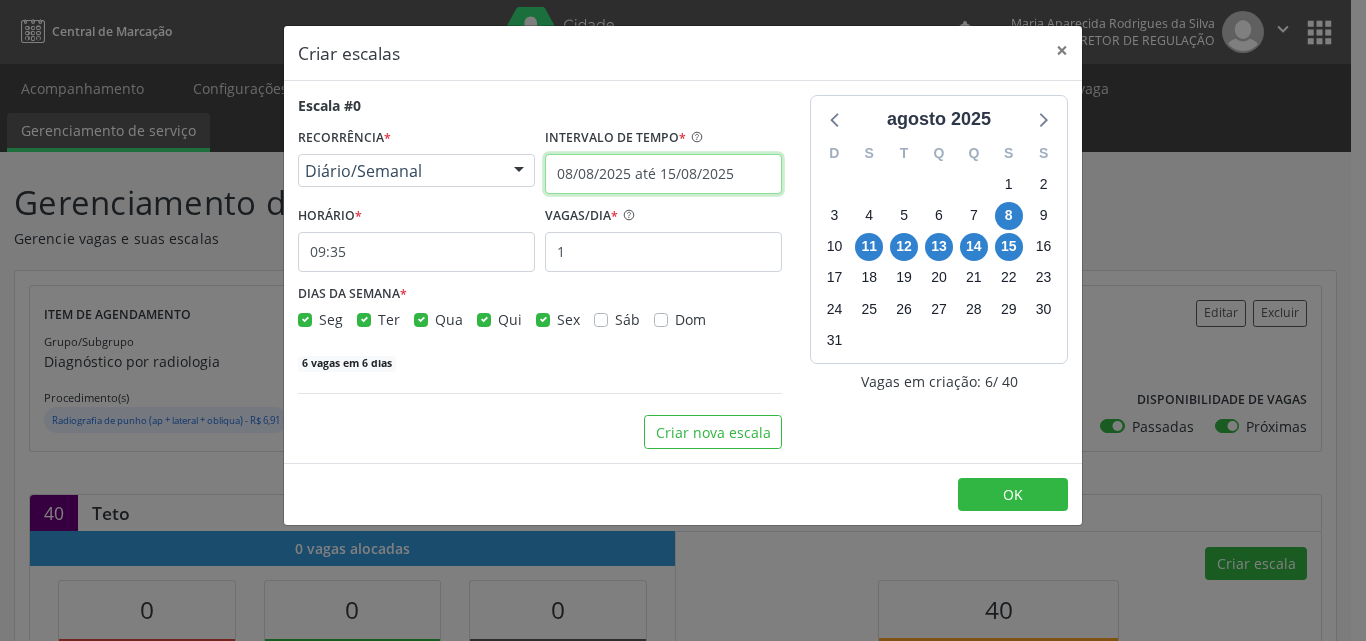 click on "08/08/2025 até 15/08/2025" at bounding box center [663, 174] 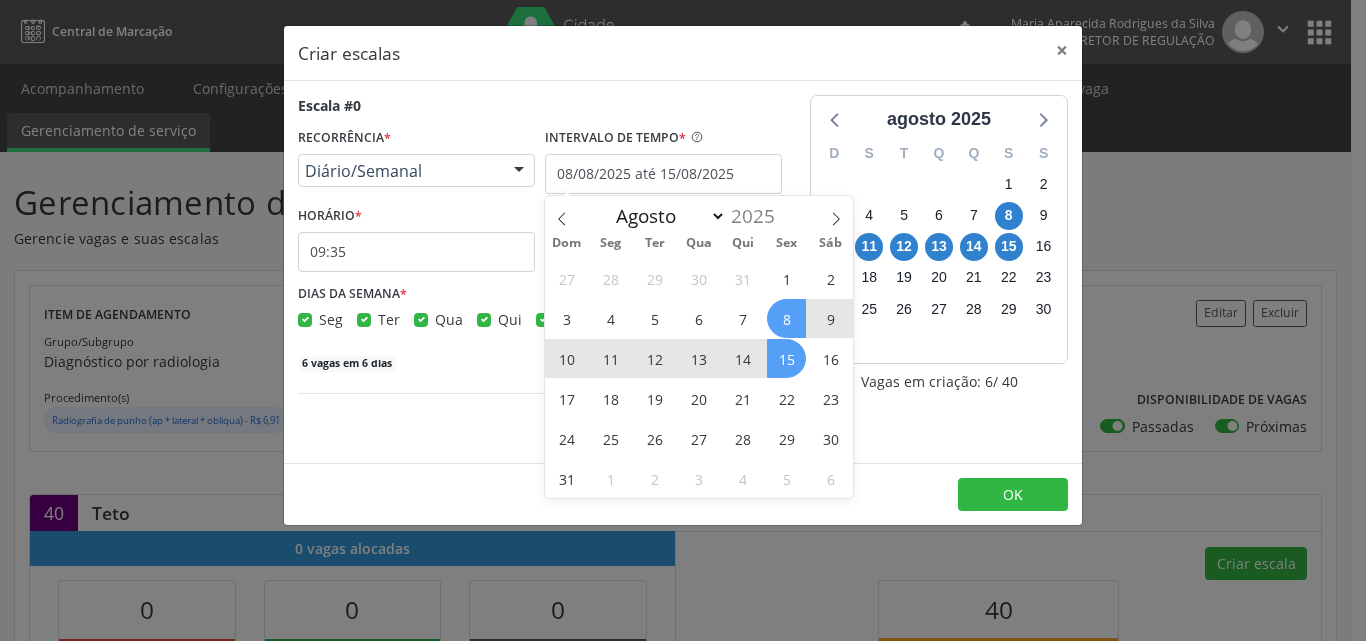 click on "8" at bounding box center (786, 318) 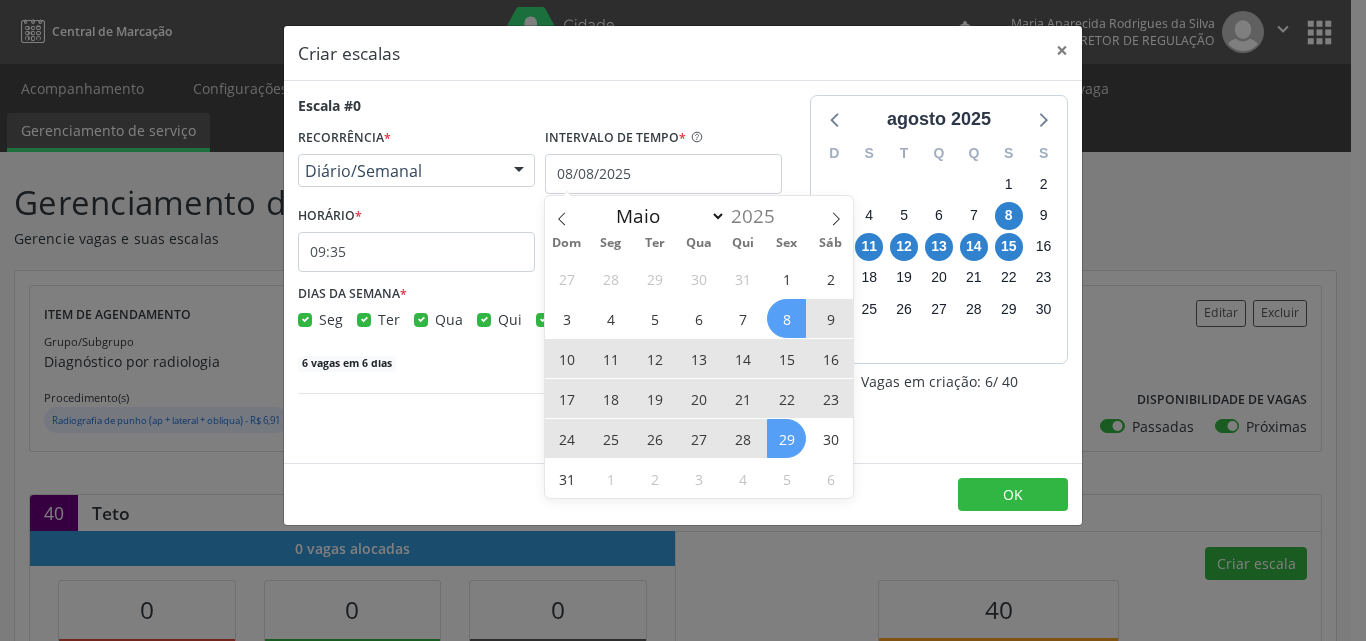 click on "29" at bounding box center [786, 438] 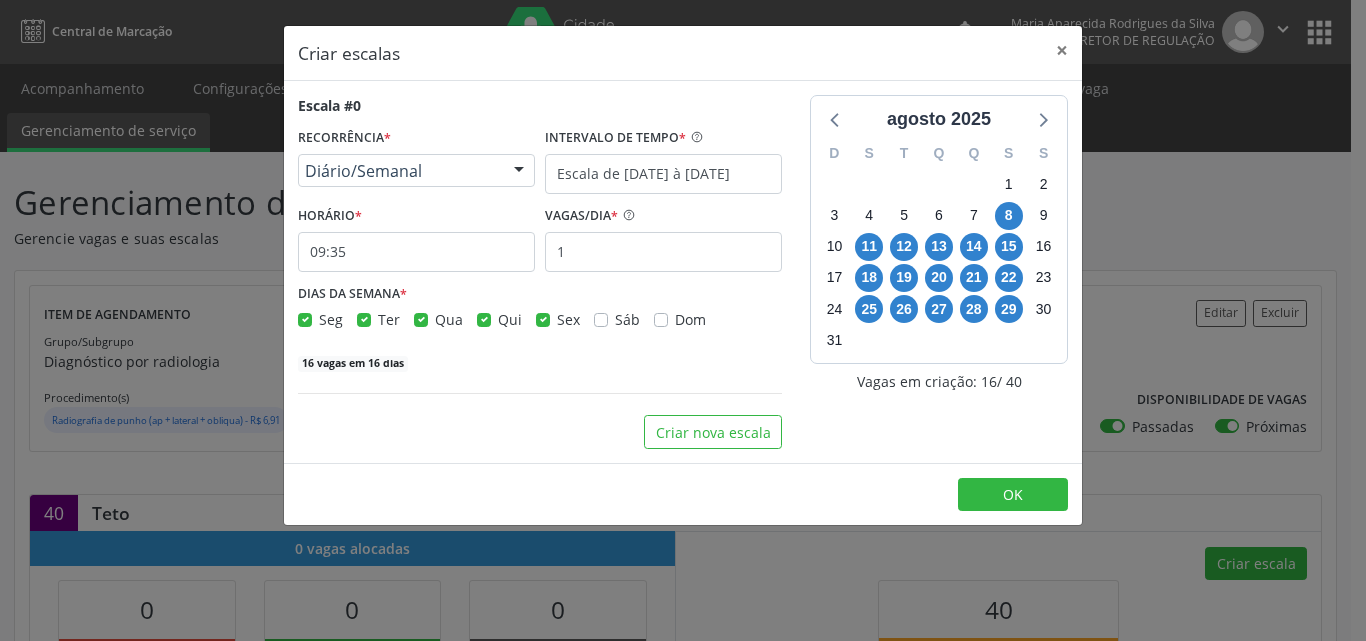 click on "Seg" at bounding box center [331, 319] 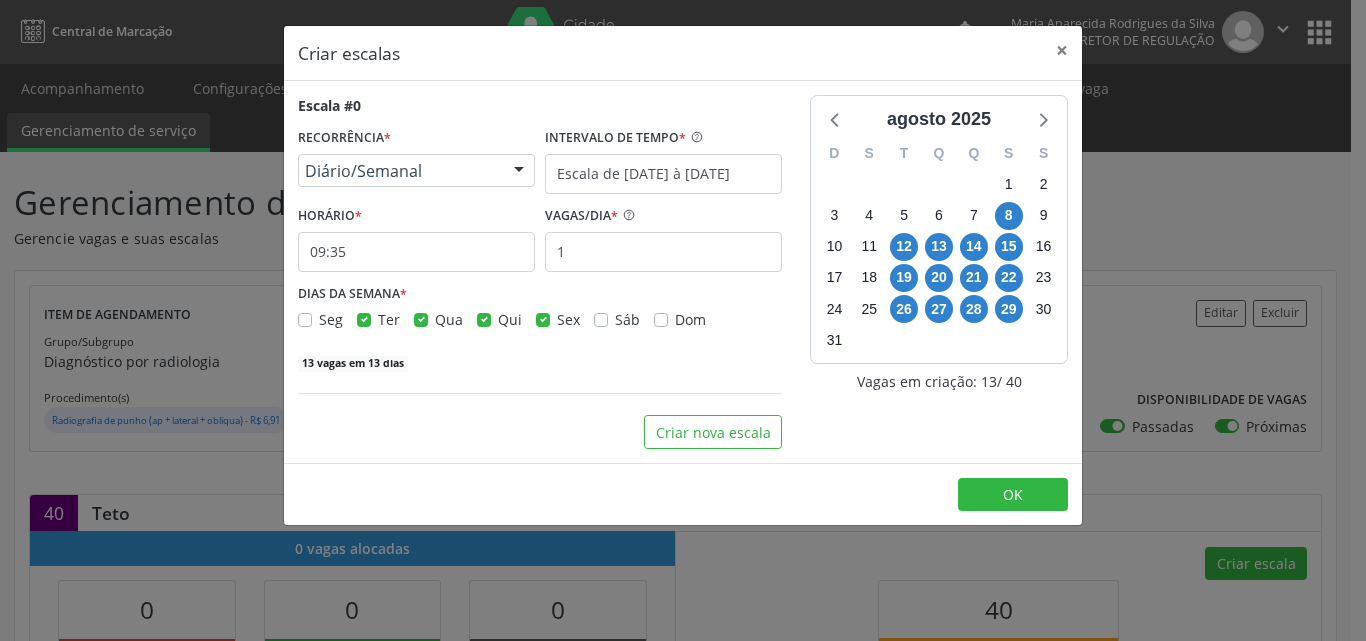 click on "Seg" at bounding box center (331, 319) 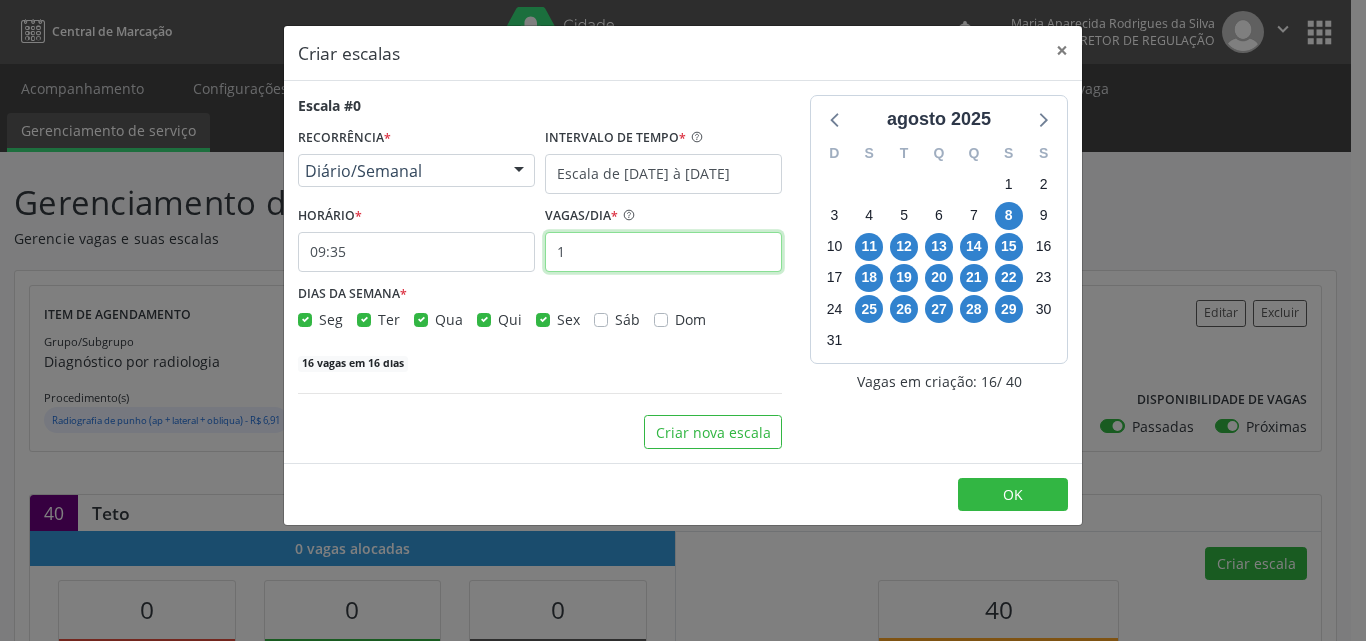 click on "1" at bounding box center [663, 252] 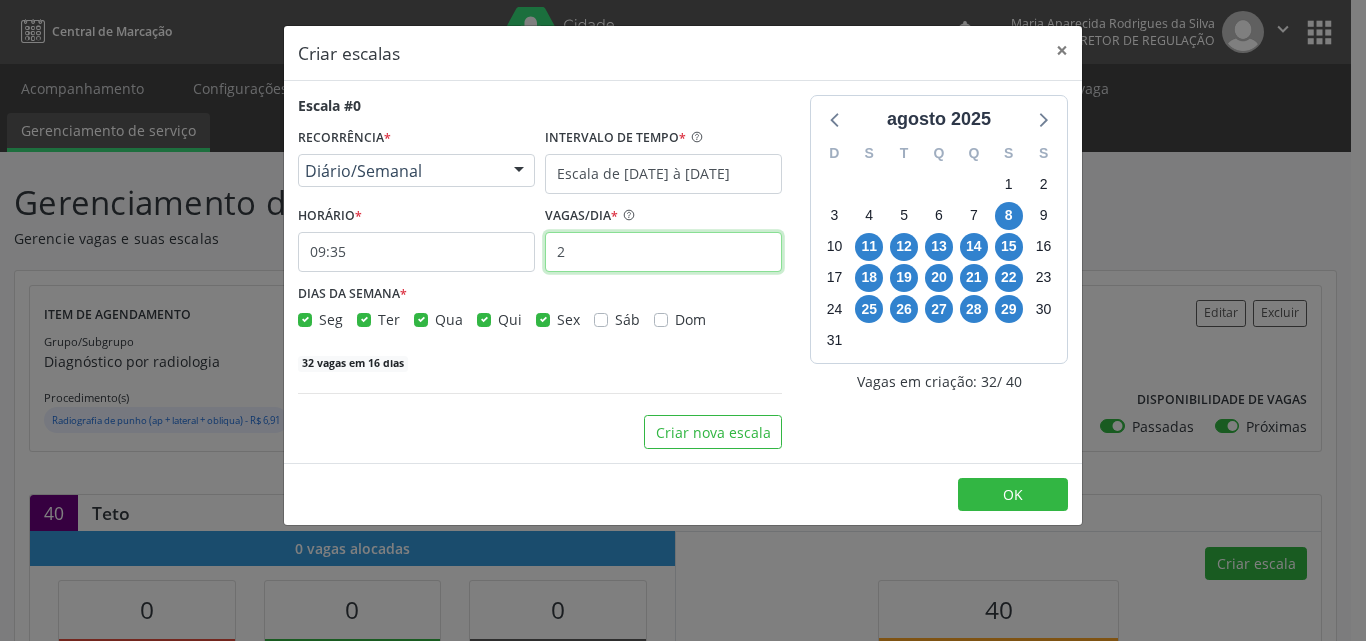 type on "2" 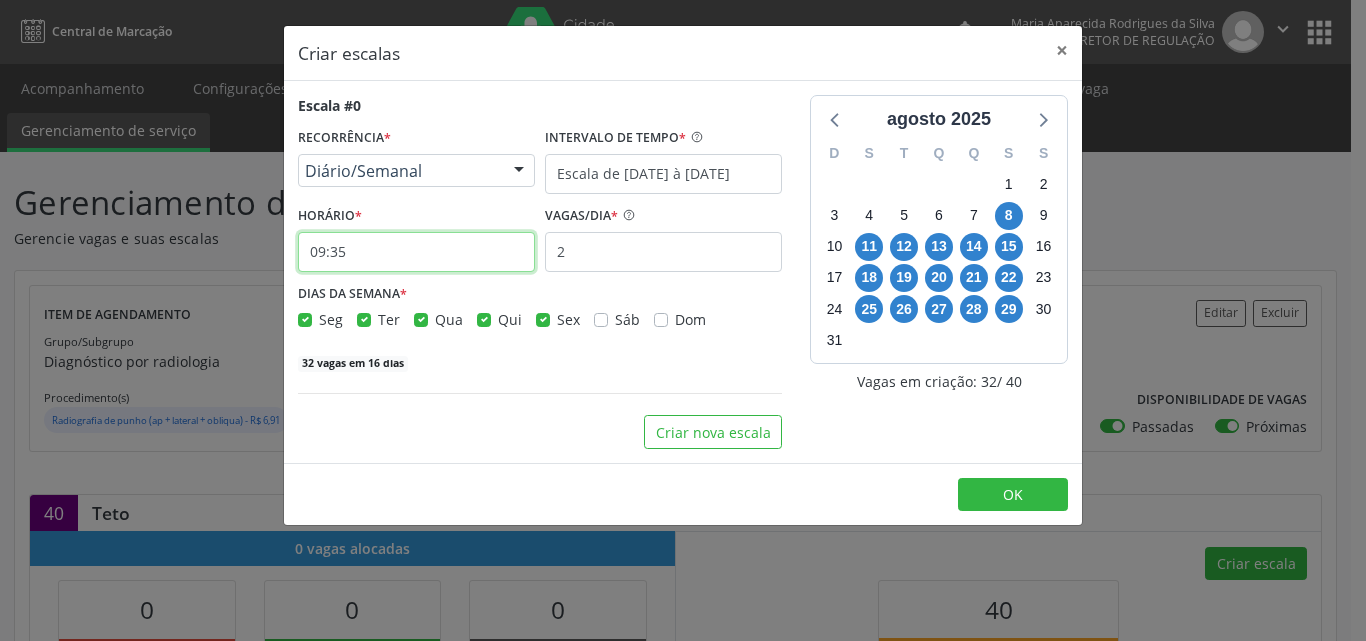 click on "09:35" at bounding box center (416, 252) 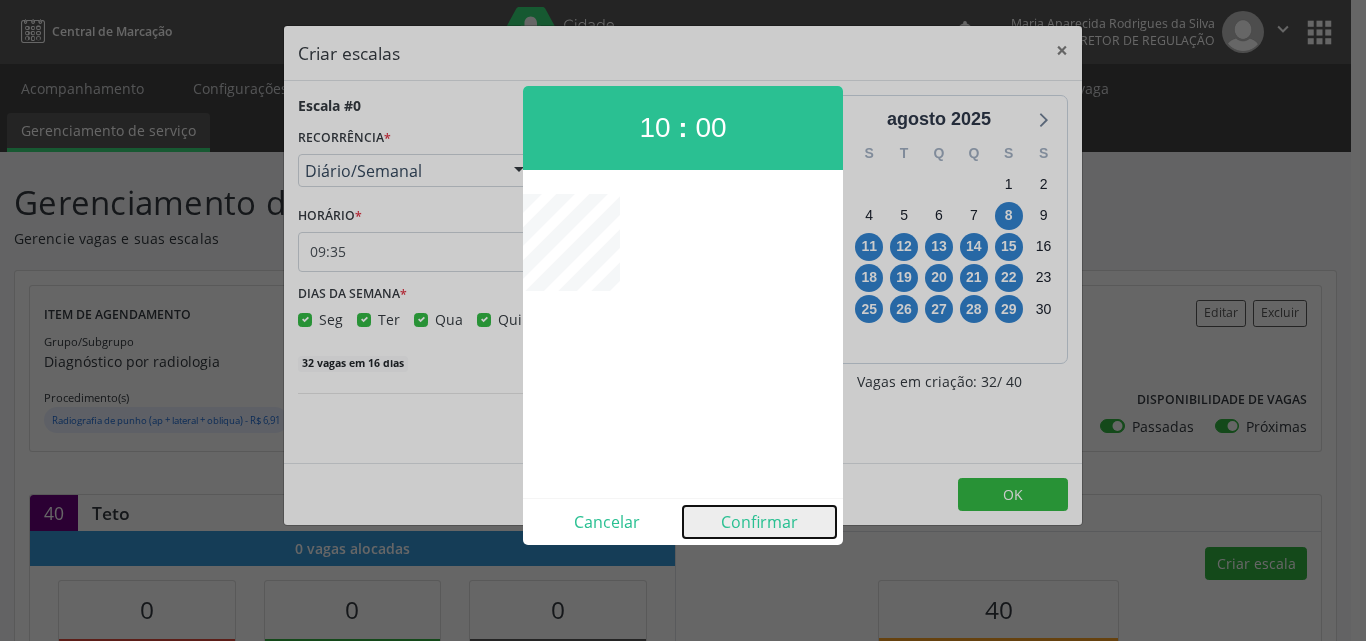 click on "Confirmar" at bounding box center (759, 522) 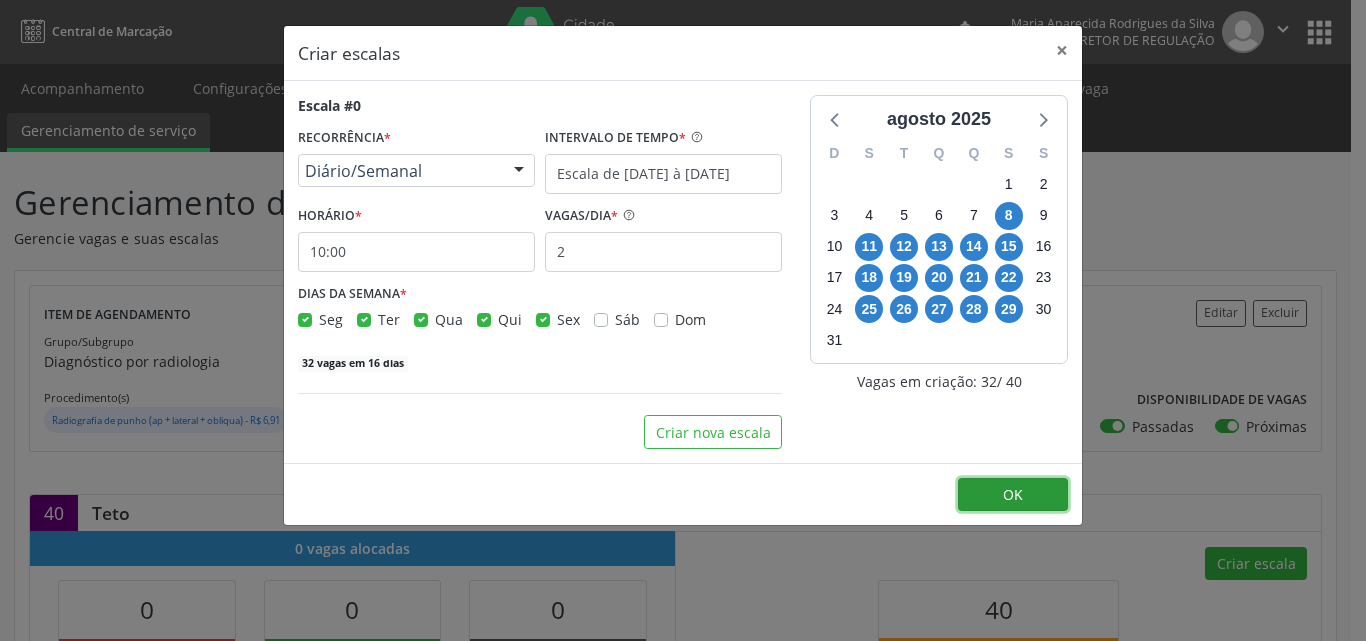 click on "OK" at bounding box center (1013, 494) 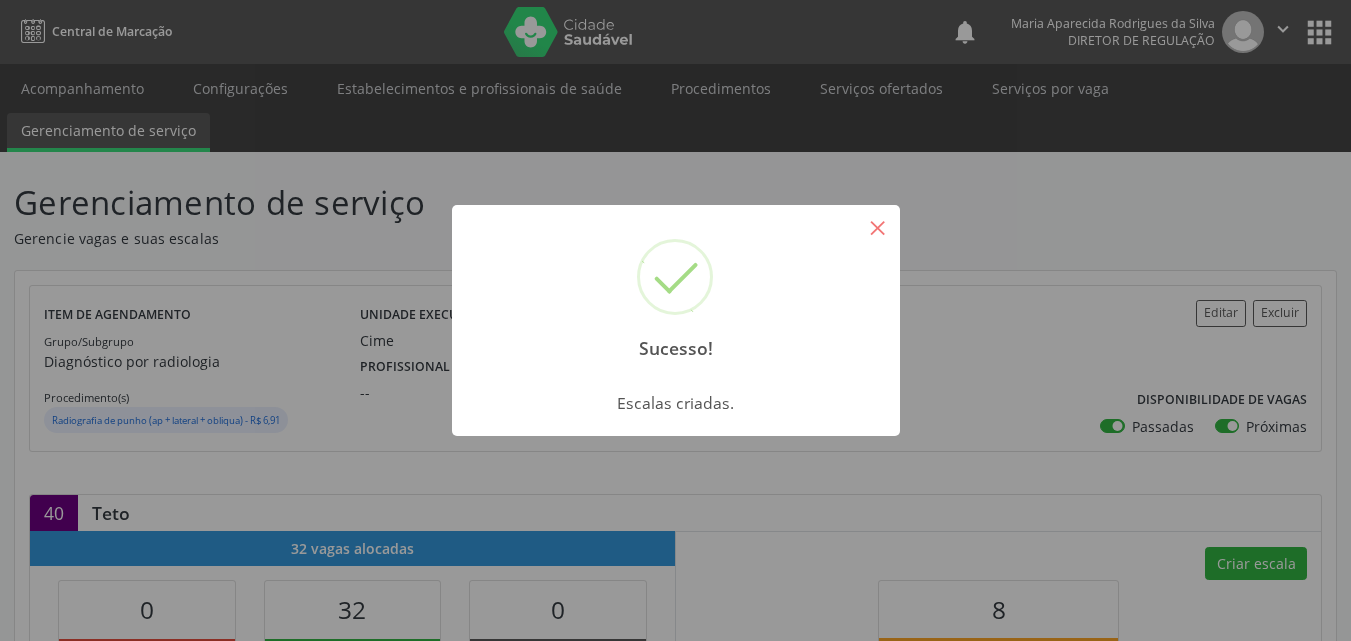 click on "×" at bounding box center (878, 227) 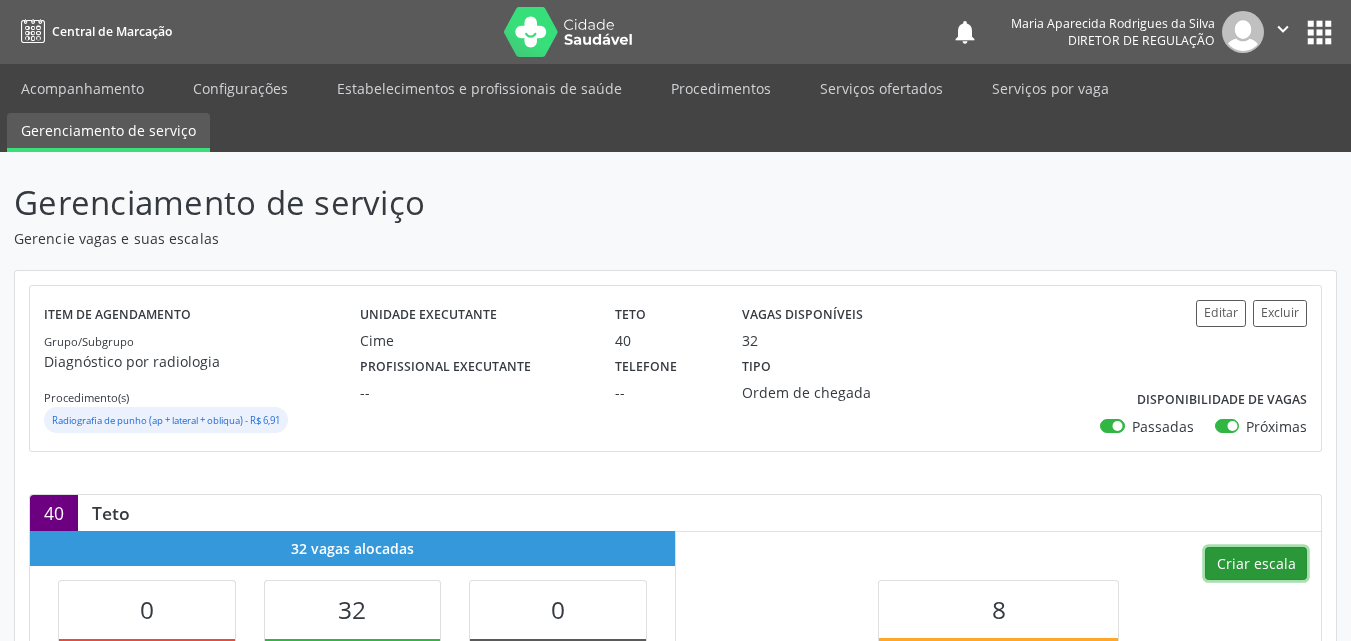 click on "Criar escala" at bounding box center (1256, 564) 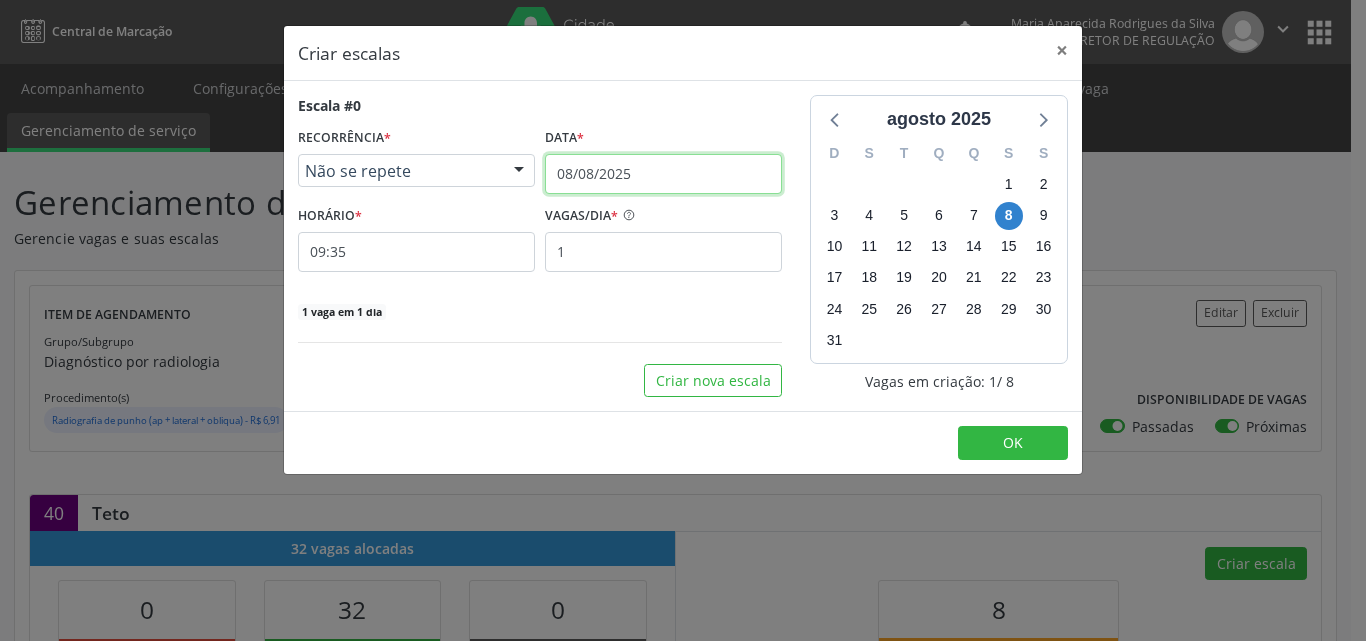 click on "08/08/2025" at bounding box center [663, 174] 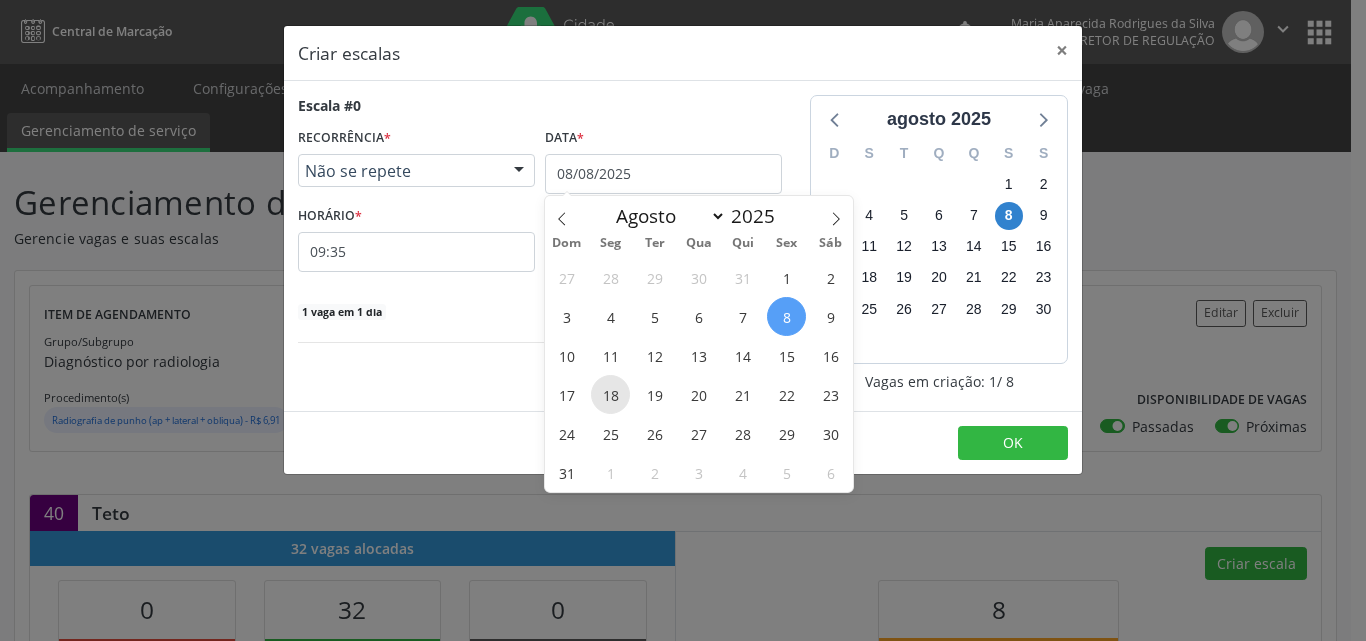 click on "18" at bounding box center [610, 394] 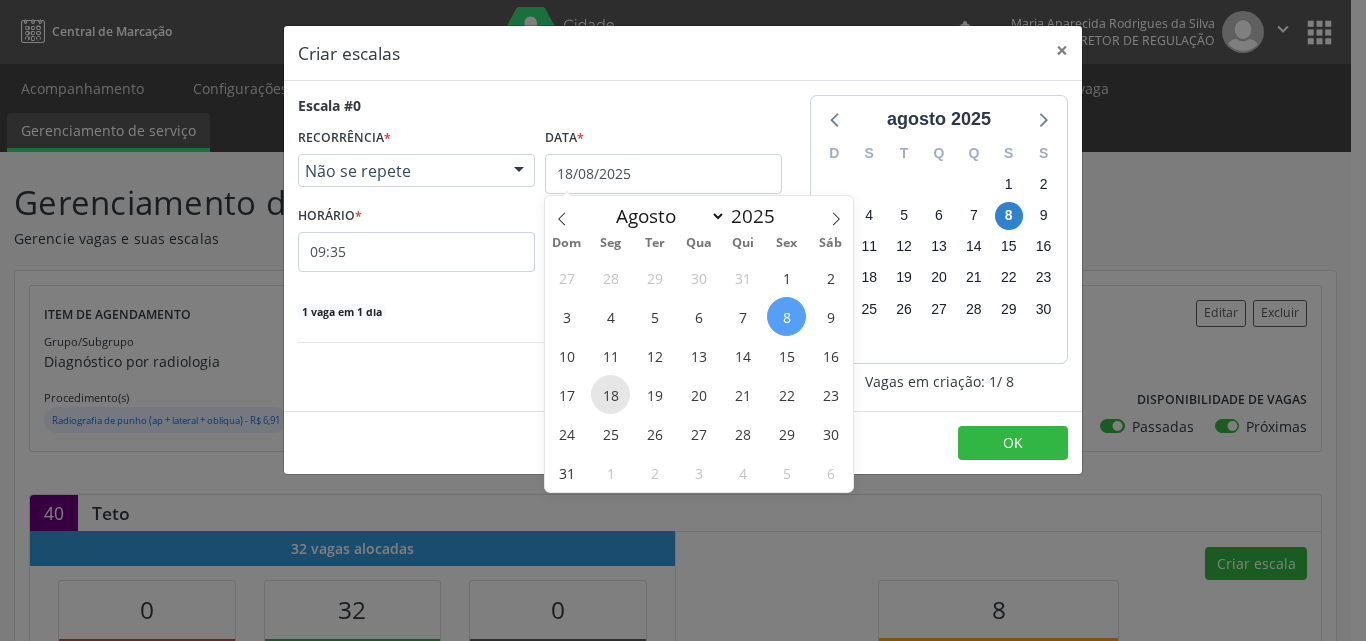 select on "7" 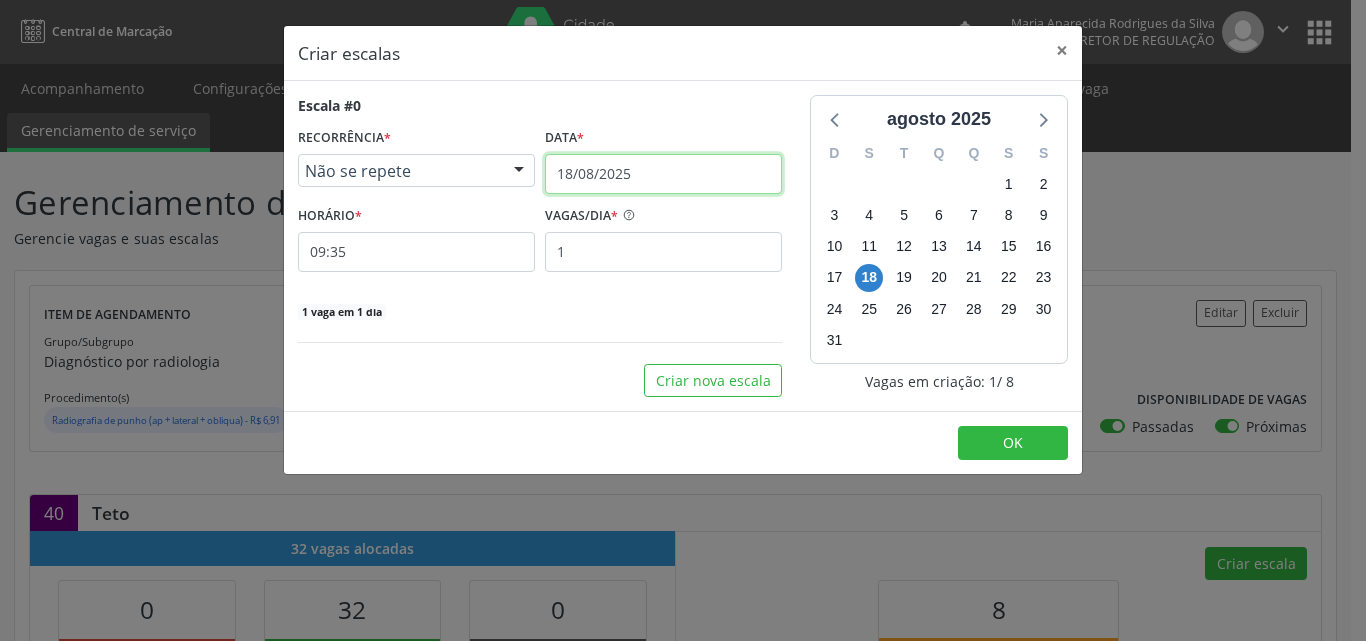 click on "18/08/2025" at bounding box center [663, 174] 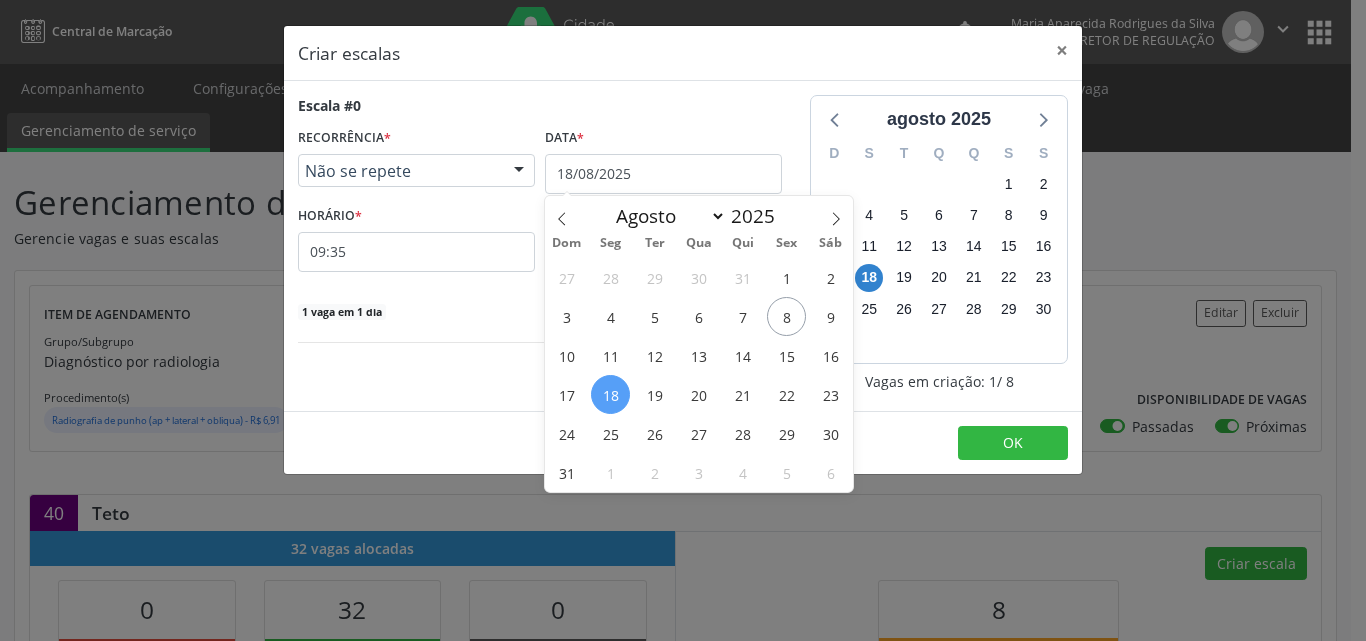 click on "18" at bounding box center [610, 394] 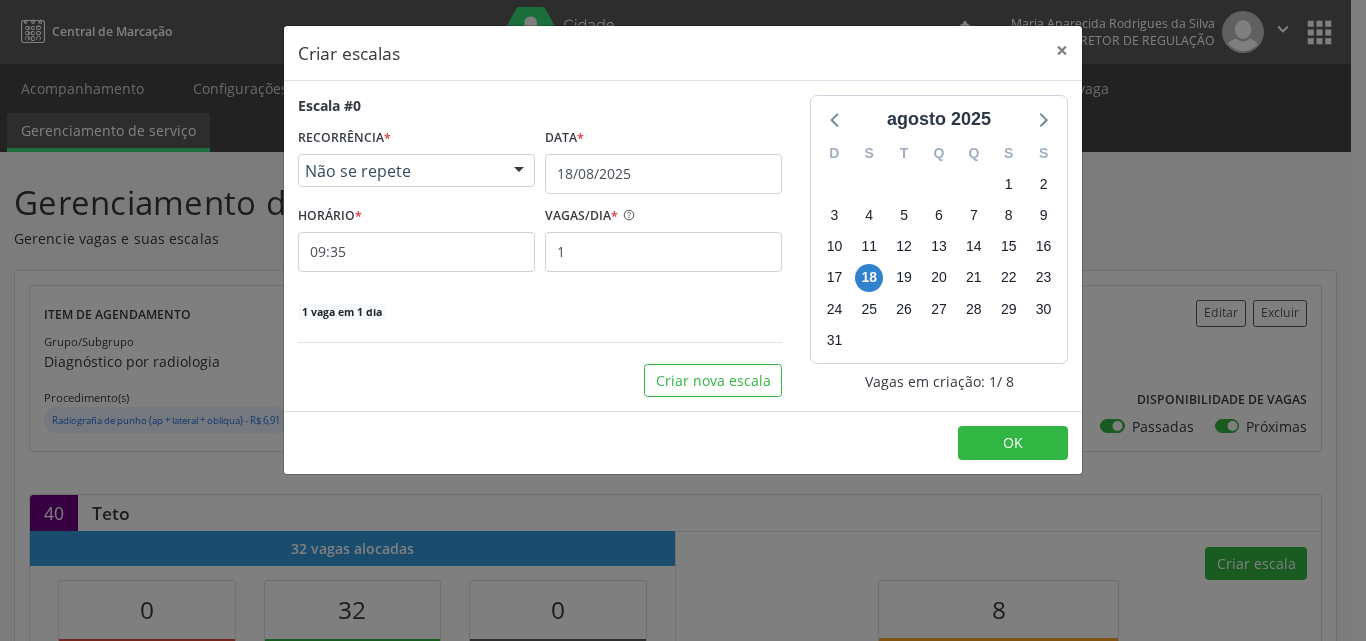 click on "Escala #0
RECORRÊNCIA
*
Não se repete         Não se repete   Diário/Semanal   Mensal
Nenhum resultado encontrado para: "   "
Não há nenhuma opção para ser exibida.
Data
*
18/08/2025
HORÁRIO
*
09:35
VAGAS/DIA
*
1
1 vaga em 1 dia
Criar nova escala
agosto 2025 D S T Q Q S S 27 28 29 30 31 1 2 3 4 5 6 7 8 9 10 11 12 13 14 15 16 17 18 19 20 21 22 23 24 25 26 27 28 29 30 31 1 2 3 4 5 6
Vagas em criação: 1
/ 8" at bounding box center (683, 246) 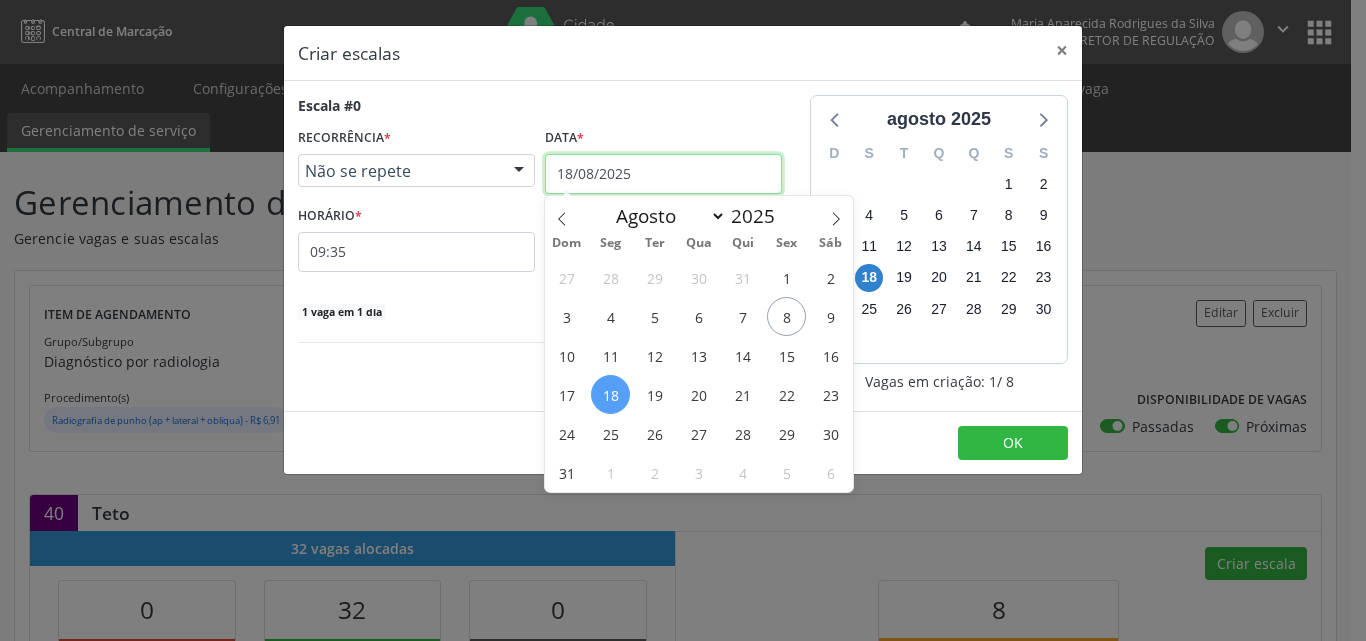 click on "18/08/2025" at bounding box center (663, 174) 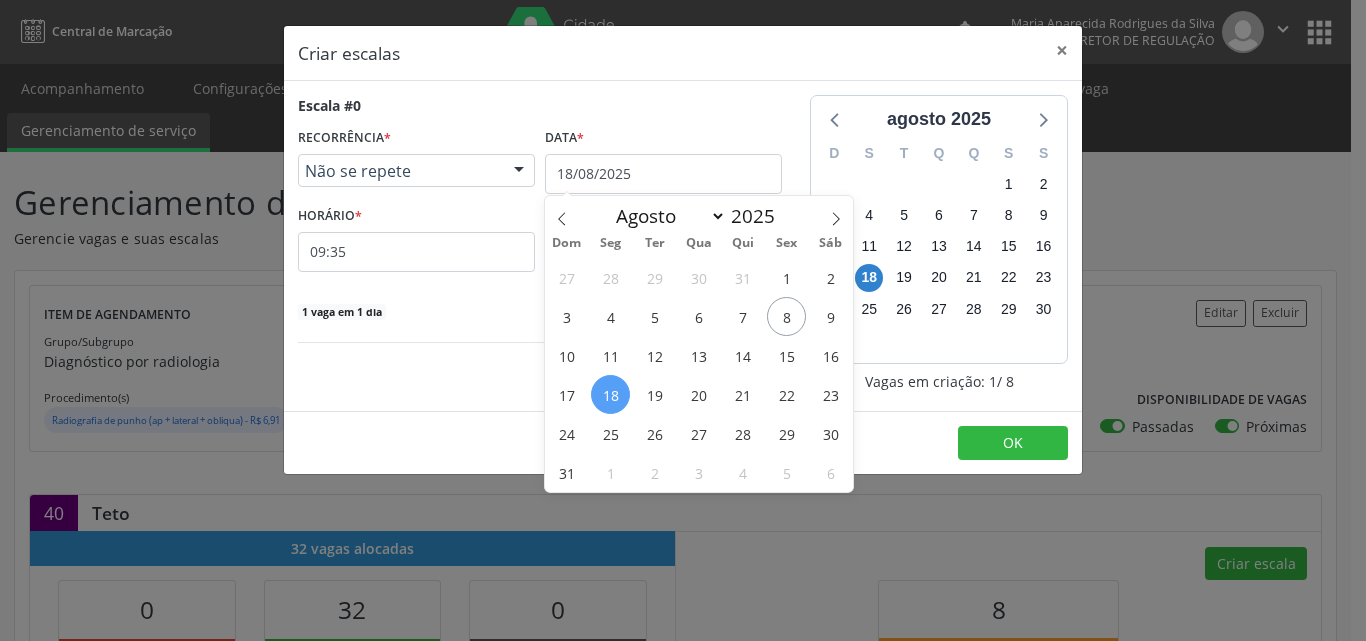 click on "18" at bounding box center [610, 394] 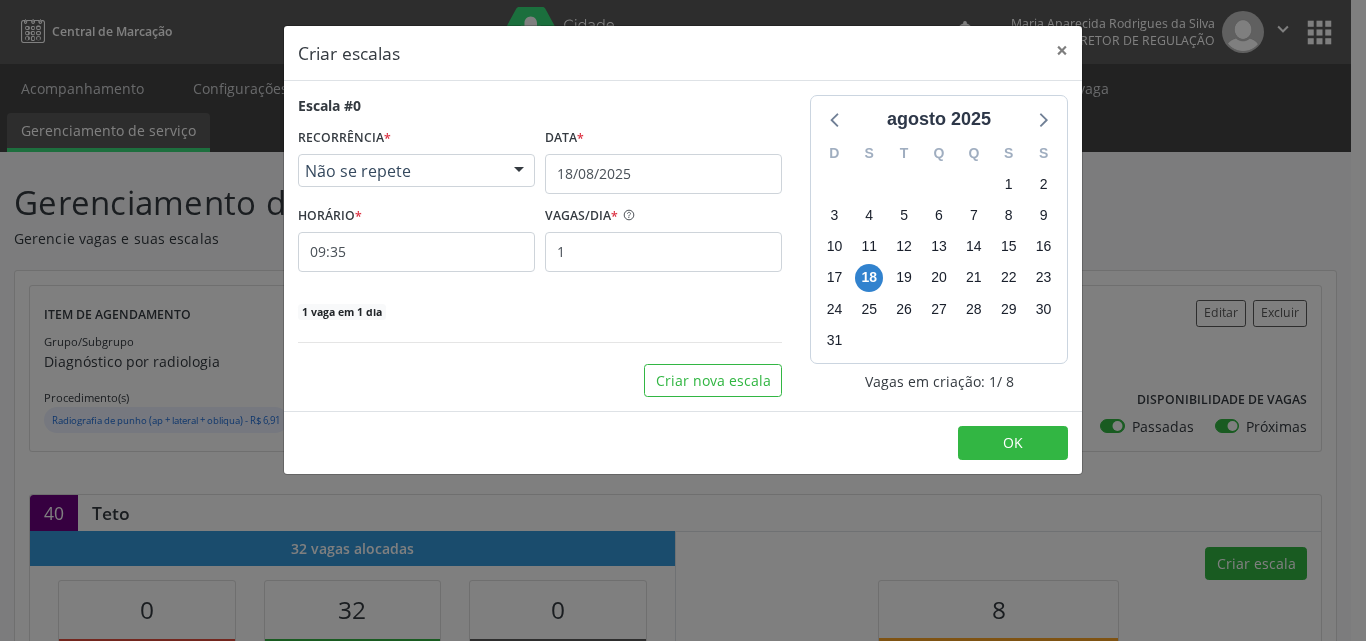 click on "Criar nova escala" at bounding box center (540, 381) 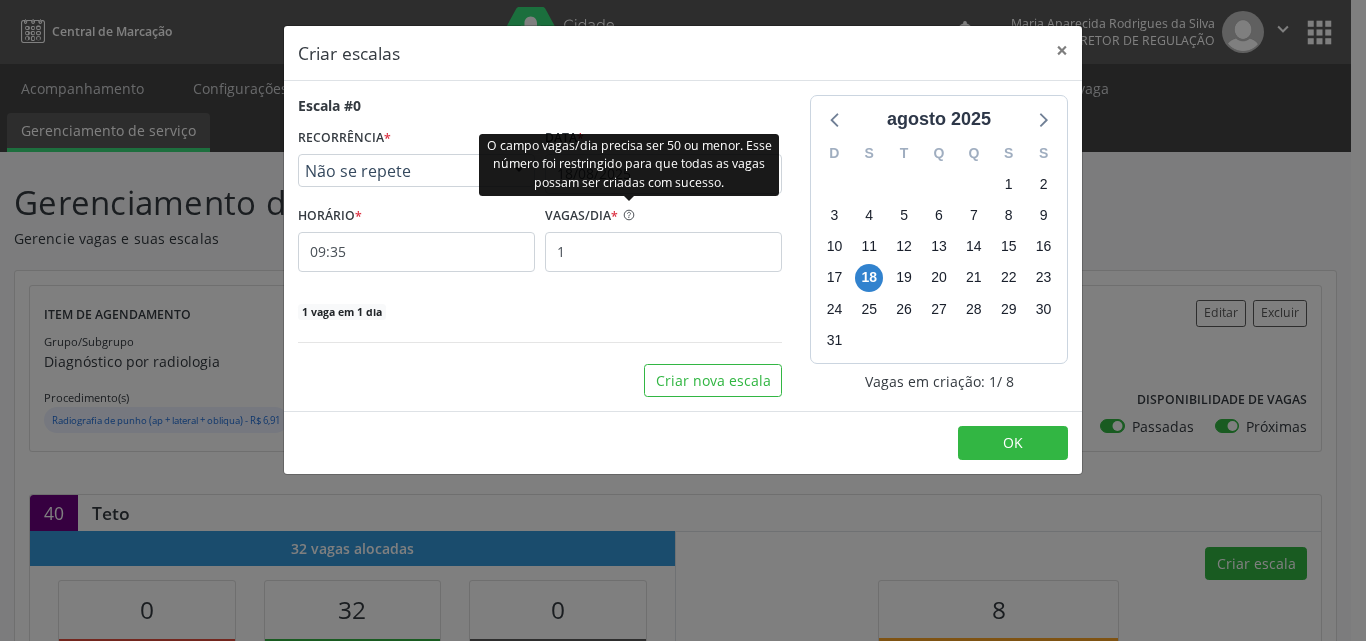 click on "O campo vagas/dia precisa ser 50 ou menor.
Esse número foi restringido para que todas as vagas
possam ser criadas com sucesso." at bounding box center [629, 164] 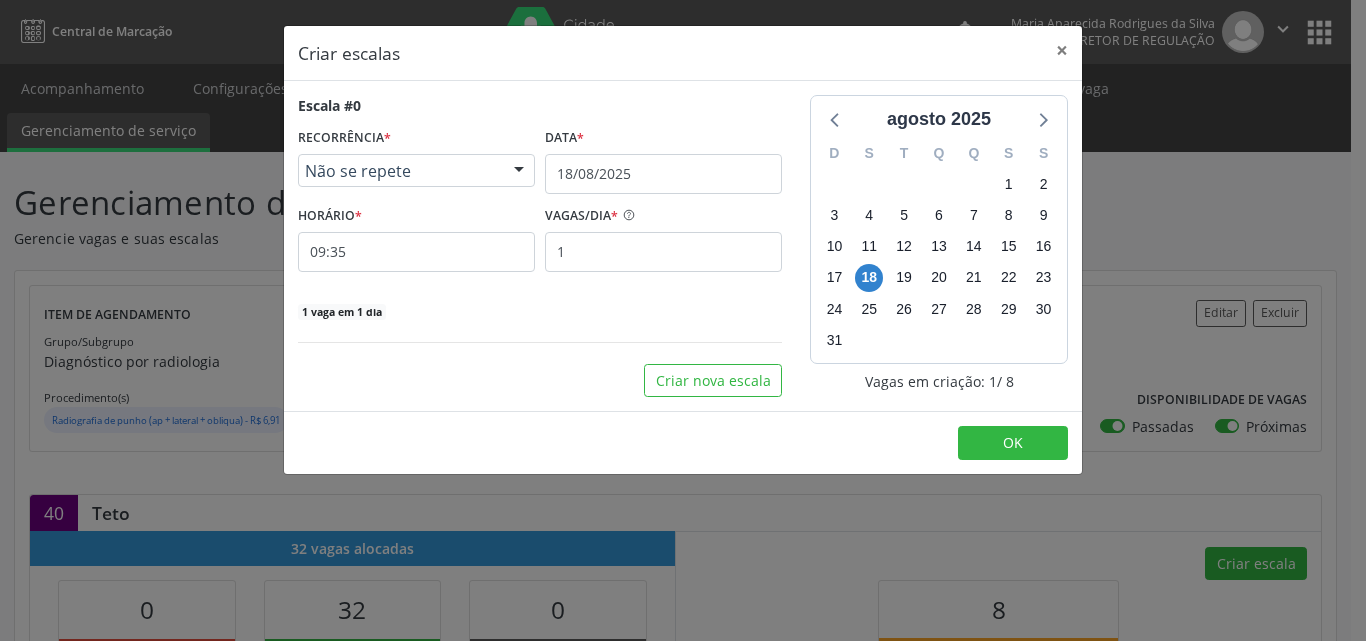 click on "Não se repete" at bounding box center [399, 171] 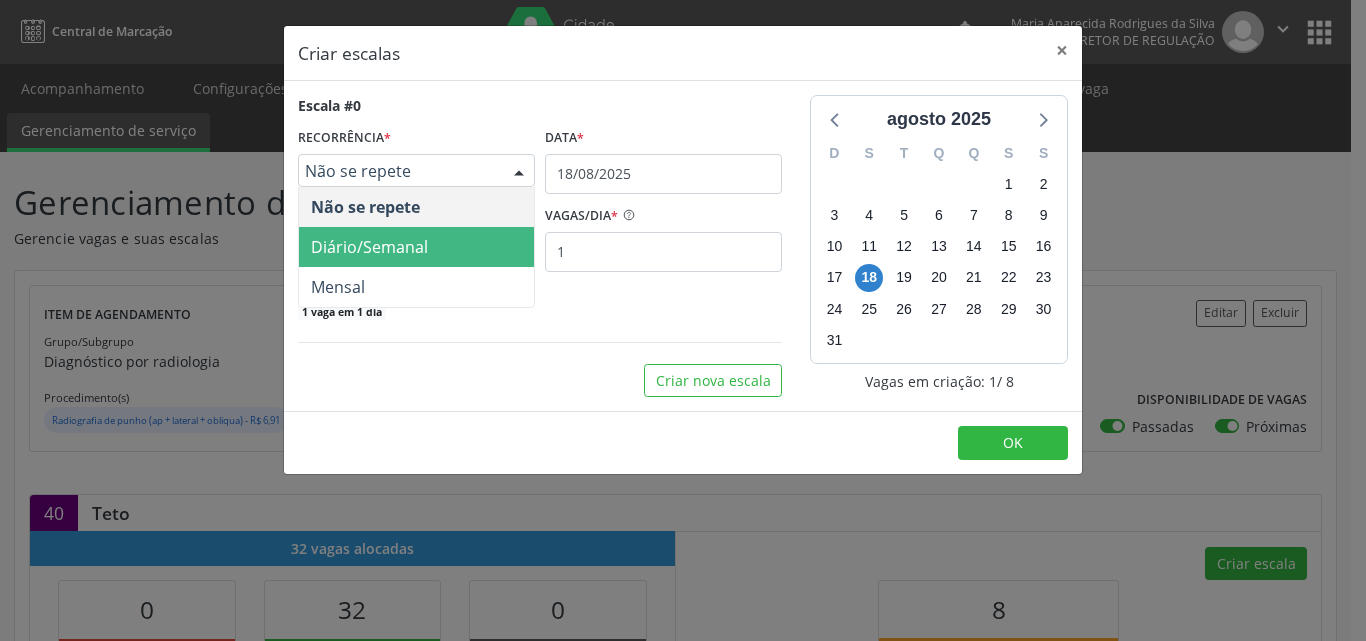click on "Diário/Semanal" at bounding box center (369, 247) 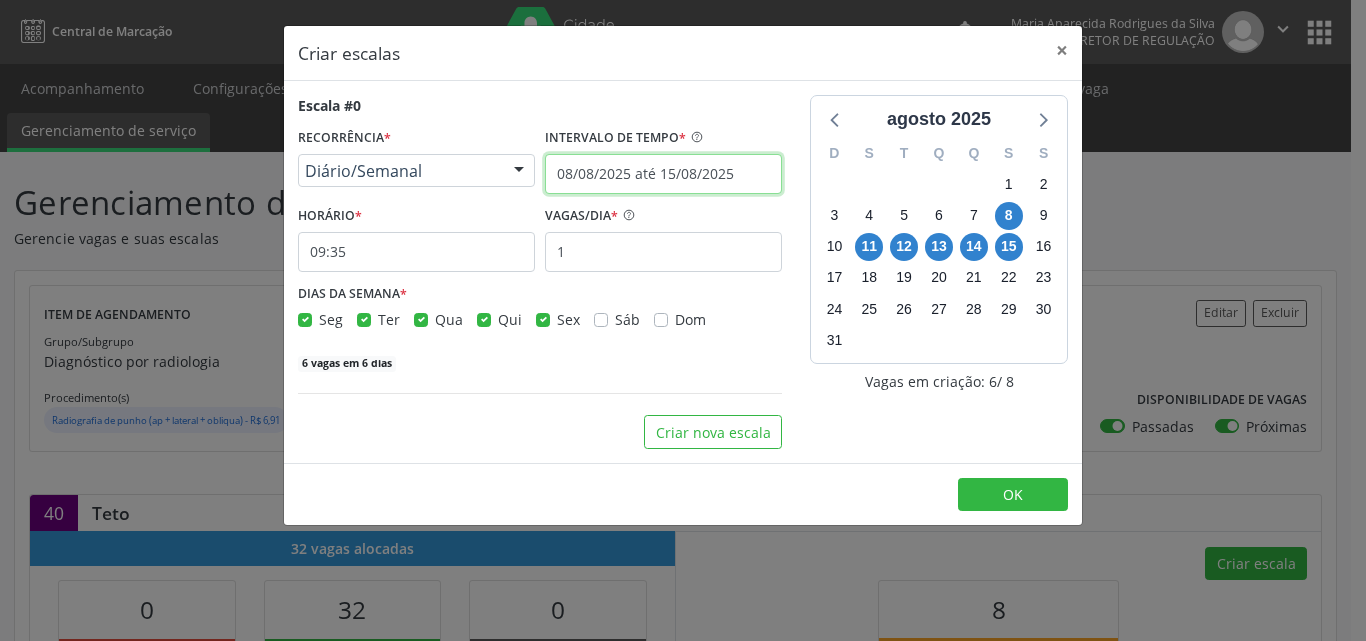 click on "08/08/2025 até 15/08/2025" at bounding box center [663, 174] 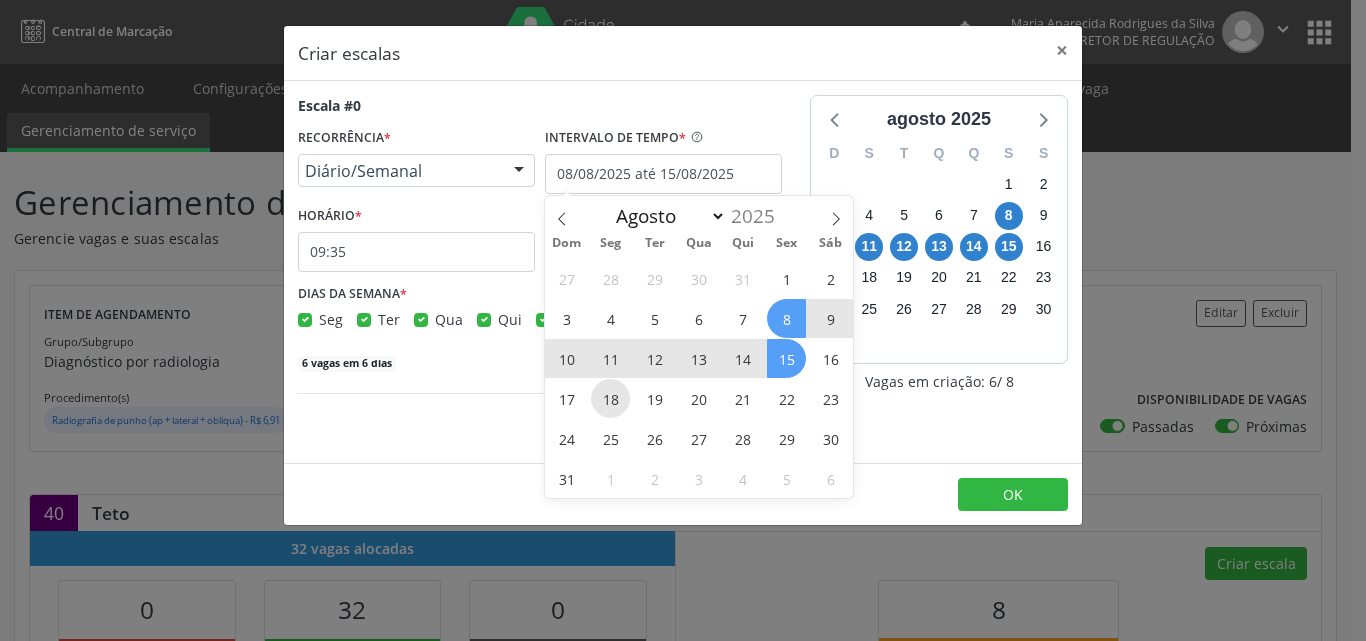 click on "18" at bounding box center (610, 398) 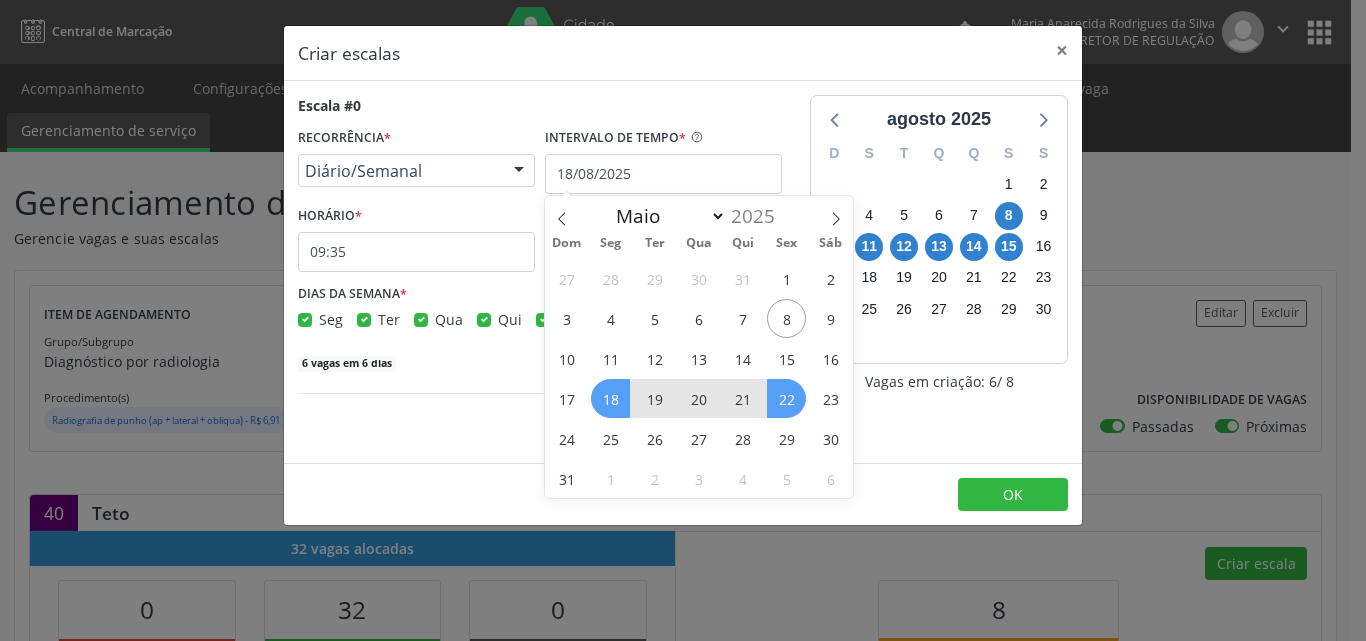 click on "22" at bounding box center [786, 398] 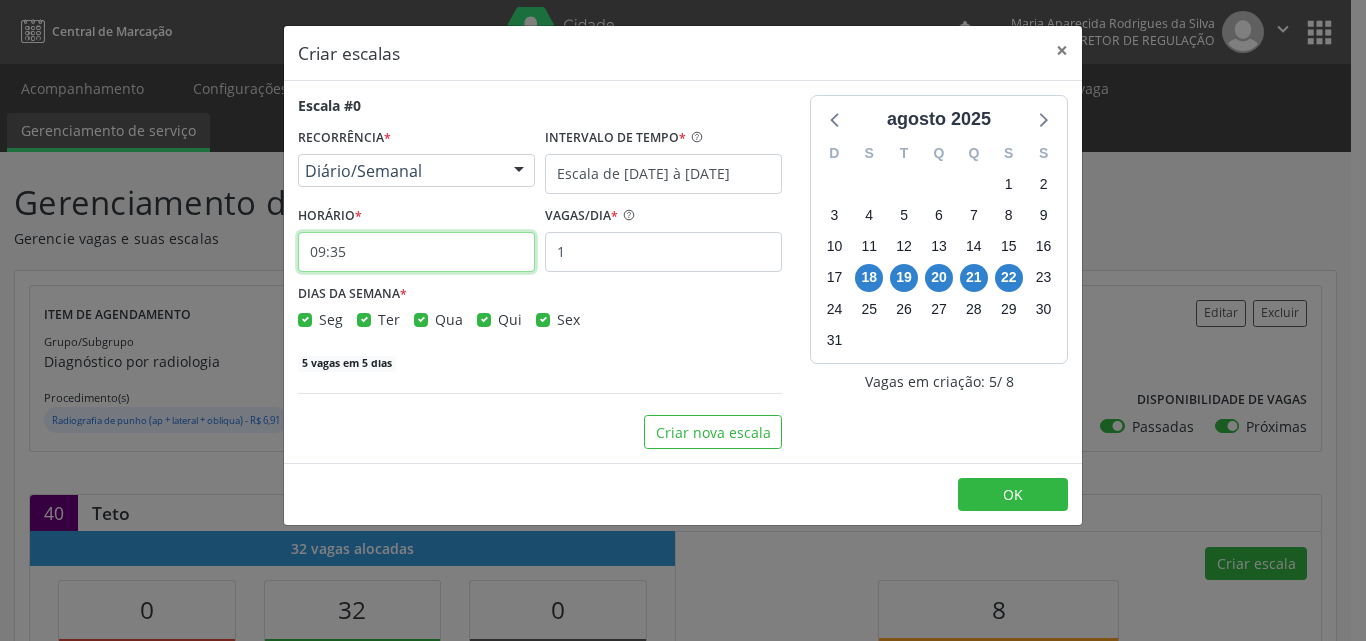 click on "09:35" at bounding box center [416, 252] 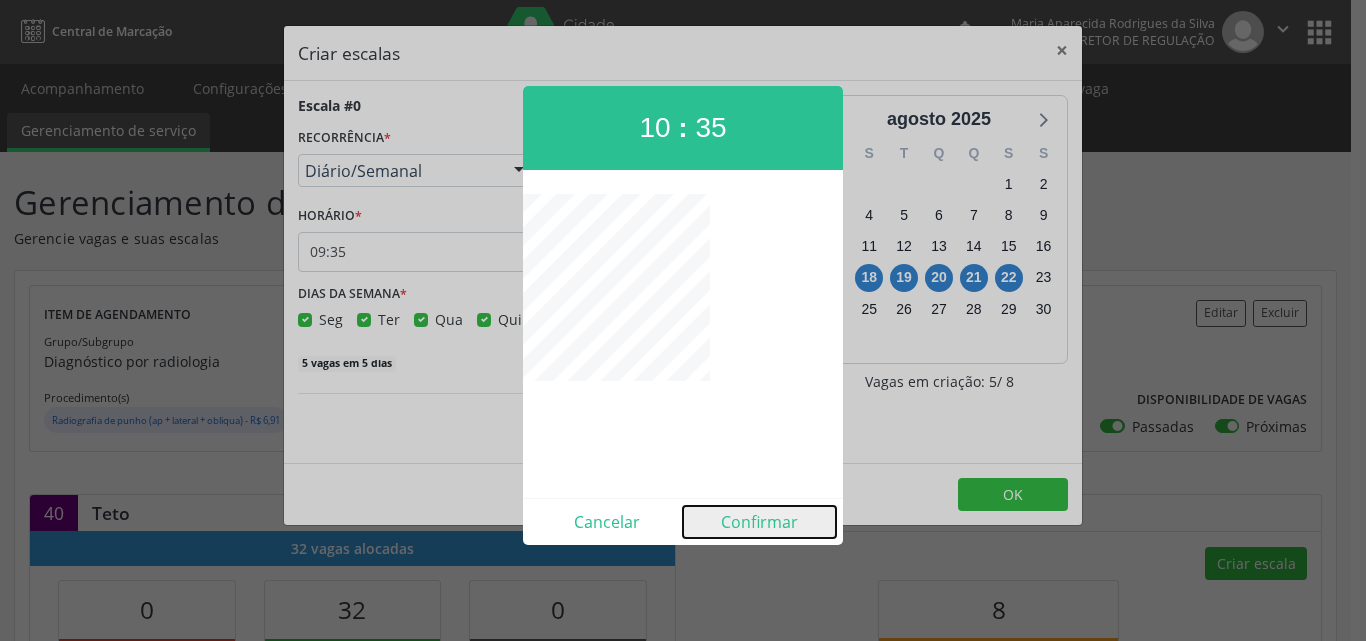 click on "Confirmar" at bounding box center (759, 522) 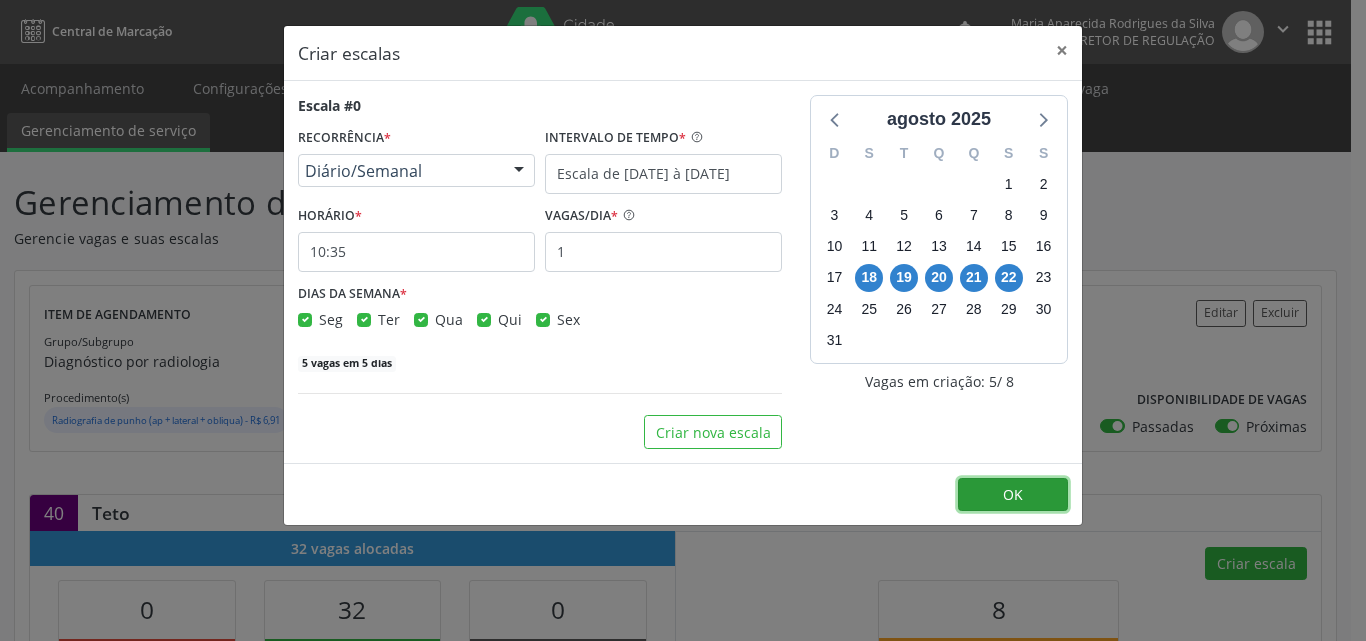 click on "OK" at bounding box center [1013, 494] 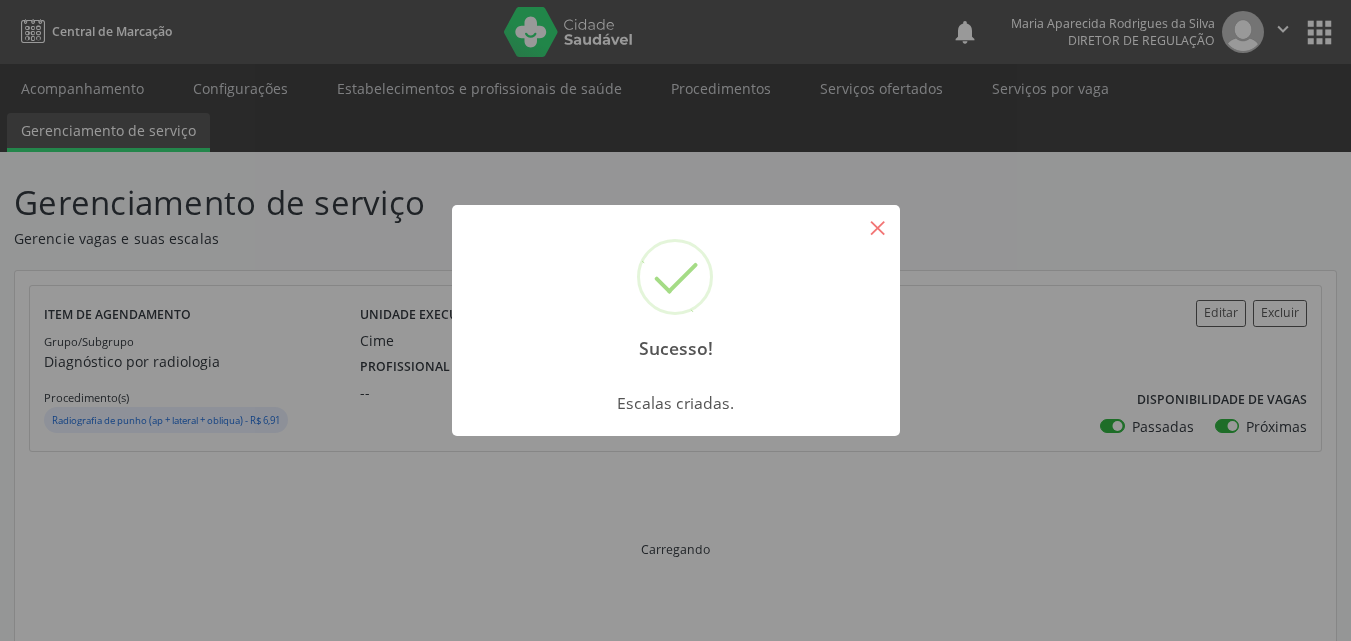 click on "×" at bounding box center (878, 227) 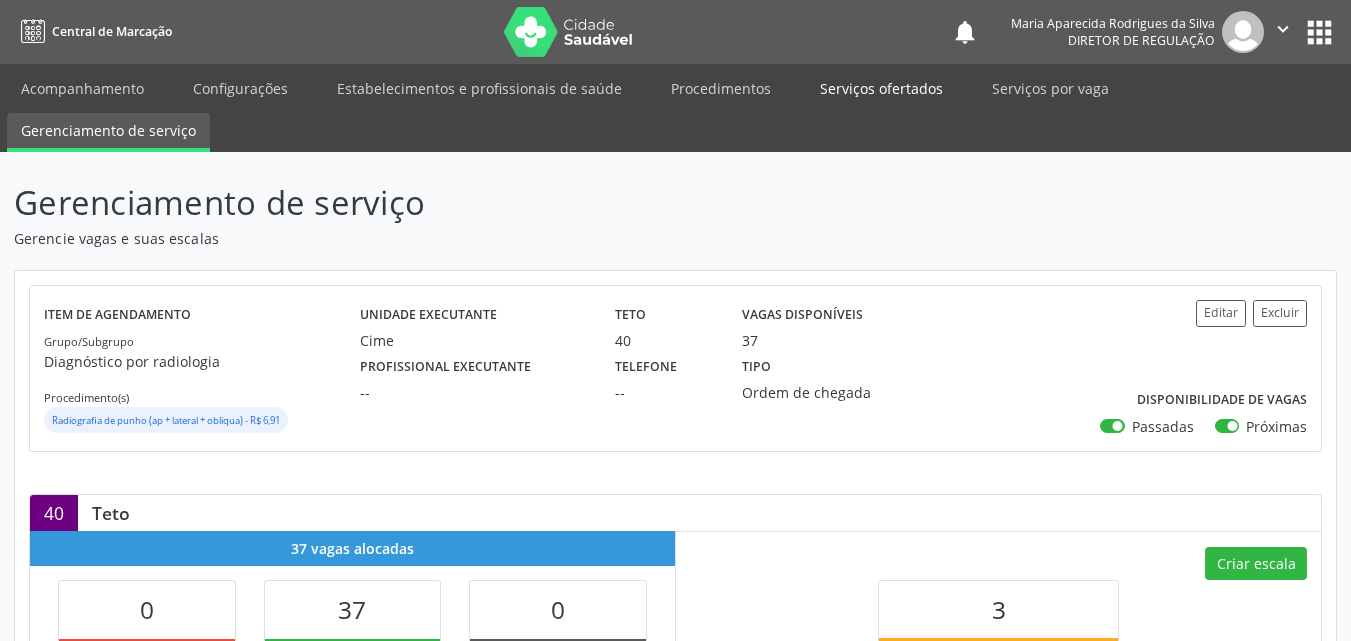 click on "Serviços ofertados" at bounding box center [881, 88] 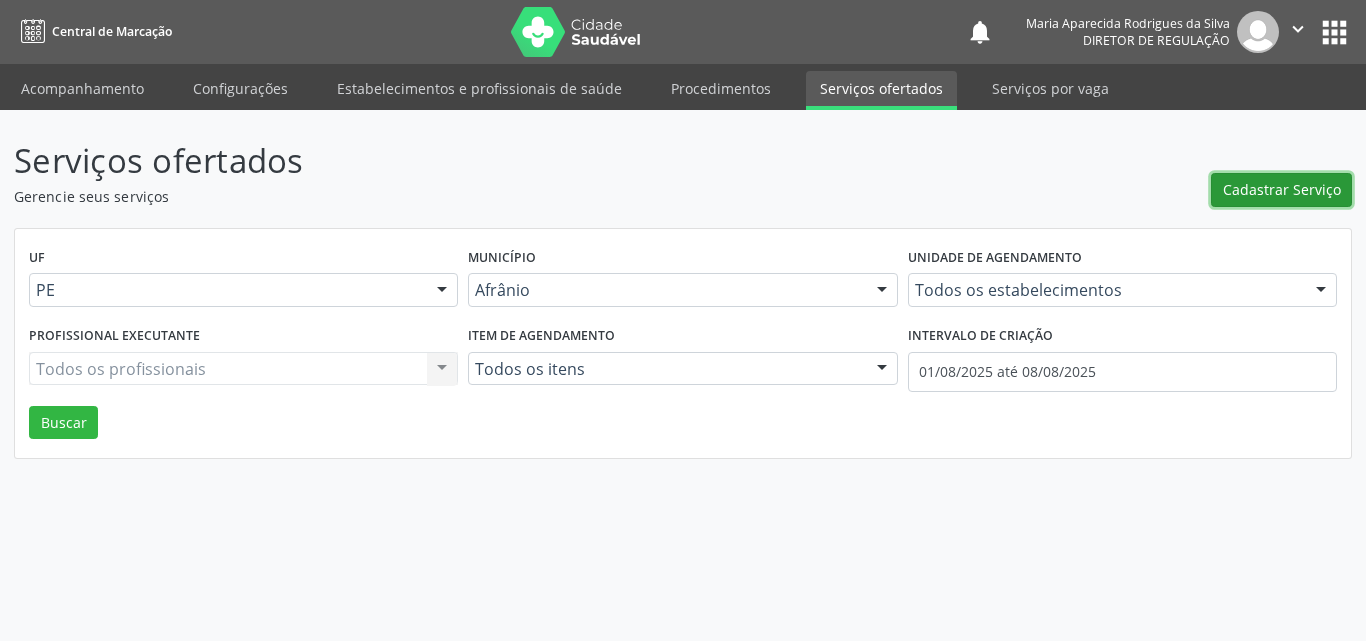 click on "Cadastrar Serviço" at bounding box center [1282, 189] 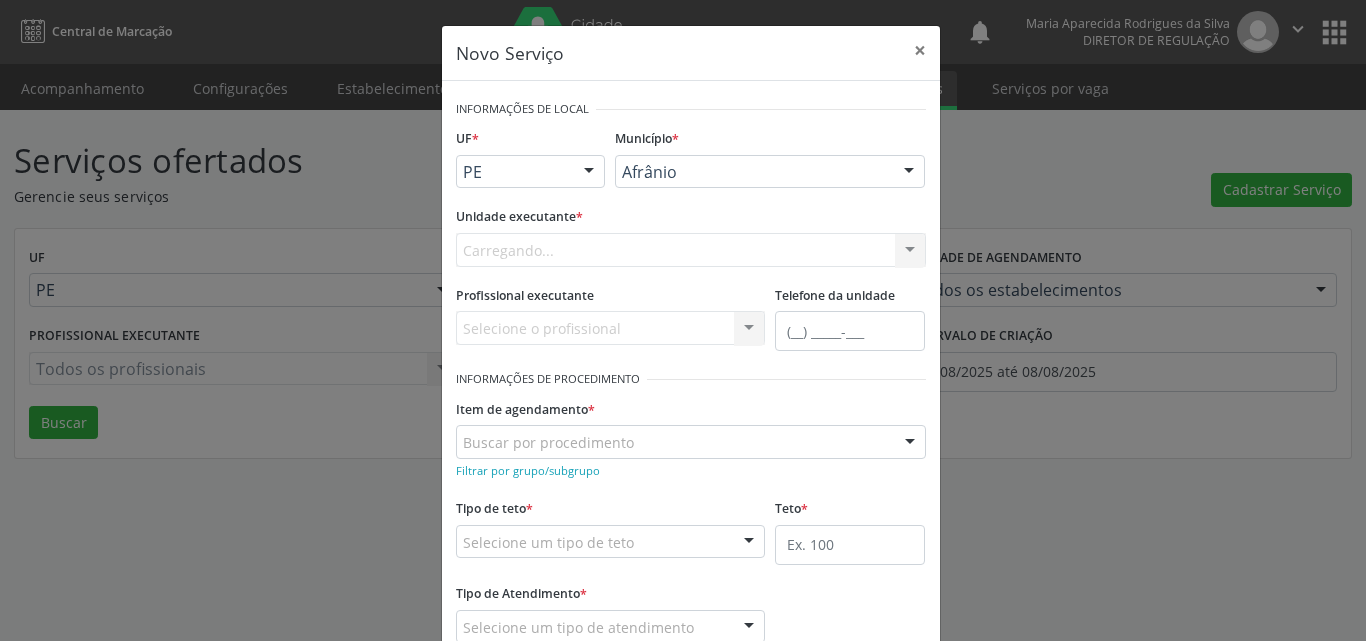 scroll, scrollTop: 0, scrollLeft: 0, axis: both 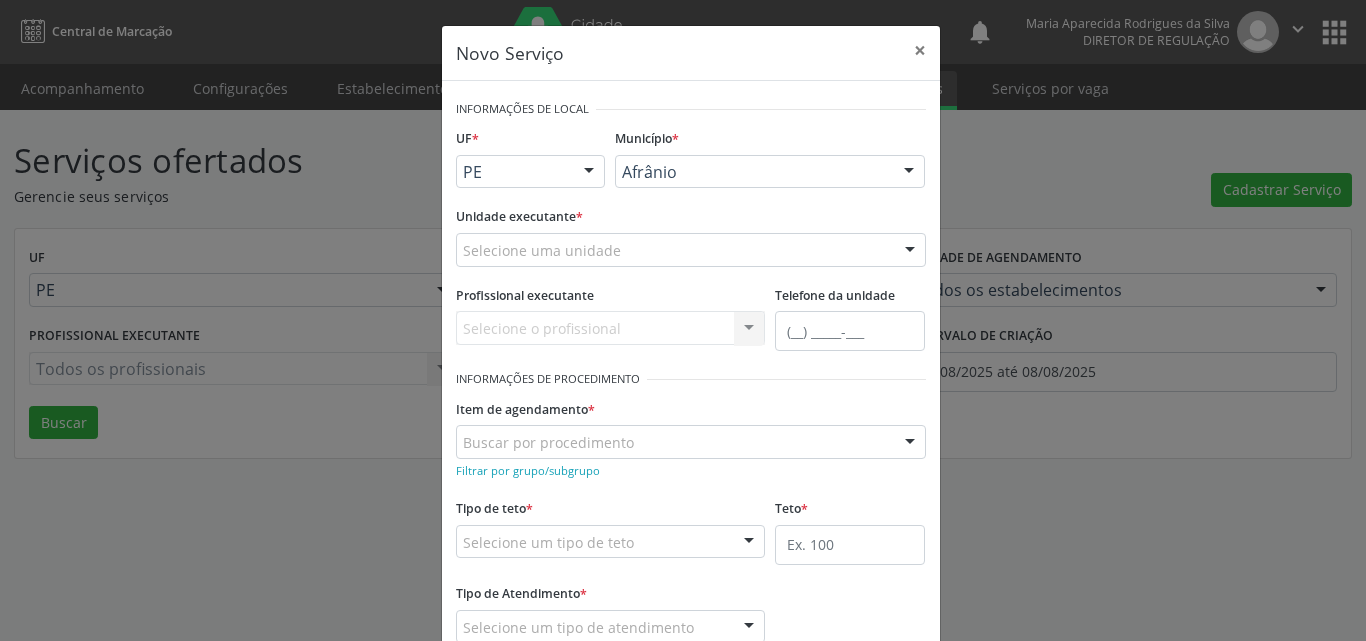 click on "Selecione uma unidade" at bounding box center (691, 250) 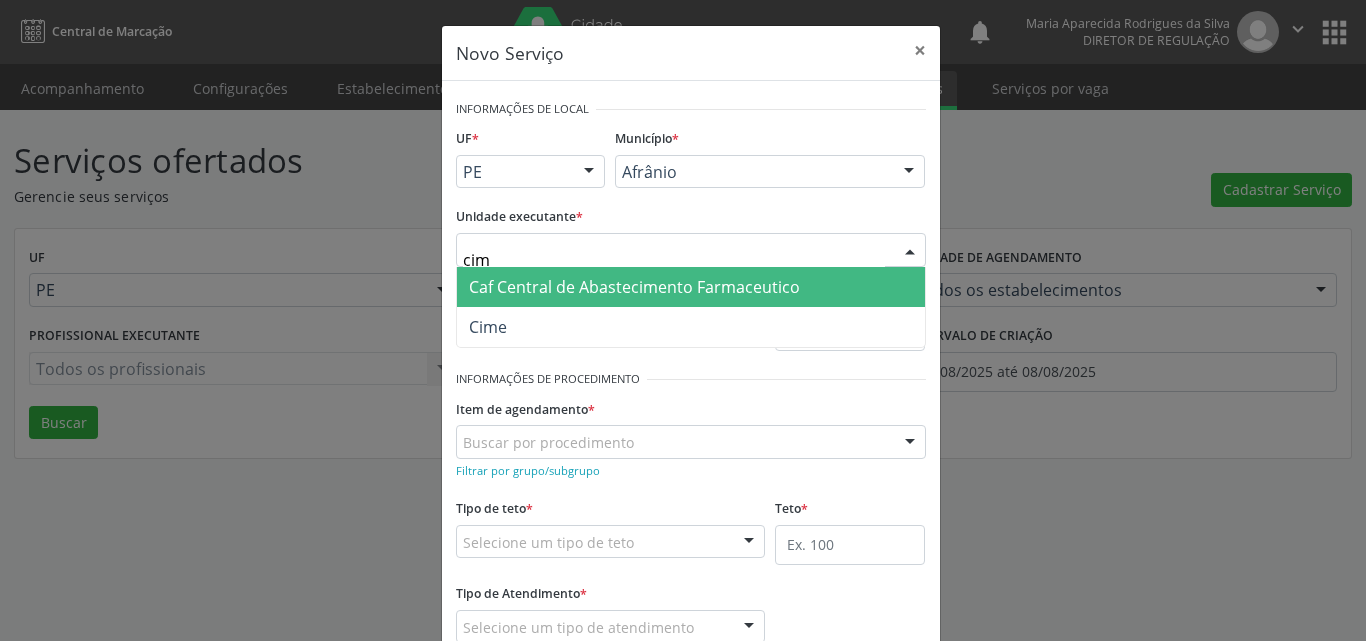 type on "cime" 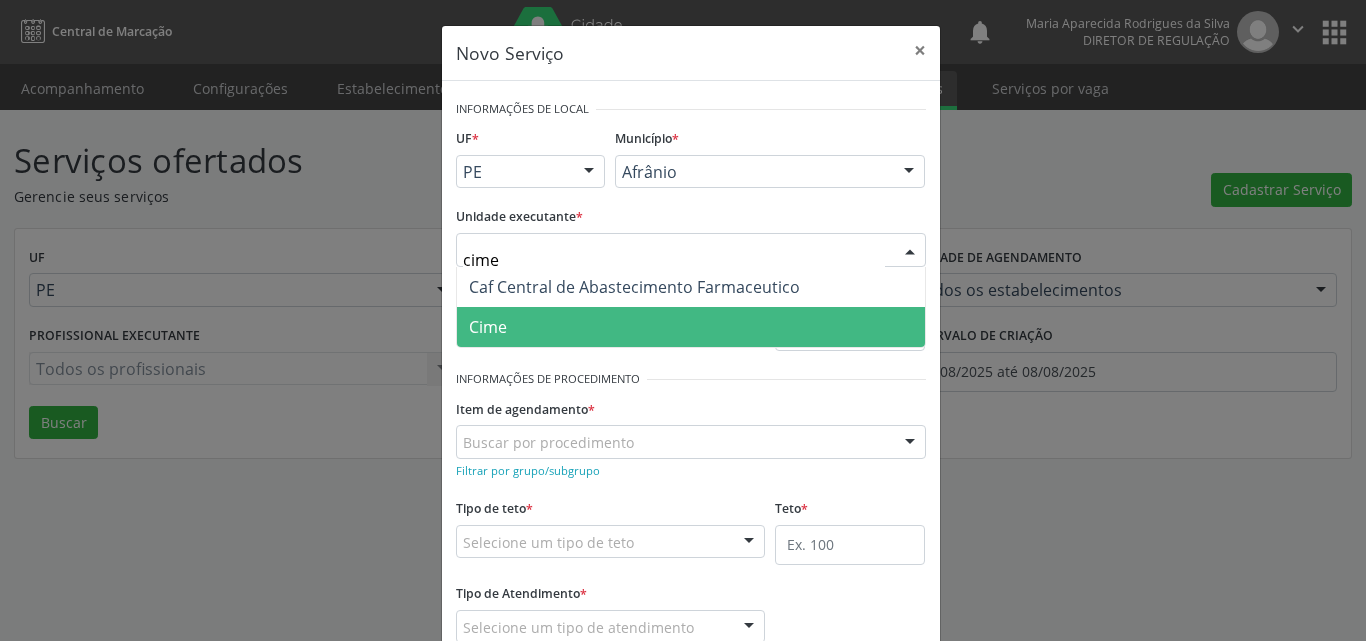 click on "Cime" at bounding box center [691, 327] 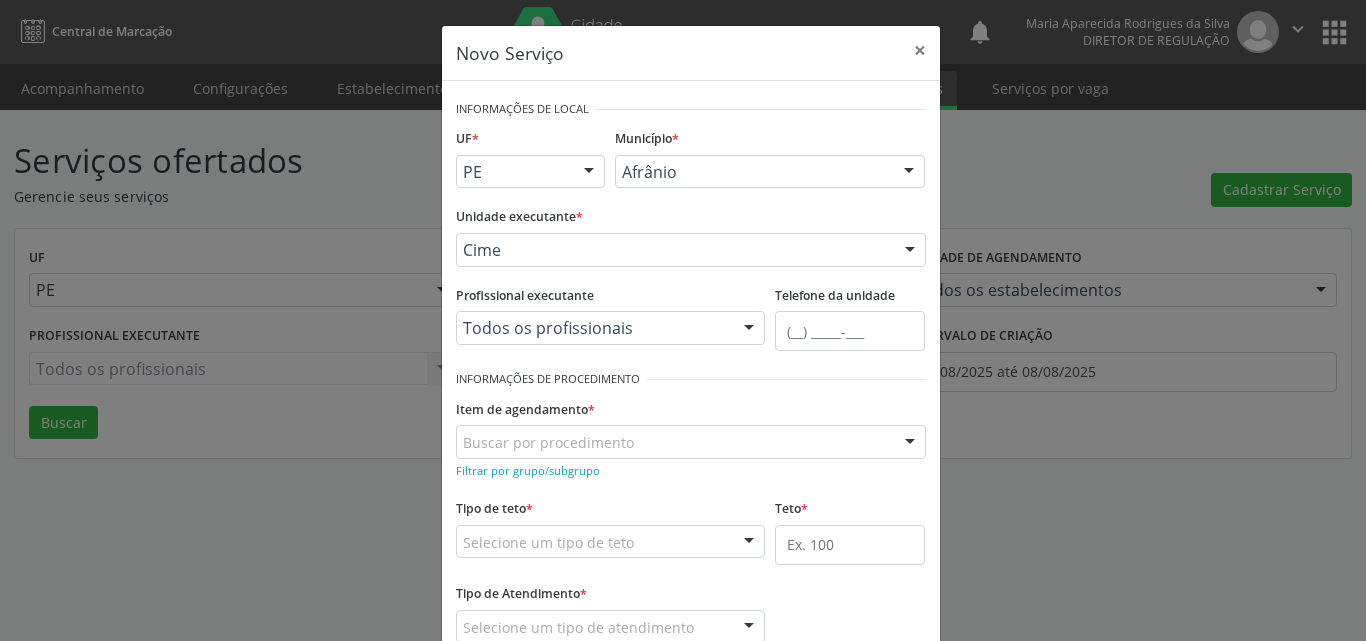 click on "Buscar por procedimento" at bounding box center [691, 442] 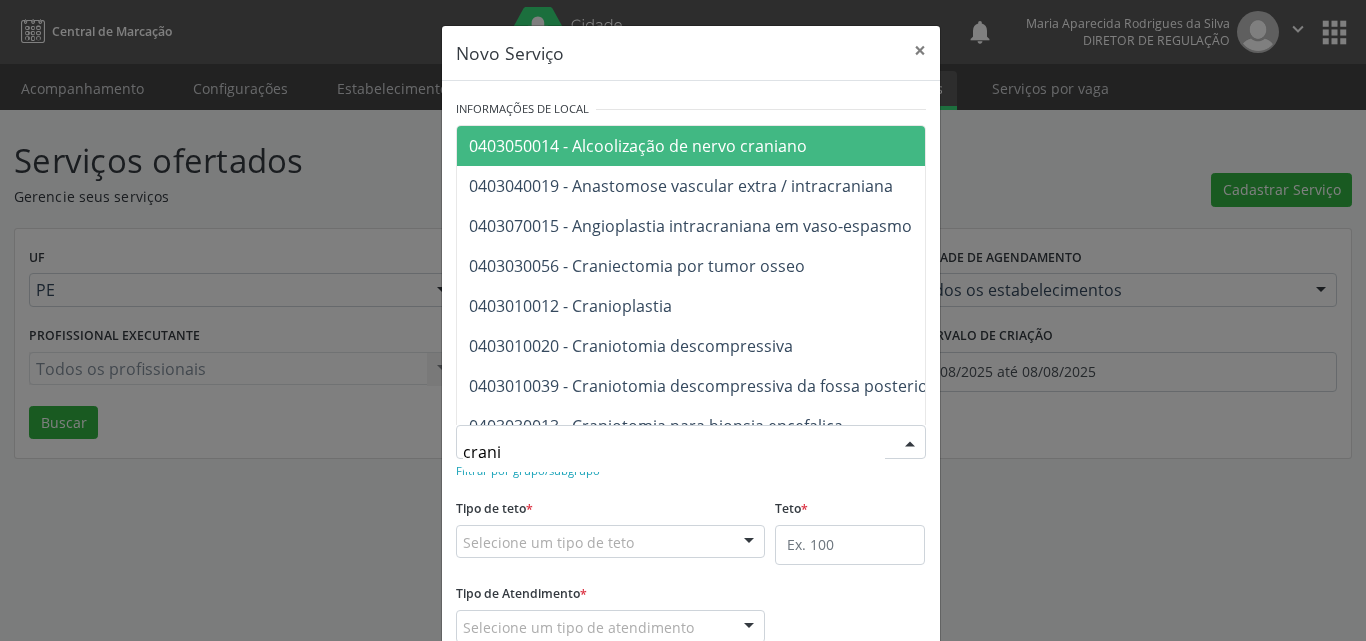 type on "cranio" 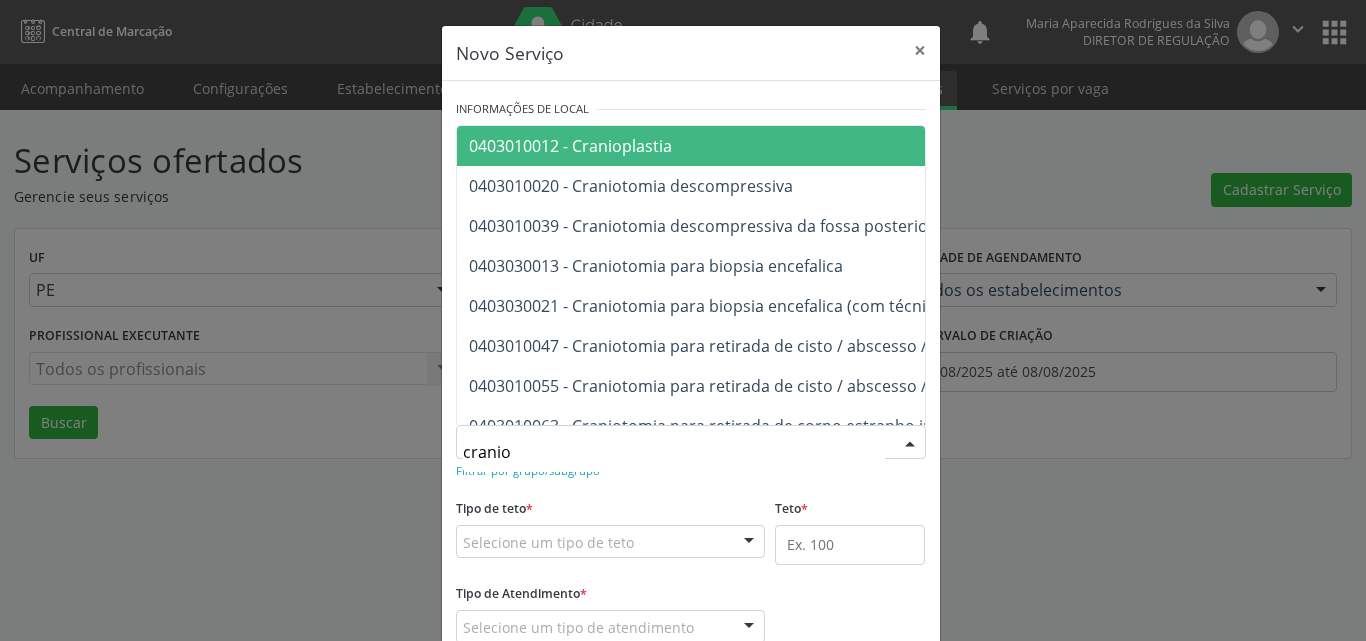 scroll, scrollTop: 132, scrollLeft: 0, axis: vertical 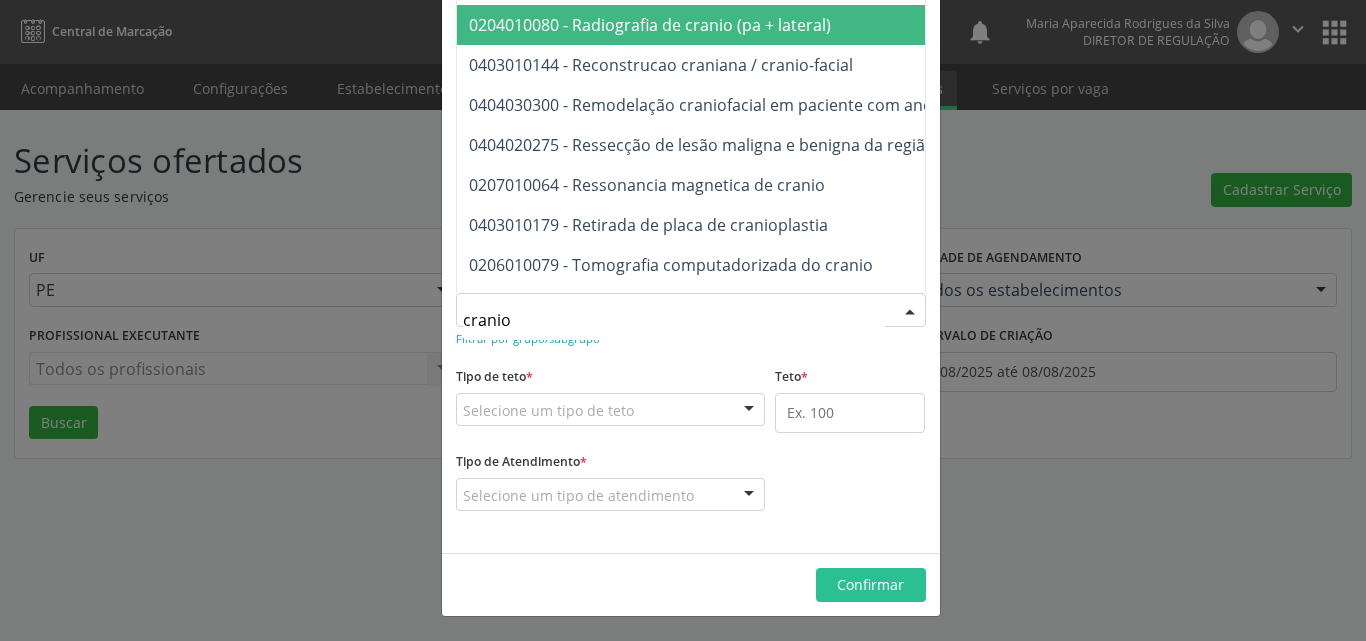 click on "0204010080 - Radiografia de cranio (pa + lateral)" at bounding box center [650, 25] 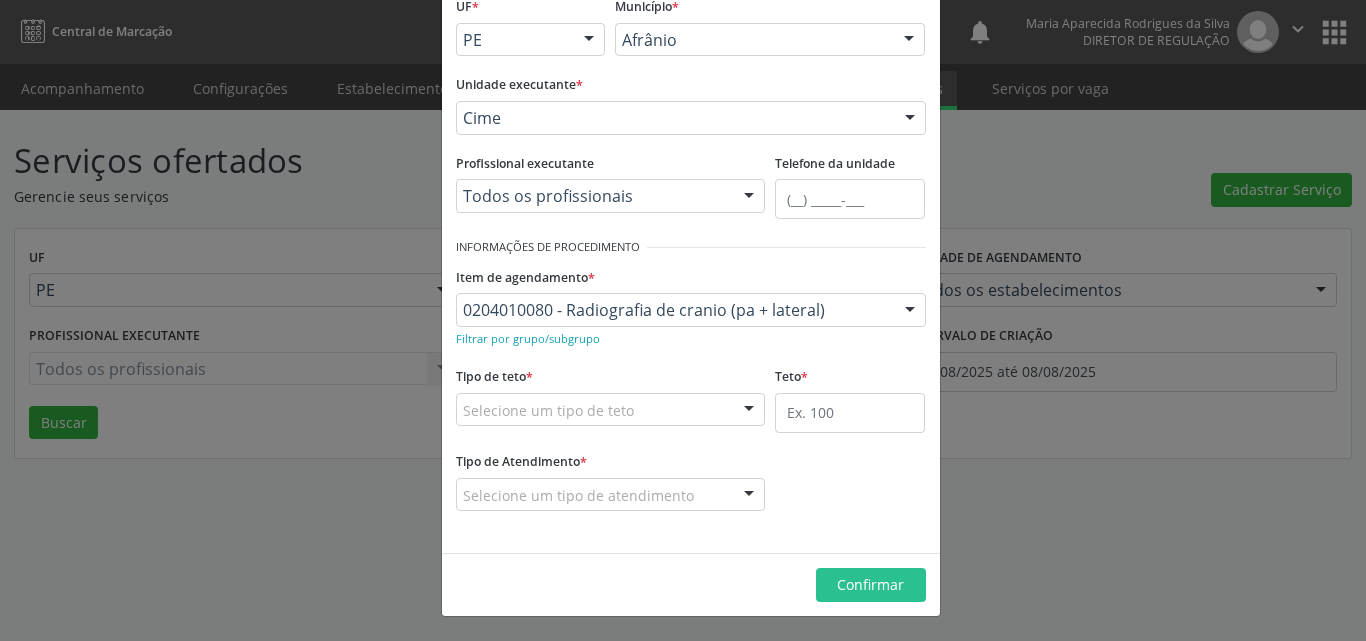 click on "Selecione um tipo de teto" at bounding box center [611, 410] 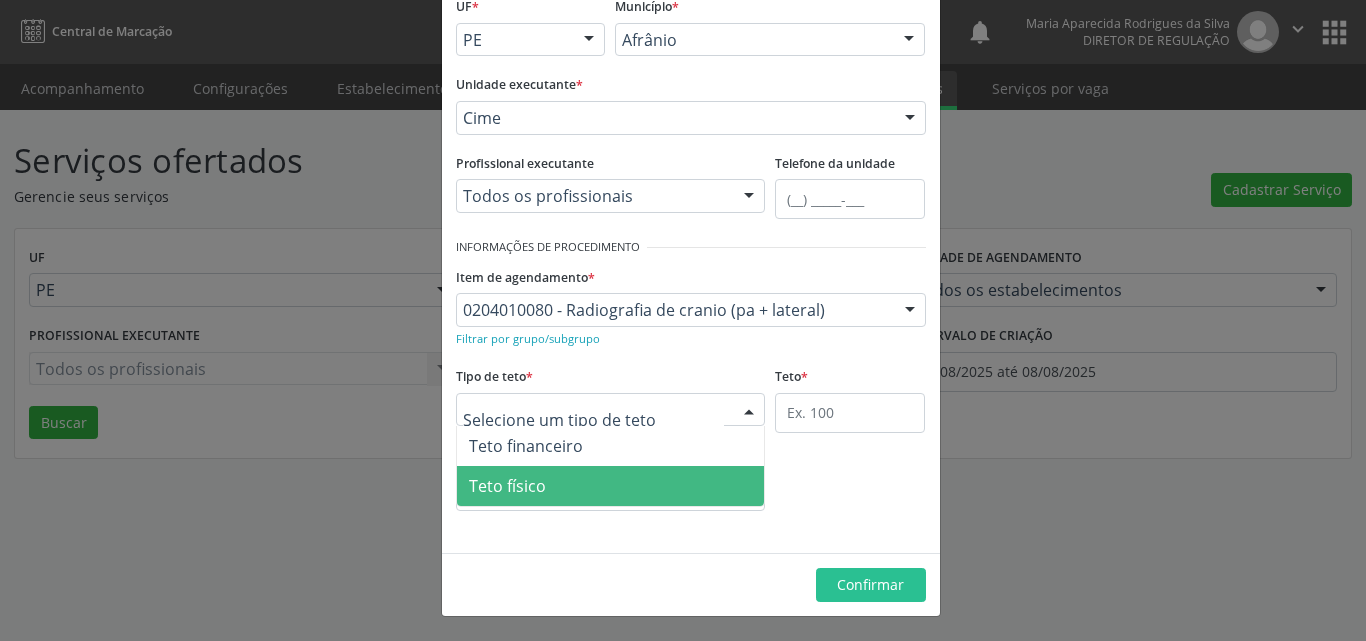 click on "Teto físico" at bounding box center [611, 486] 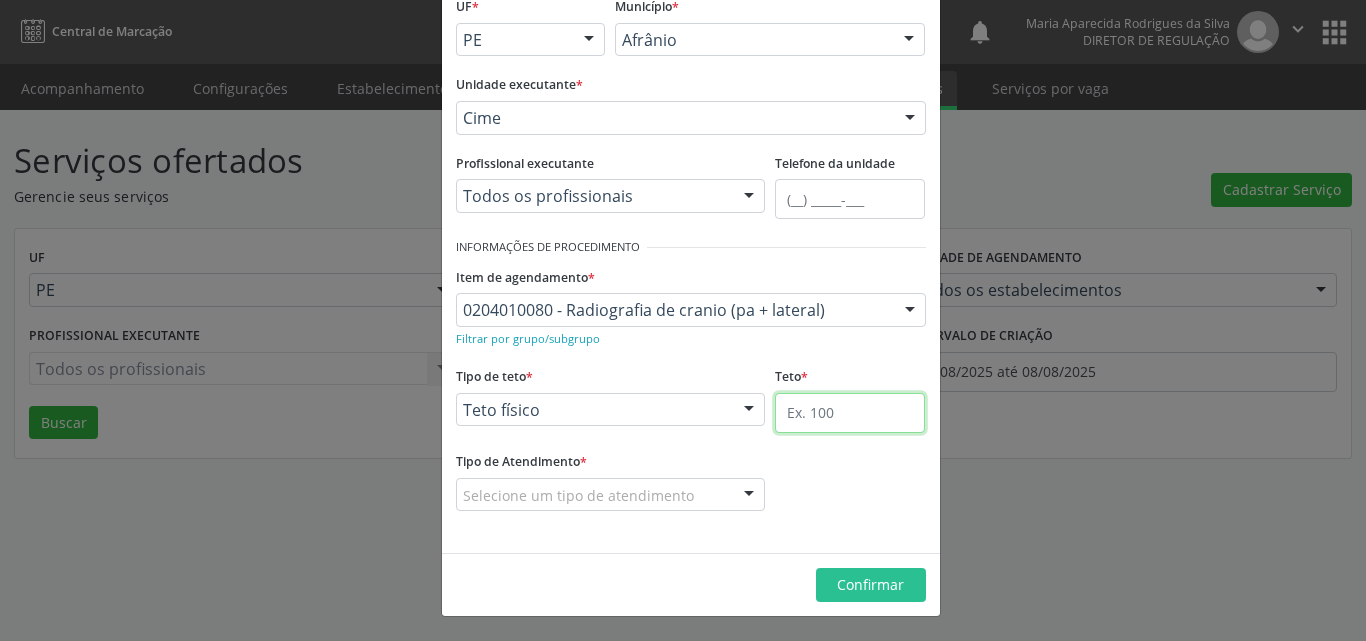 click at bounding box center (850, 413) 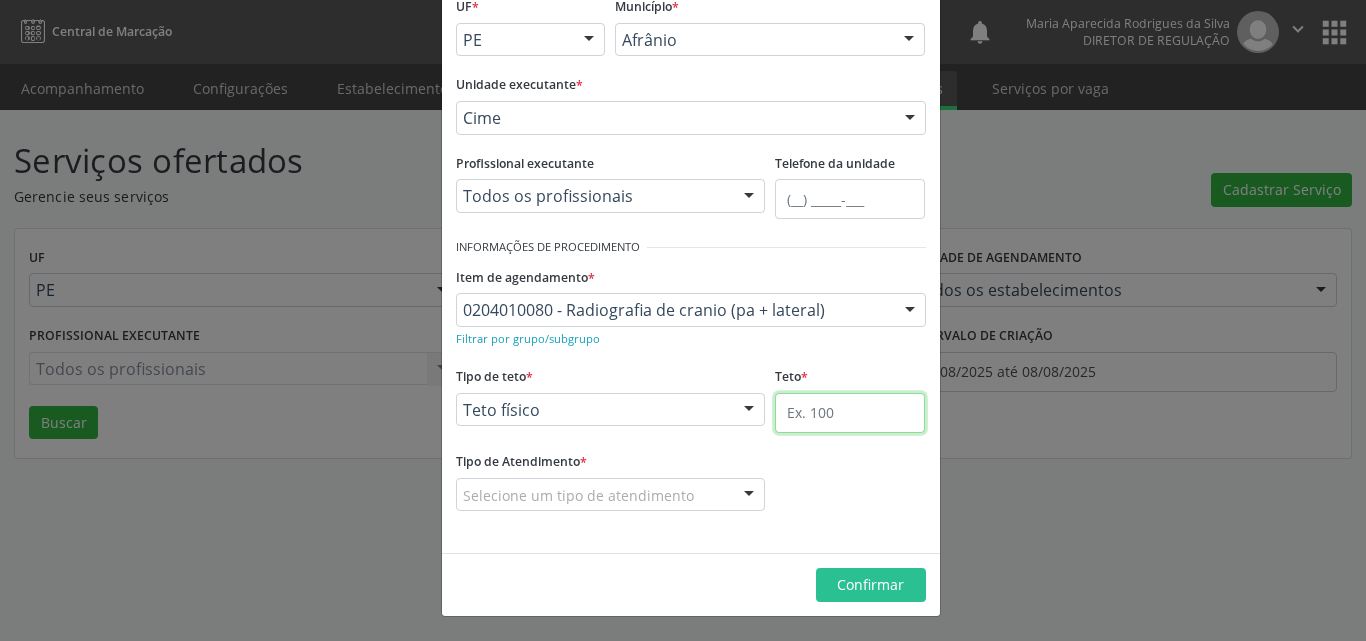 type on "40" 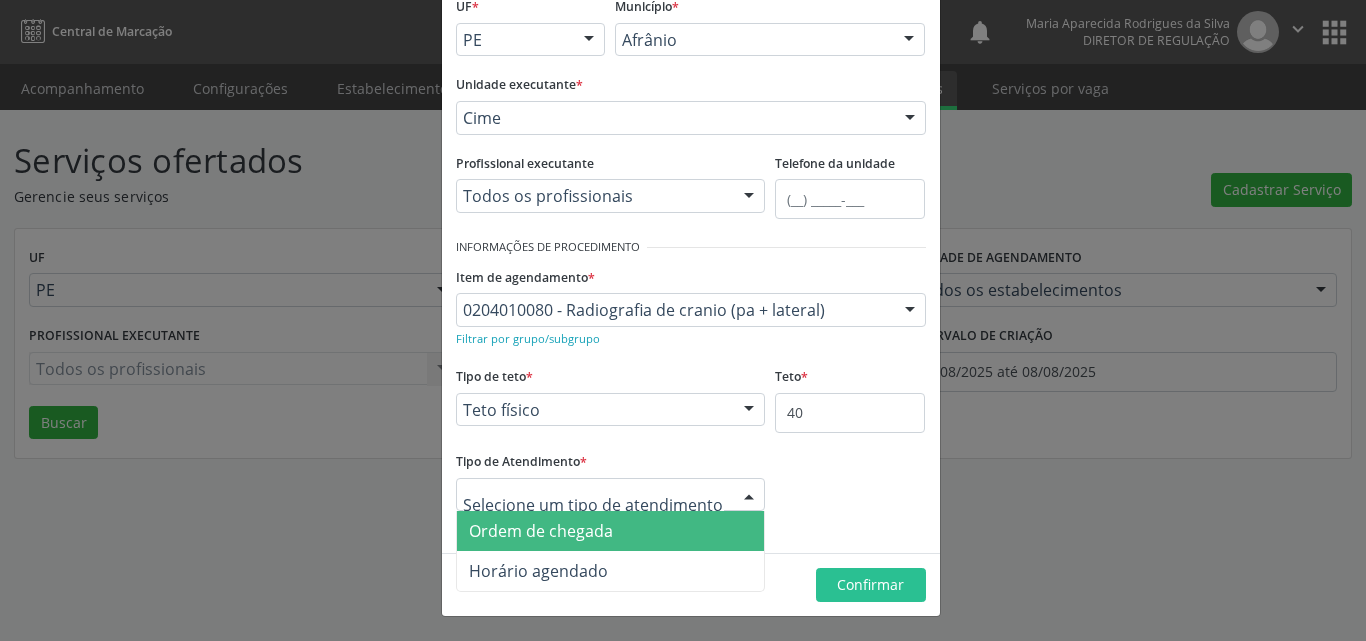 click on "Ordem de chegada" at bounding box center (611, 531) 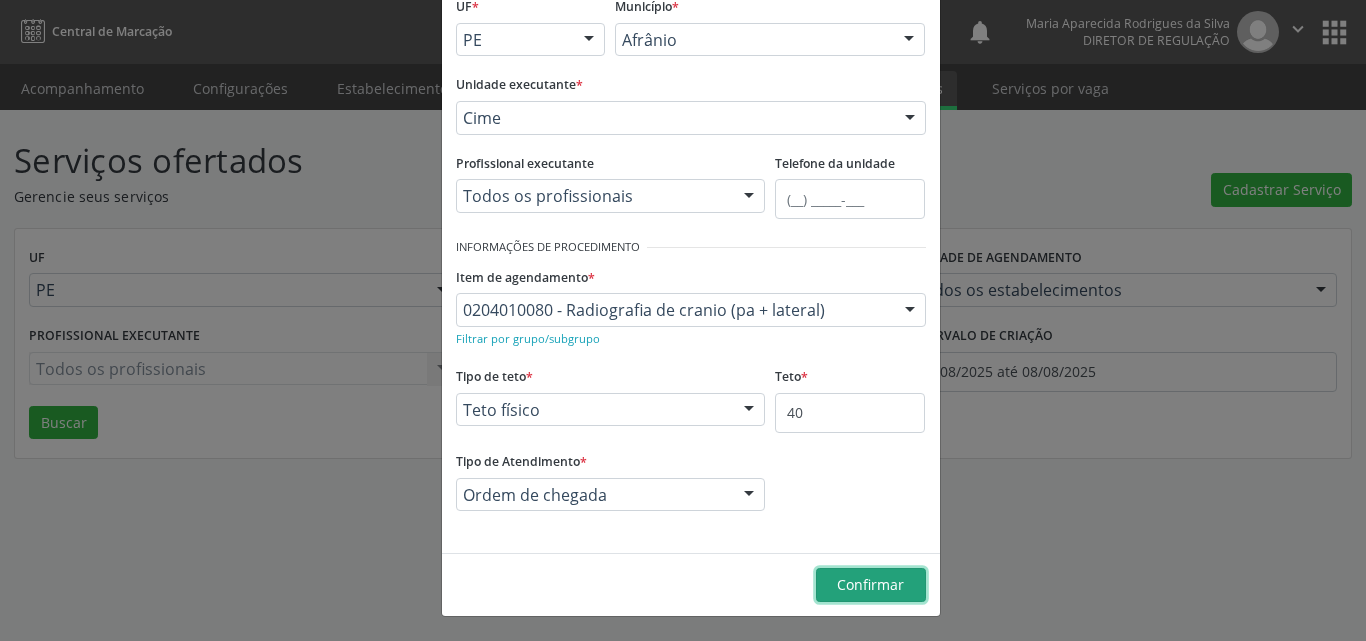 click on "Confirmar" at bounding box center (870, 584) 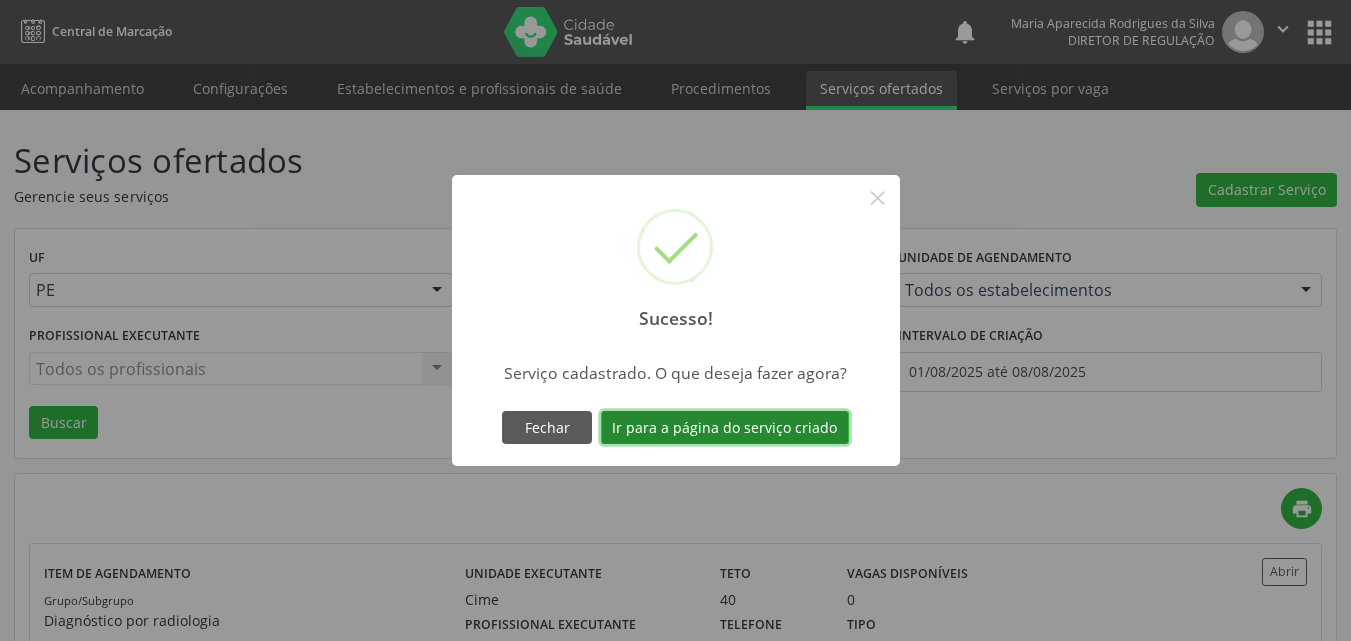 click on "Ir para a página do serviço criado" at bounding box center [725, 428] 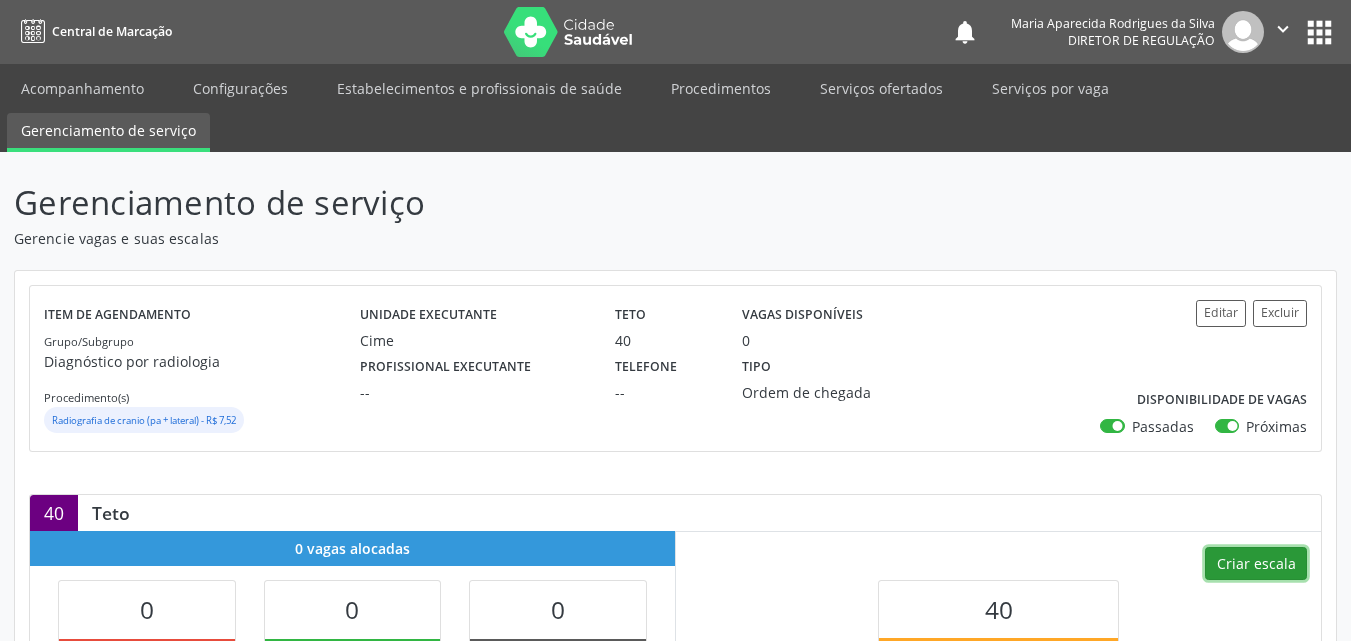 click on "Criar escala" at bounding box center [1256, 564] 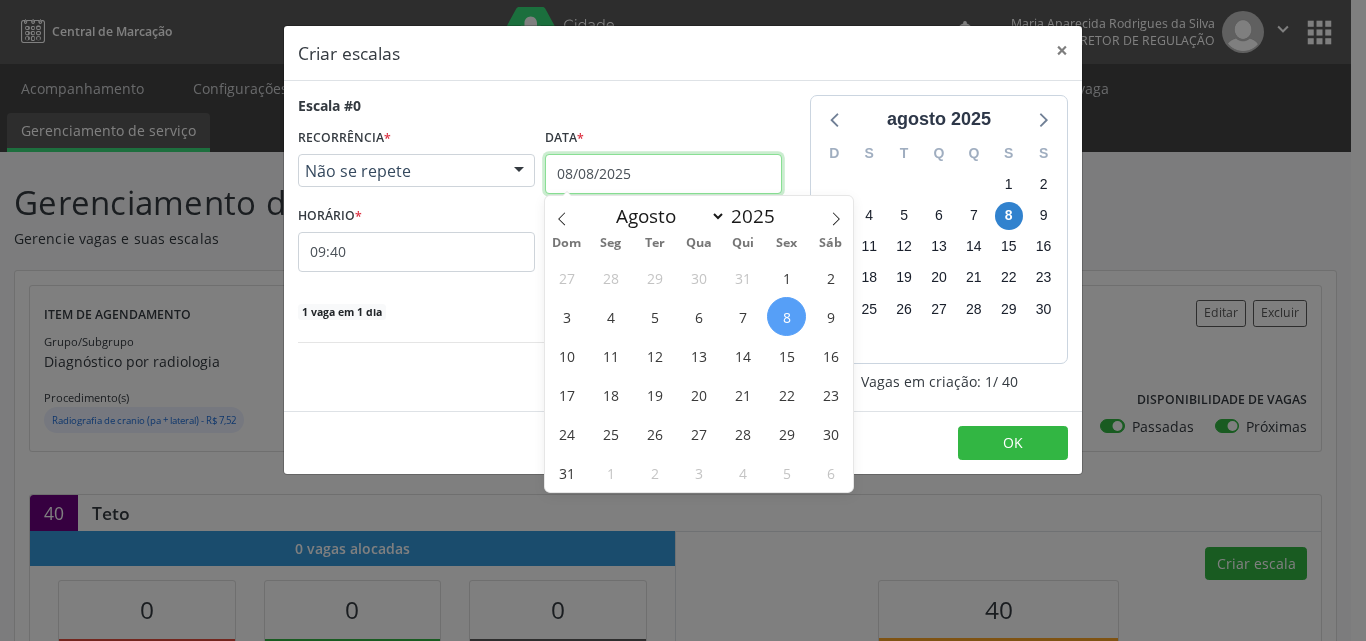 click on "08/08/2025" at bounding box center (663, 174) 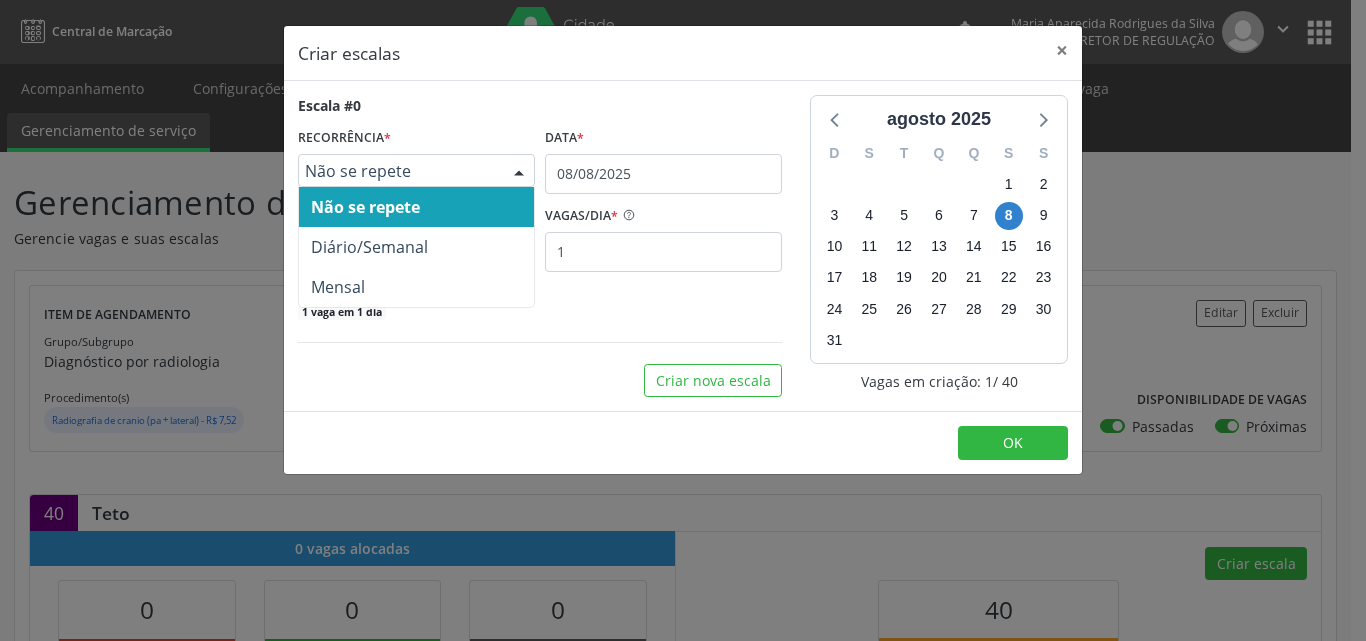 click on "Não se repete" at bounding box center (399, 171) 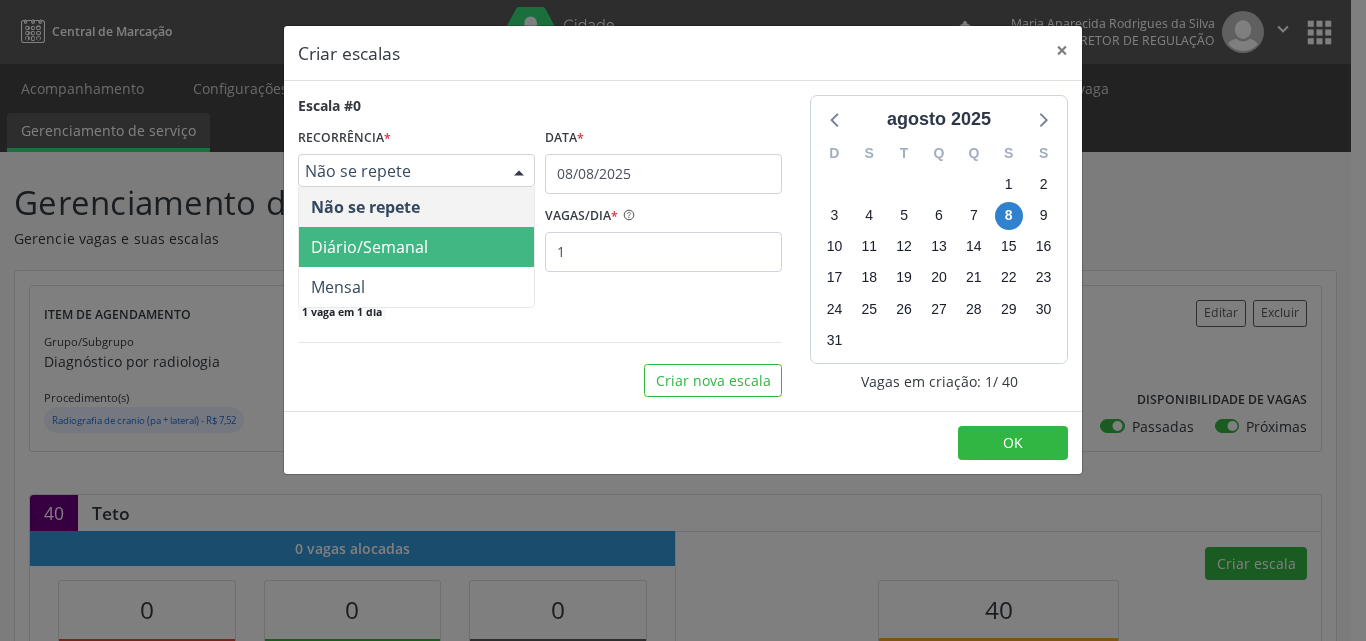 click on "Diário/Semanal" at bounding box center [369, 247] 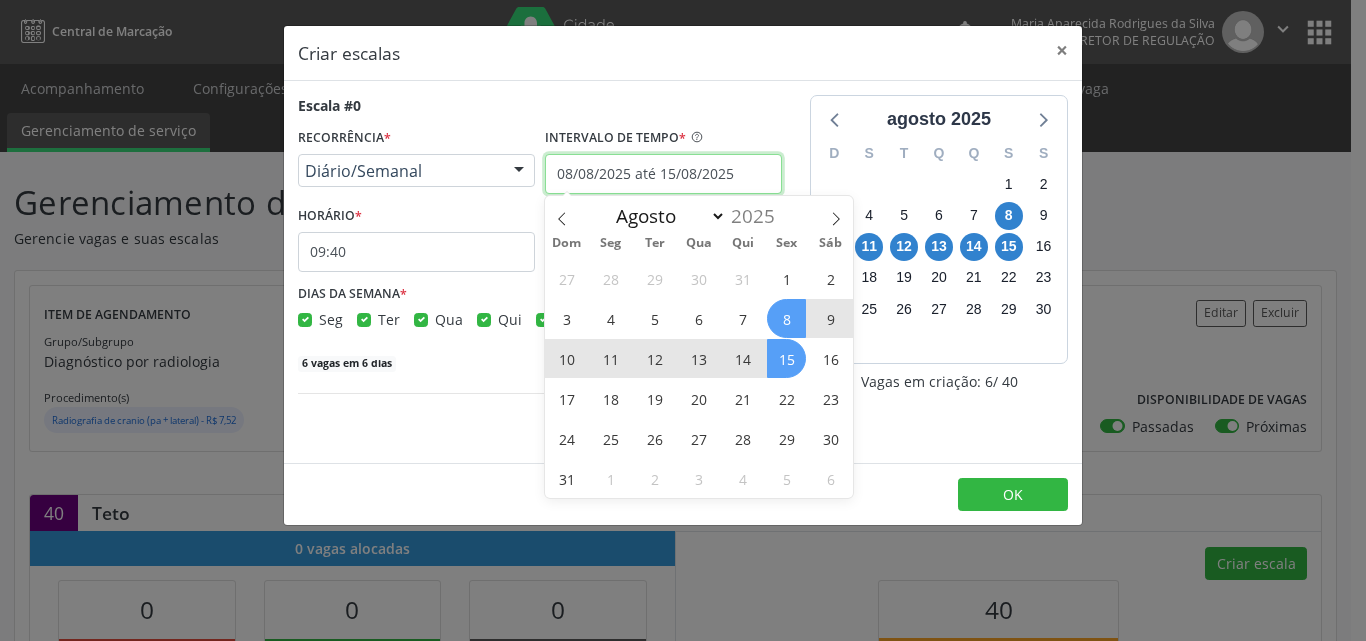 click on "08/08/2025 até 15/08/2025" at bounding box center [663, 174] 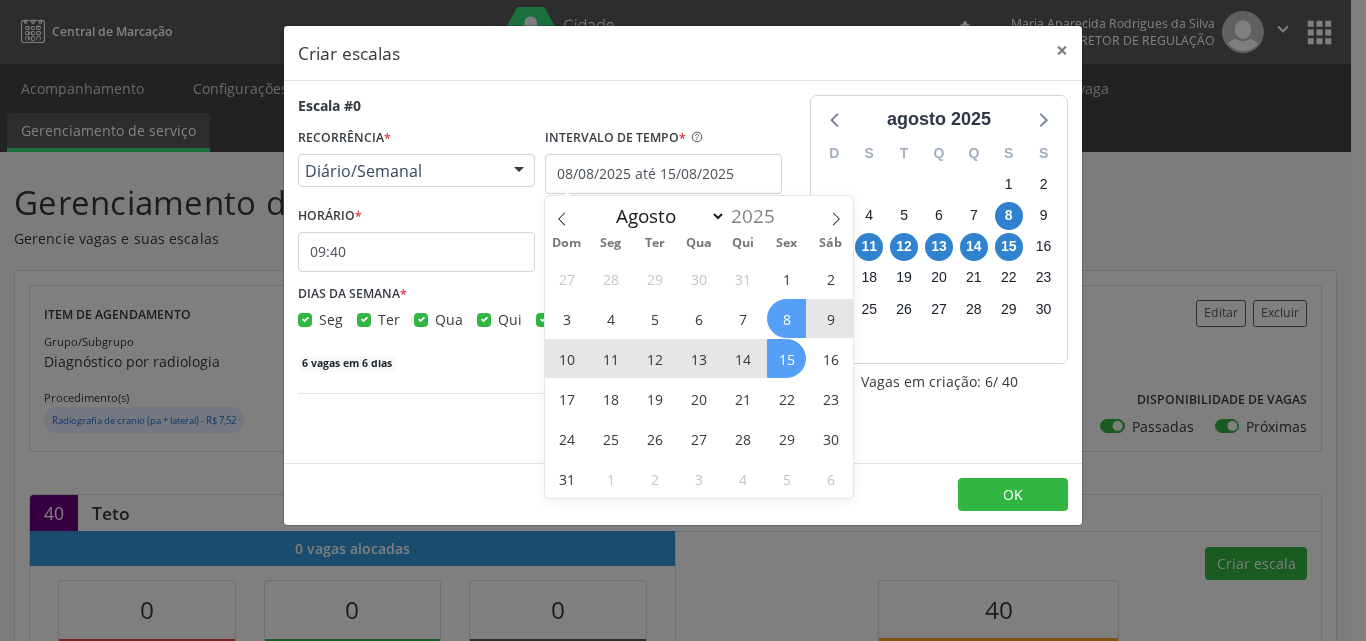 click on "8" at bounding box center (786, 318) 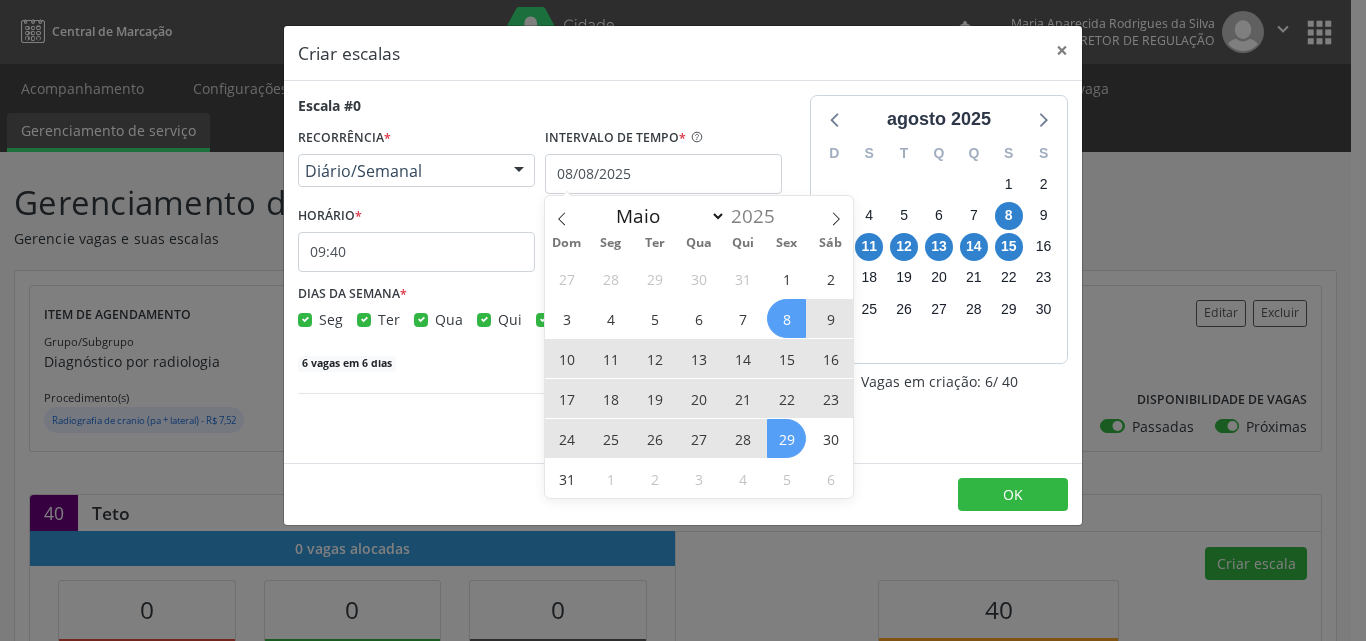 click on "29" at bounding box center [786, 438] 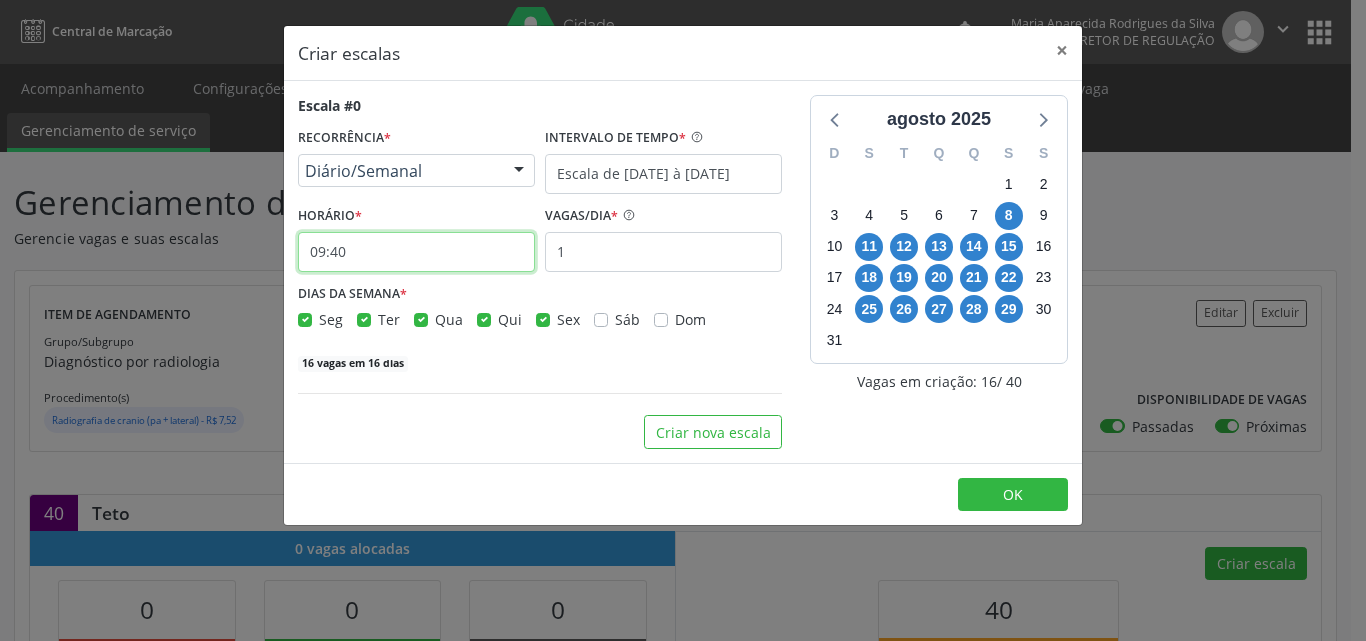 click on "09:40" at bounding box center (416, 252) 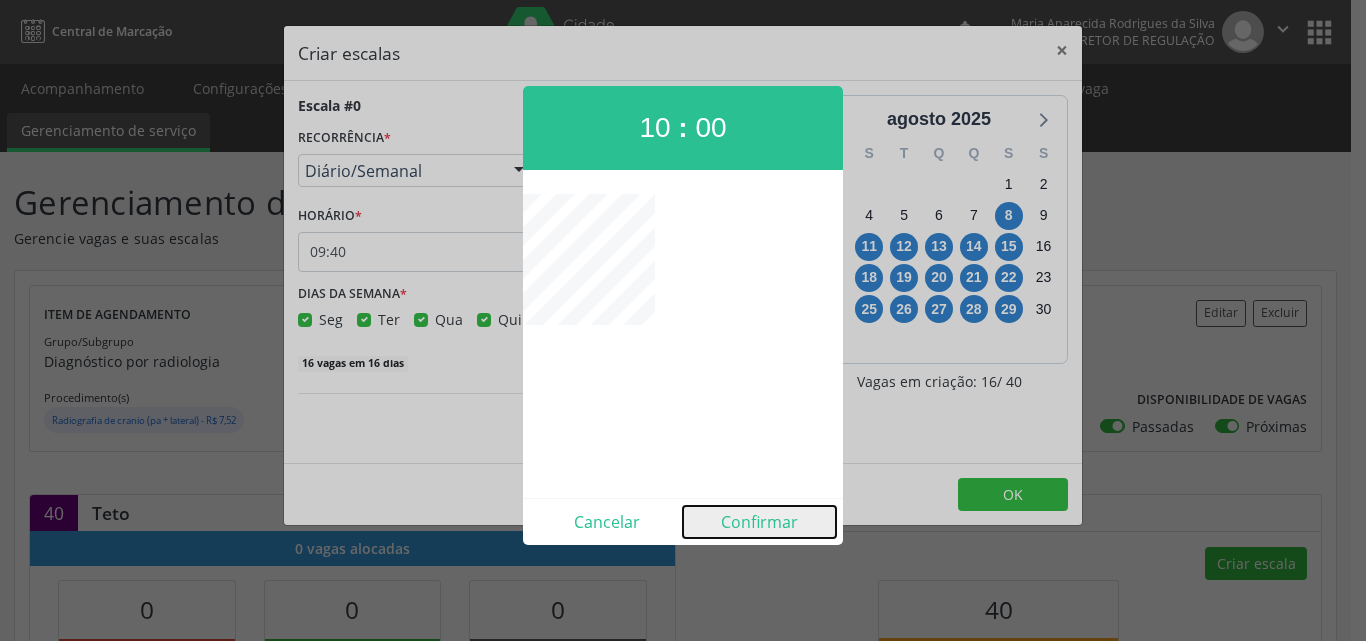 click on "Confirmar" at bounding box center (759, 522) 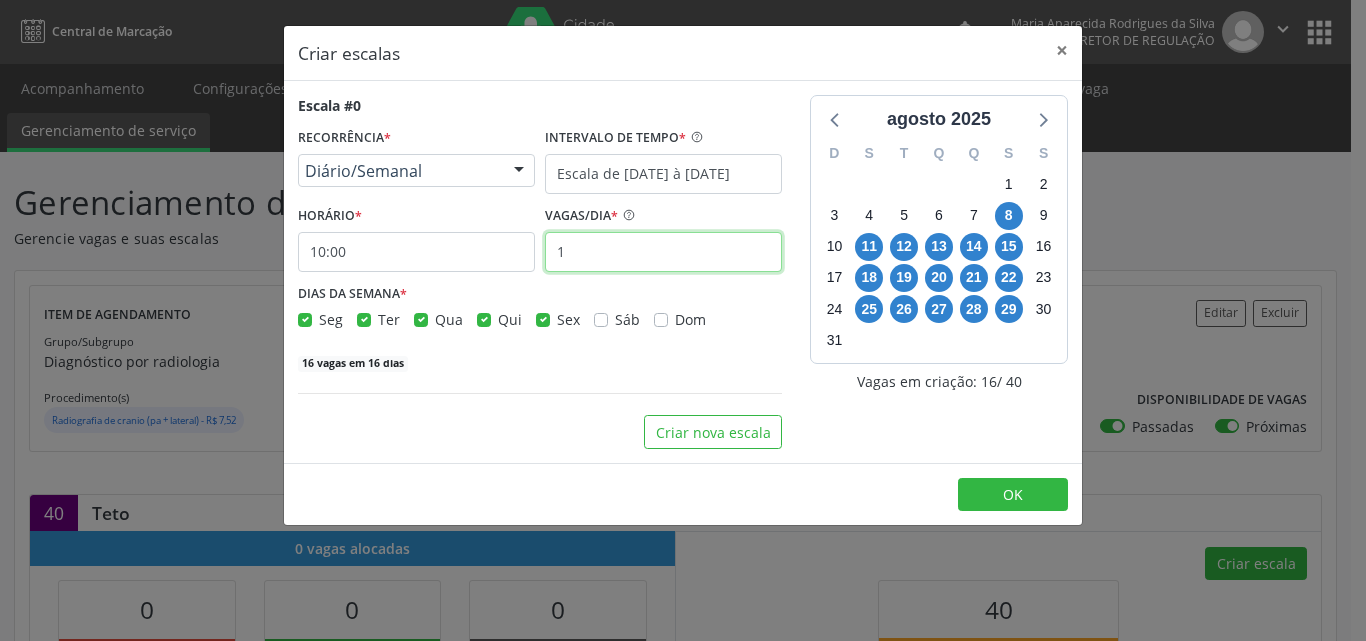 click on "1" at bounding box center (663, 252) 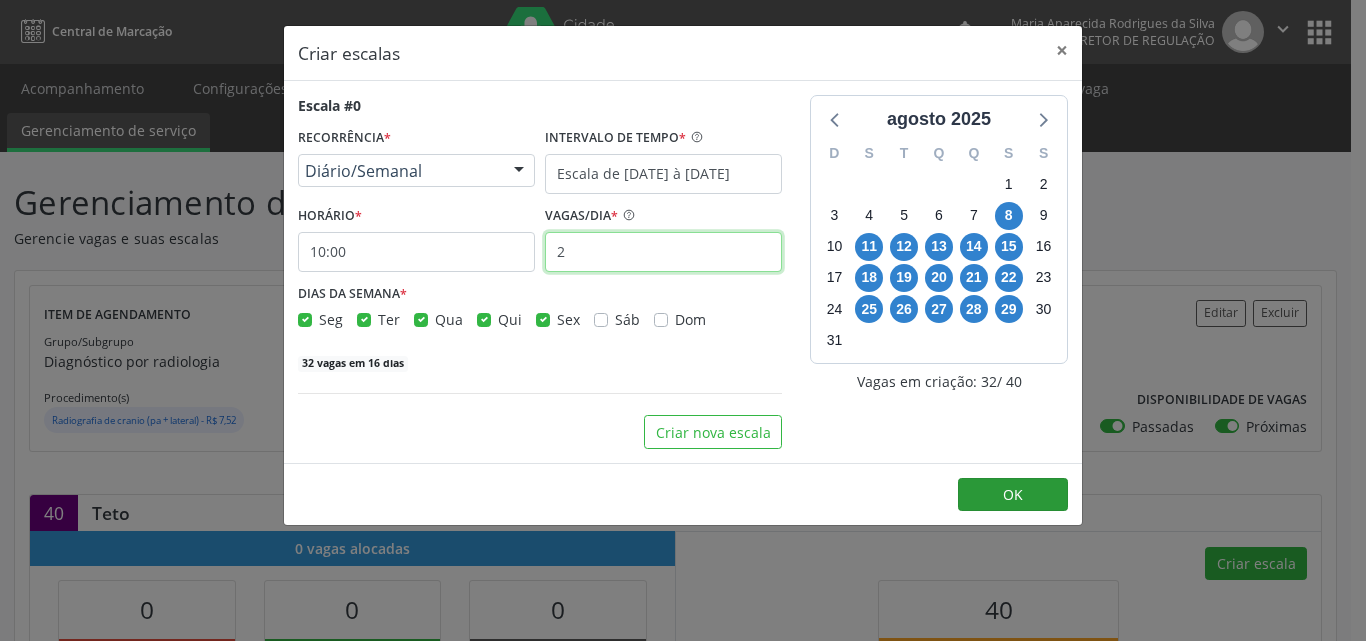 type on "2" 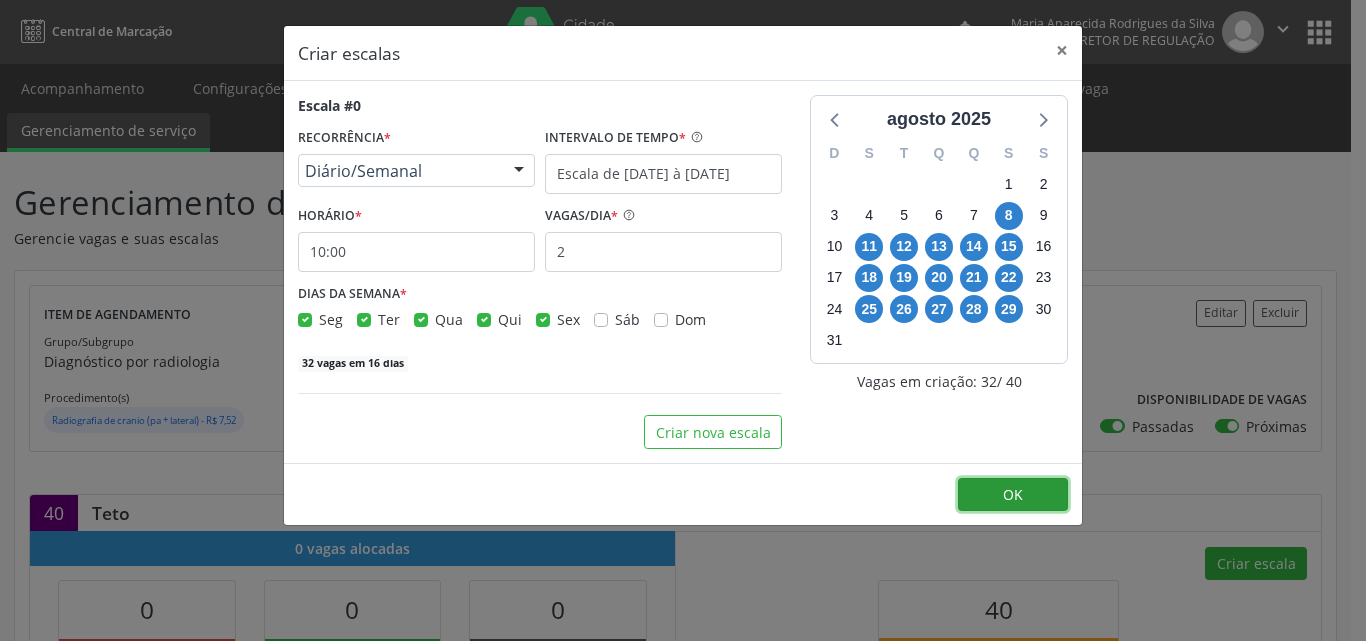 click on "OK" at bounding box center (1013, 494) 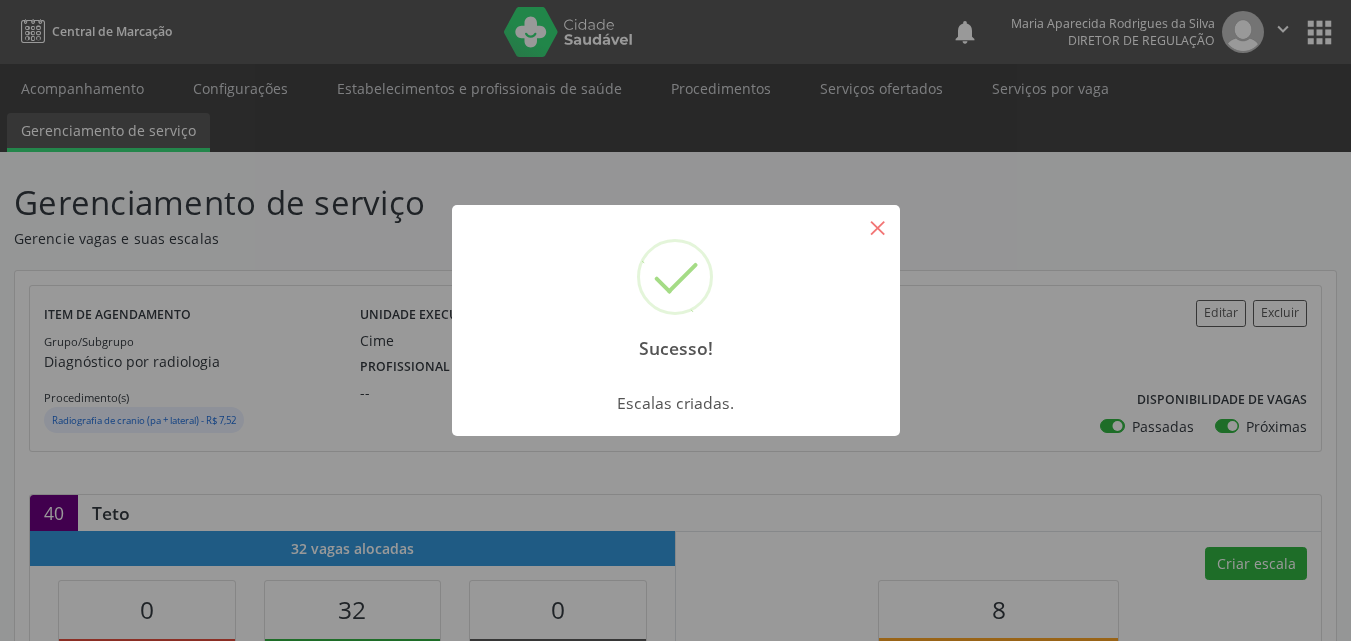 click on "×" at bounding box center [878, 227] 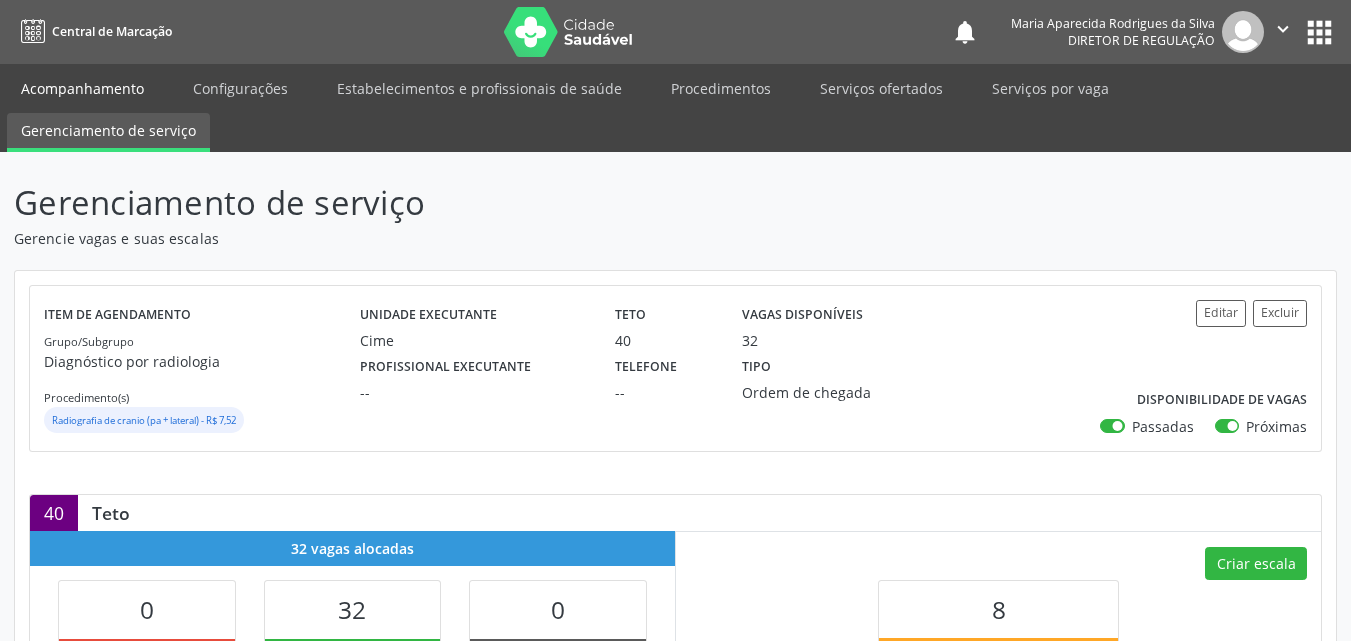 click on "Acompanhamento" at bounding box center [82, 88] 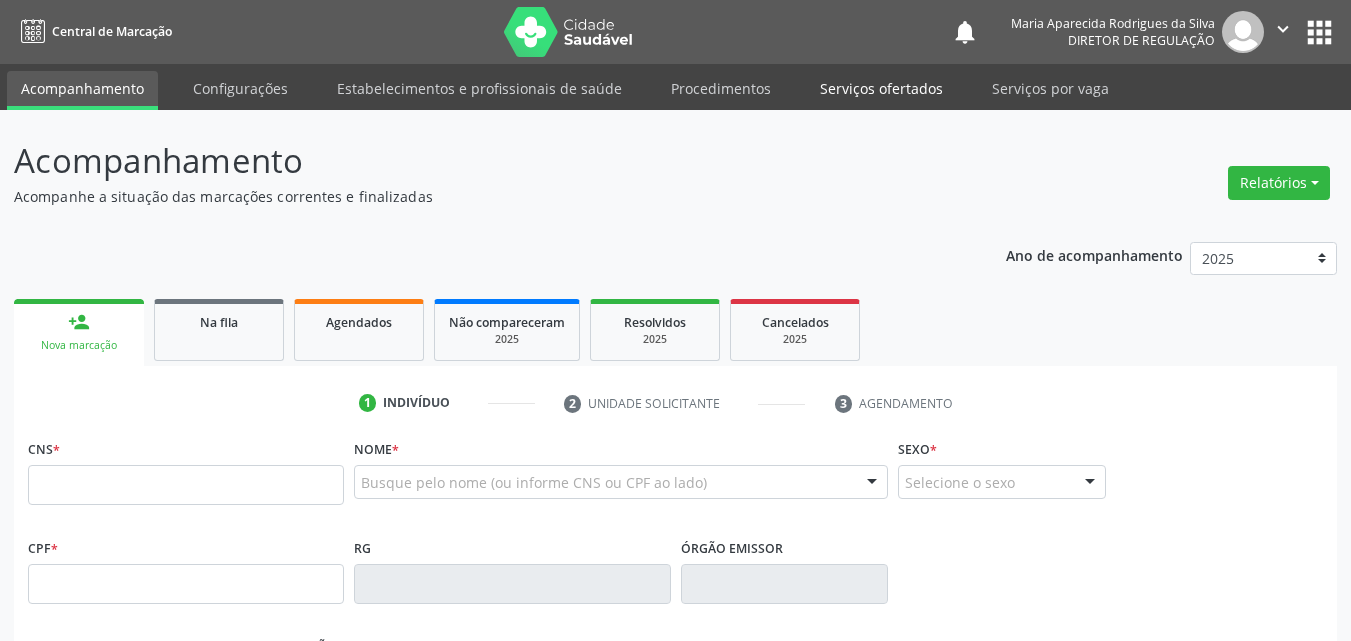 click on "Serviços ofertados" at bounding box center [881, 88] 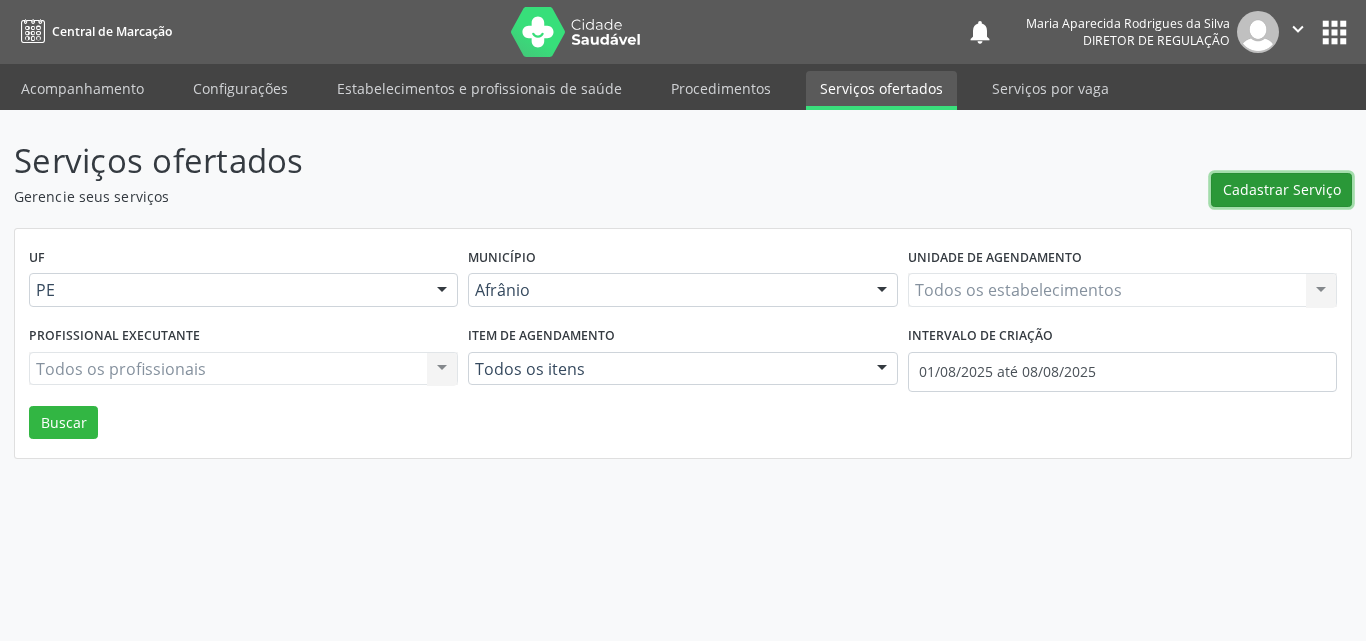 click on "Cadastrar Serviço" at bounding box center [1281, 190] 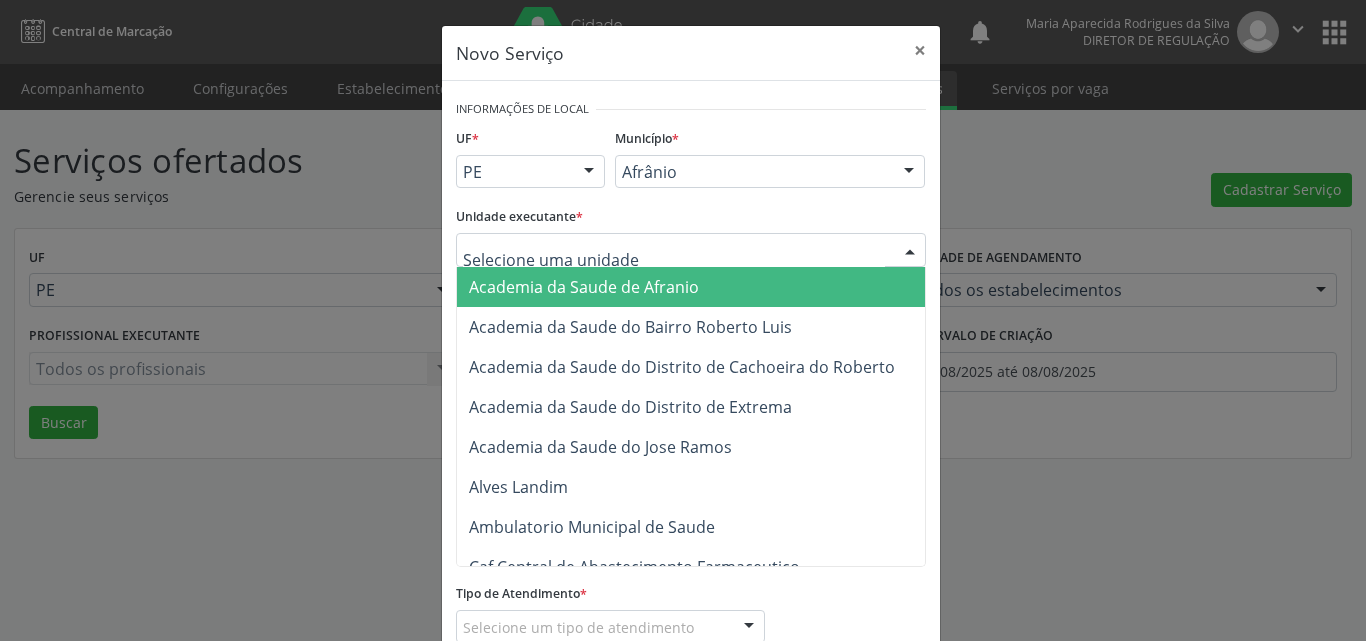 click at bounding box center (691, 250) 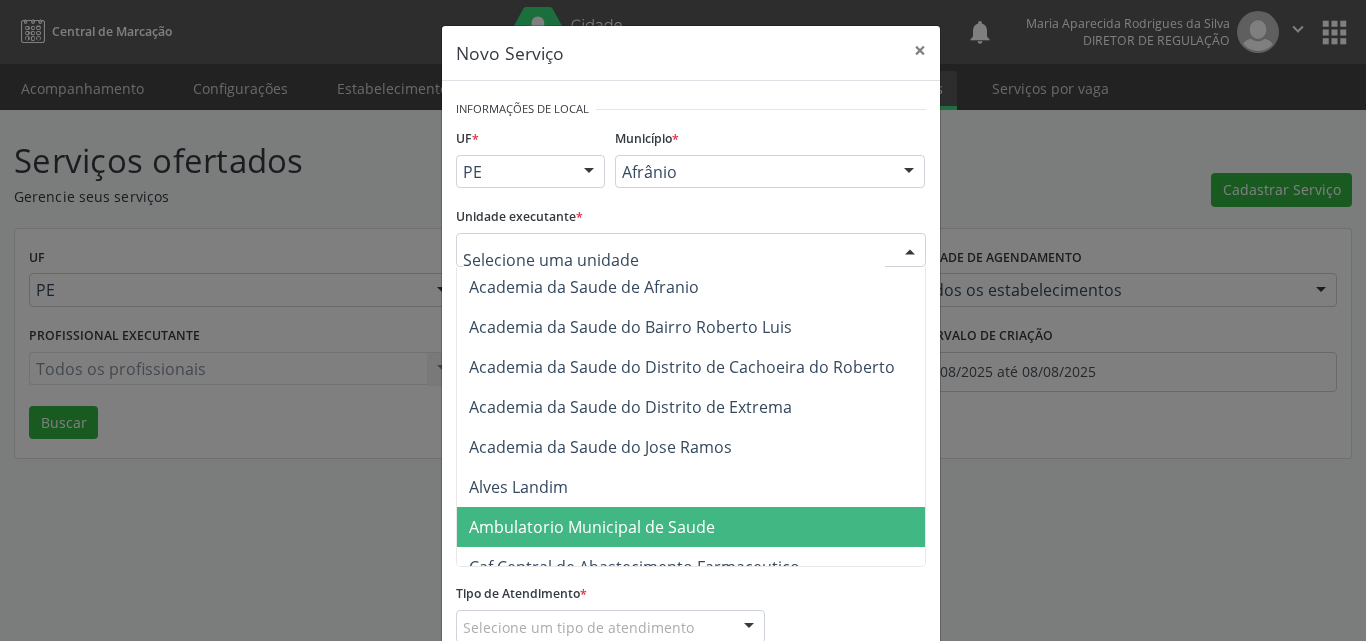click on "Ambulatorio Municipal de Saude" at bounding box center [592, 527] 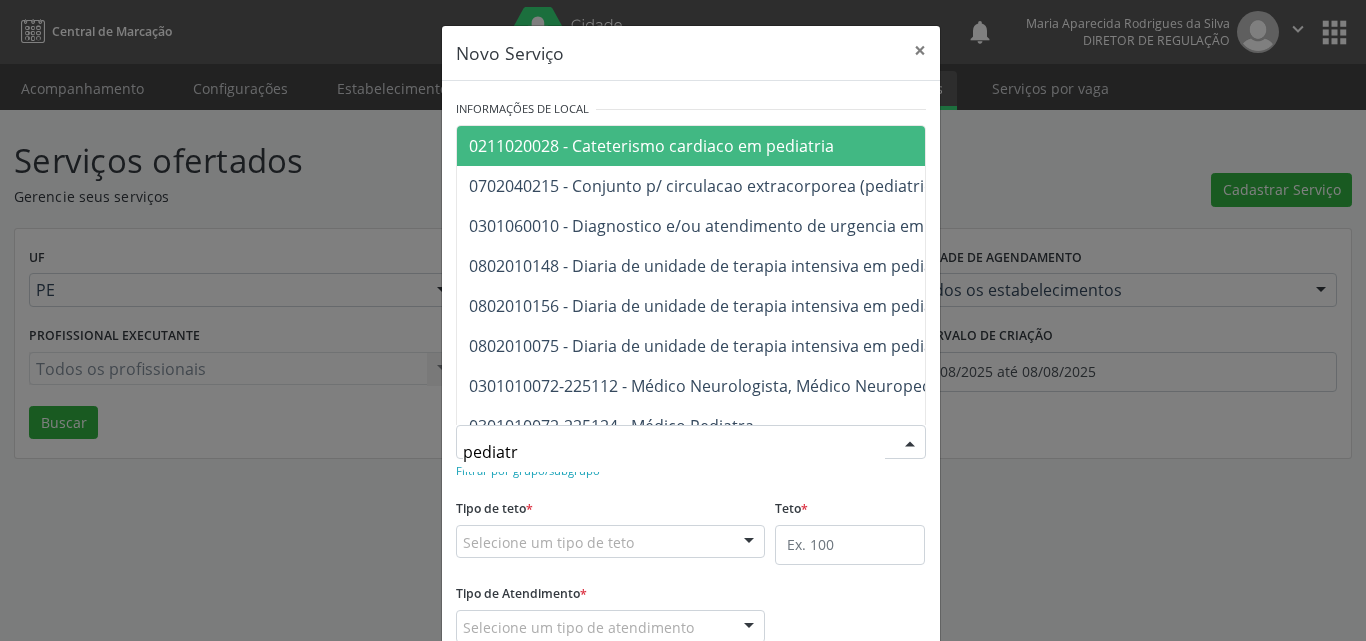 type on "pediatra" 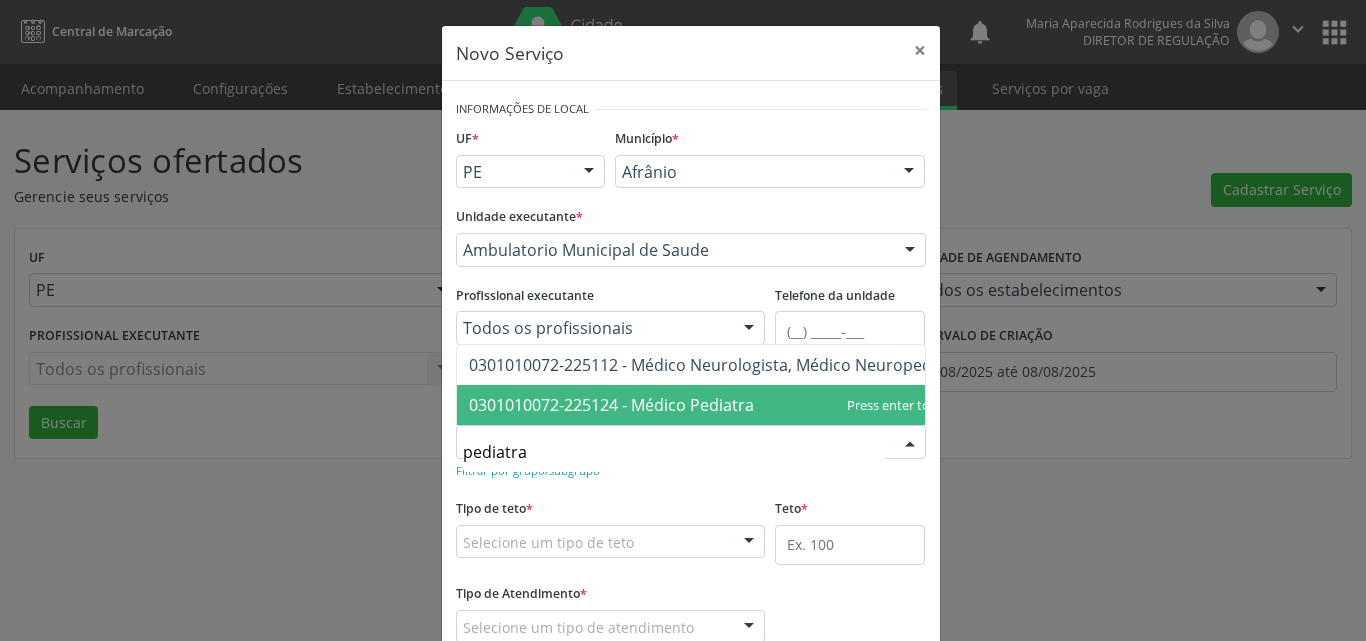 click on "0301010072-225124 - Médico Pediatra" at bounding box center (611, 405) 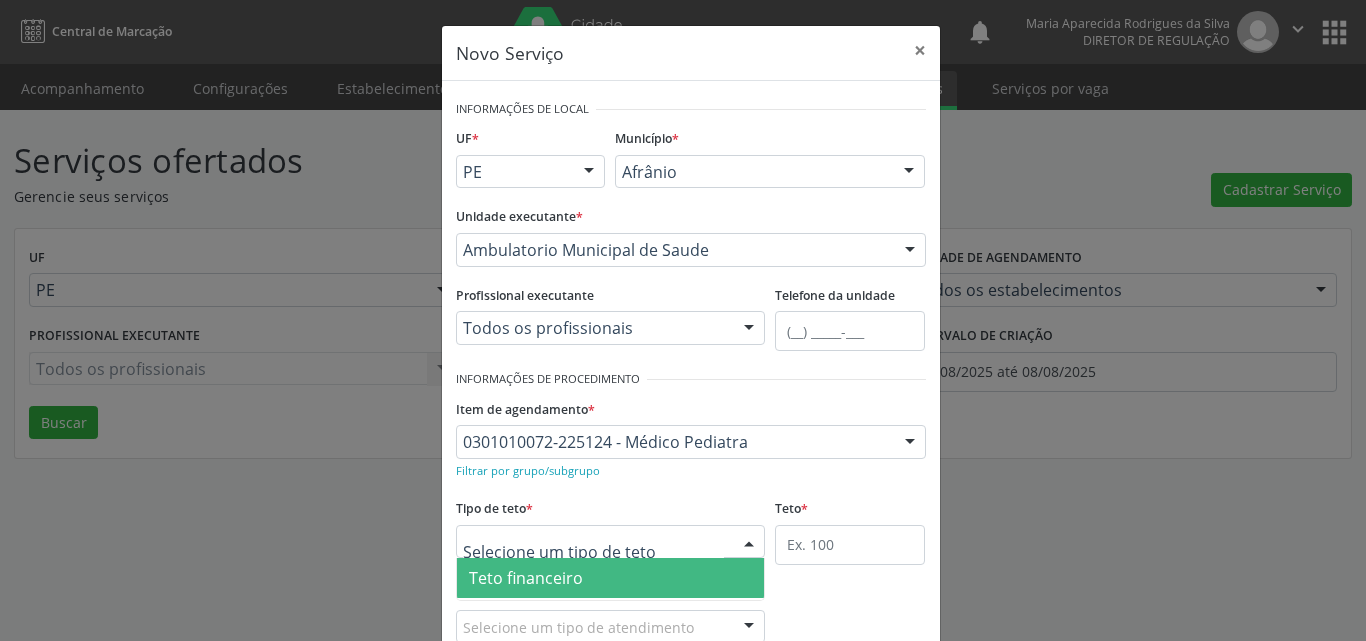 scroll, scrollTop: 100, scrollLeft: 0, axis: vertical 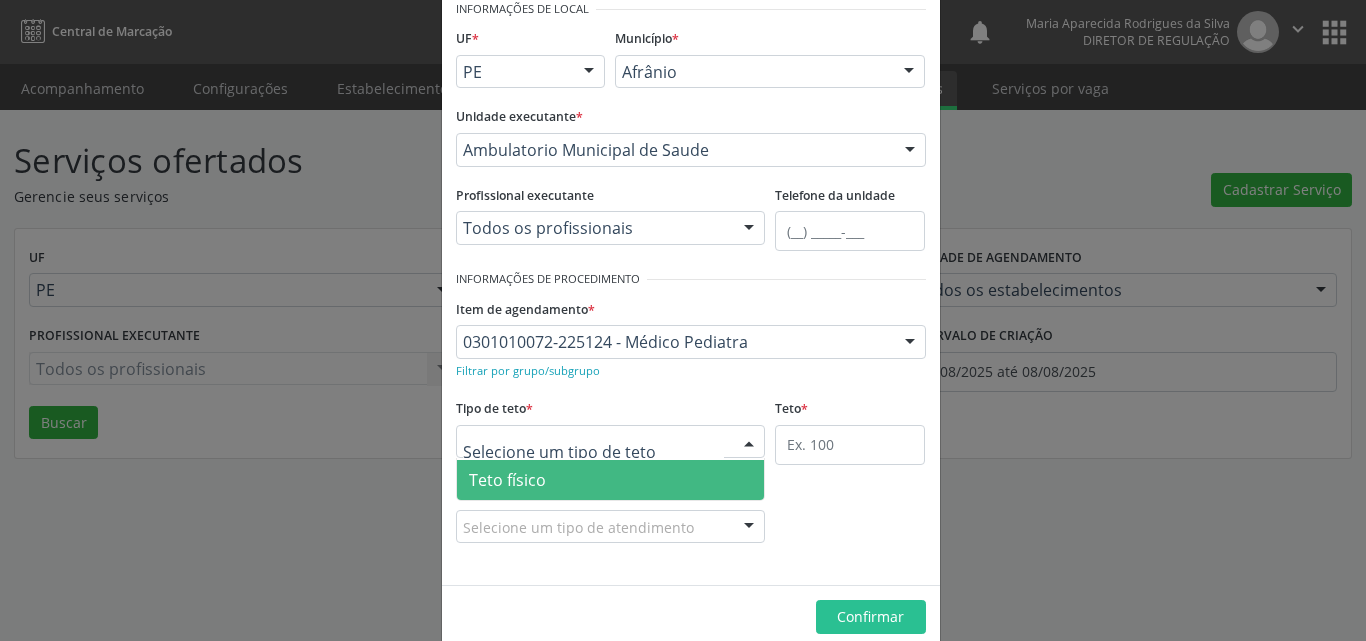 click on "Teto físico" at bounding box center (611, 480) 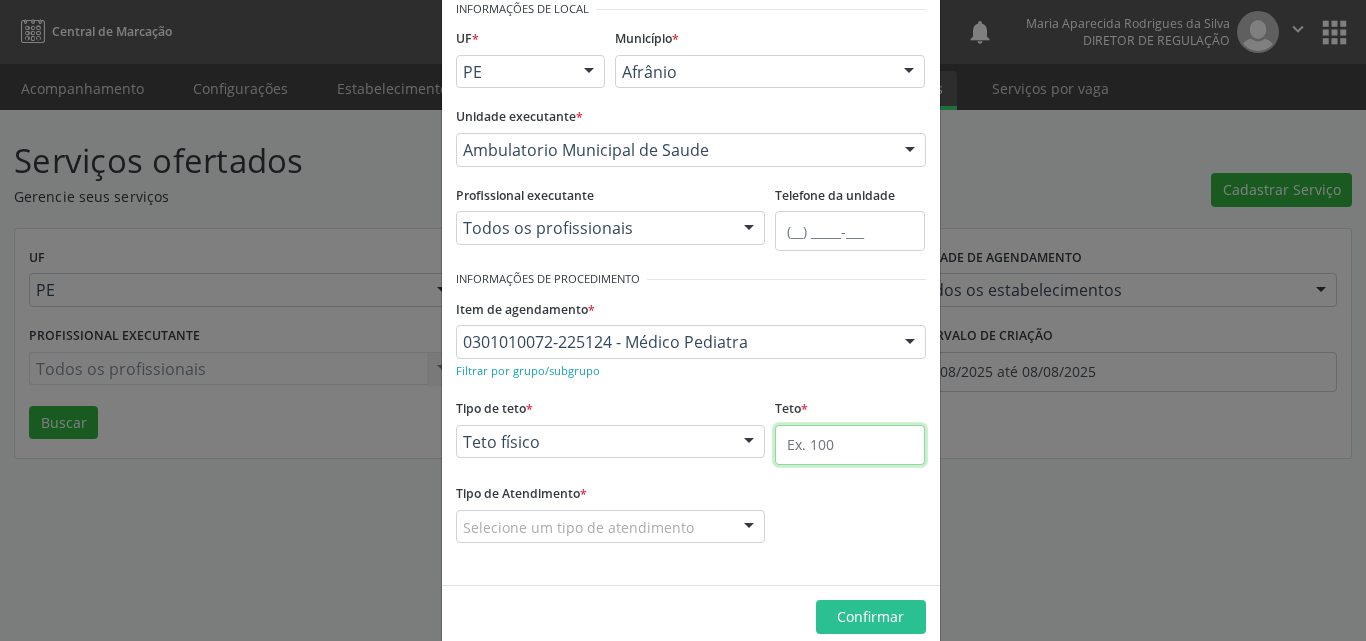 click at bounding box center [850, 445] 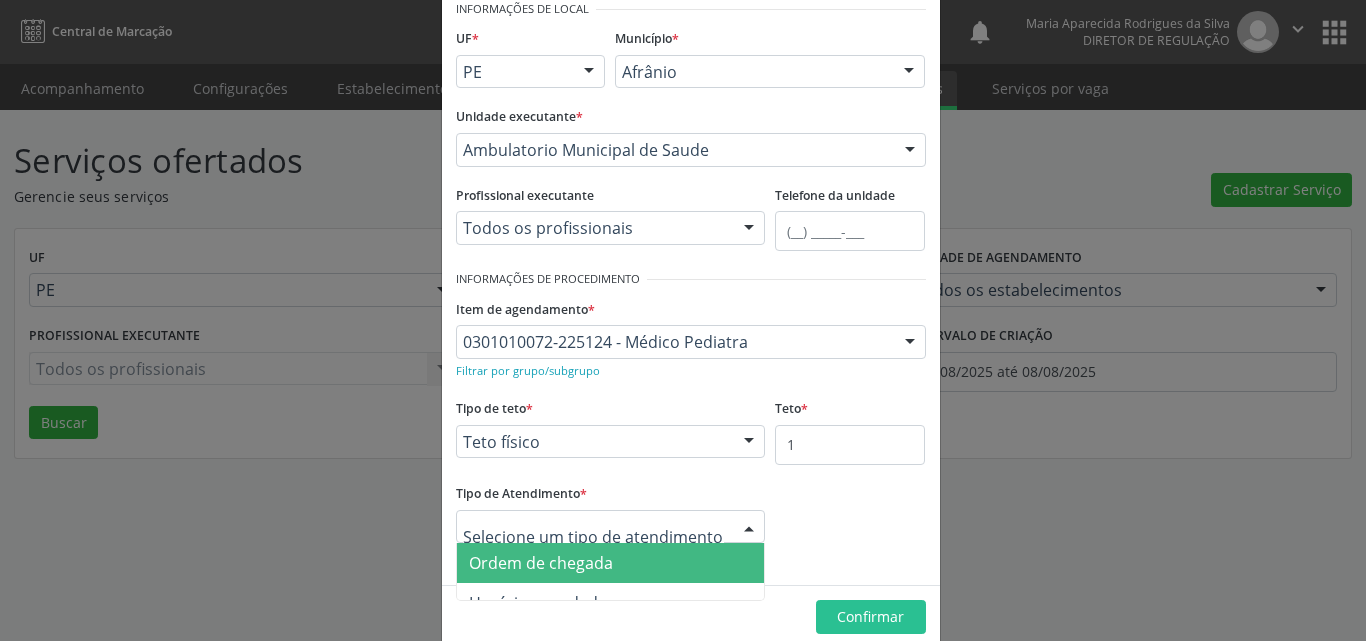 click on "Ordem de chegada" at bounding box center (611, 563) 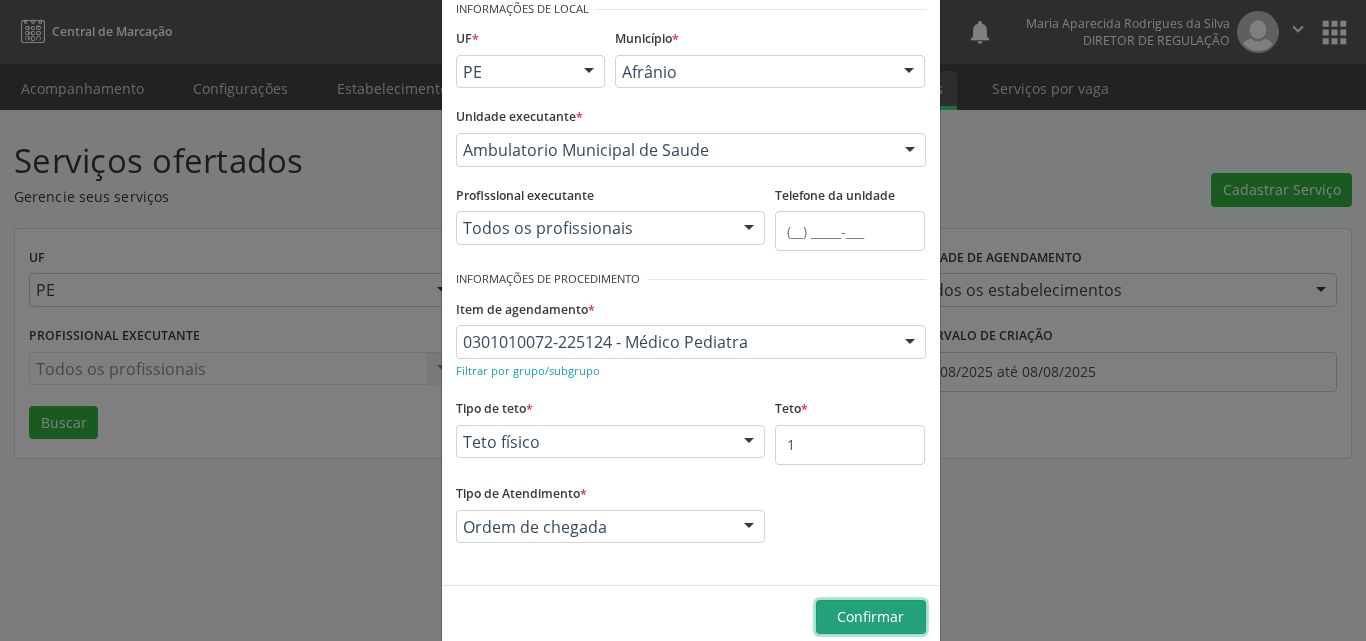 click on "Confirmar" at bounding box center (870, 616) 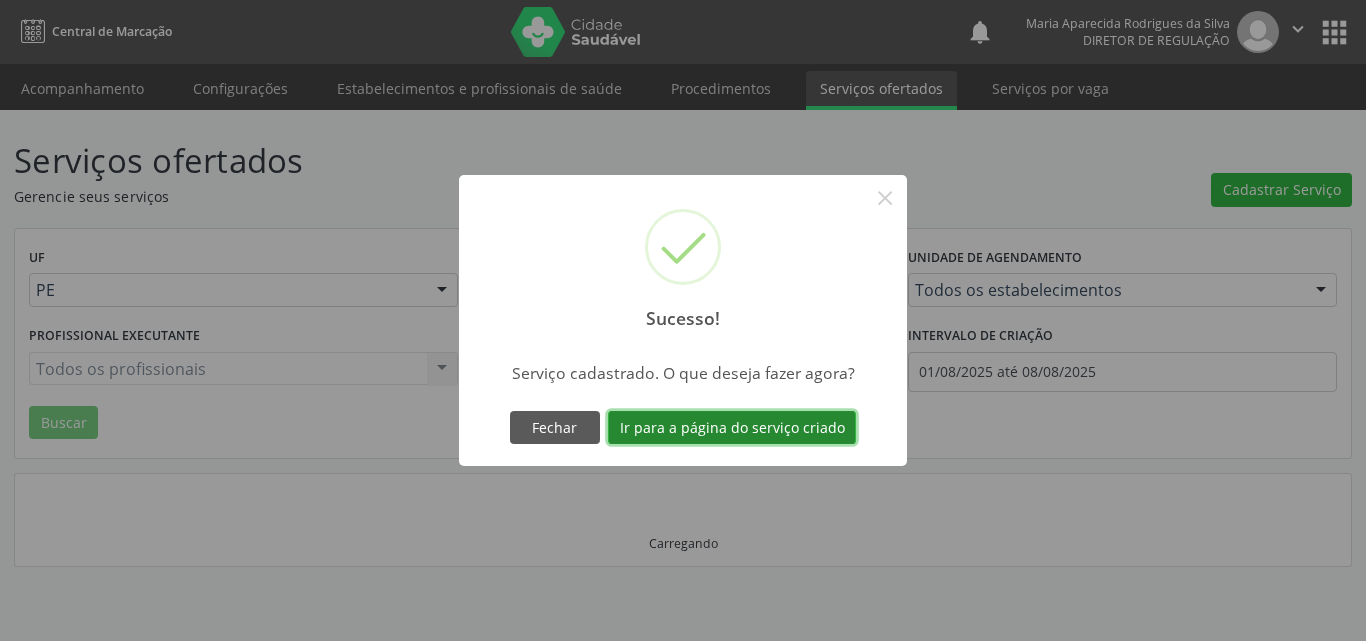 click on "Ir para a página do serviço criado" at bounding box center [732, 428] 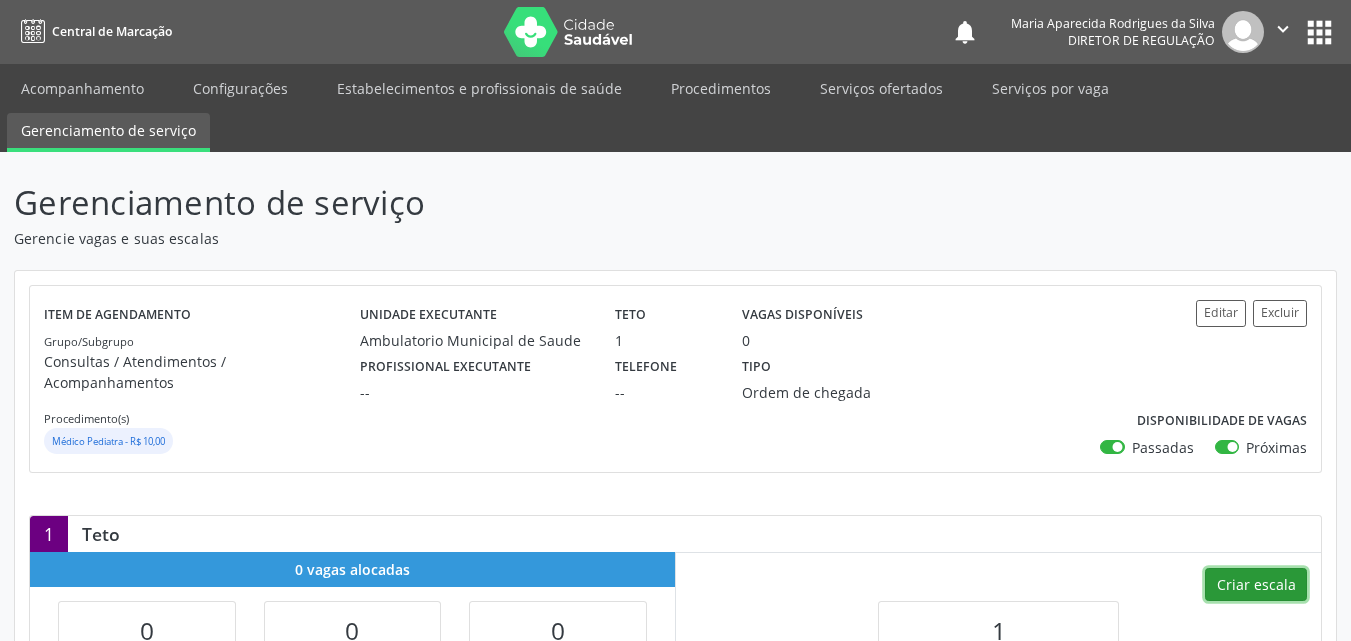 click on "Criar escala" at bounding box center [1256, 585] 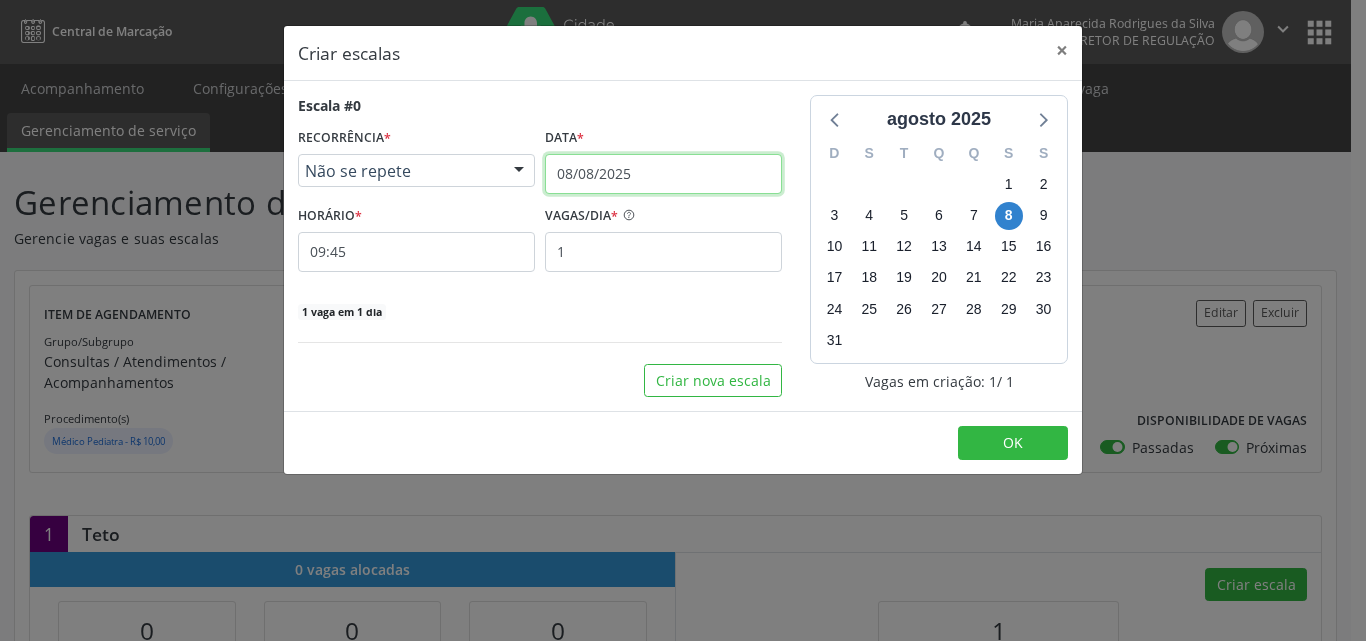 click on "08/08/2025" at bounding box center [663, 174] 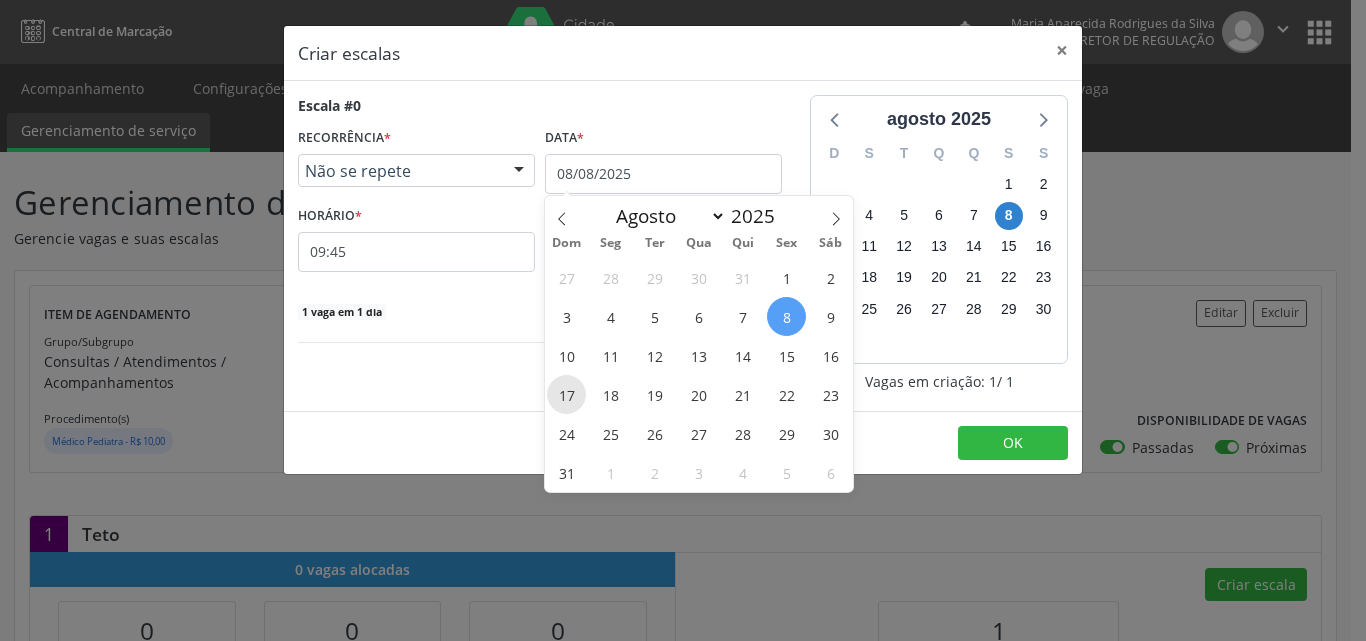 click on "17" at bounding box center [566, 394] 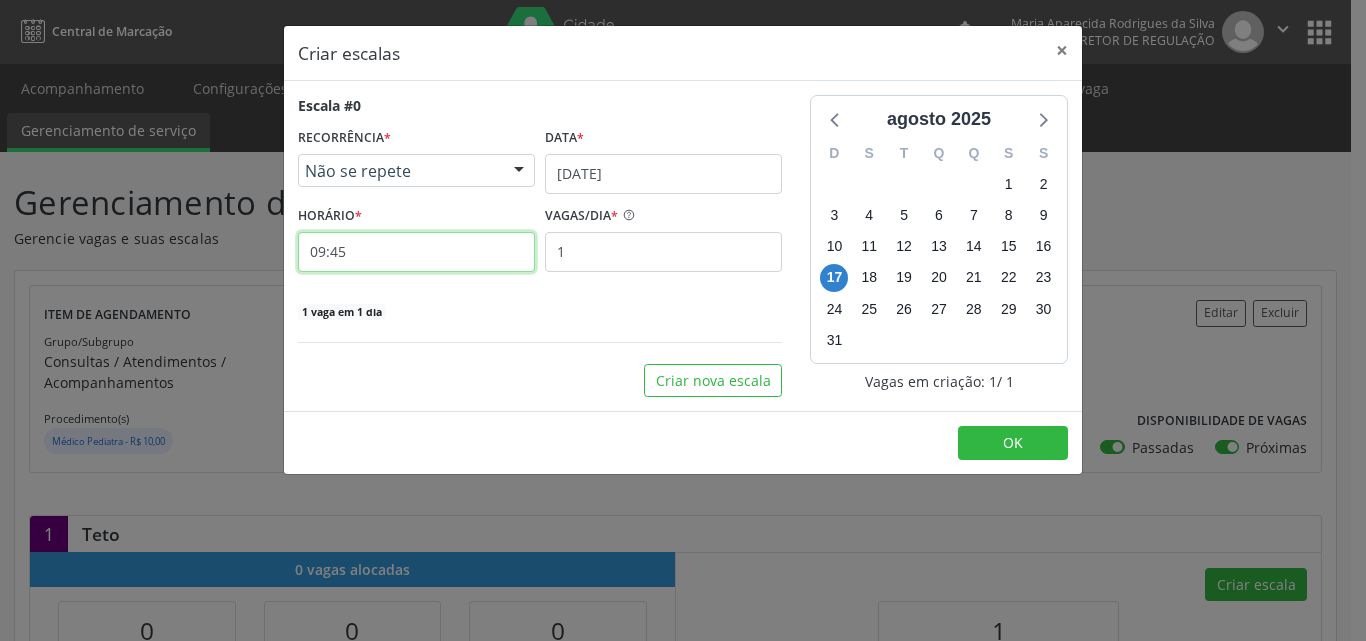 click on "09:45" at bounding box center [416, 252] 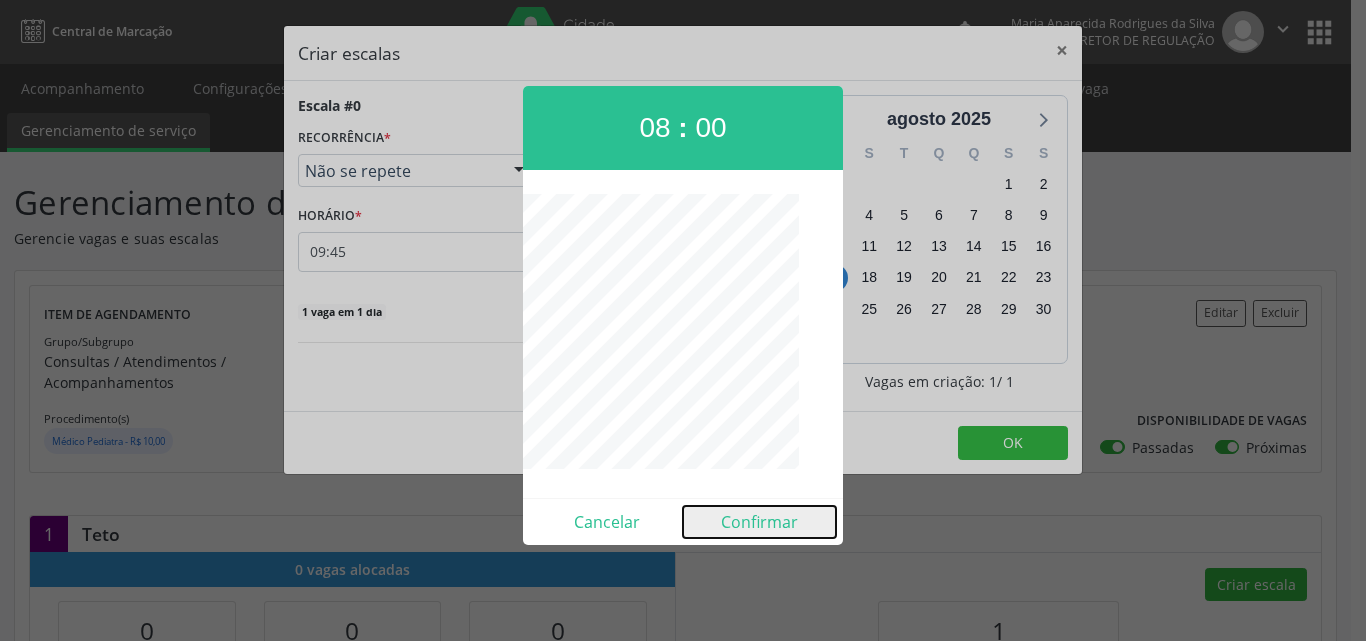 click on "Confirmar" at bounding box center [759, 522] 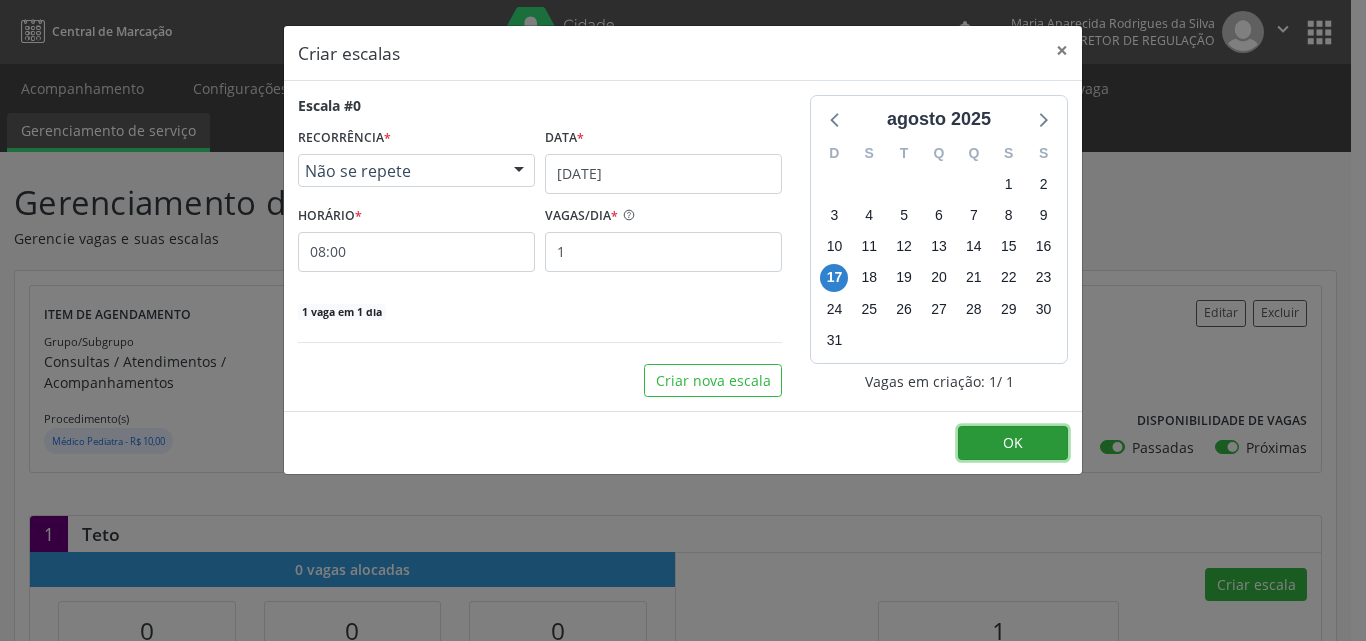 click on "OK" at bounding box center [1013, 443] 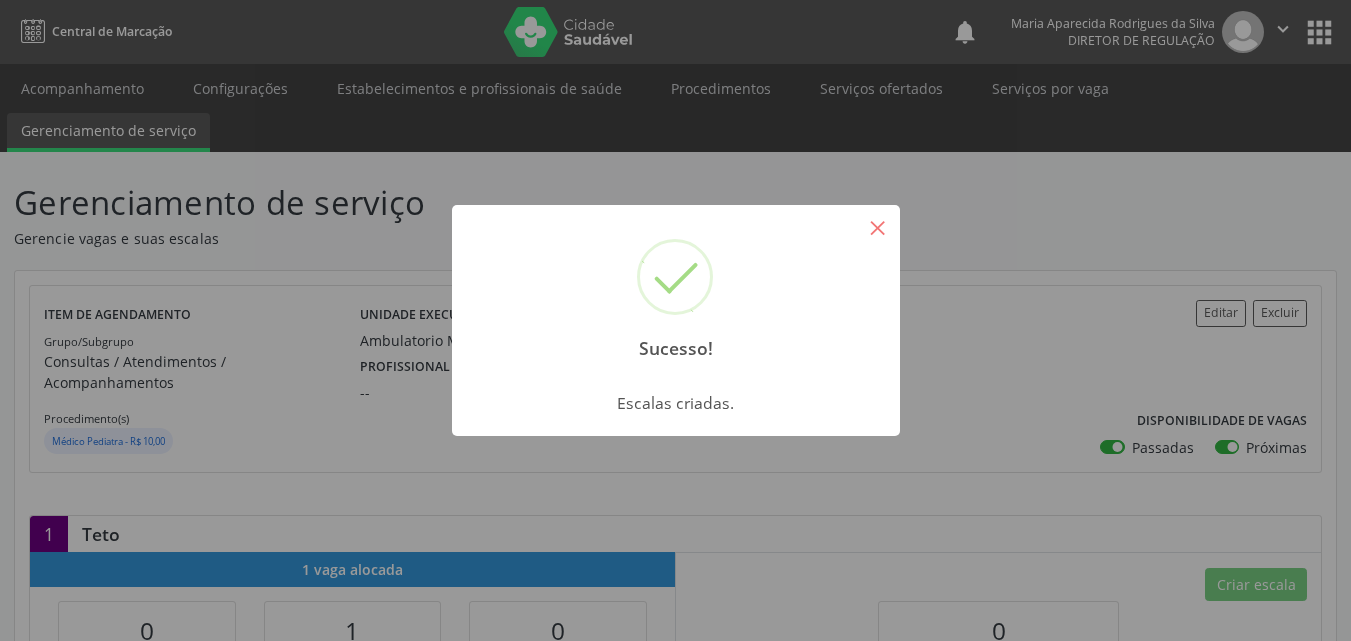 drag, startPoint x: 880, startPoint y: 229, endPoint x: 861, endPoint y: 224, distance: 19.646883 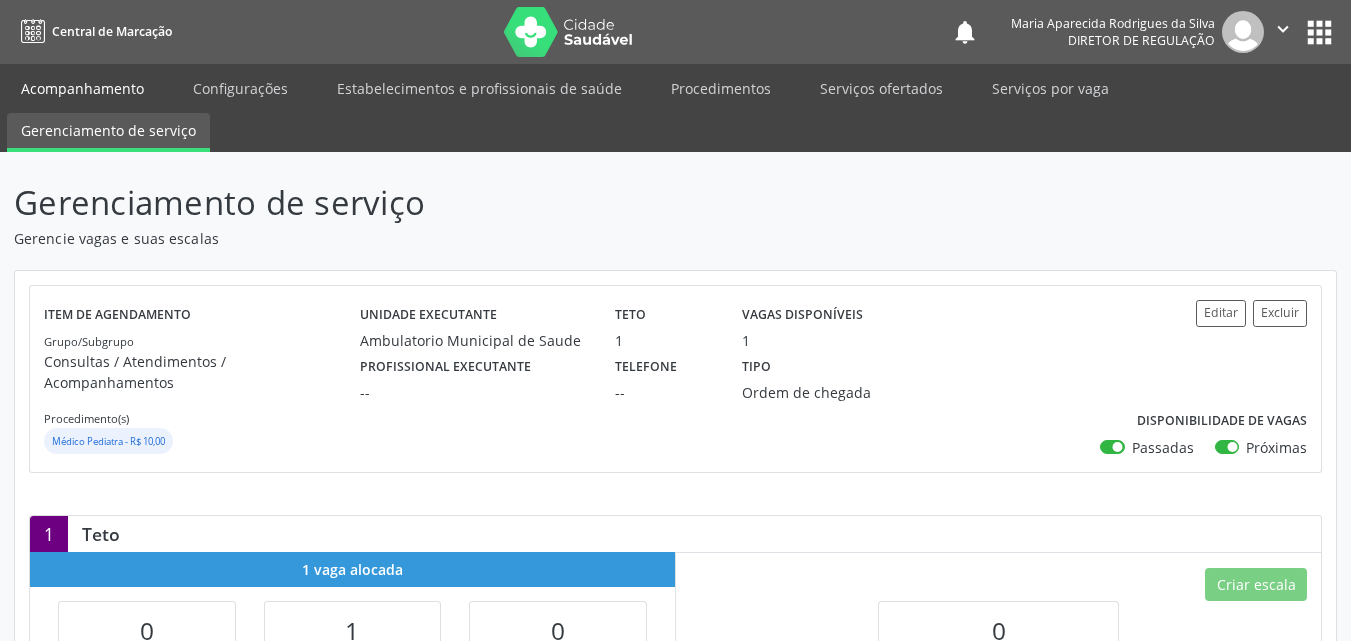 click on "Acompanhamento" at bounding box center (82, 88) 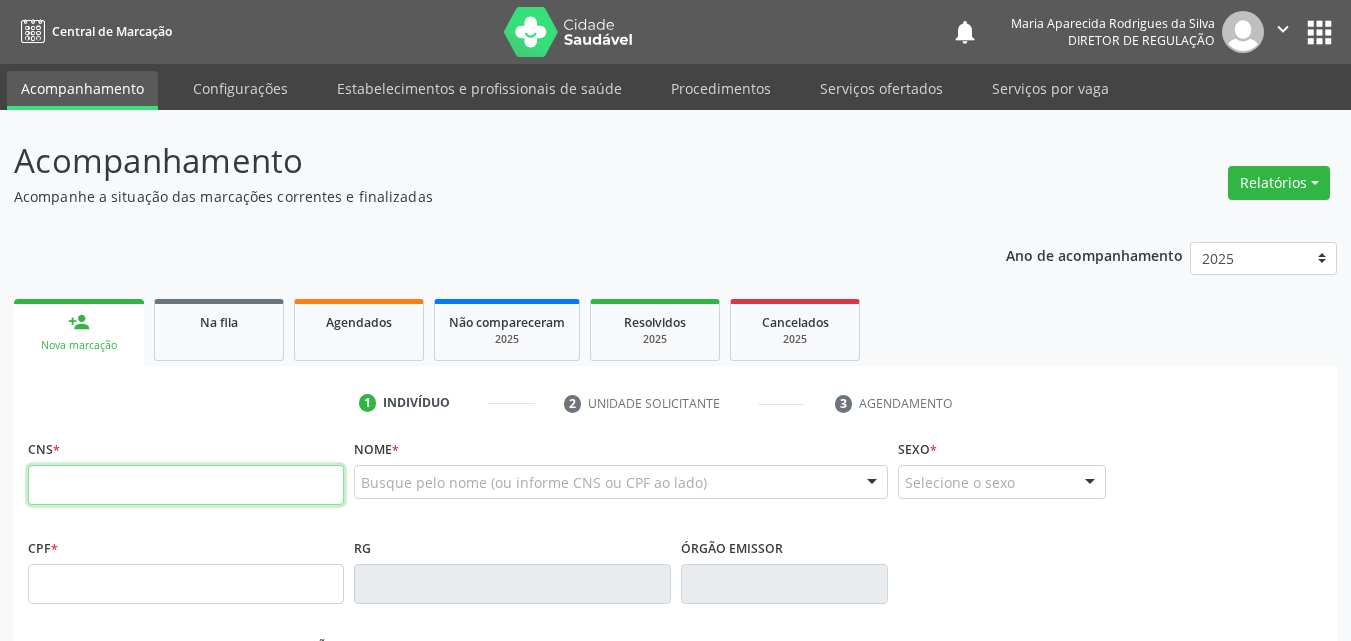 click at bounding box center [186, 485] 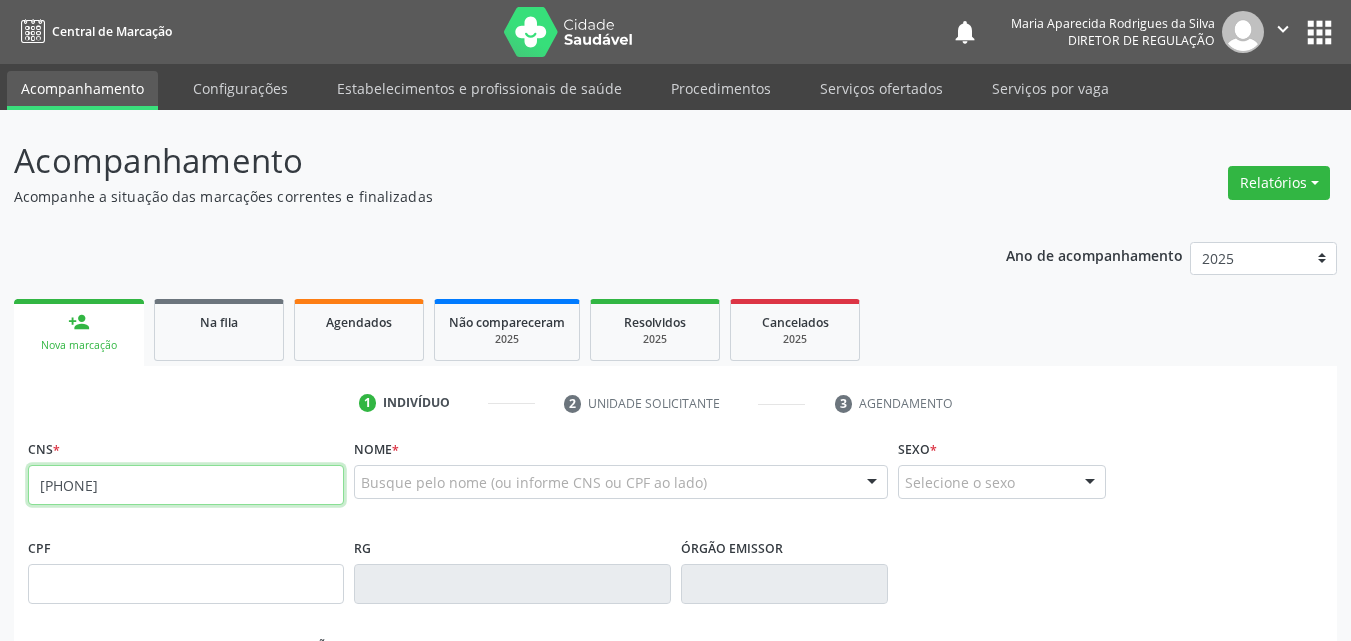 type on "706 5033 5740 5694" 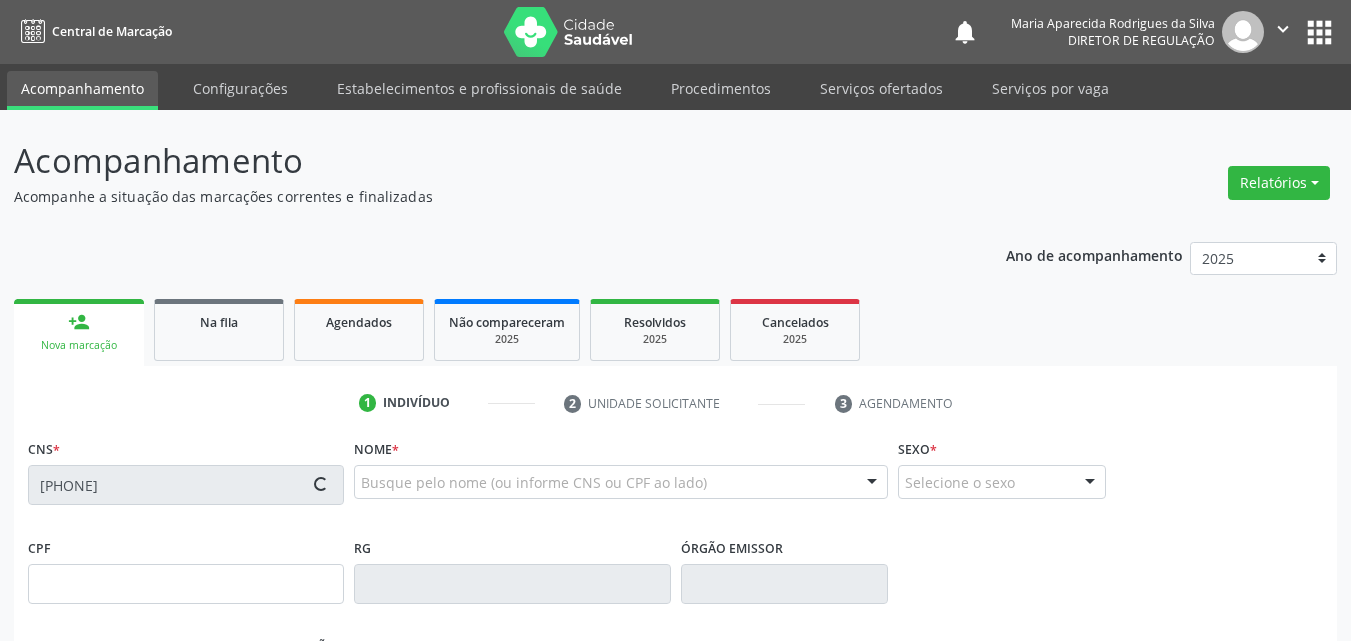 type on "181.677.174-02" 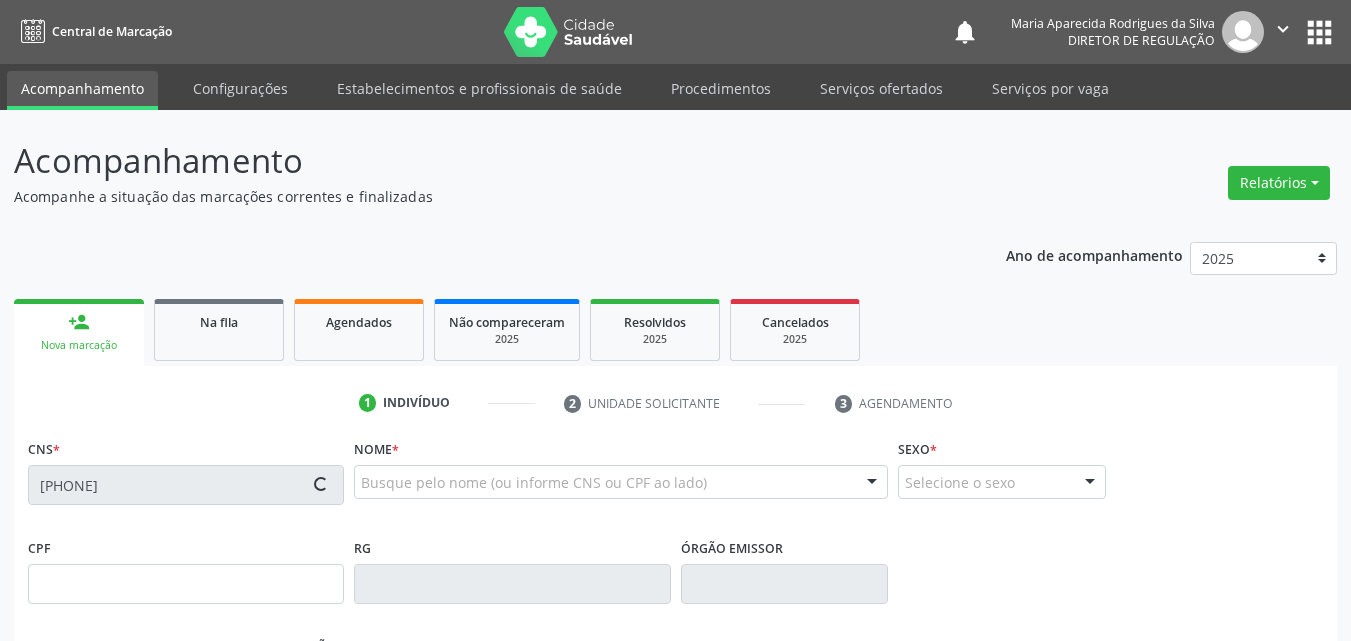type on "06/05/2022" 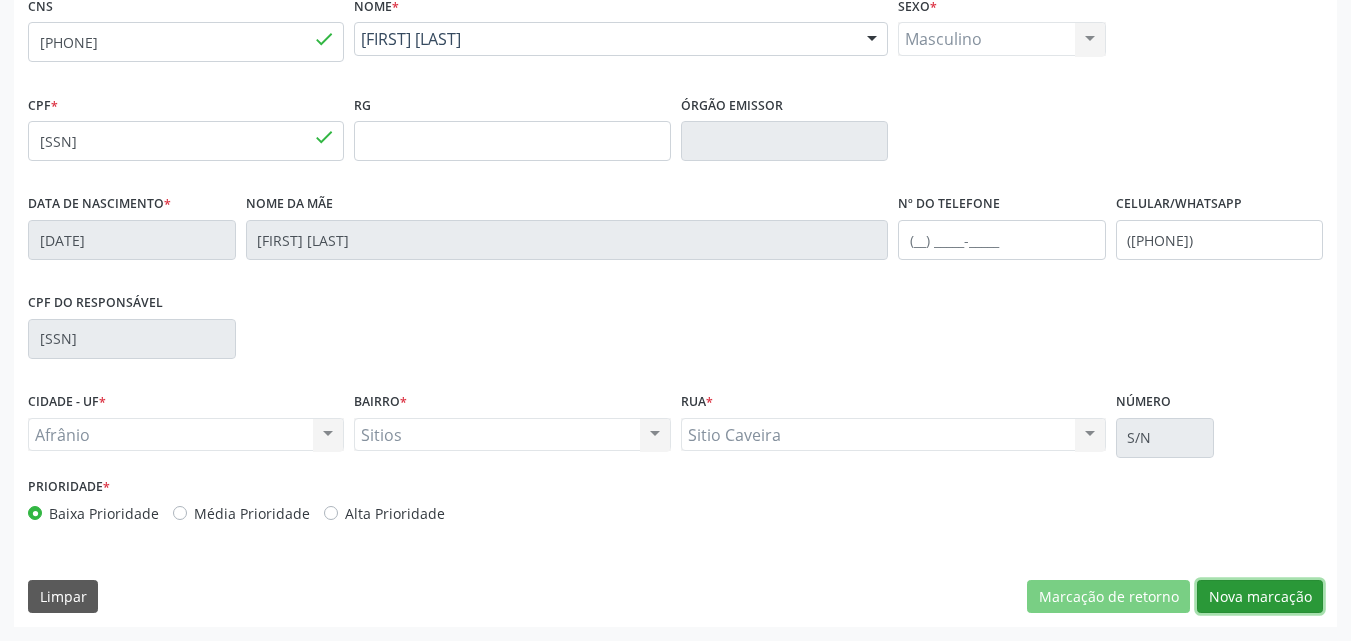 click on "Nova marcação" at bounding box center (1260, 597) 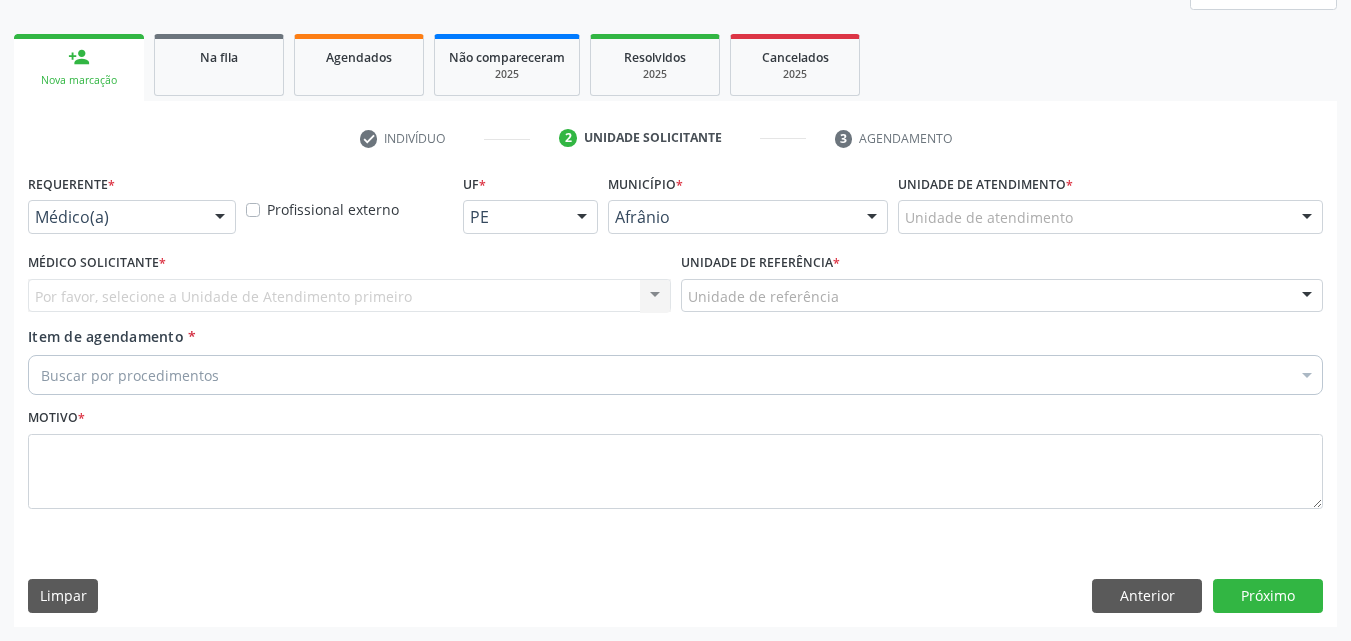 scroll, scrollTop: 265, scrollLeft: 0, axis: vertical 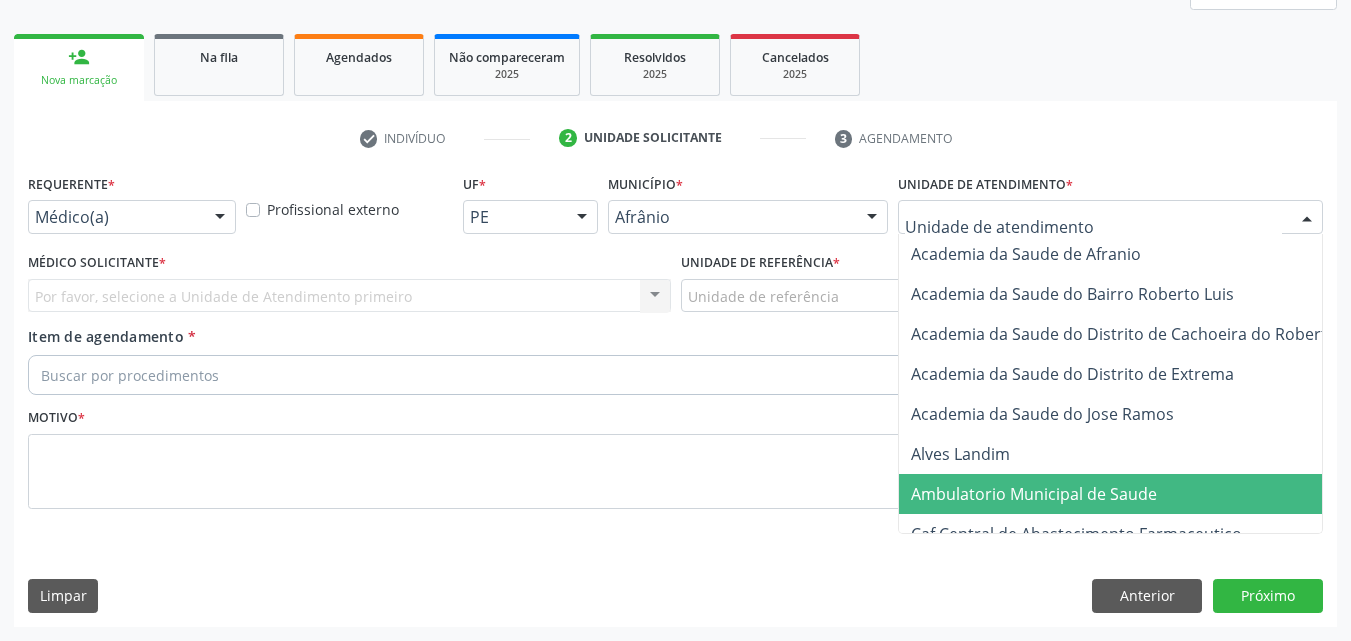 click on "Ambulatorio Municipal de Saude" at bounding box center [1034, 494] 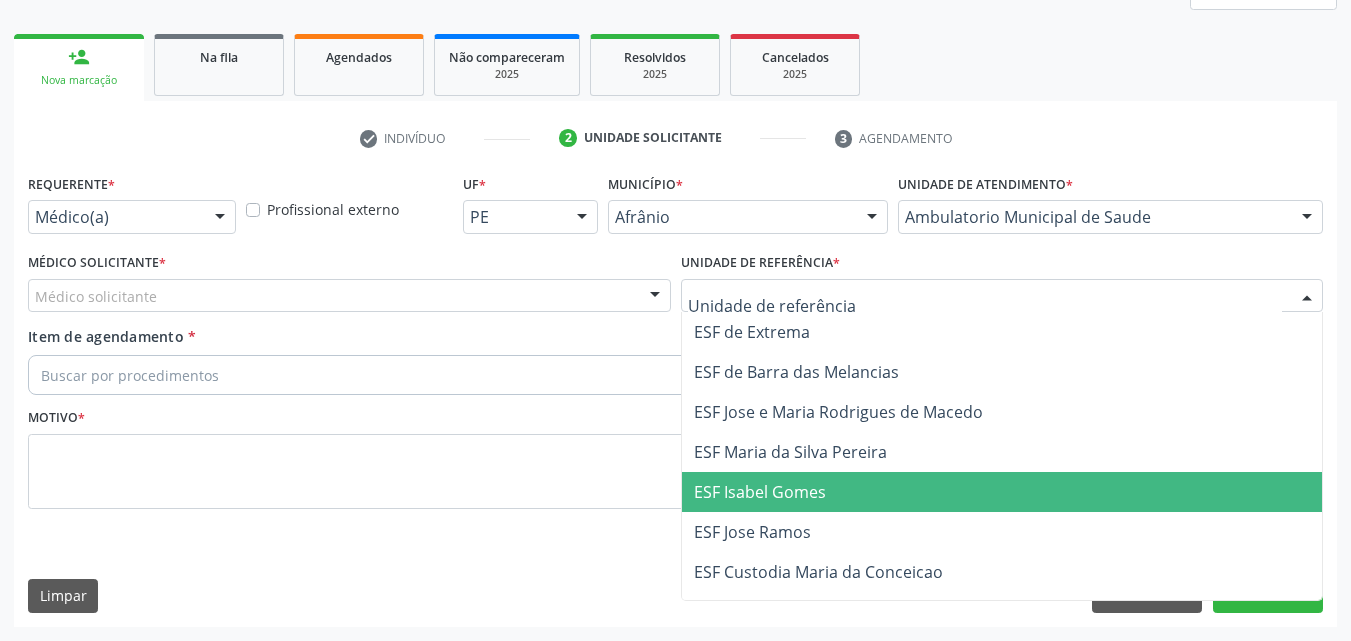 click on "ESF Isabel Gomes" at bounding box center [760, 492] 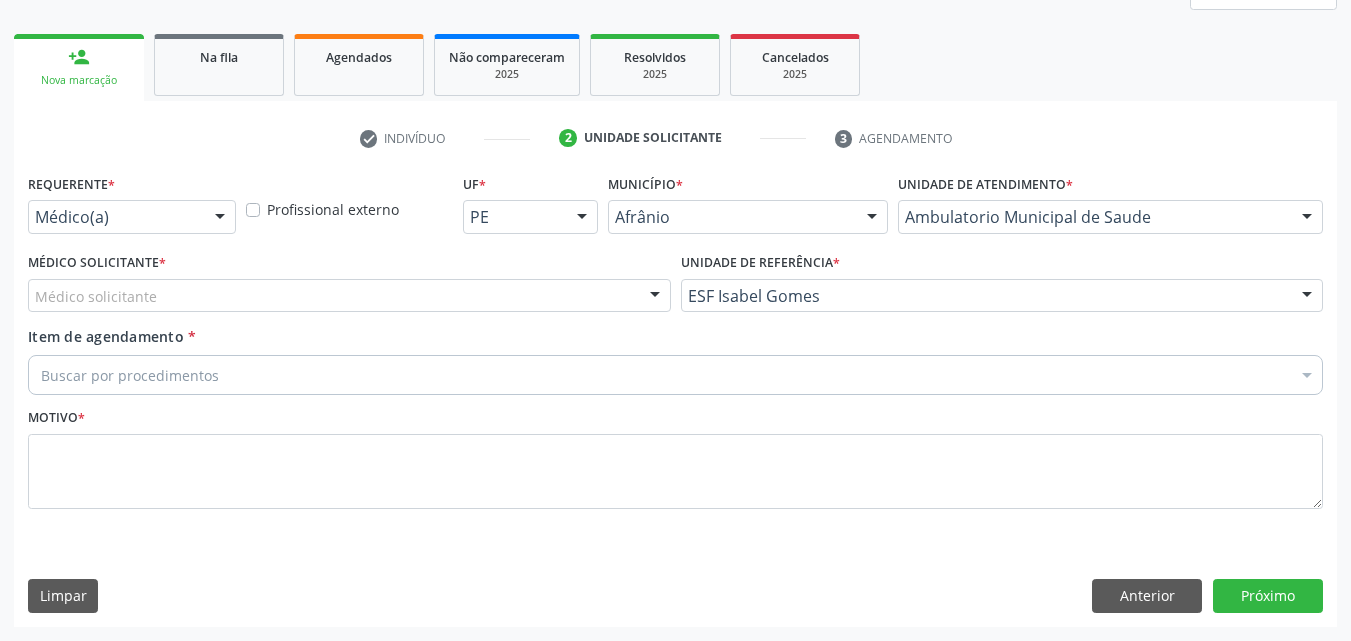 click on "Médico solicitante" at bounding box center (349, 296) 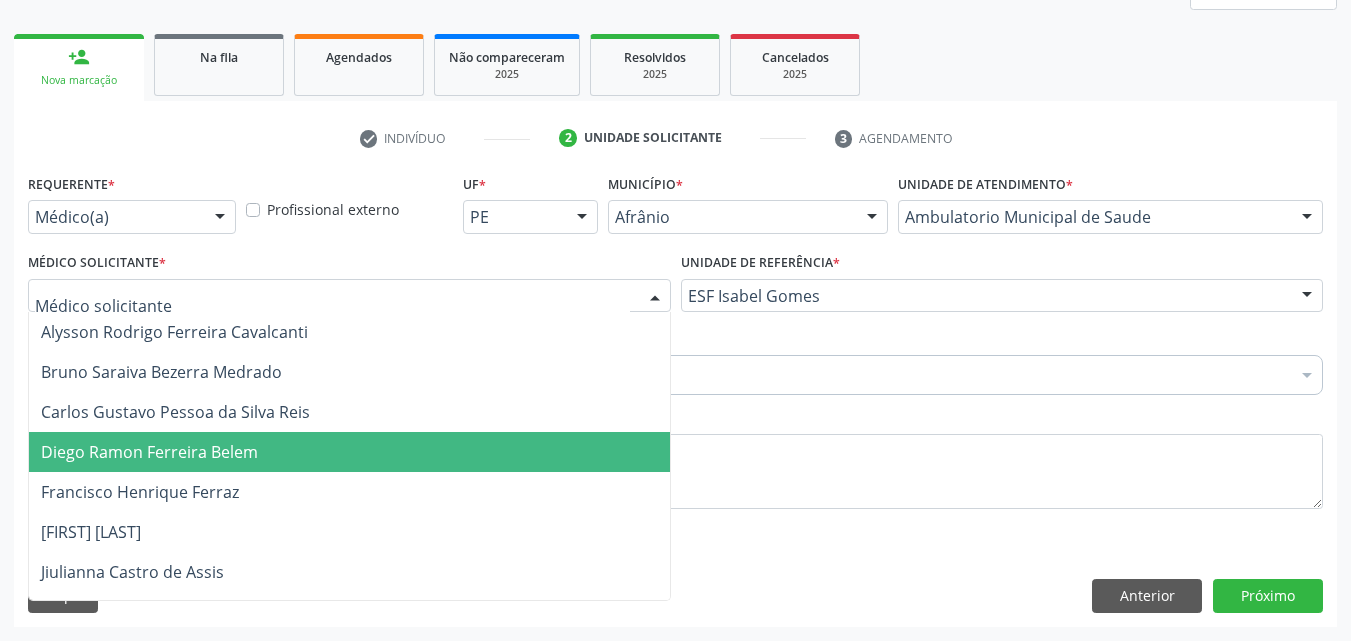 click on "Diego Ramon Ferreira Belem" at bounding box center (349, 452) 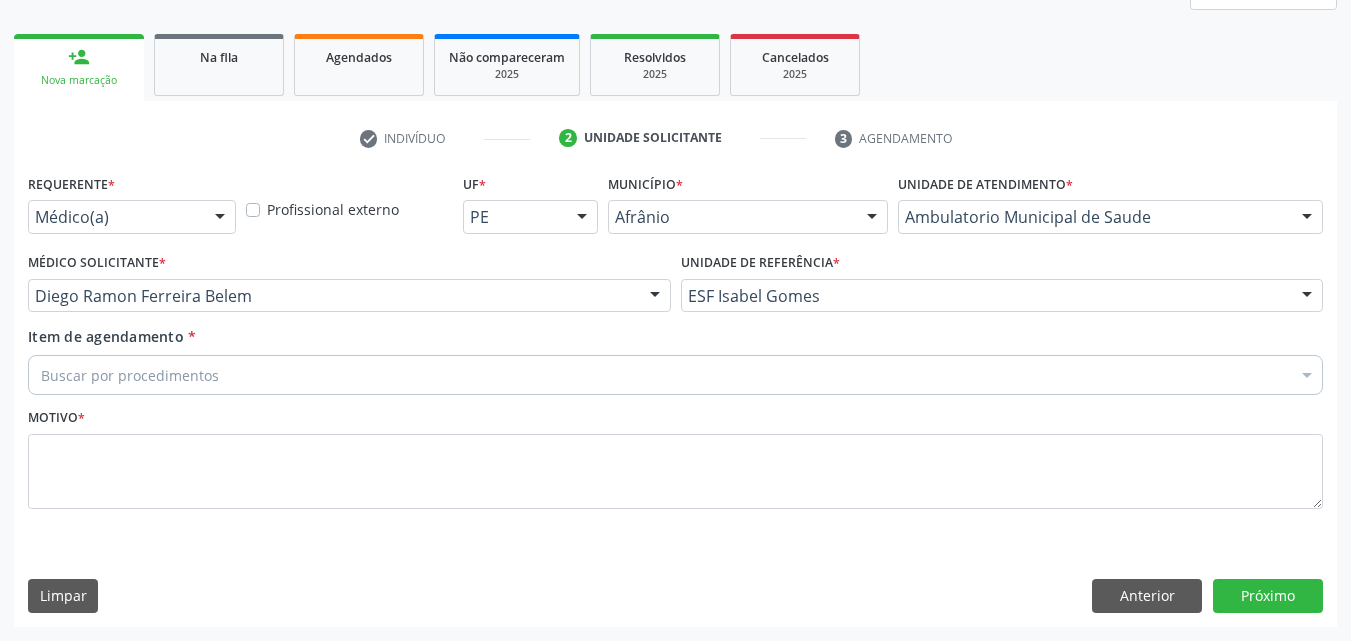 click on "Buscar por procedimentos" at bounding box center [675, 375] 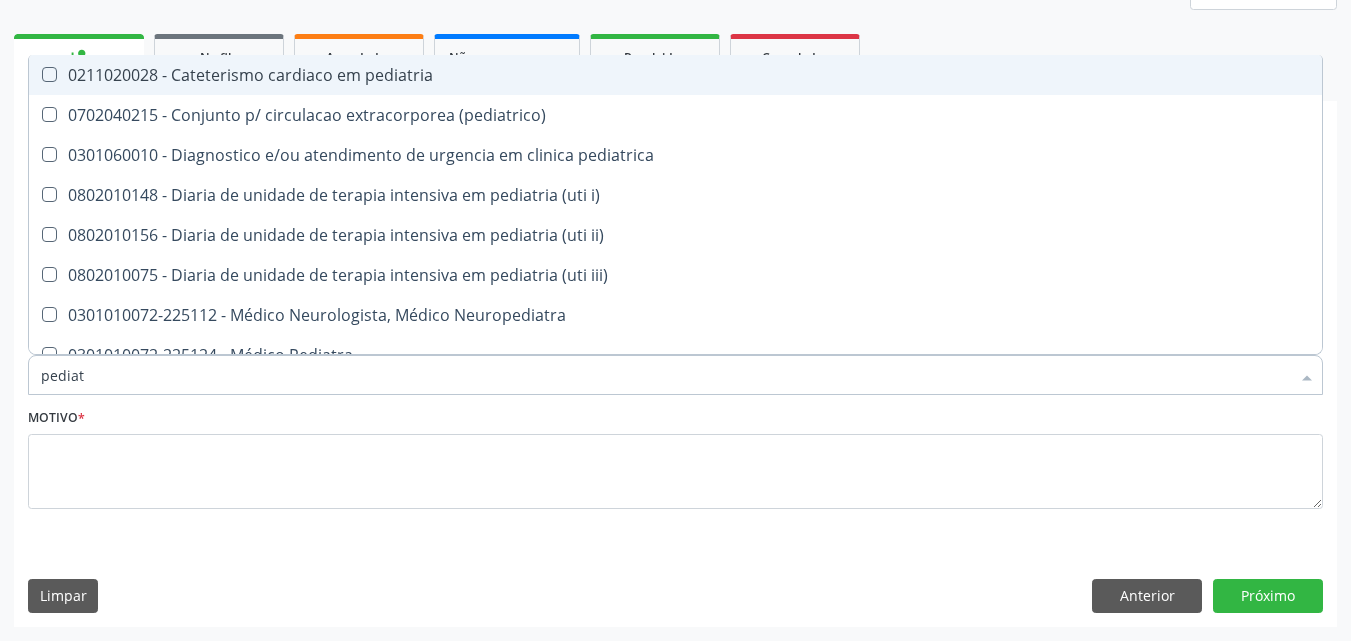 type on "pediatr" 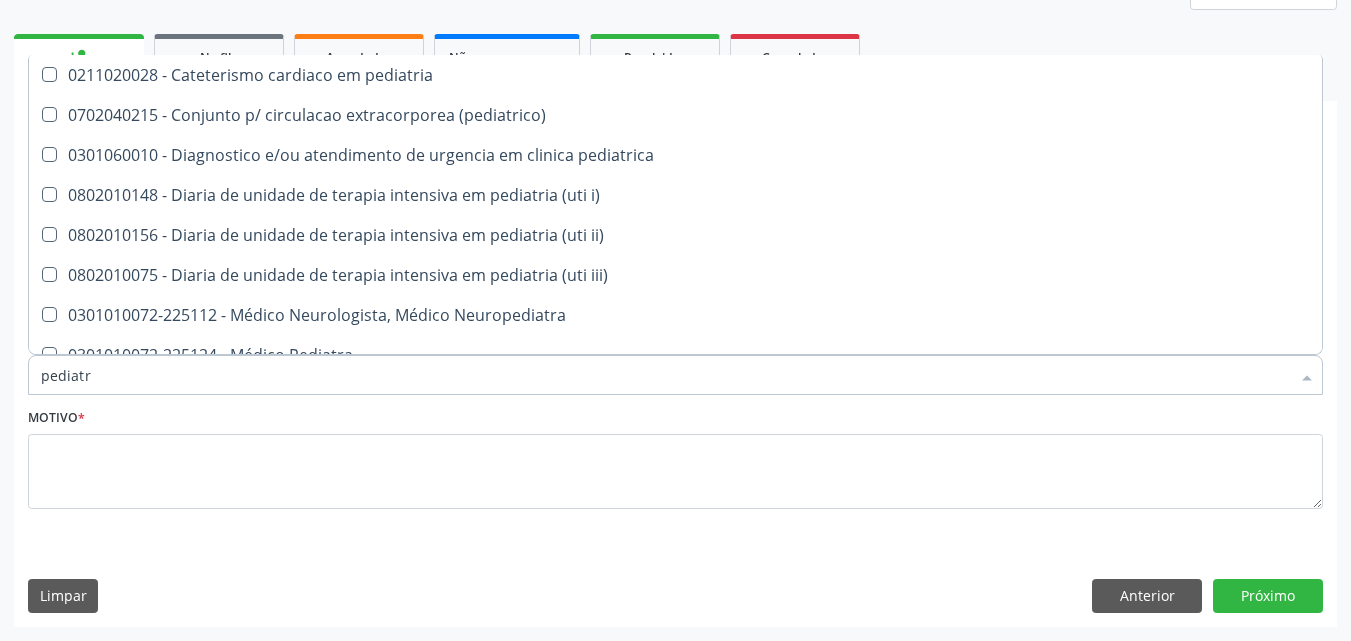 scroll, scrollTop: 141, scrollLeft: 0, axis: vertical 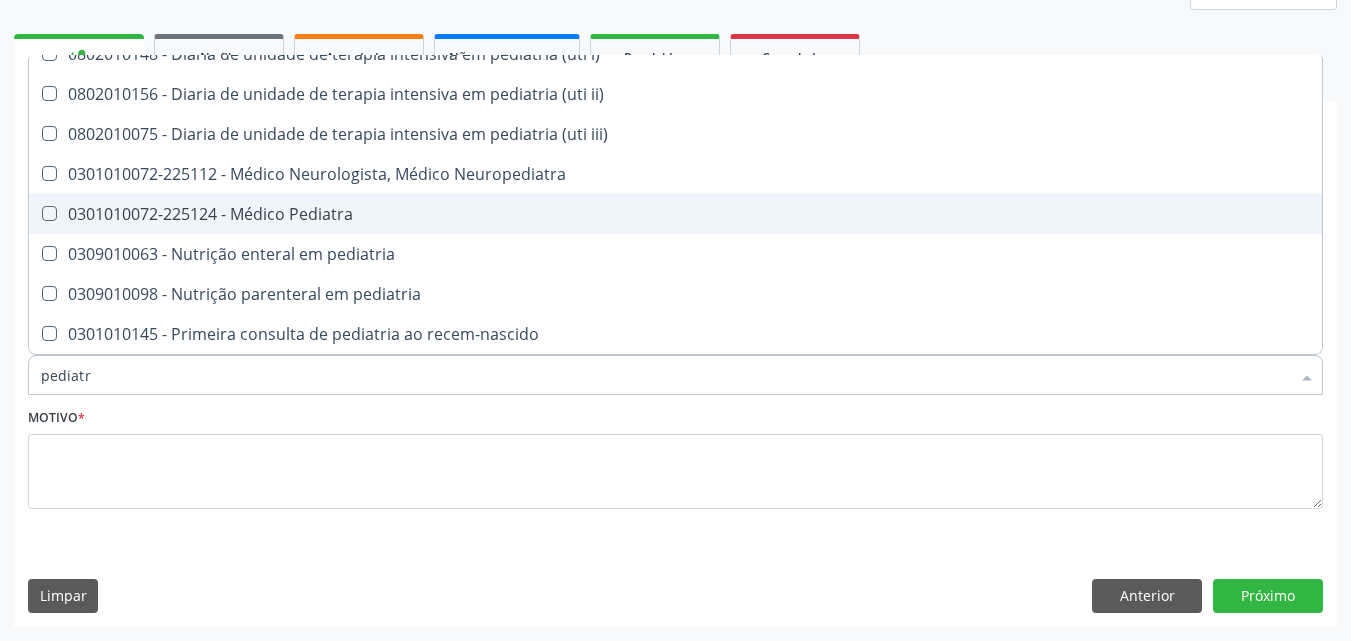 click on "0301010072-225124 - Médico Pediatra" at bounding box center (675, 214) 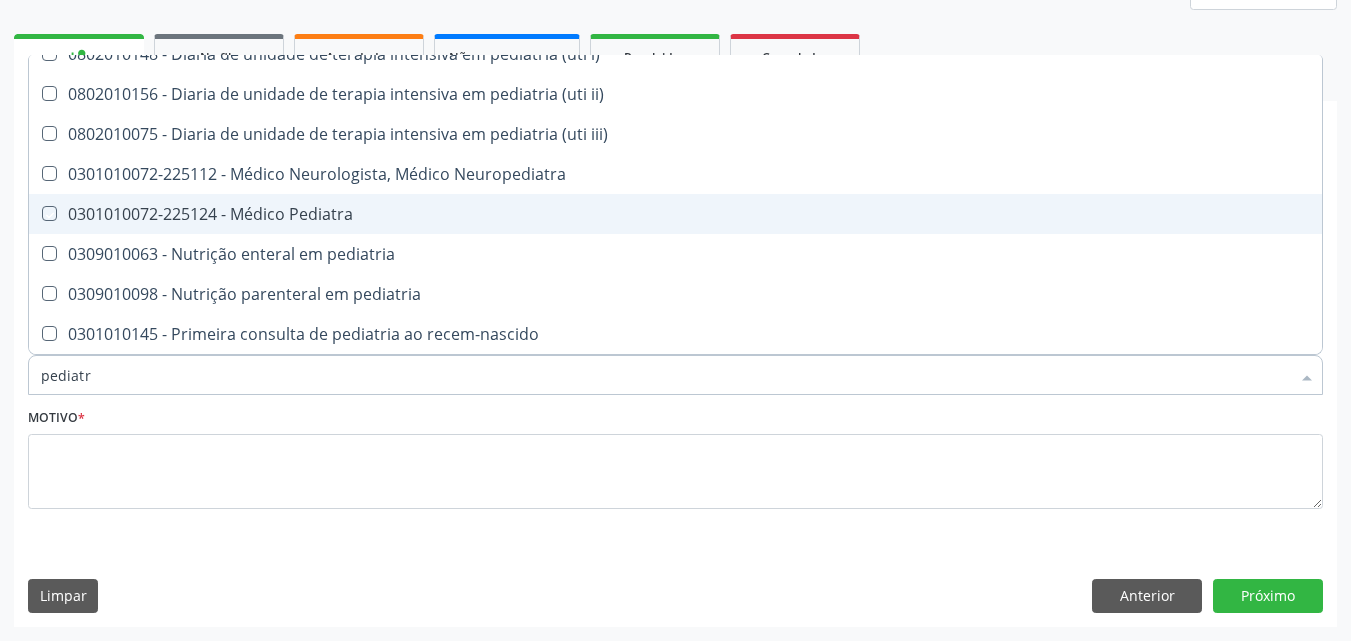 checkbox on "true" 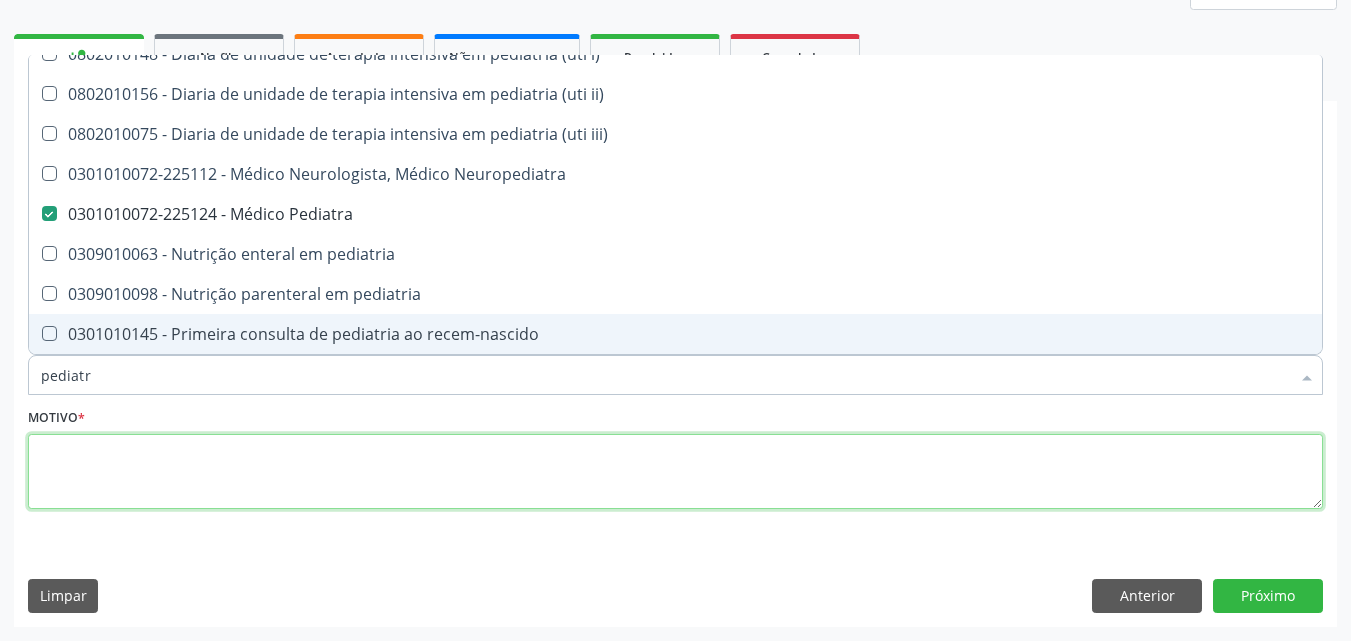 click at bounding box center [675, 472] 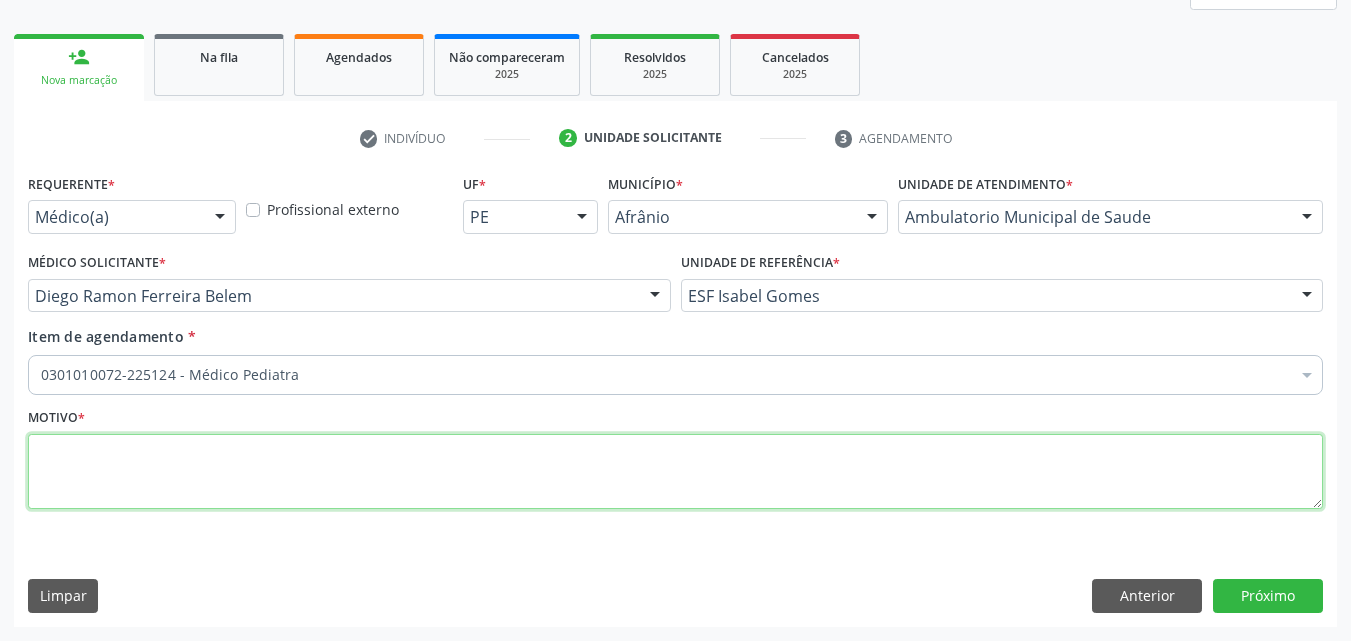 scroll, scrollTop: 0, scrollLeft: 0, axis: both 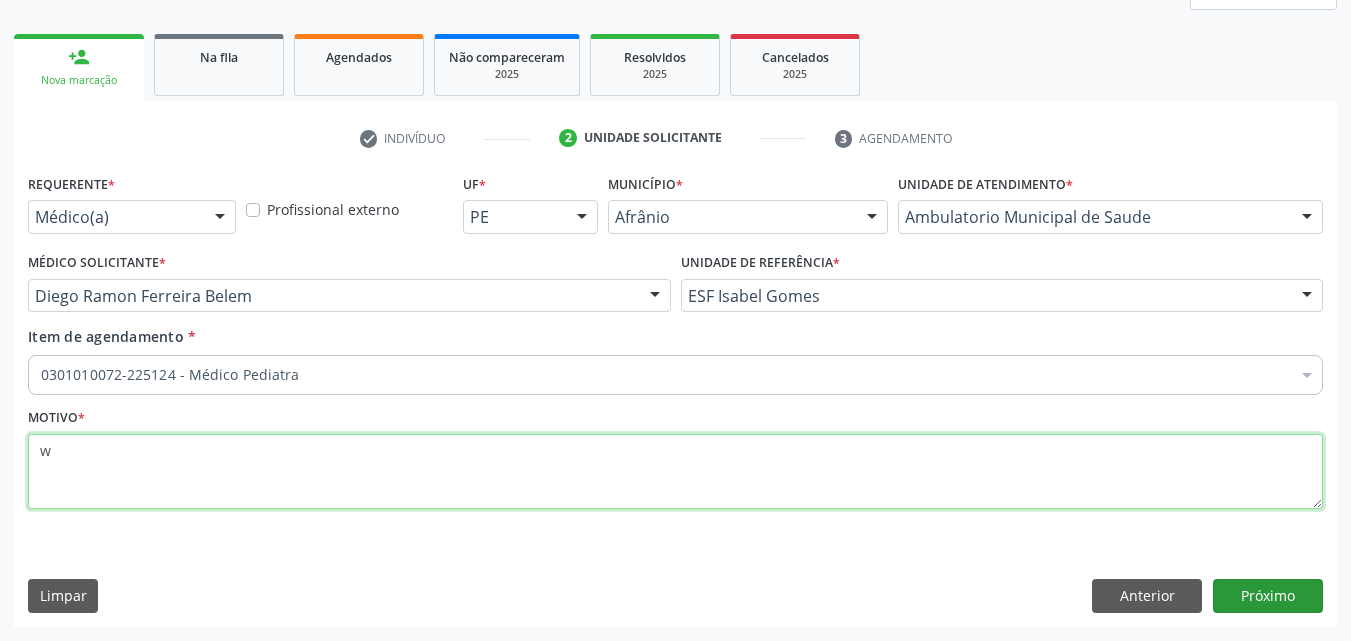 type on "w" 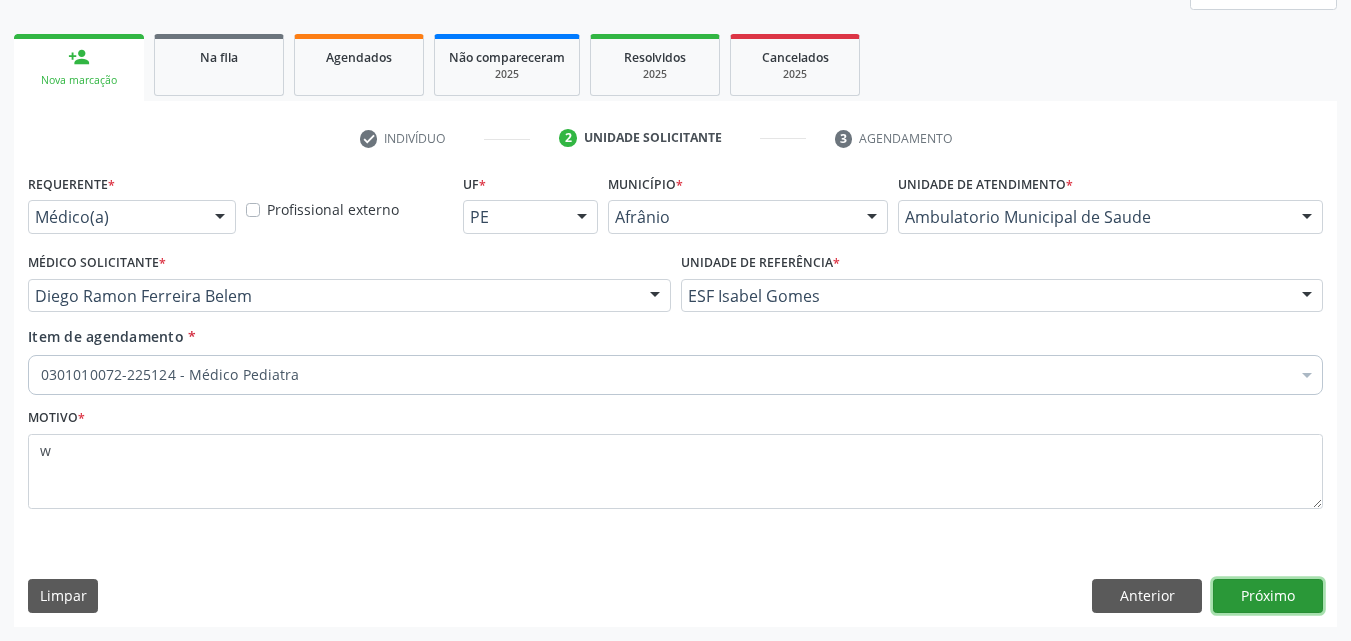 click on "Próximo" at bounding box center (1268, 596) 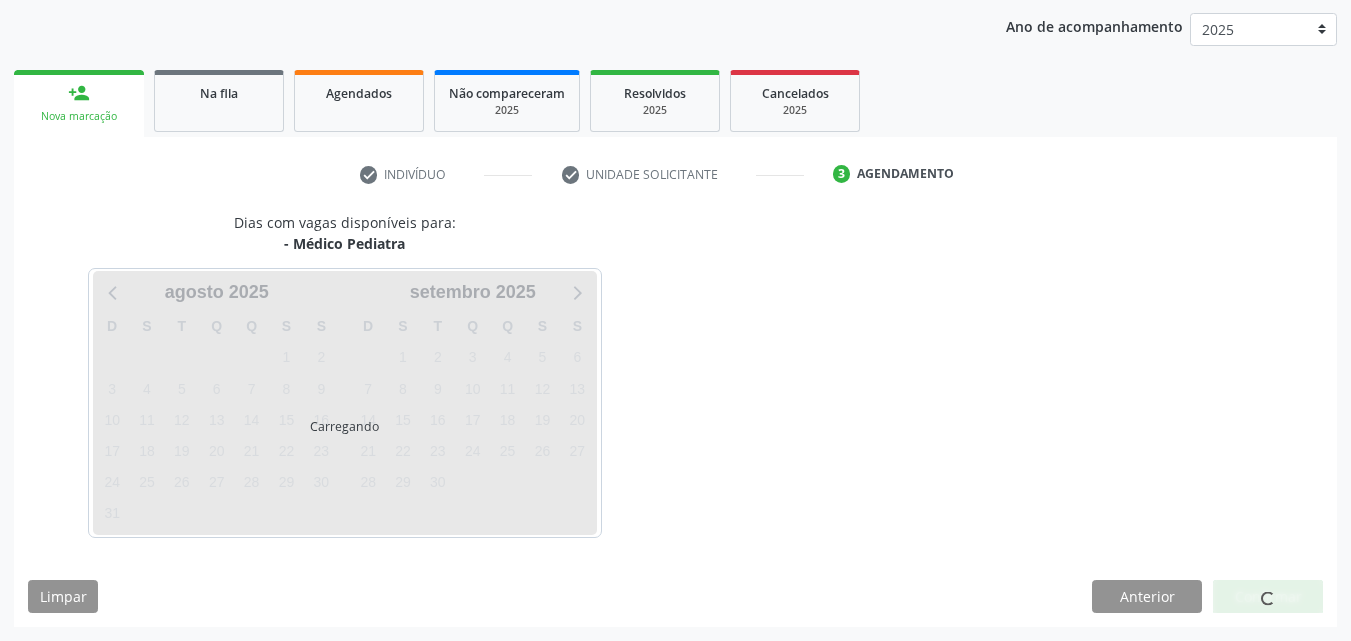 scroll, scrollTop: 229, scrollLeft: 0, axis: vertical 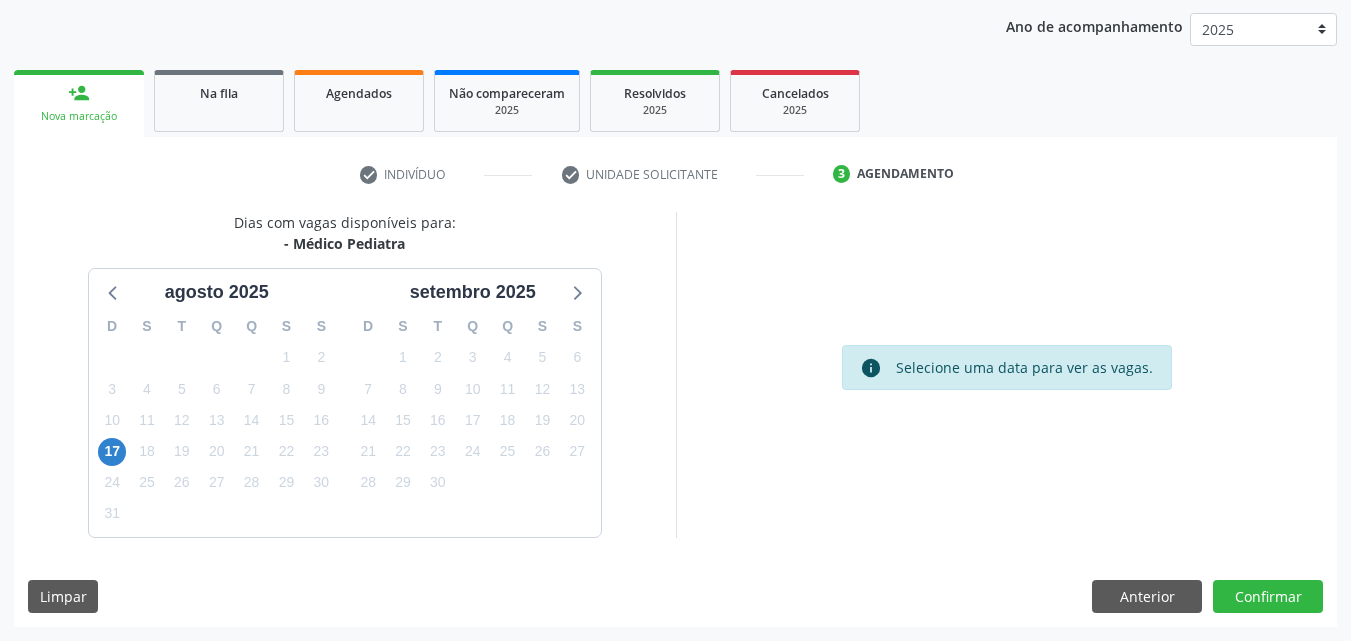 click on "17" at bounding box center (112, 451) 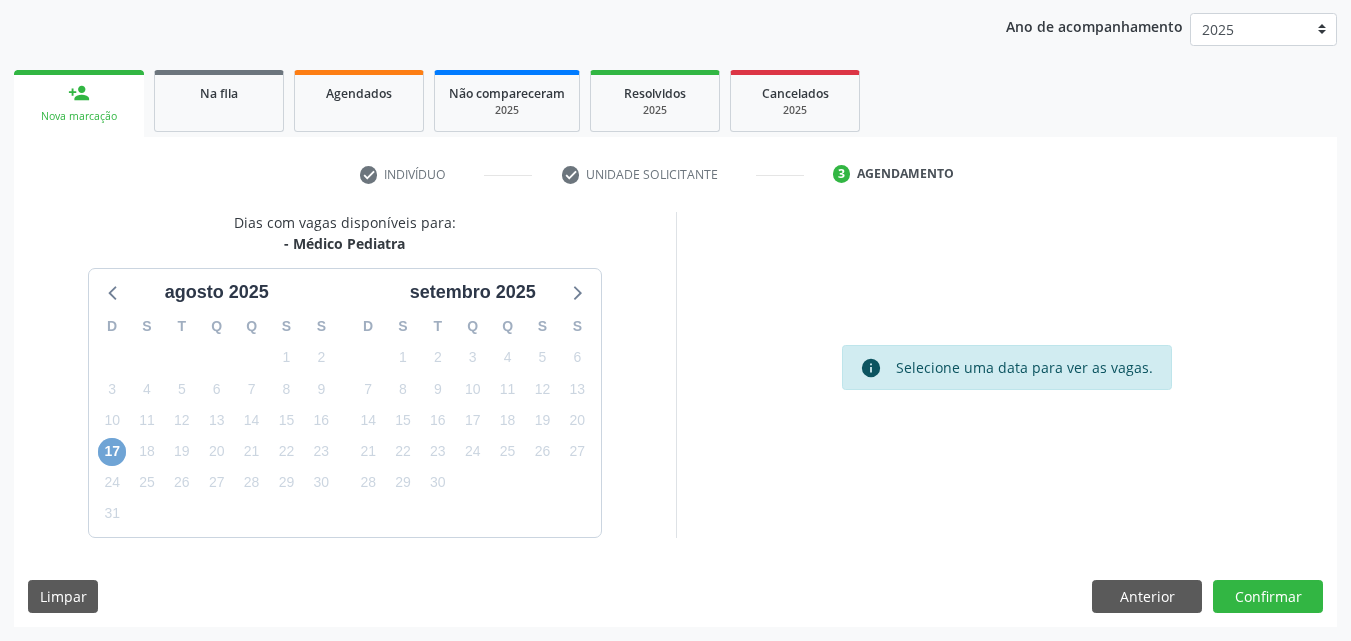 click on "17" at bounding box center [112, 452] 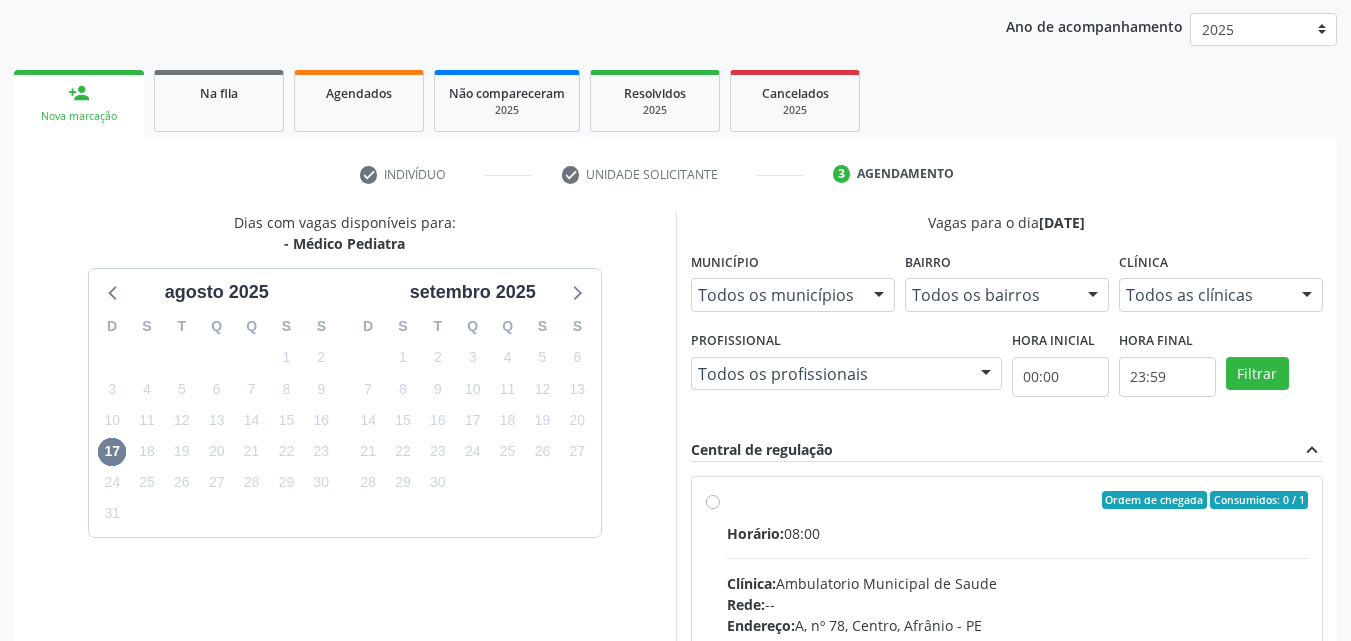 click on "Ordem de chegada
Consumidos: 0 / 1
Horário:   08:00
Clínica:  Ambulatorio Municipal de Saude
Rede:
--
Endereço:   A, nº 78, Centro, Afrânio - PE
Telefone:   --
Profissional:
--
Informações adicionais sobre o atendimento
Idade de atendimento:
Sem restrição
Gênero(s) atendido(s):
Sem restrição
Informações adicionais:
--" at bounding box center [1018, 644] 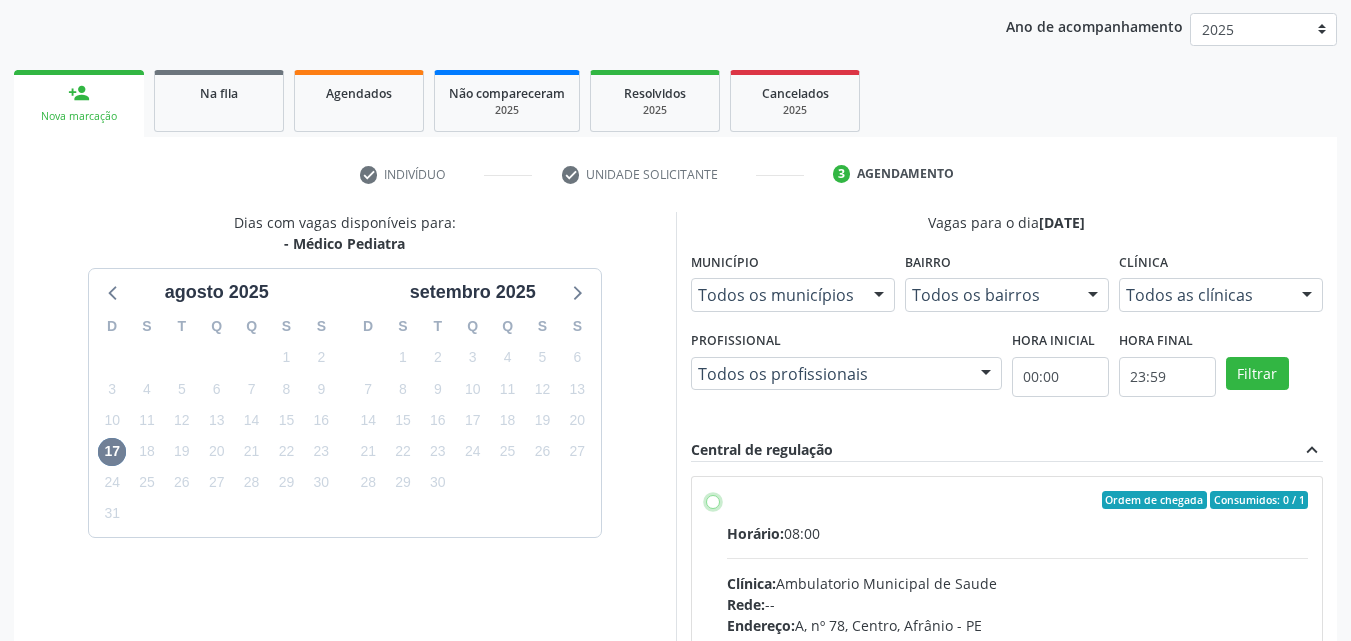 click on "Ordem de chegada
Consumidos: 0 / 1
Horário:   08:00
Clínica:  Ambulatorio Municipal de Saude
Rede:
--
Endereço:   A, nº 78, Centro, Afrânio - PE
Telefone:   --
Profissional:
--
Informações adicionais sobre o atendimento
Idade de atendimento:
Sem restrição
Gênero(s) atendido(s):
Sem restrição
Informações adicionais:
--" at bounding box center [713, 500] 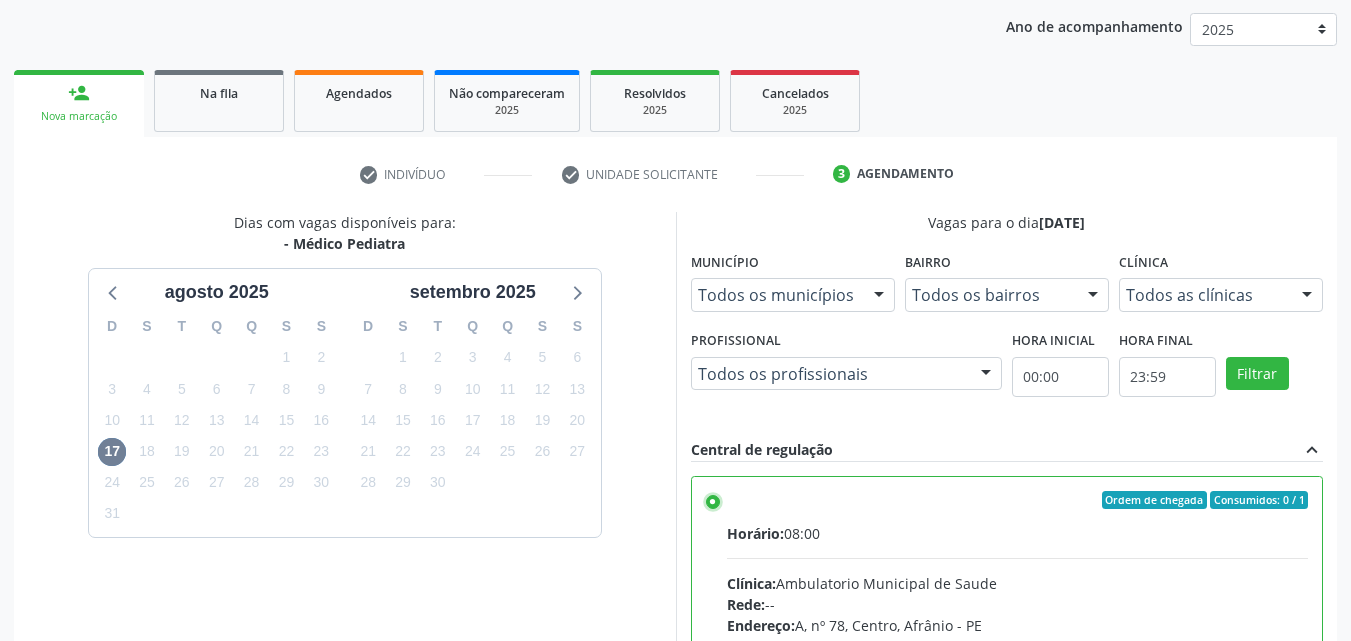 scroll, scrollTop: 99, scrollLeft: 0, axis: vertical 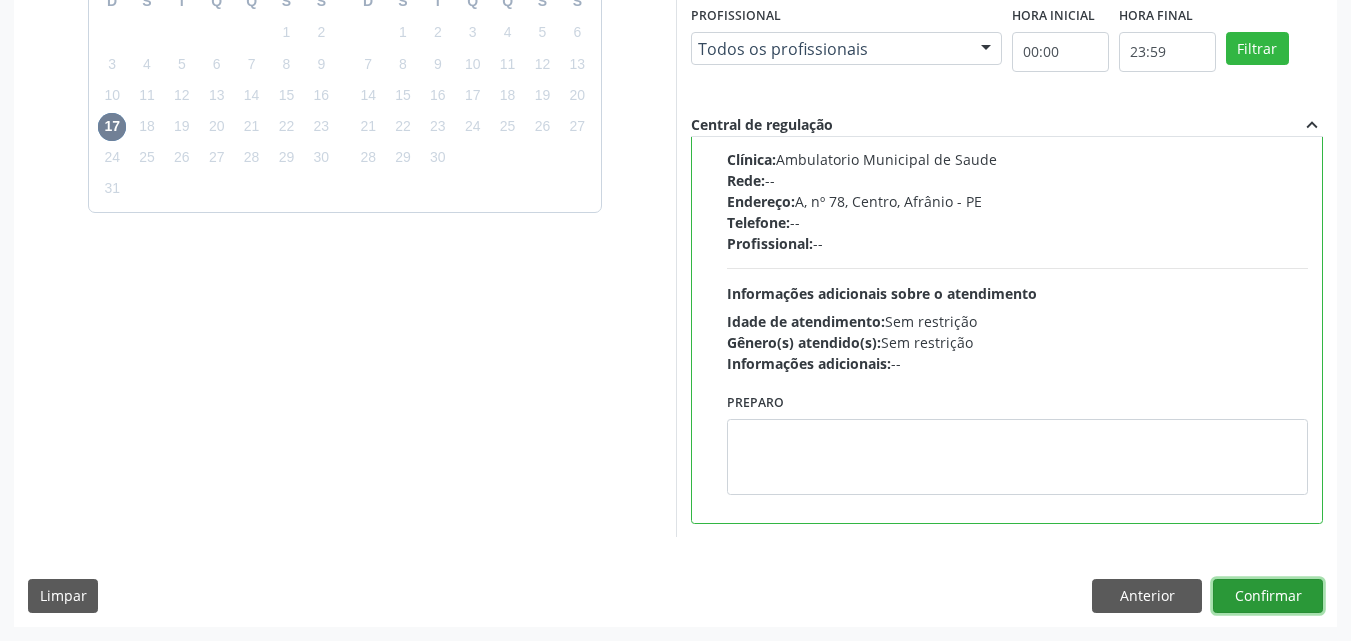 click on "Confirmar" at bounding box center (1268, 596) 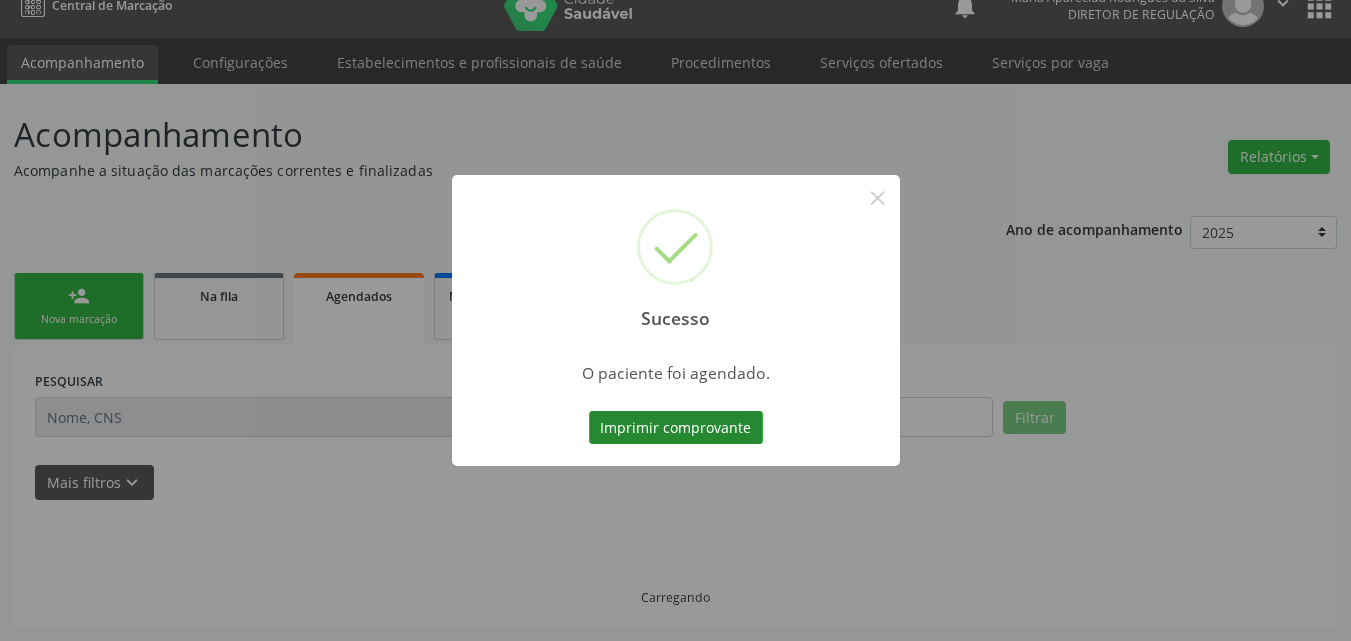 scroll, scrollTop: 26, scrollLeft: 0, axis: vertical 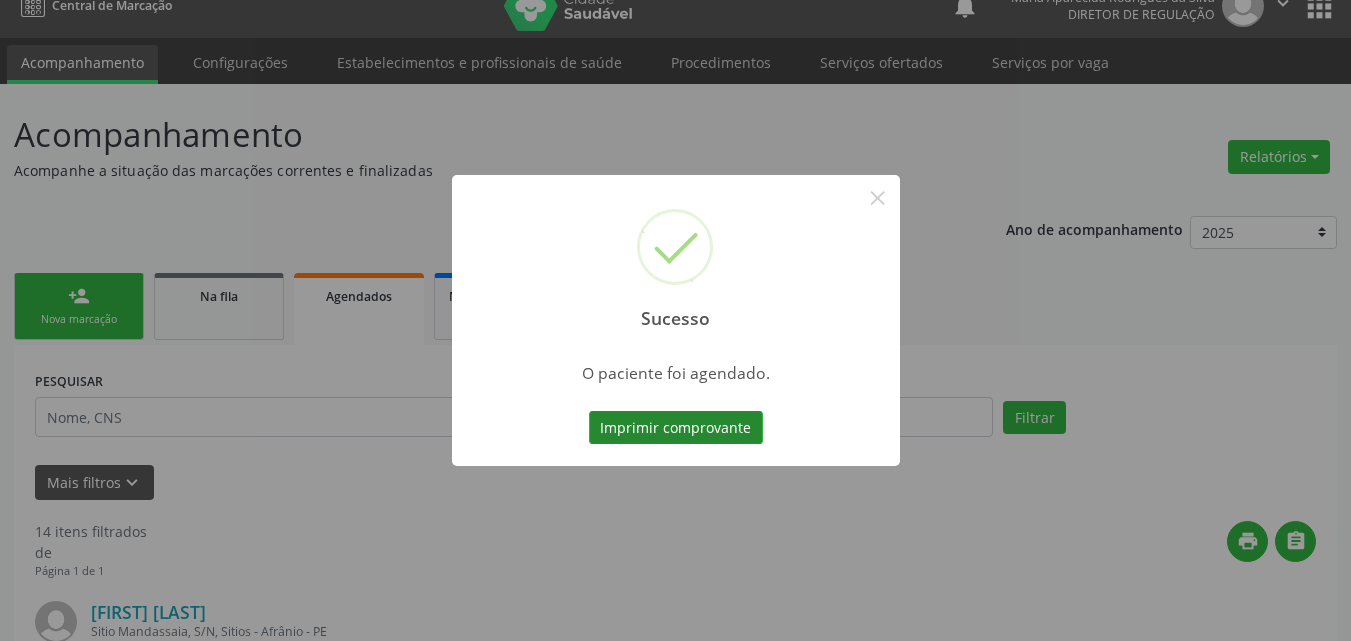 click on "Imprimir comprovante" at bounding box center (676, 428) 